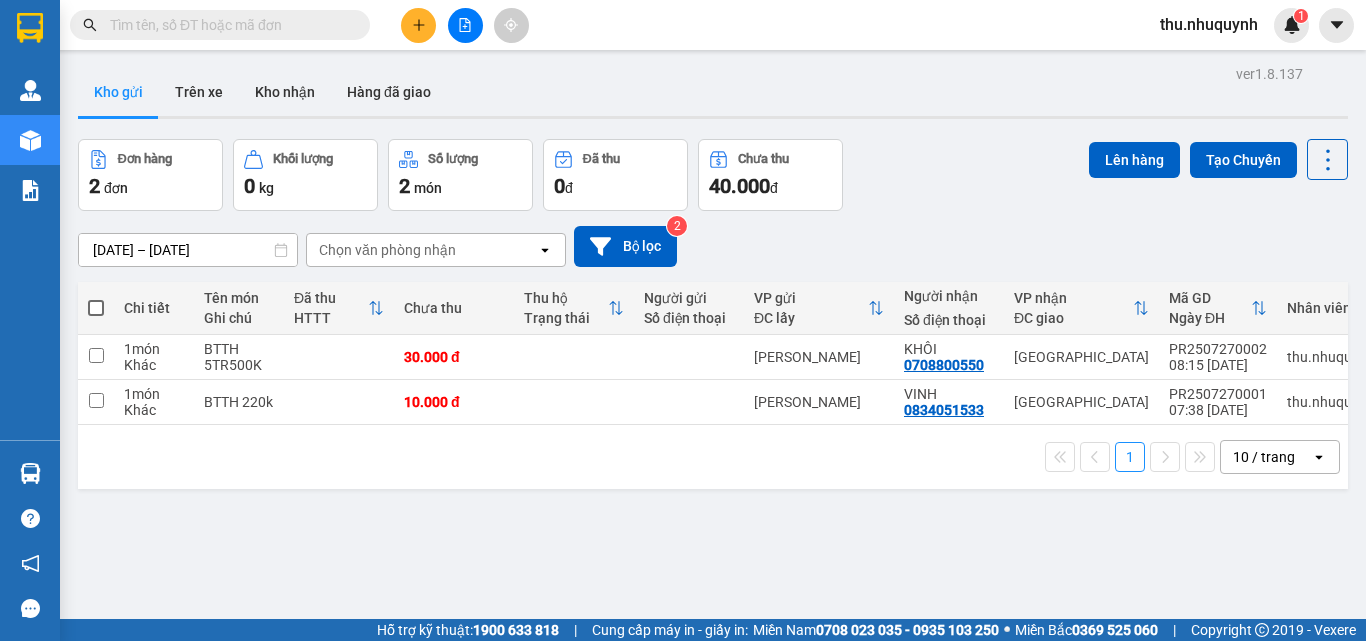 scroll, scrollTop: 0, scrollLeft: 0, axis: both 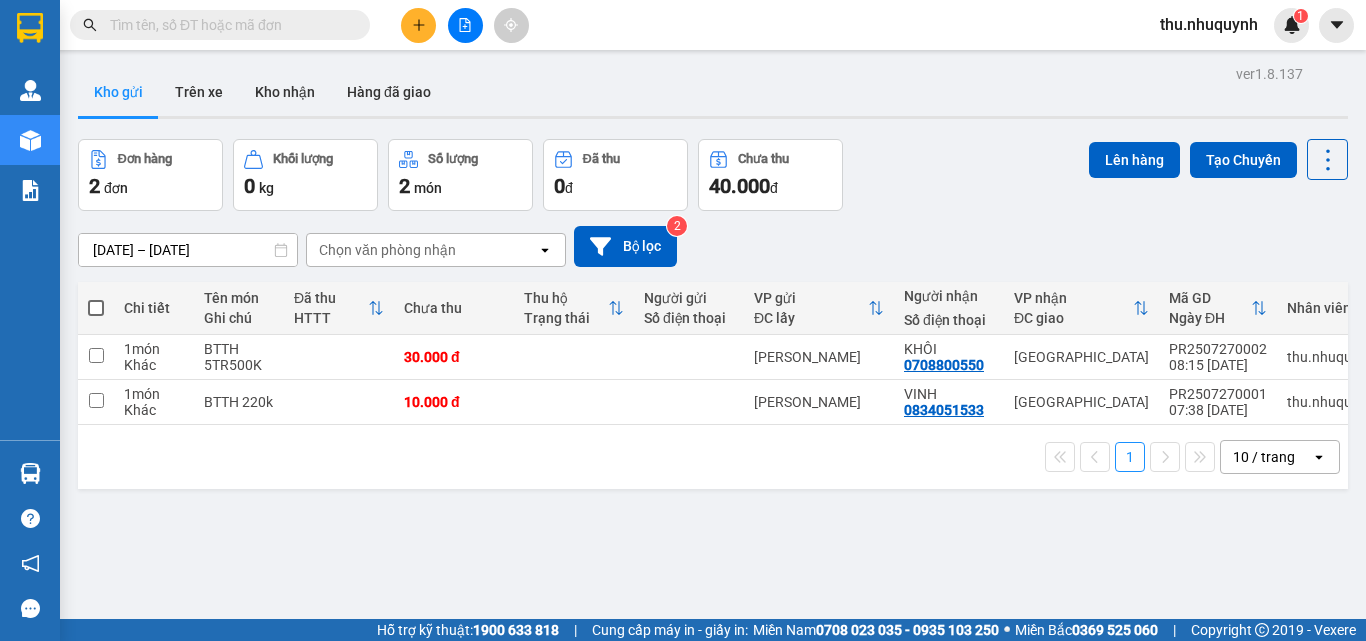 click at bounding box center (228, 25) 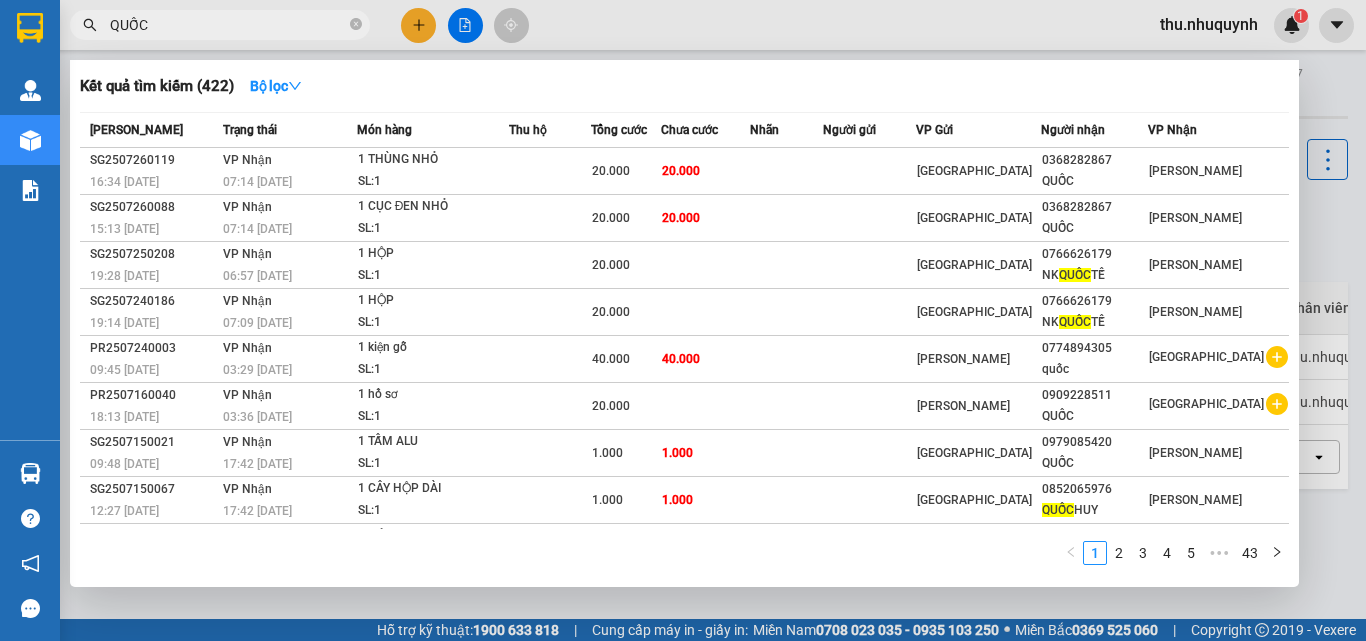 scroll, scrollTop: 89, scrollLeft: 0, axis: vertical 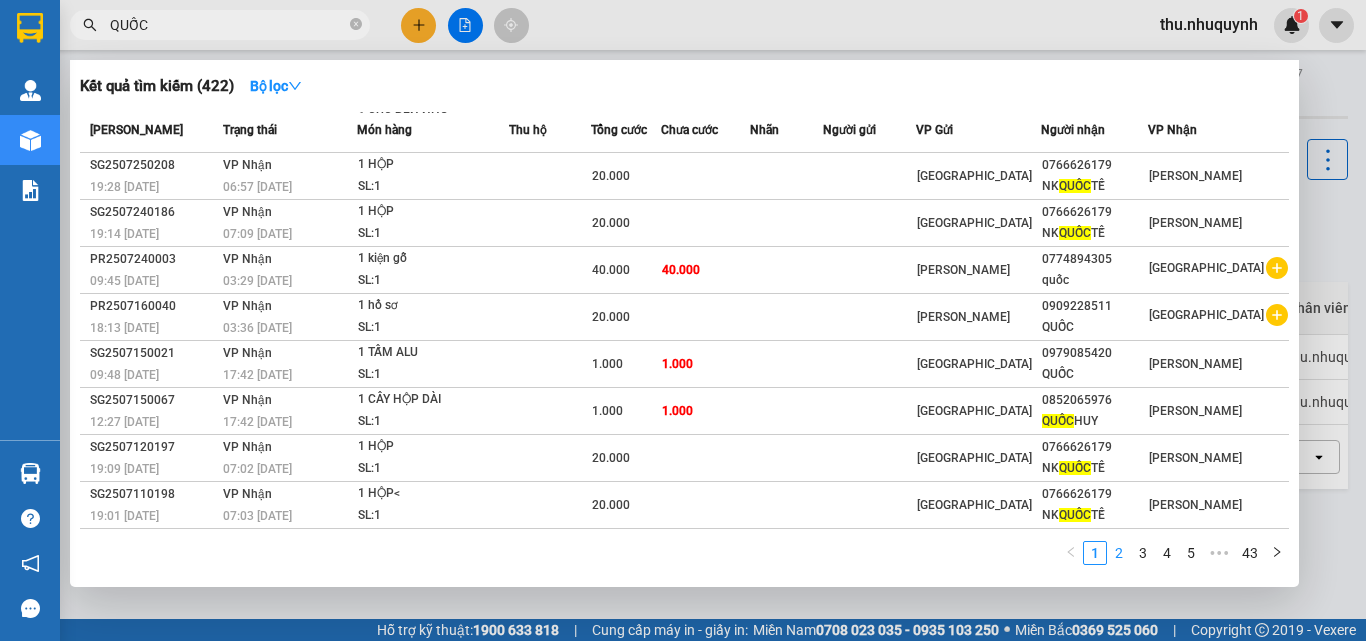 click on "2" at bounding box center [1119, 553] 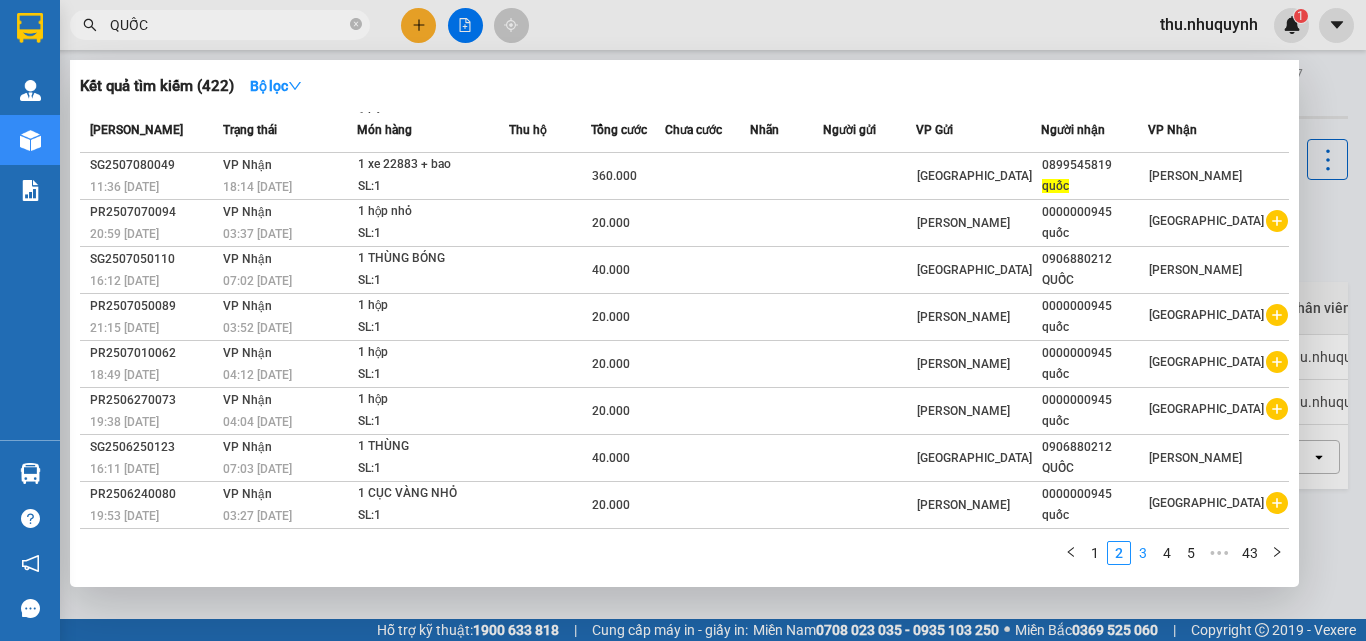 click on "3" at bounding box center [1143, 553] 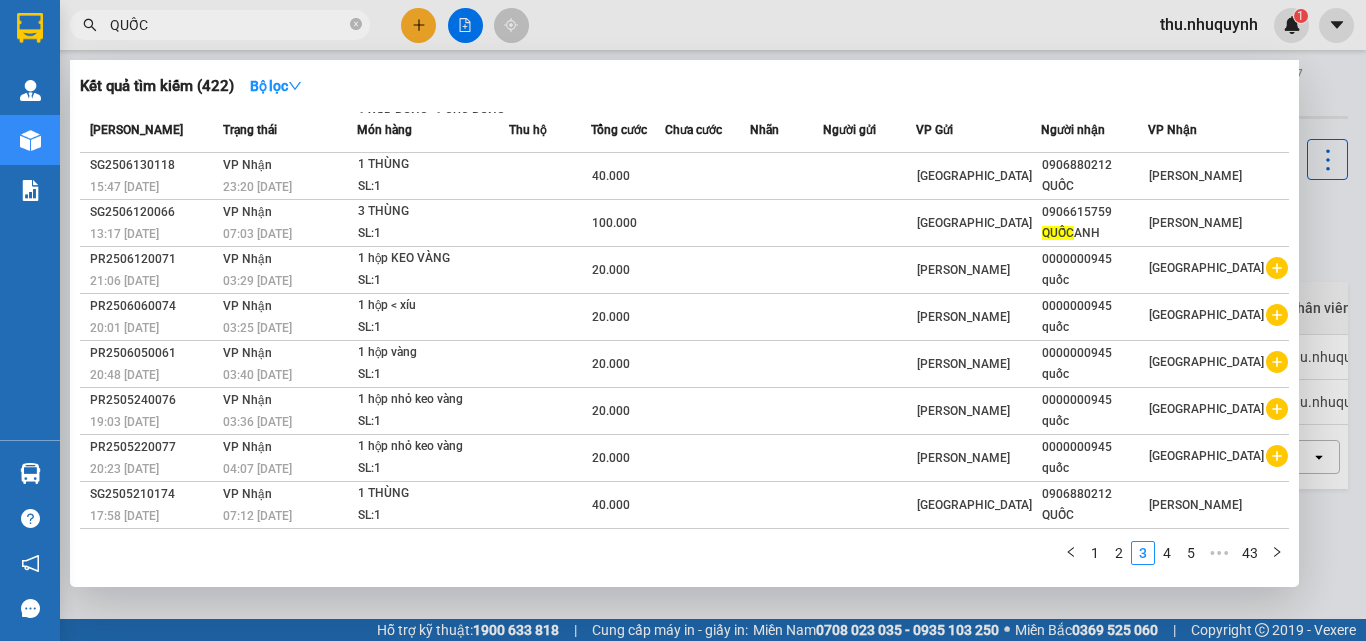 click on "QUỐC" at bounding box center [228, 25] 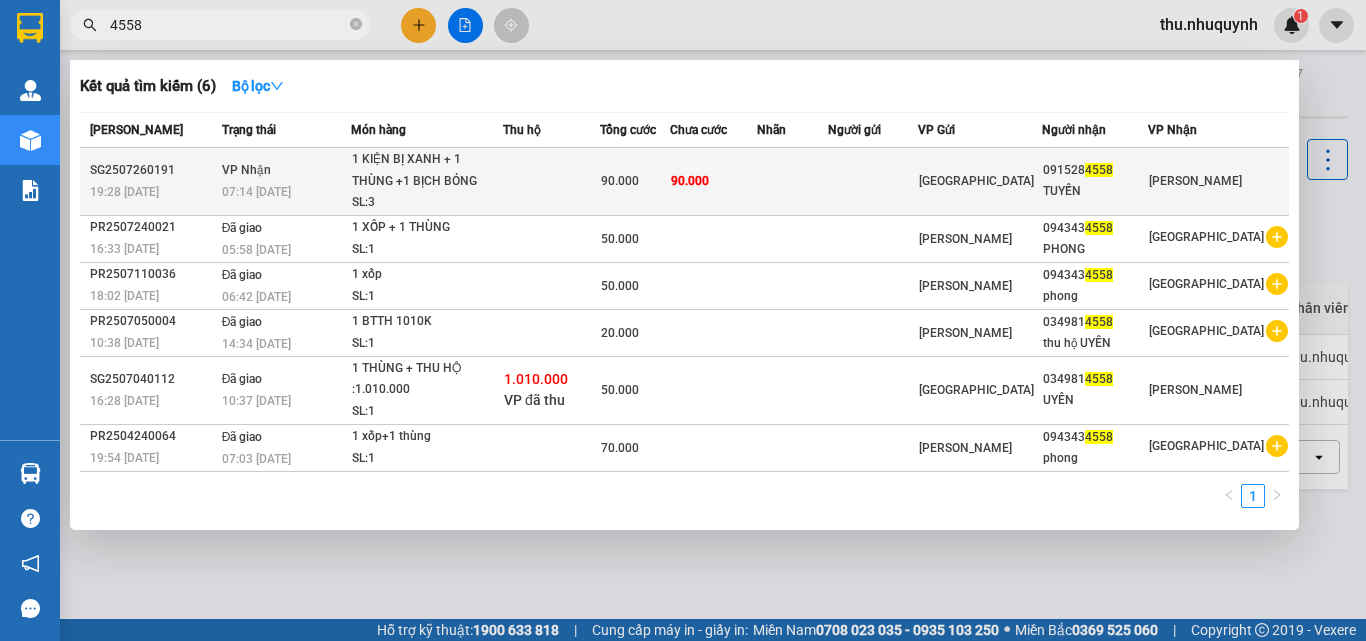 type on "4558" 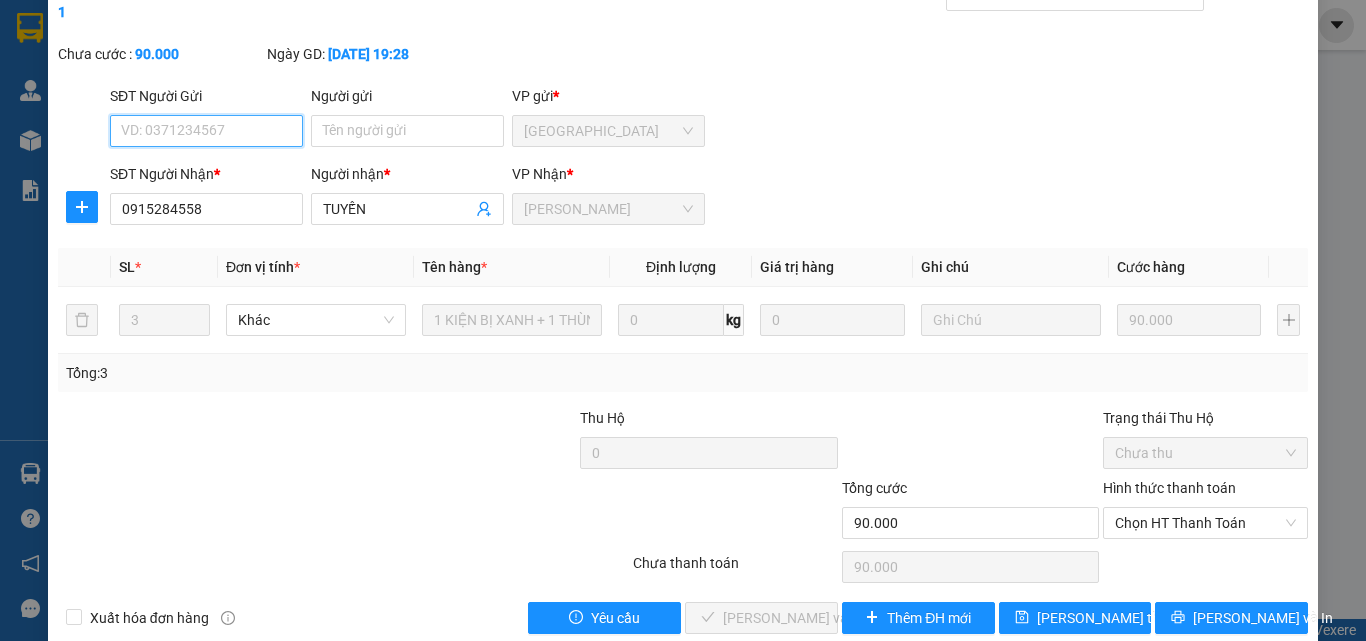 type on "0915284558" 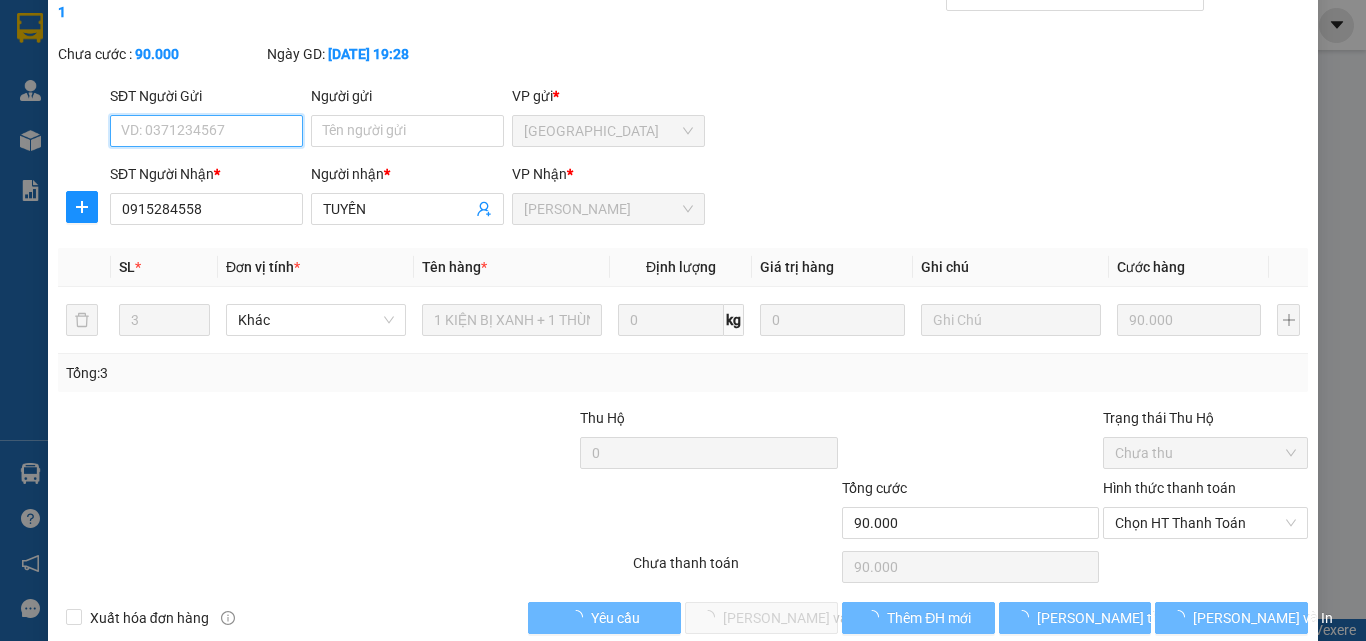scroll, scrollTop: 103, scrollLeft: 0, axis: vertical 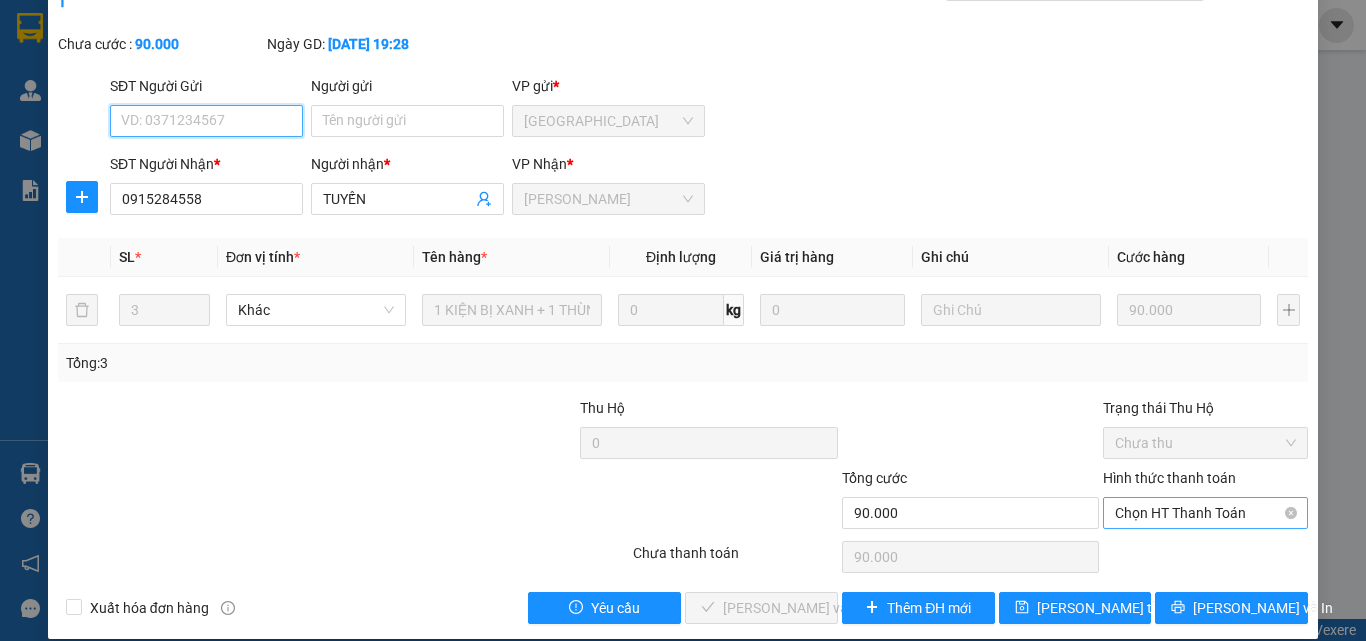 drag, startPoint x: 1146, startPoint y: 496, endPoint x: 1146, endPoint y: 520, distance: 24 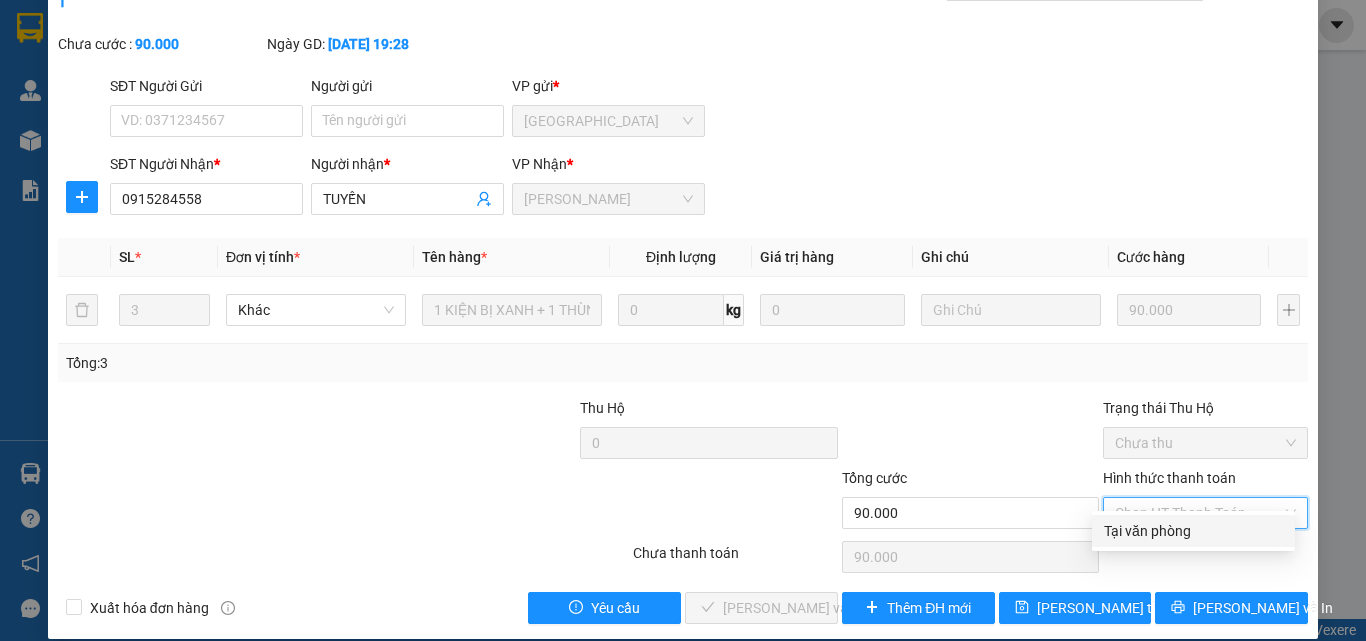 click on "Tại văn phòng" at bounding box center (1193, 531) 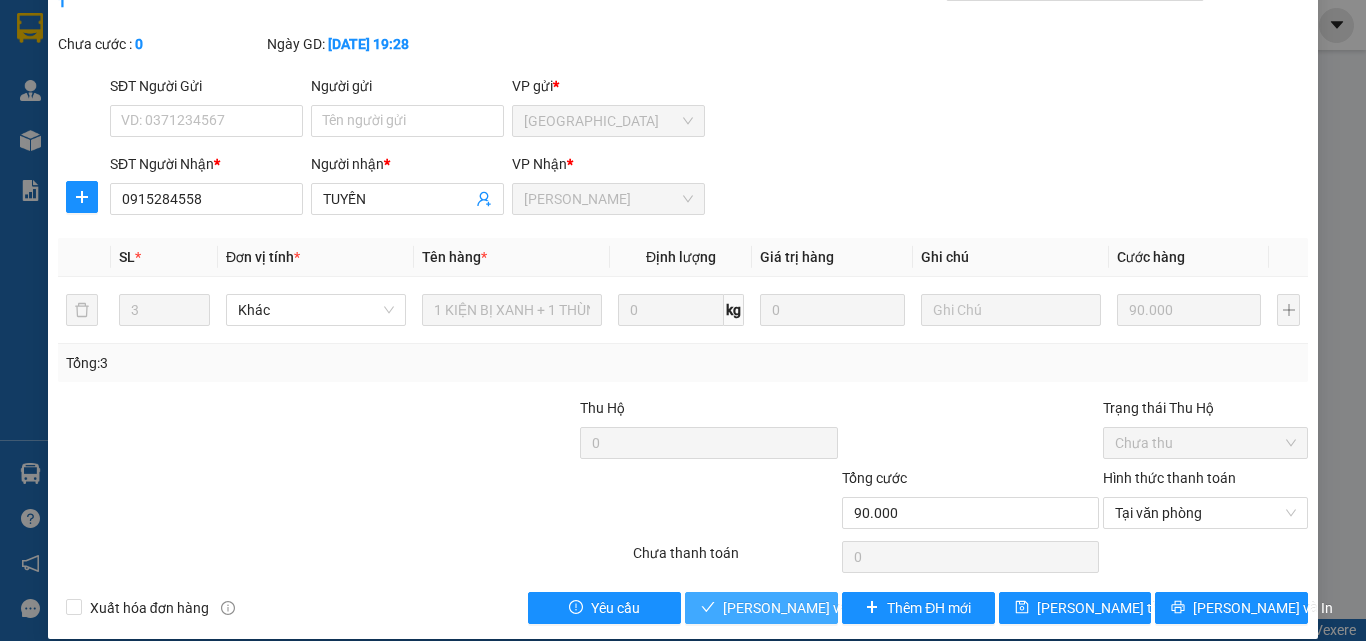 click on "Total Paid Fee 0 Total UnPaid Fee 90.000 Cash Collection Total Fee Mã ĐH:  SG2507260191 Gói vận chuyển:   Nhân viên tạo:   nho.nhuquynh Cước rồi :   0   Nhãn Chưa cước :   0 Ngày GD:   [DATE] 19:28 SĐT Người Gửi VD: 0371234567 Người gửi Tên người gửi VP gửi  * [GEOGRAPHIC_DATA] SĐT Người Nhận  * 0915284558 Người nhận  * TUYẾN VP Nhận  * Phan Rang SL  * Đơn vị tính  * Tên hàng  * Định lượng Giá trị hàng Ghi chú Cước hàng                   3 Khác 1 KIỆN BỊ XANH + 1 THÙNG  +1 BỊCH BÓNG 0 kg 0 90.000 Tổng:  3 Thu Hộ 0 Trạng thái Thu Hộ   Chưa thu Tổng cước 90.000 Hình thức thanh toán Tại văn phòng Số tiền thu trước 0 Tại văn phòng Chưa thanh toán 0 Xuất hóa đơn hàng Yêu cầu [PERSON_NAME] và Giao hàng Thêm ĐH mới [PERSON_NAME] thay đổi [PERSON_NAME] và In Tại văn phòng Tại văn phòng" at bounding box center (683, 296) 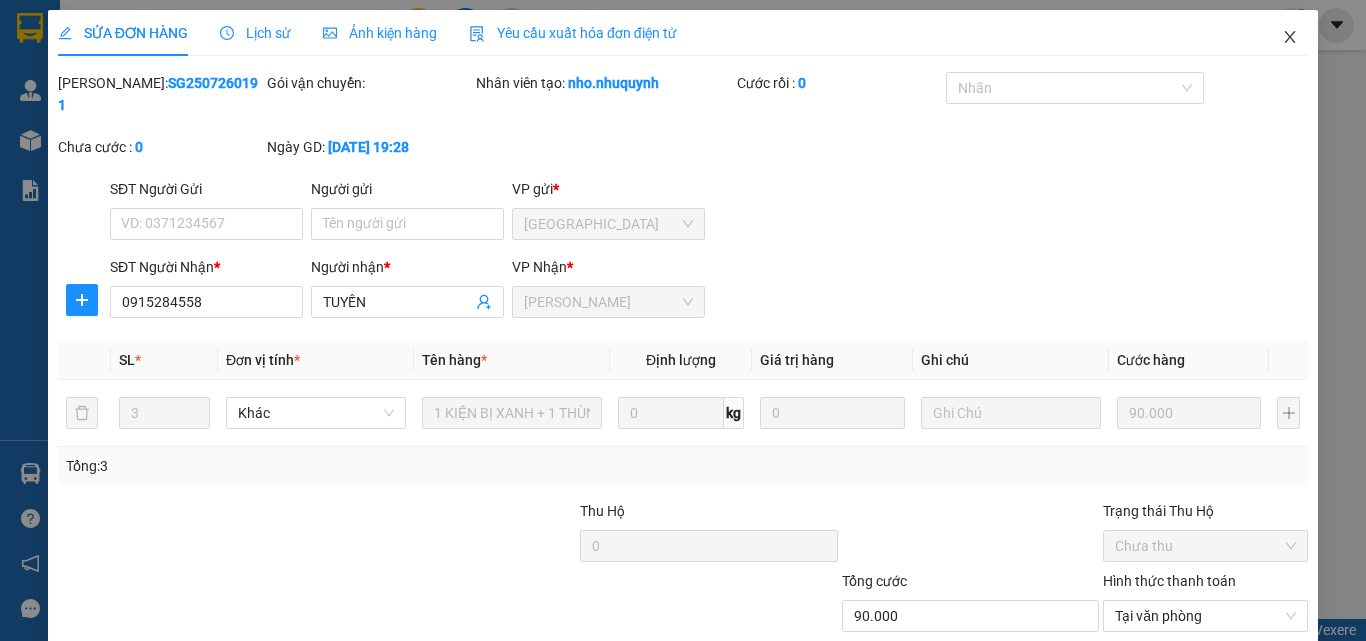click at bounding box center [1290, 38] 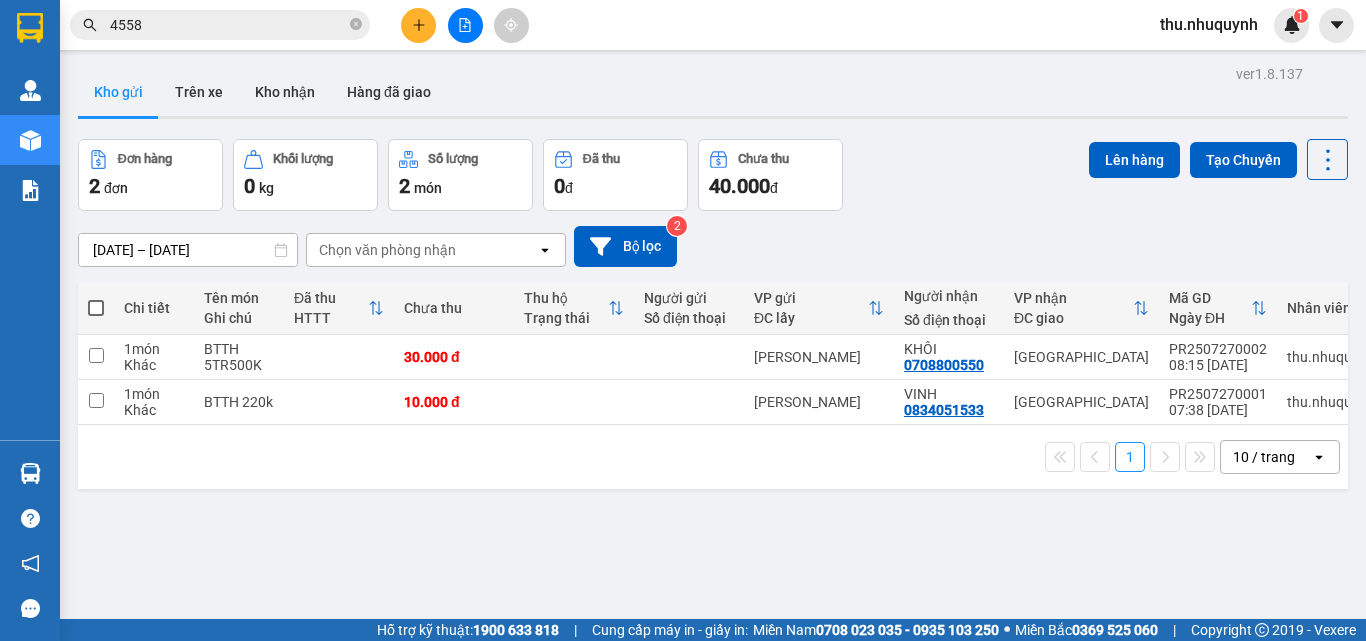 click on "4558" at bounding box center (220, 25) 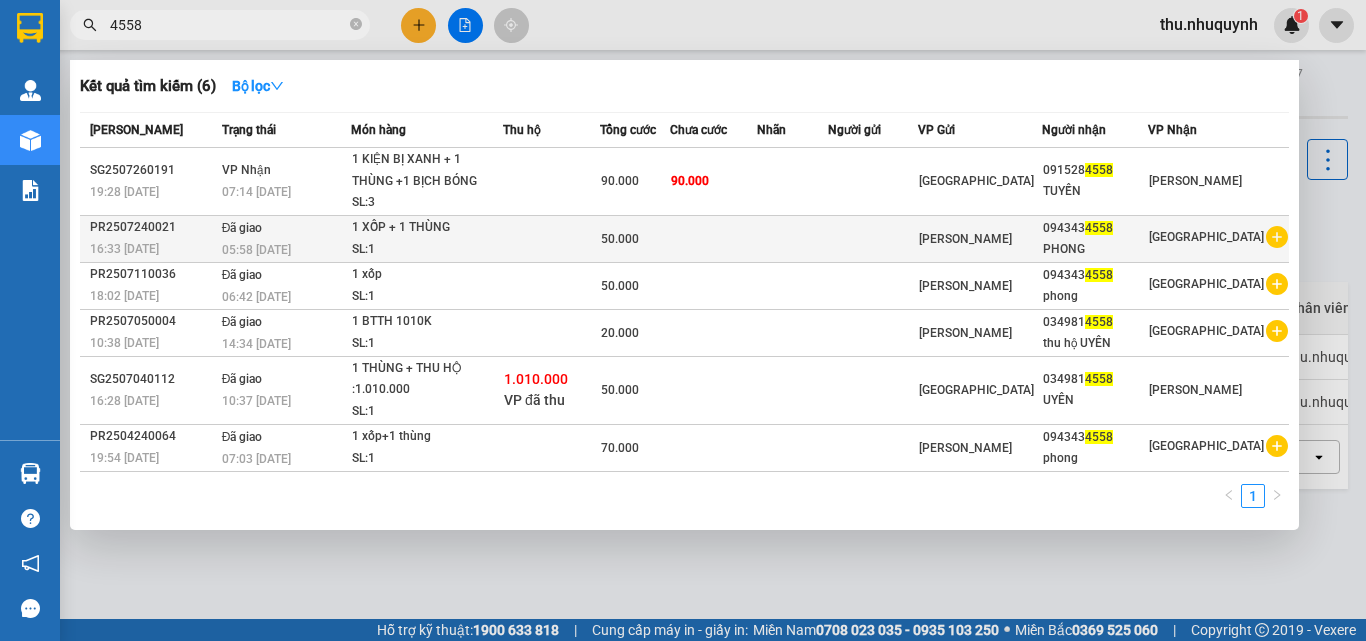 click at bounding box center (552, 238) 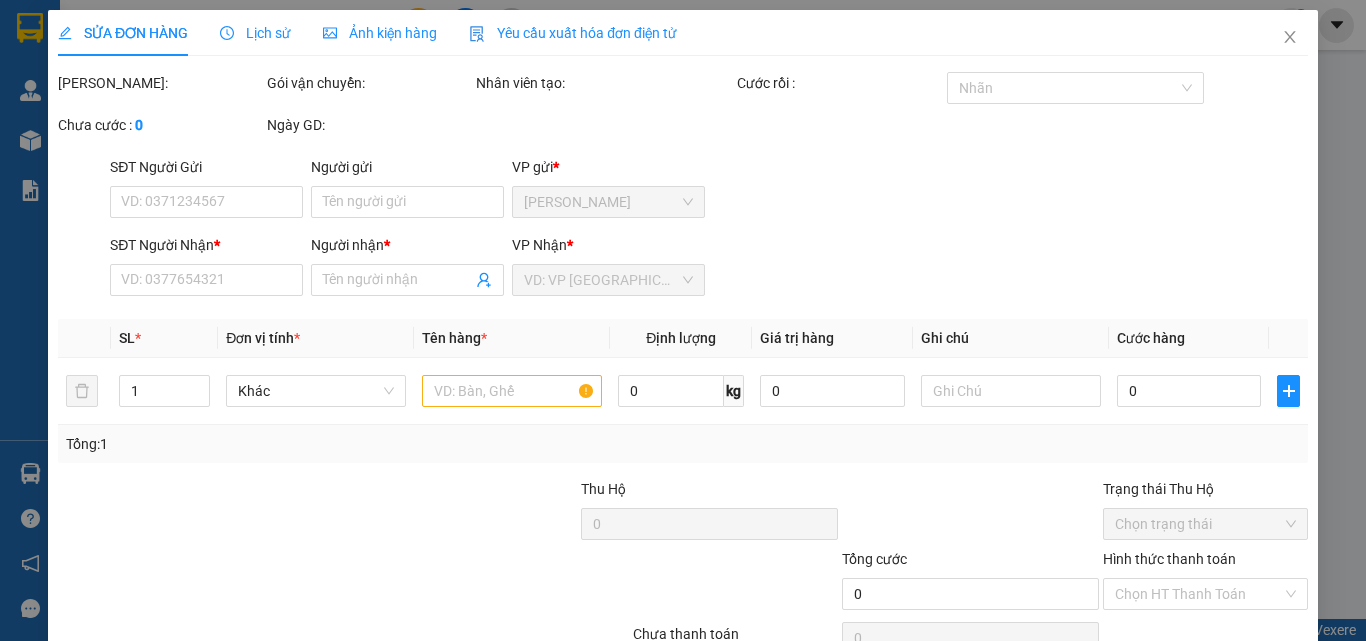 type on "0943434558" 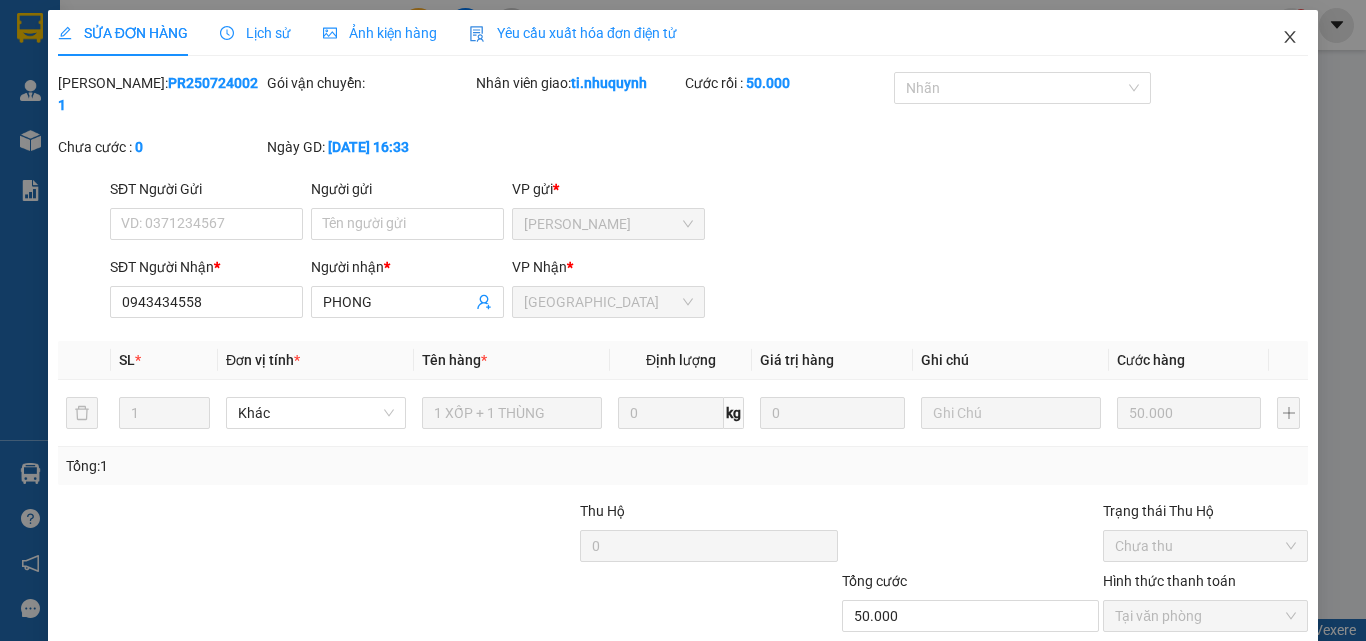 click at bounding box center [1290, 38] 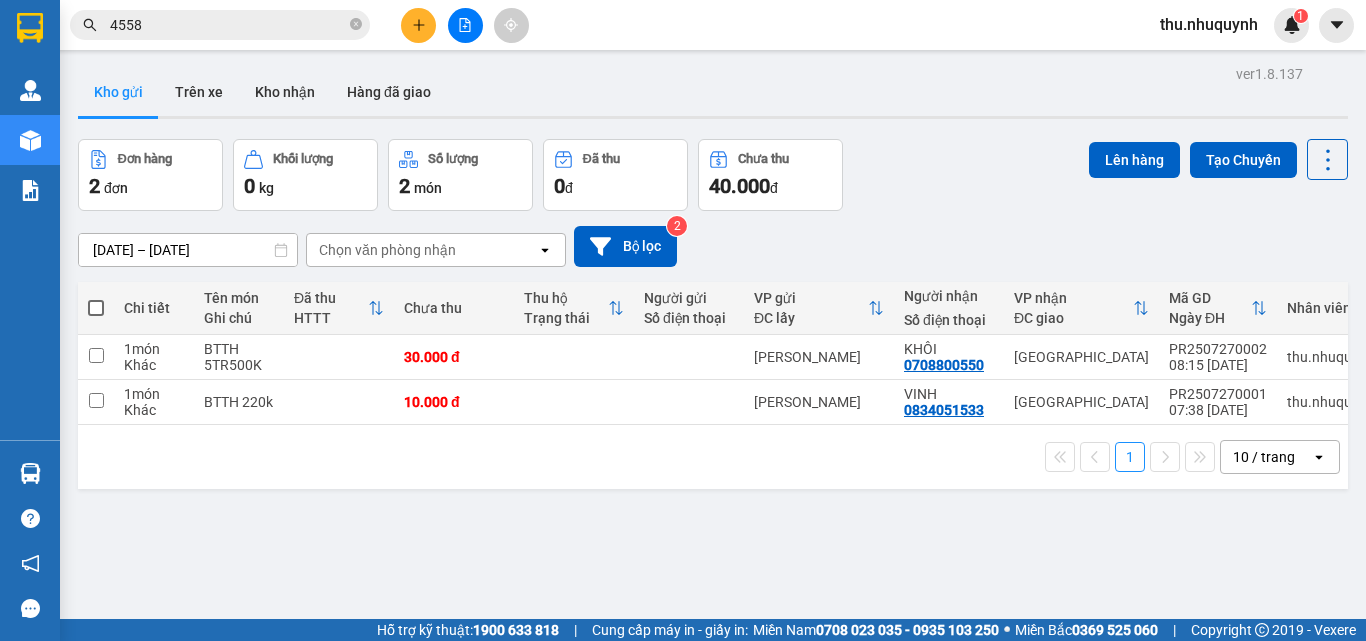 click on "4558" at bounding box center (228, 25) 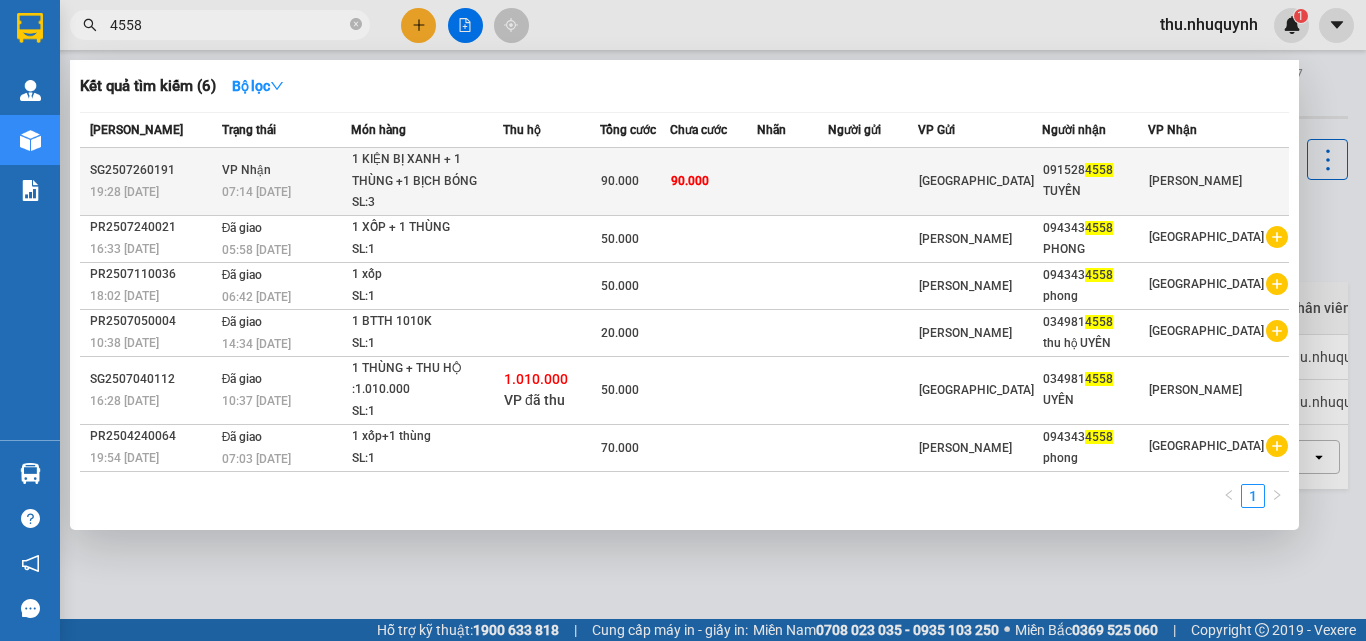 click on "90.000" at bounding box center (713, 182) 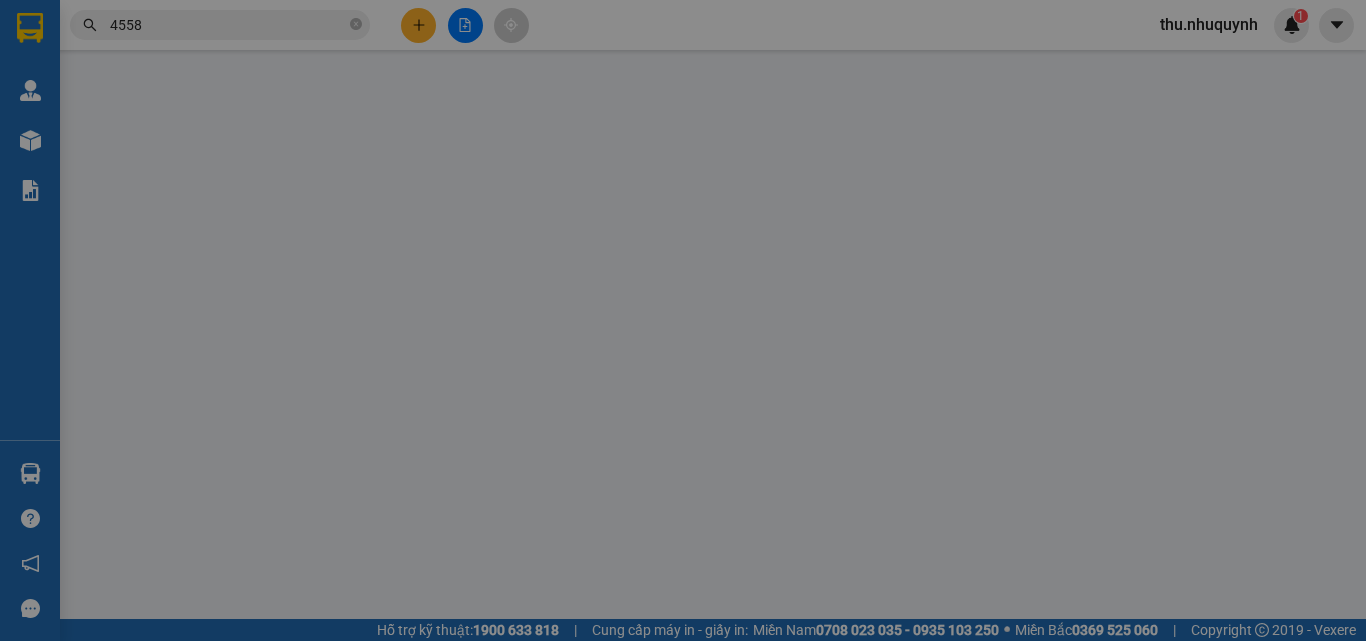 type on "0915284558" 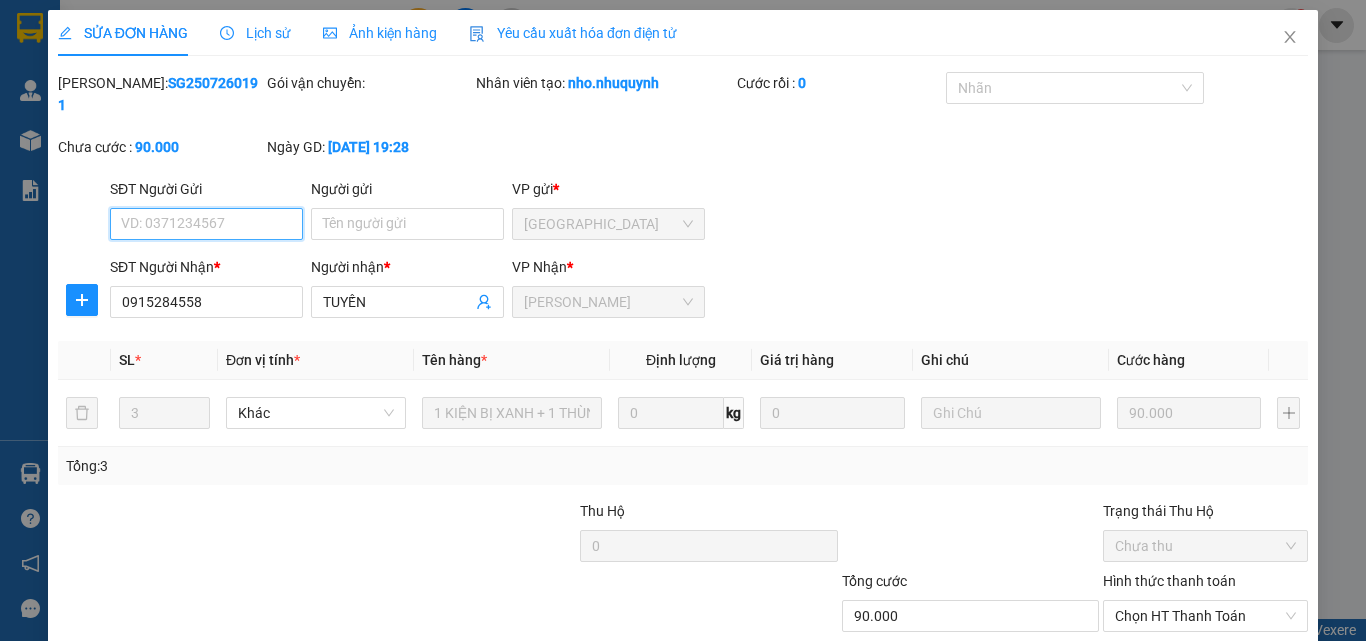 scroll, scrollTop: 103, scrollLeft: 0, axis: vertical 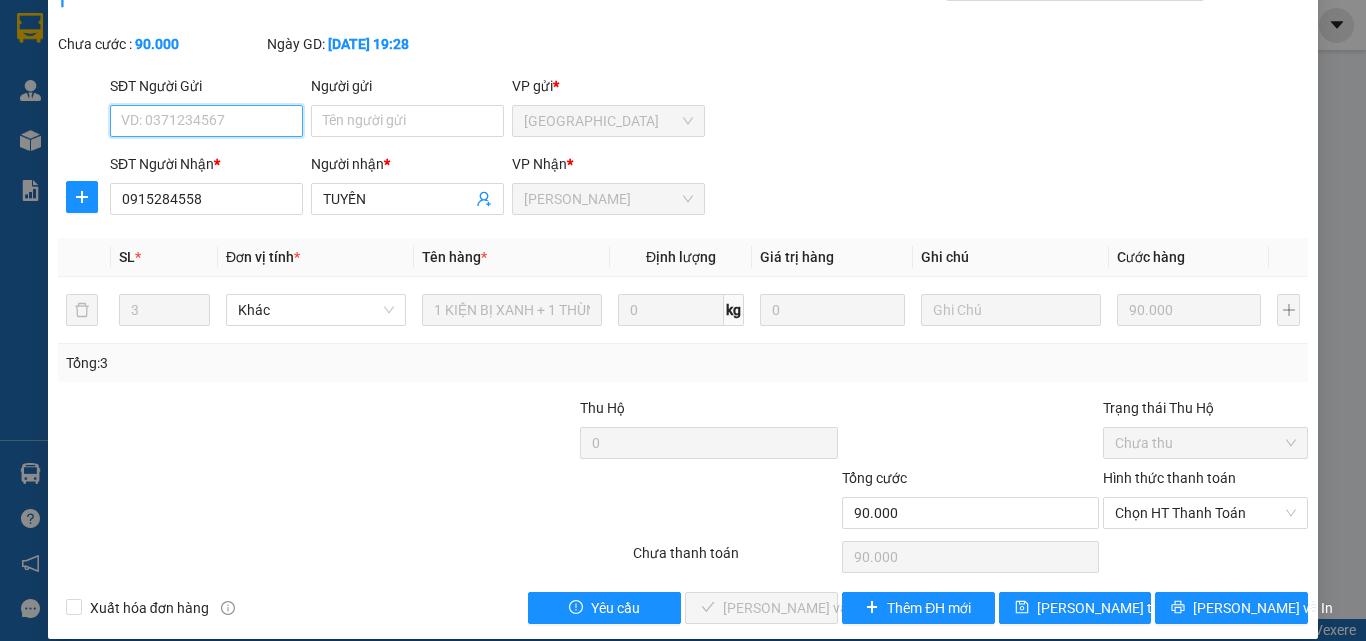 drag, startPoint x: 1151, startPoint y: 490, endPoint x: 1154, endPoint y: 507, distance: 17.262676 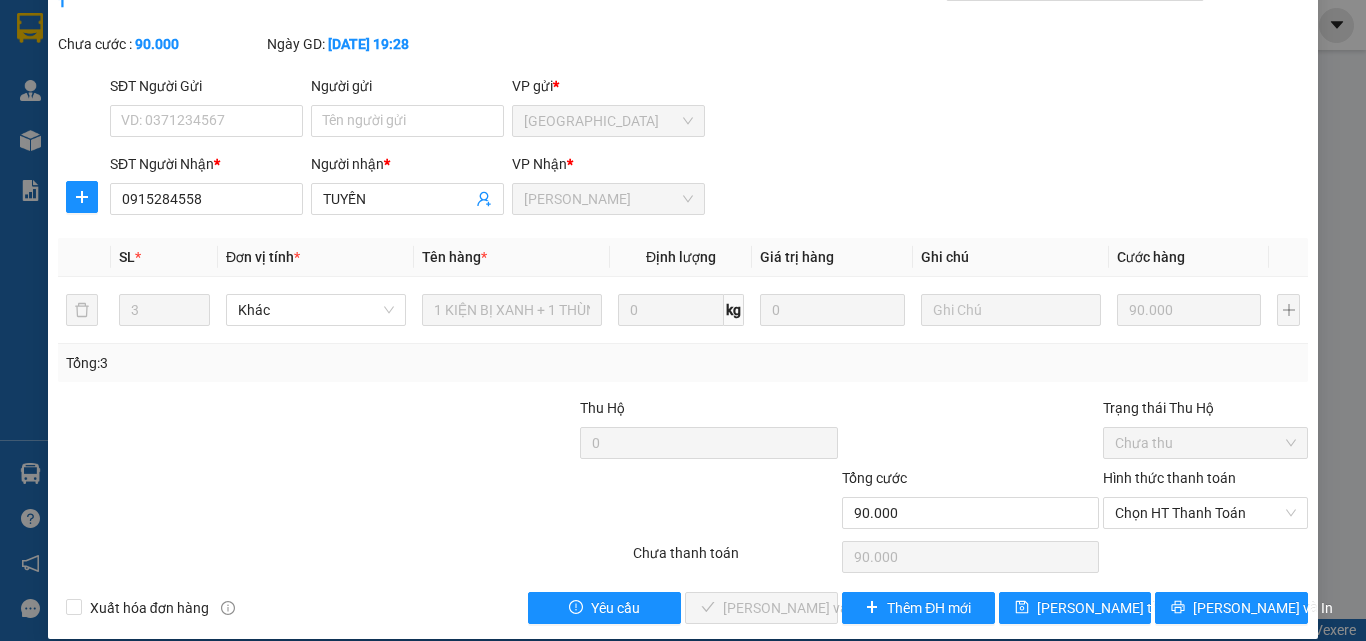 click on "Total Paid Fee 0 Total UnPaid Fee 90.000 Cash Collection Total Fee Mã ĐH:  SG2507260191 Gói vận chuyển:   Nhân viên tạo:   nho.nhuquynh Cước rồi :   0   Nhãn Chưa cước :   90.000 Ngày GD:   [DATE] 19:28 SĐT Người Gửi VD: 0371234567 Người gửi Tên người gửi VP gửi  * [GEOGRAPHIC_DATA] SĐT Người Nhận  * 0915284558 Người nhận  * TUYẾN VP Nhận  * Phan Rang SL  * Đơn vị tính  * Tên hàng  * Định lượng Giá trị hàng Ghi chú Cước hàng                   3 Khác 1 KIỆN BỊ XANH + 1 THÙNG  +1 BỊCH BÓNG 0 kg 0 90.000 Tổng:  3 Thu Hộ 0 Trạng thái Thu Hộ   Chưa thu Tổng cước 90.000 Hình thức thanh toán Chọn HT Thanh Toán Số tiền thu trước 0 Chọn HT Thanh Toán Chưa thanh toán 90.000 Chọn HT Thanh Toán Xuất hóa đơn hàng Yêu cầu Lưu và Giao hàng Thêm ĐH mới [PERSON_NAME] đổi [PERSON_NAME] và In Tại văn phòng Tại văn phòng" at bounding box center (683, 296) 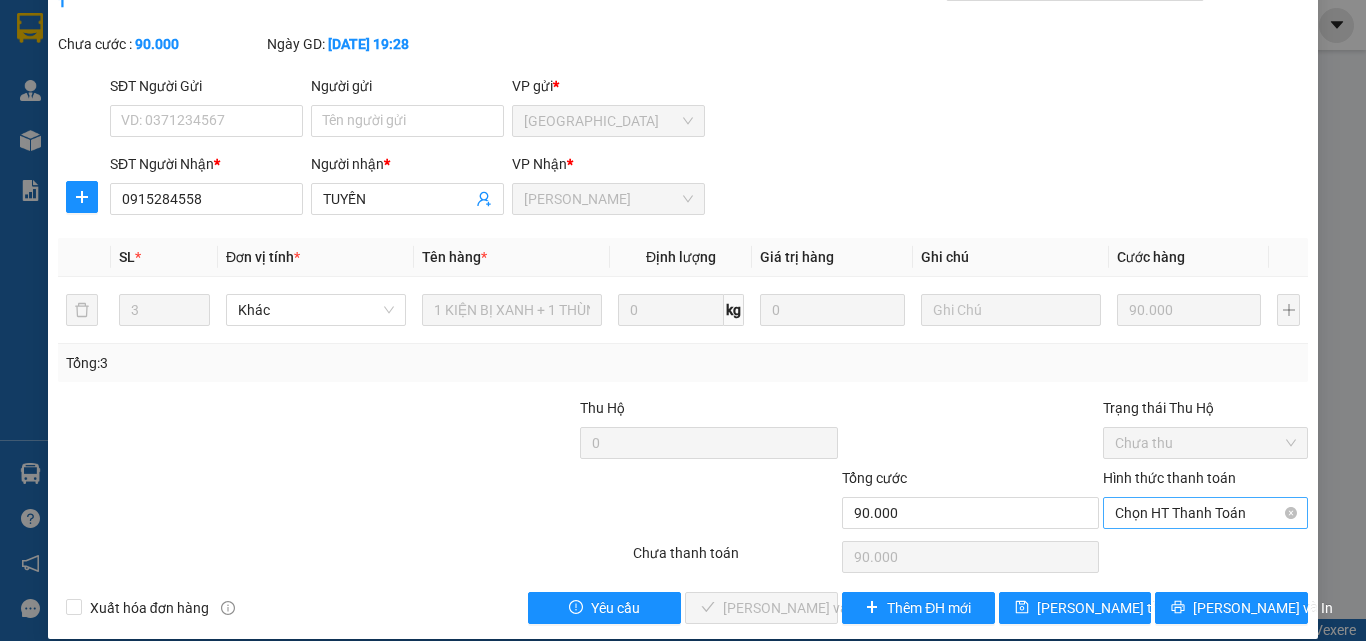 click on "Chọn HT Thanh Toán" at bounding box center (1205, 513) 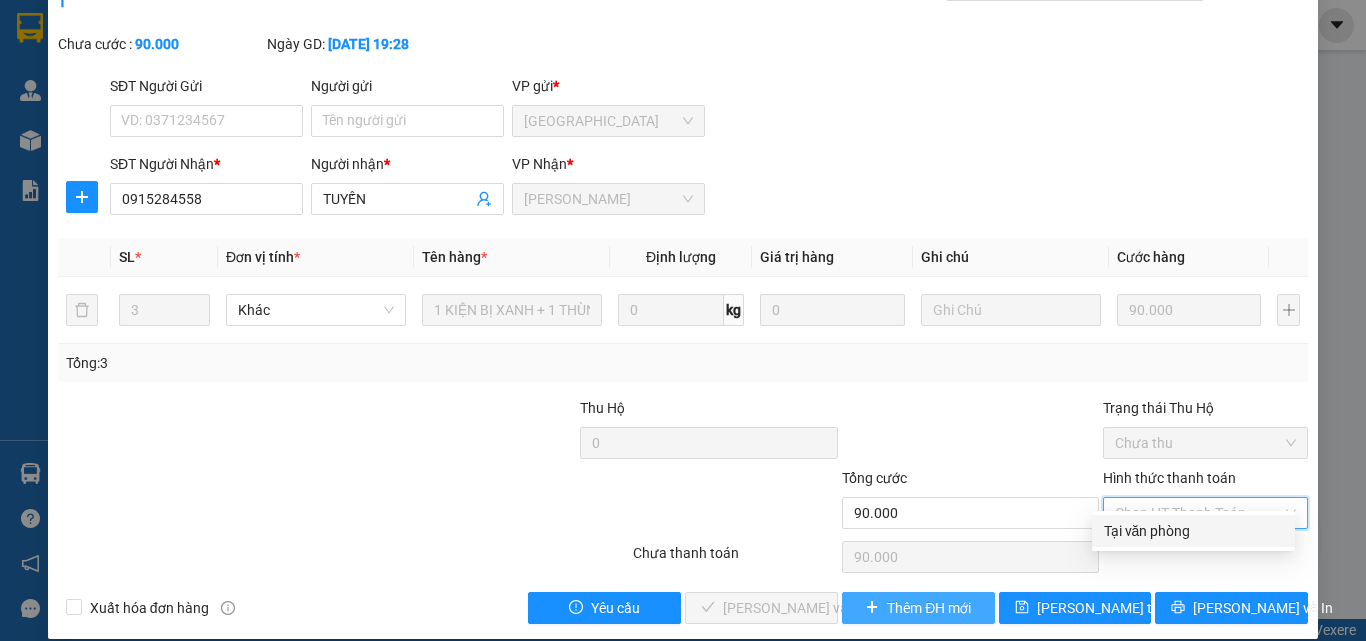 drag, startPoint x: 1187, startPoint y: 531, endPoint x: 955, endPoint y: 577, distance: 236.51639 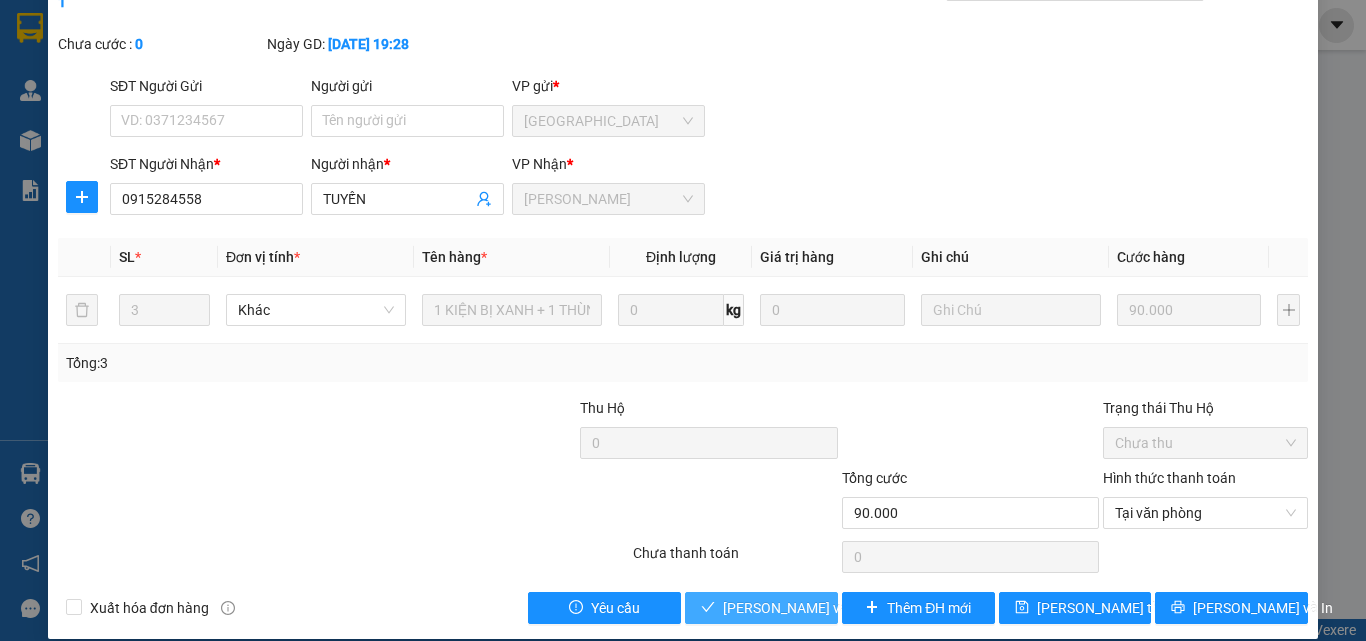 click on "[PERSON_NAME] và Giao hàng" at bounding box center [819, 608] 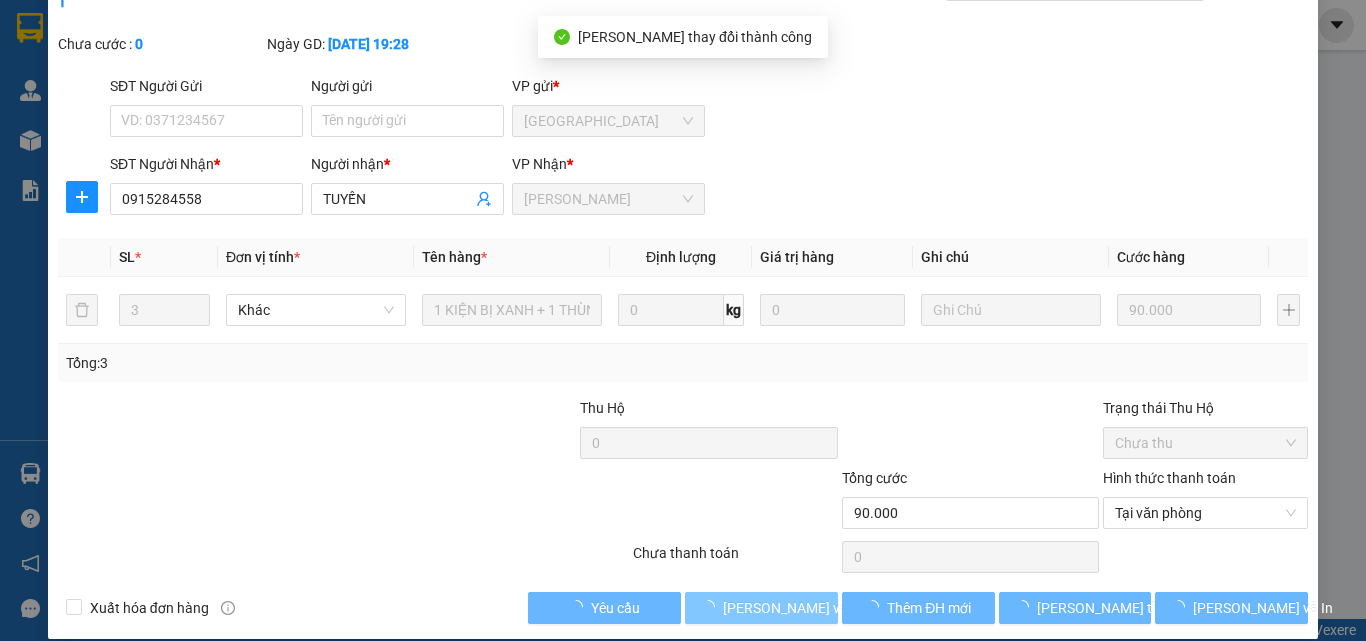 scroll, scrollTop: 0, scrollLeft: 0, axis: both 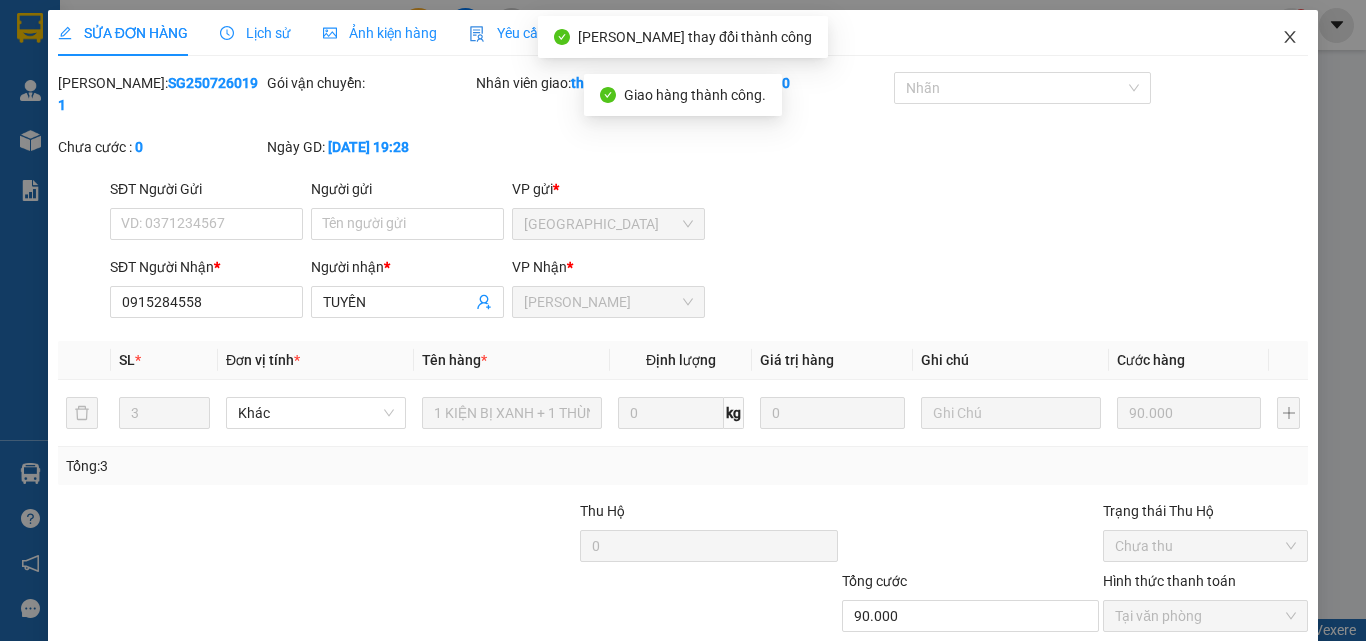 click 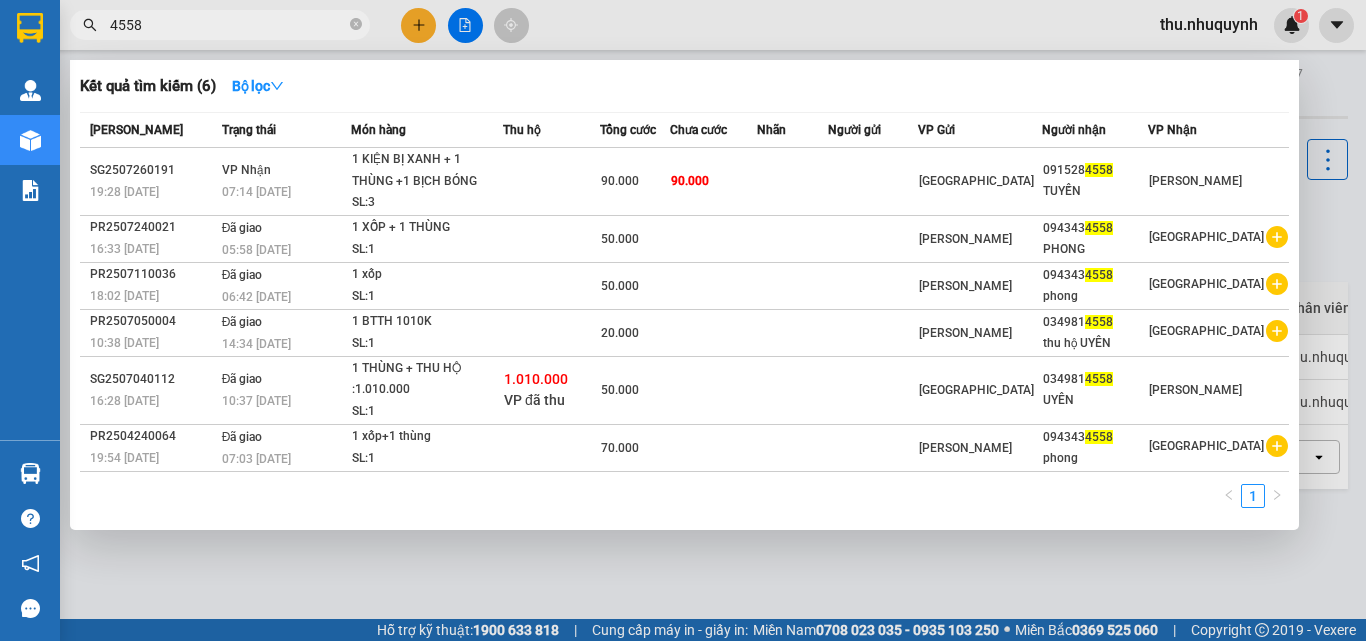click on "4558" at bounding box center [228, 25] 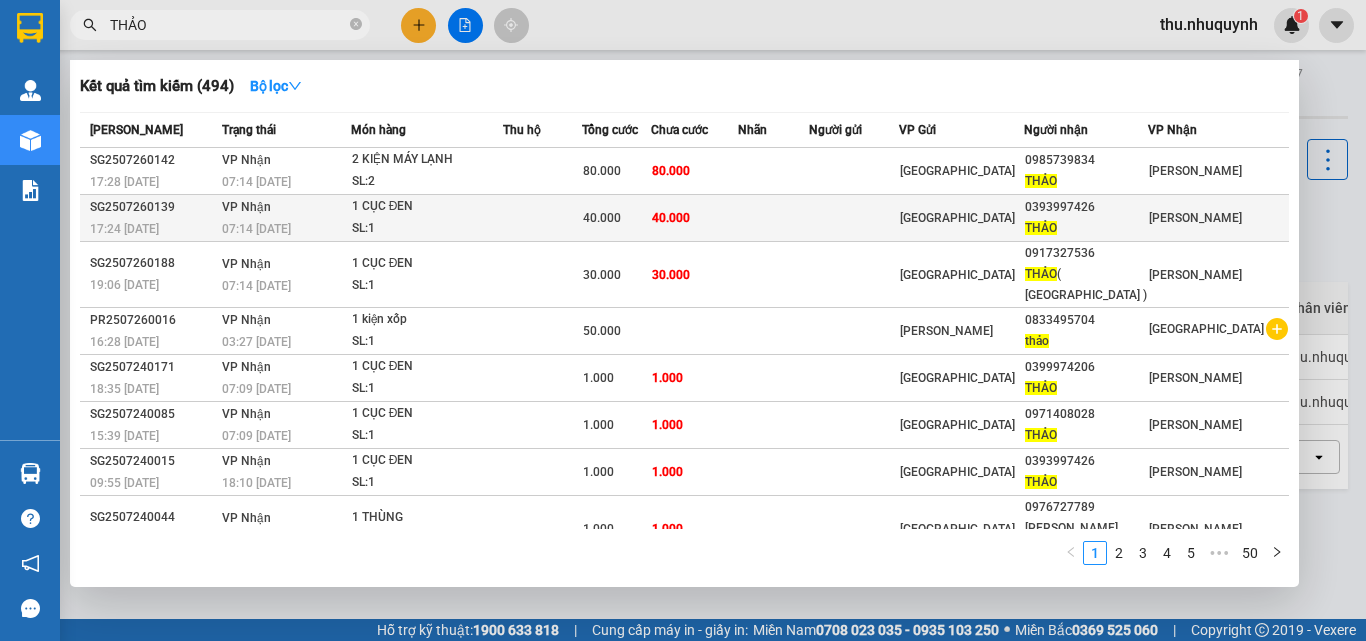 type on "THẢO" 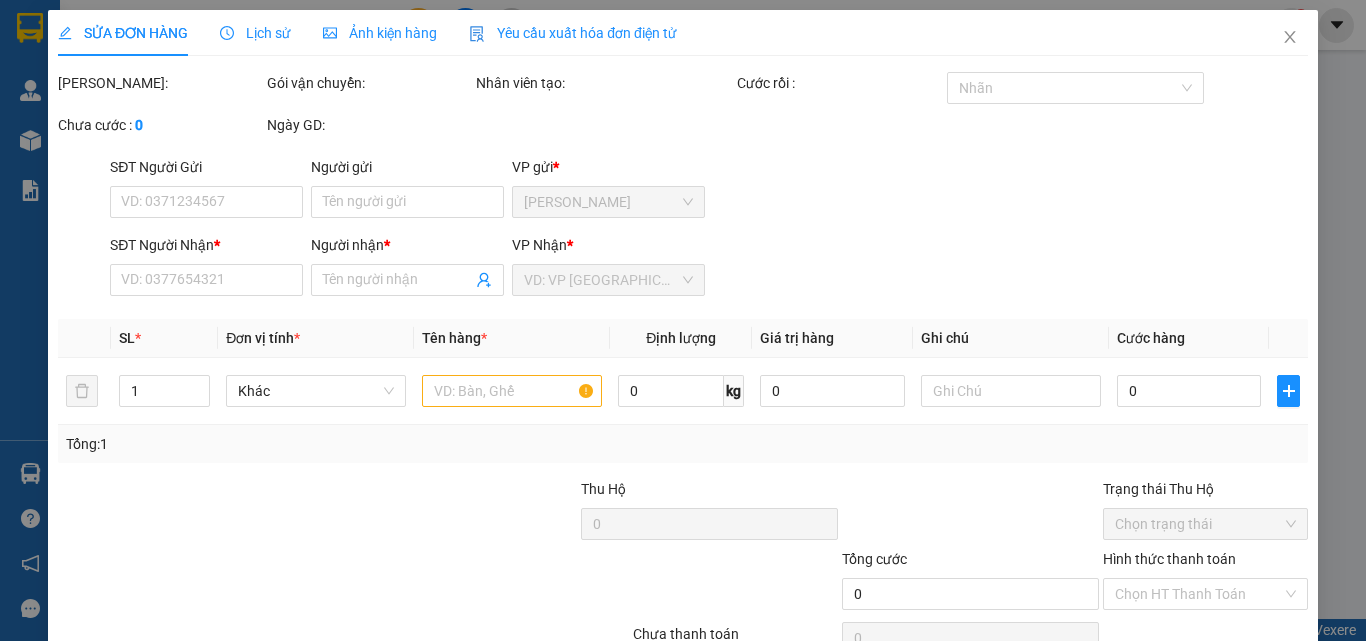 scroll, scrollTop: 100, scrollLeft: 0, axis: vertical 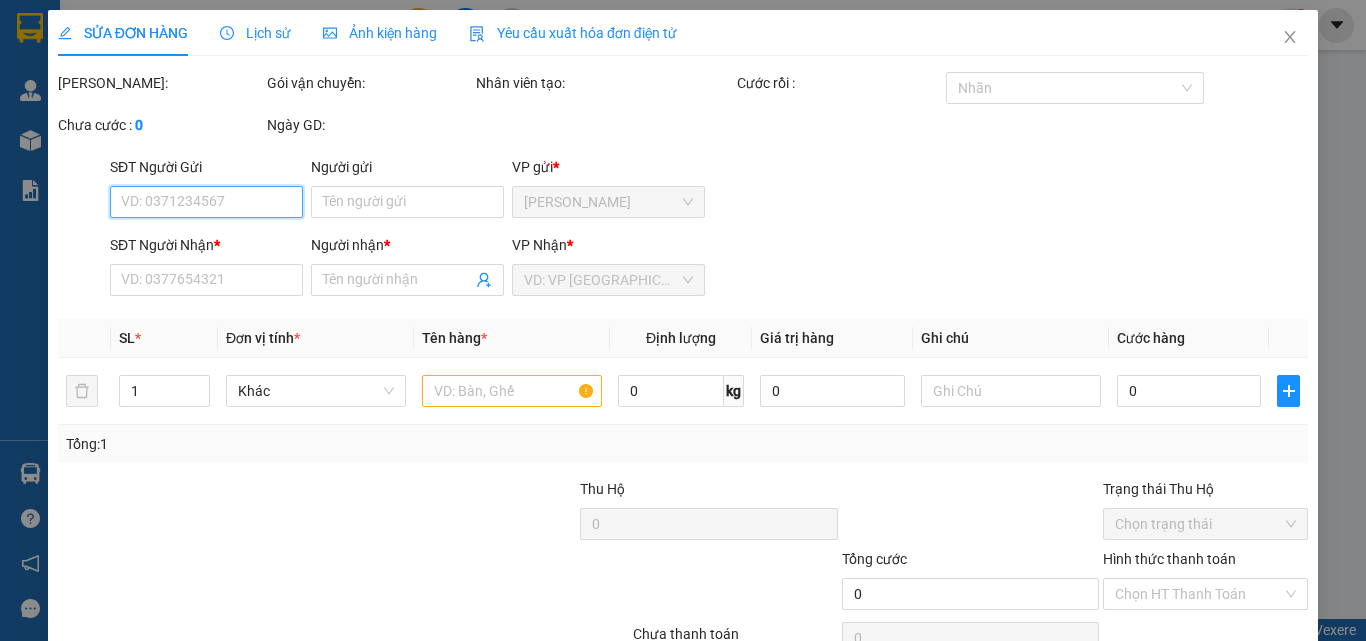 type on "0393997426" 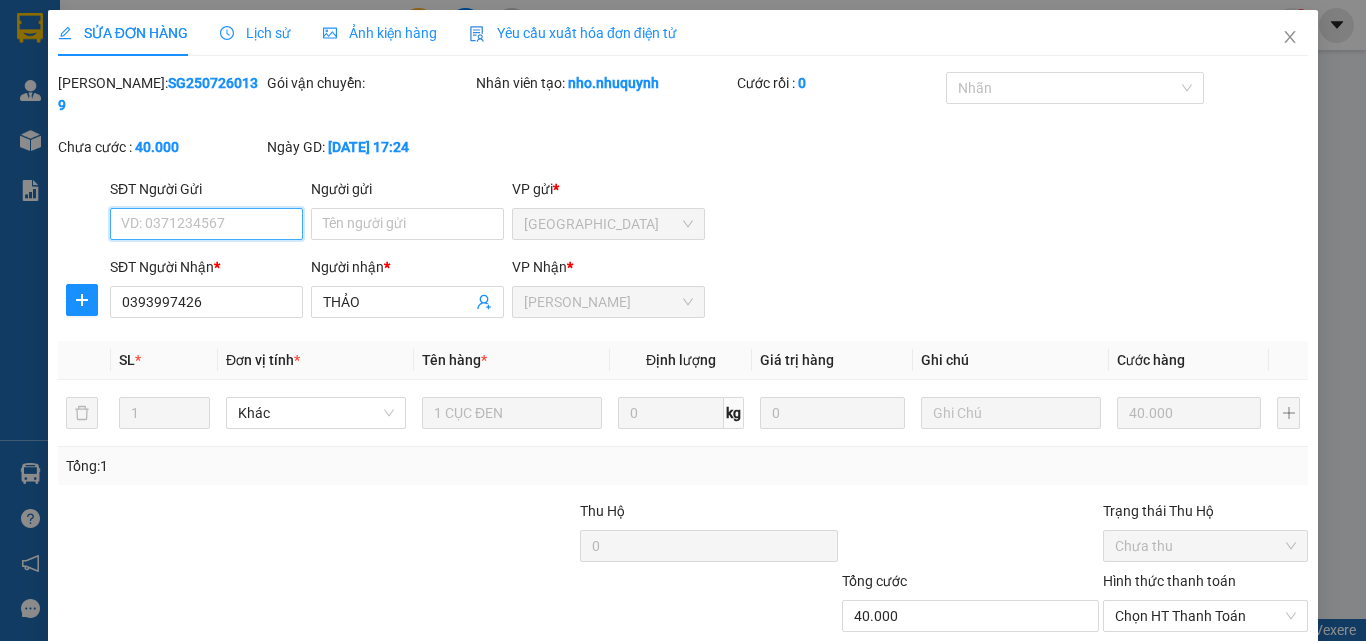 scroll, scrollTop: 103, scrollLeft: 0, axis: vertical 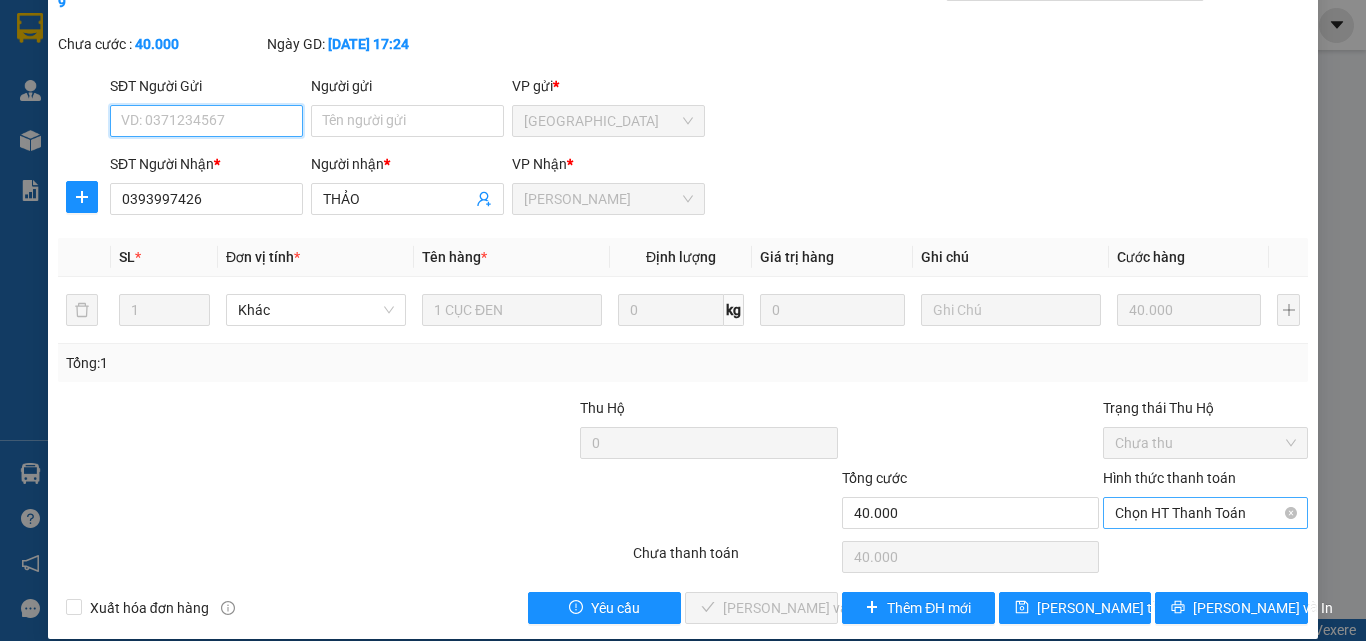 click on "Chọn HT Thanh Toán" at bounding box center (1205, 513) 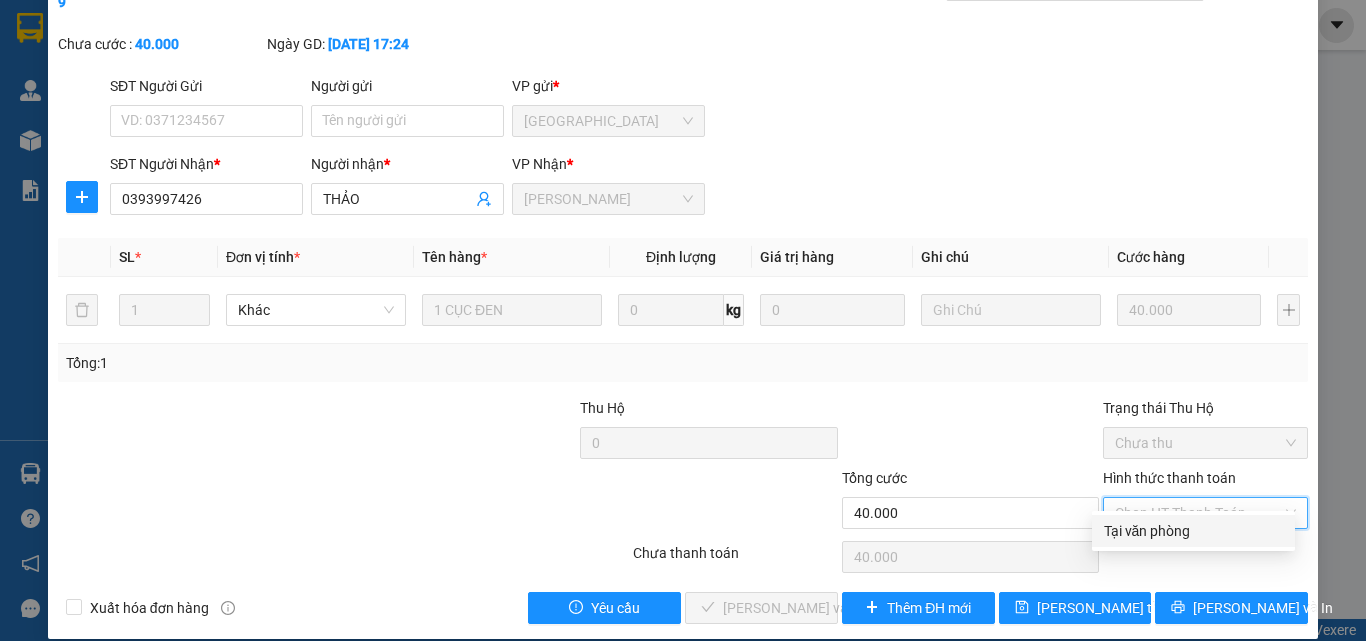 click on "Tại văn phòng" at bounding box center [1193, 531] 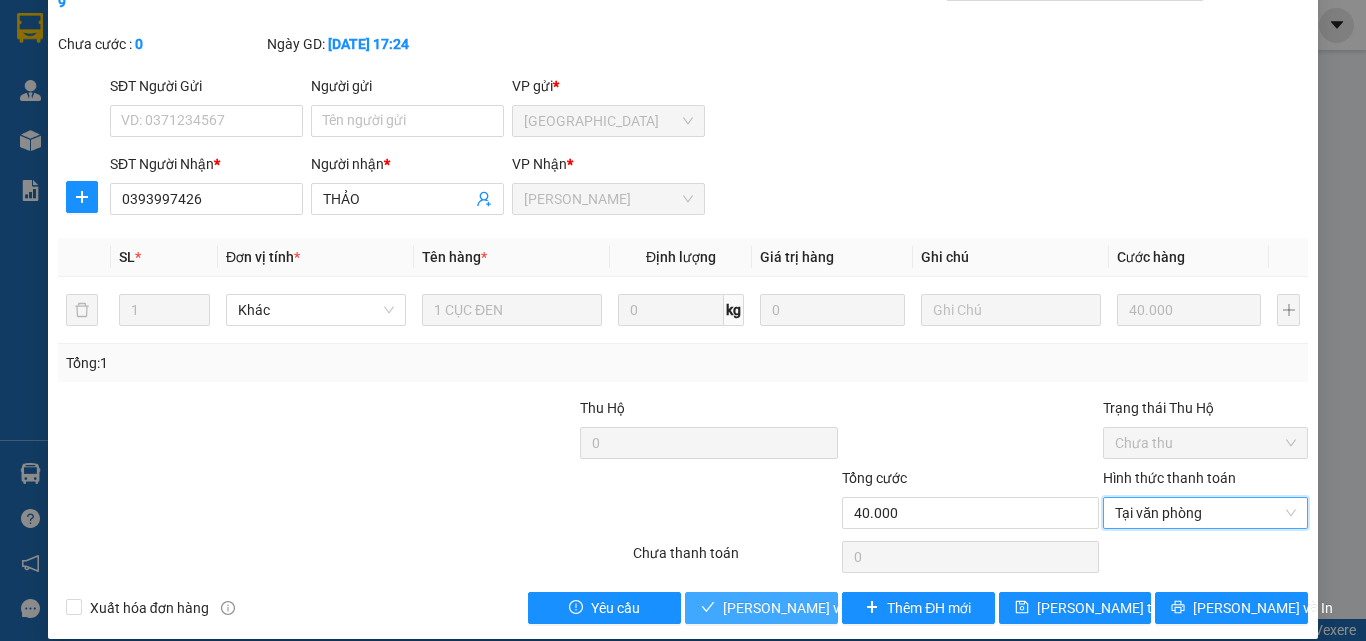 click on "[PERSON_NAME] và Giao hàng" at bounding box center [819, 608] 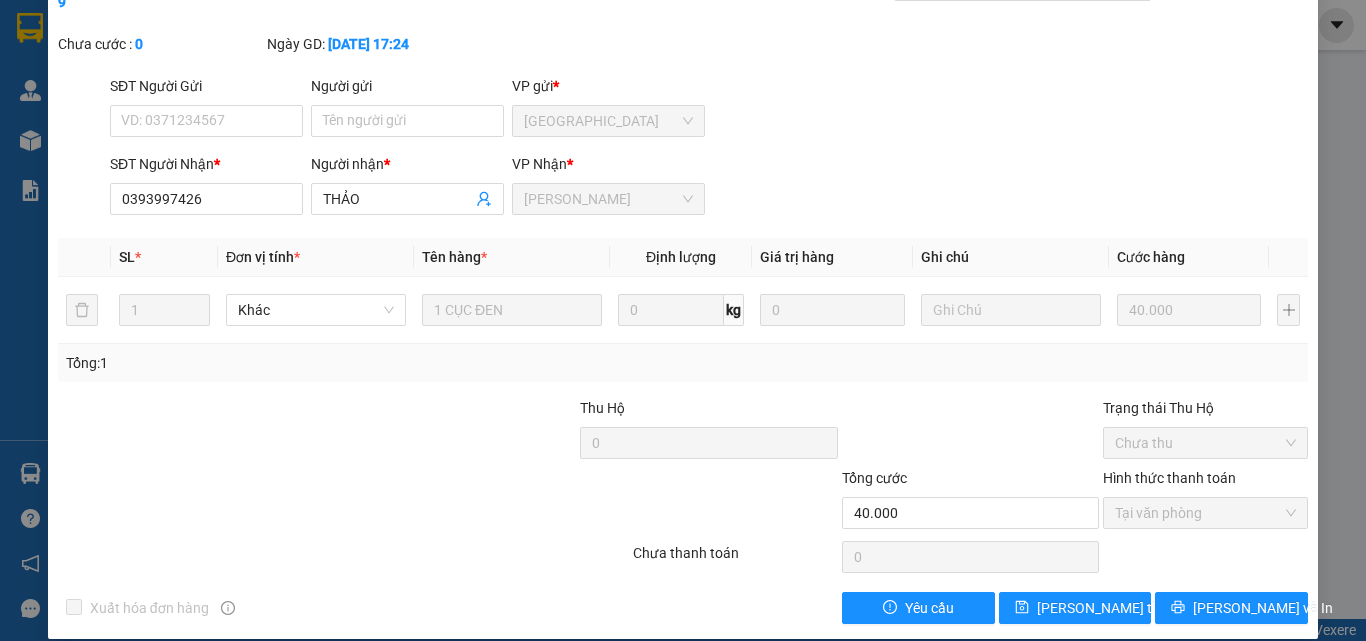 scroll, scrollTop: 0, scrollLeft: 0, axis: both 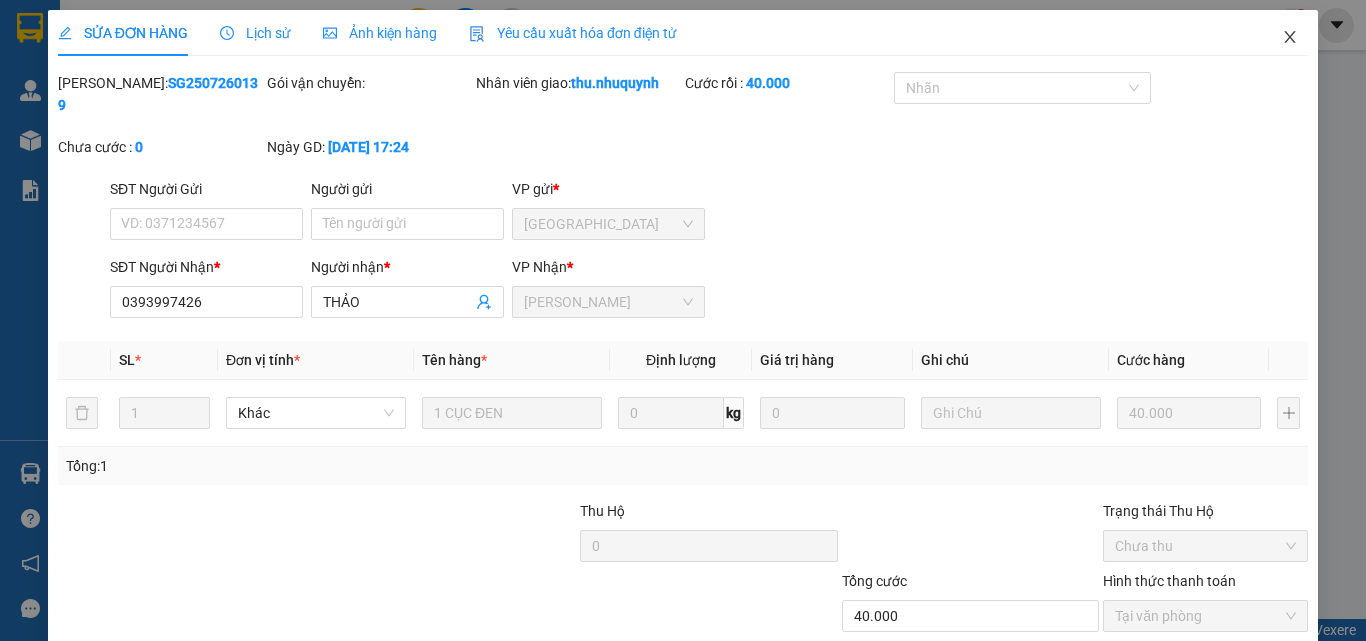 drag, startPoint x: 1291, startPoint y: 32, endPoint x: 696, endPoint y: 5, distance: 595.6123 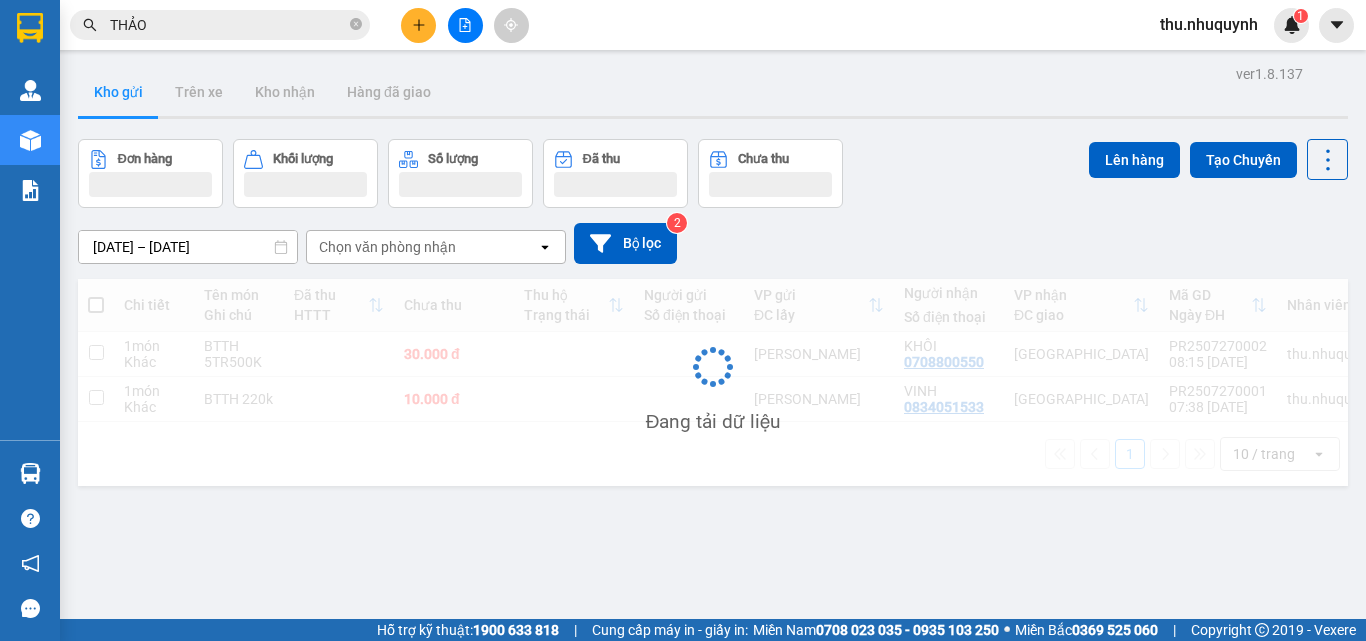 click on "THẢO" at bounding box center (228, 25) 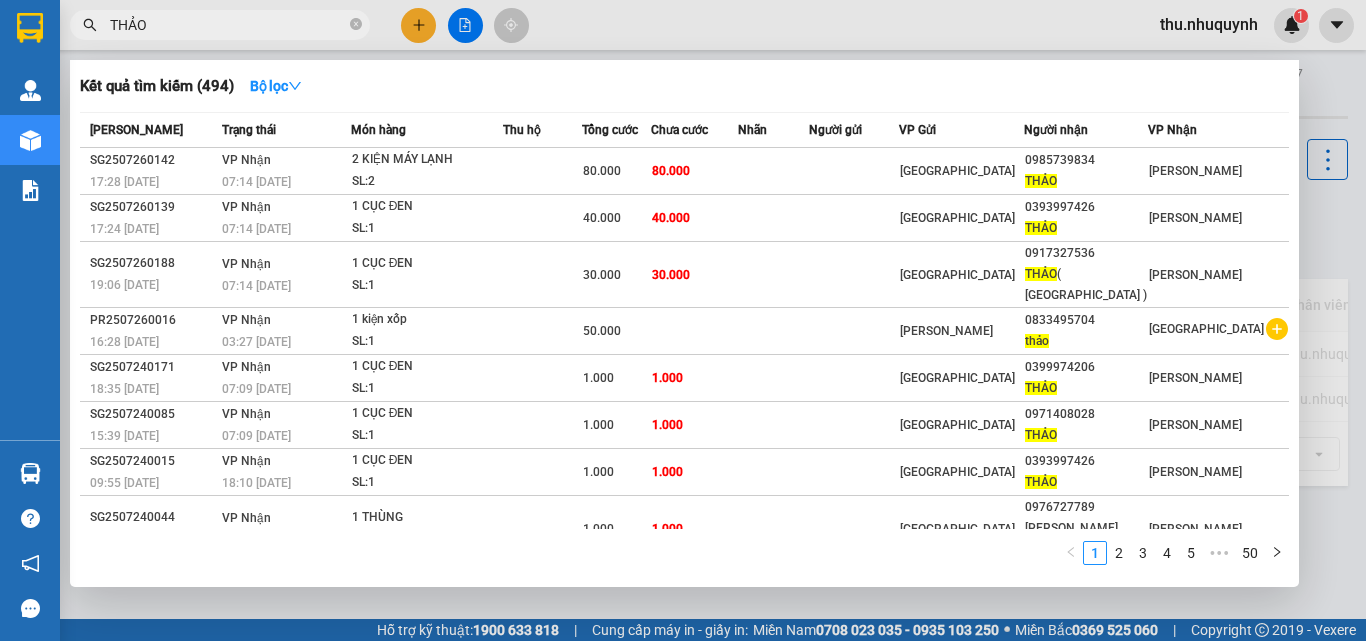 click on "THẢO" at bounding box center [228, 25] 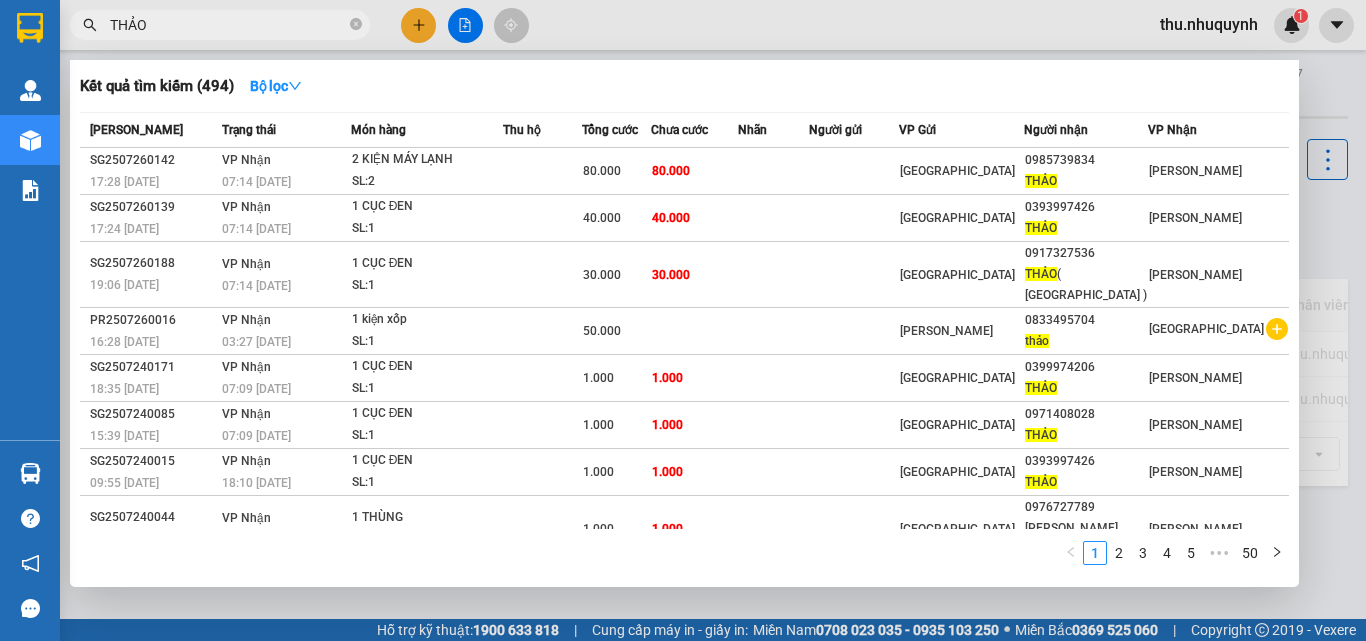 click on "THẢO" at bounding box center [228, 25] 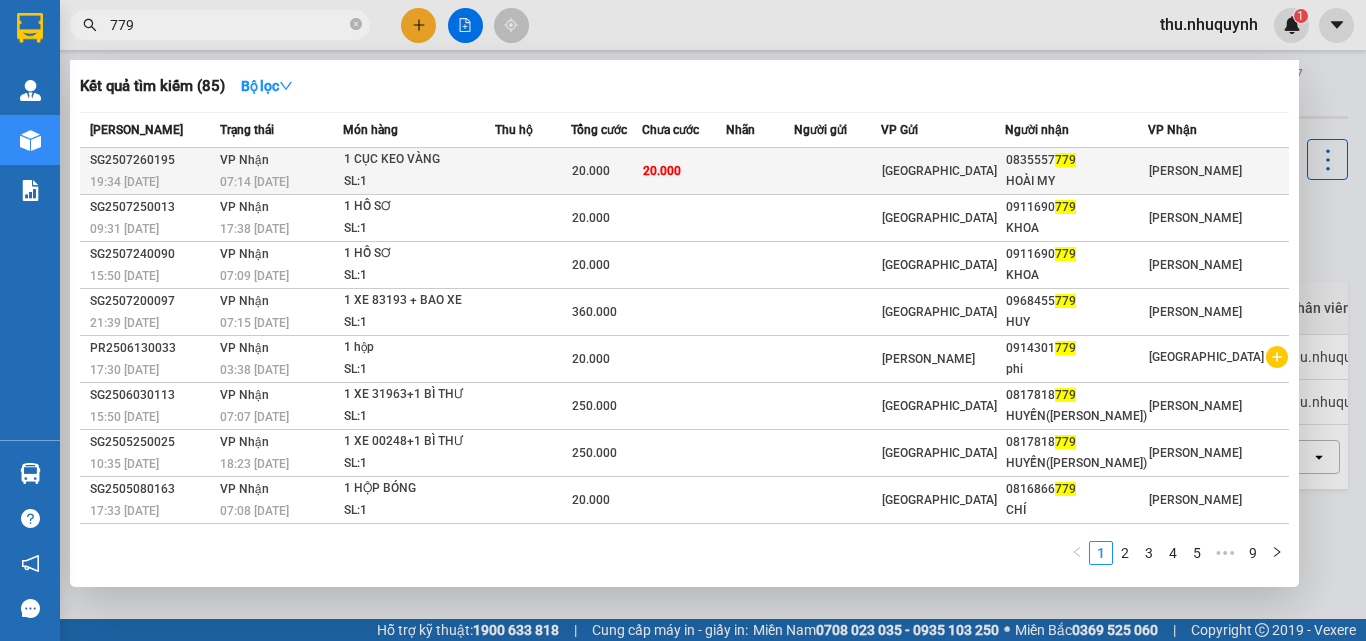 type on "779" 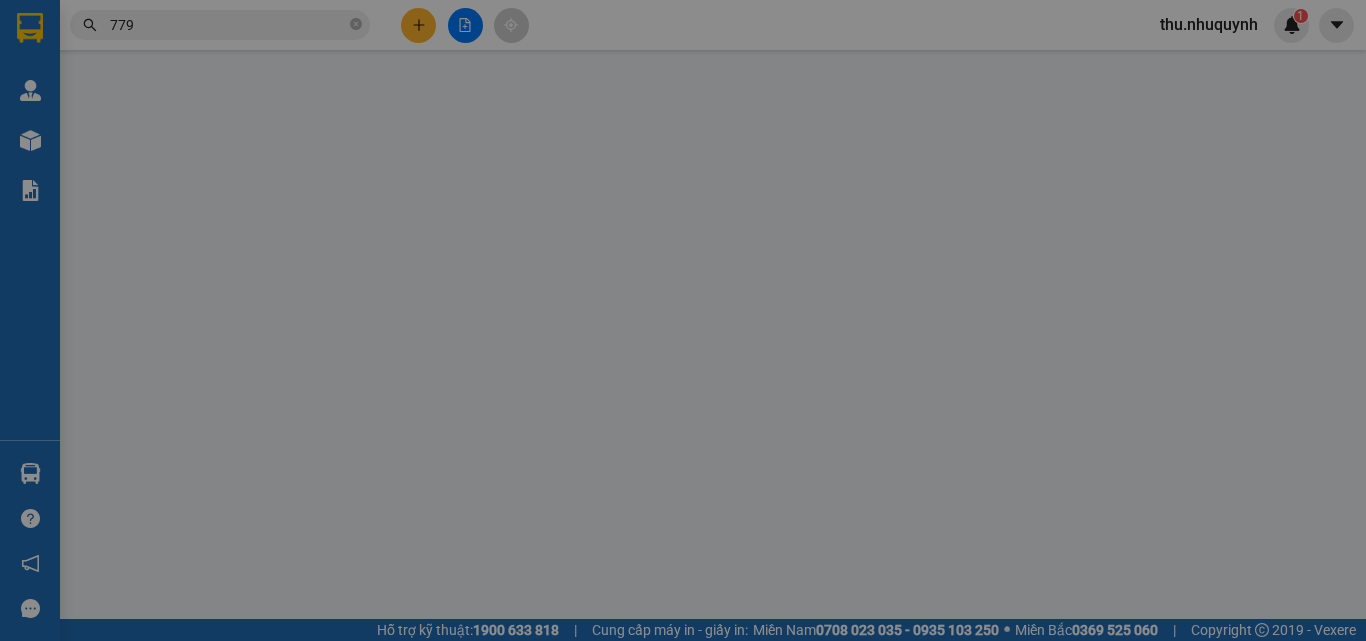 type on "0835557779" 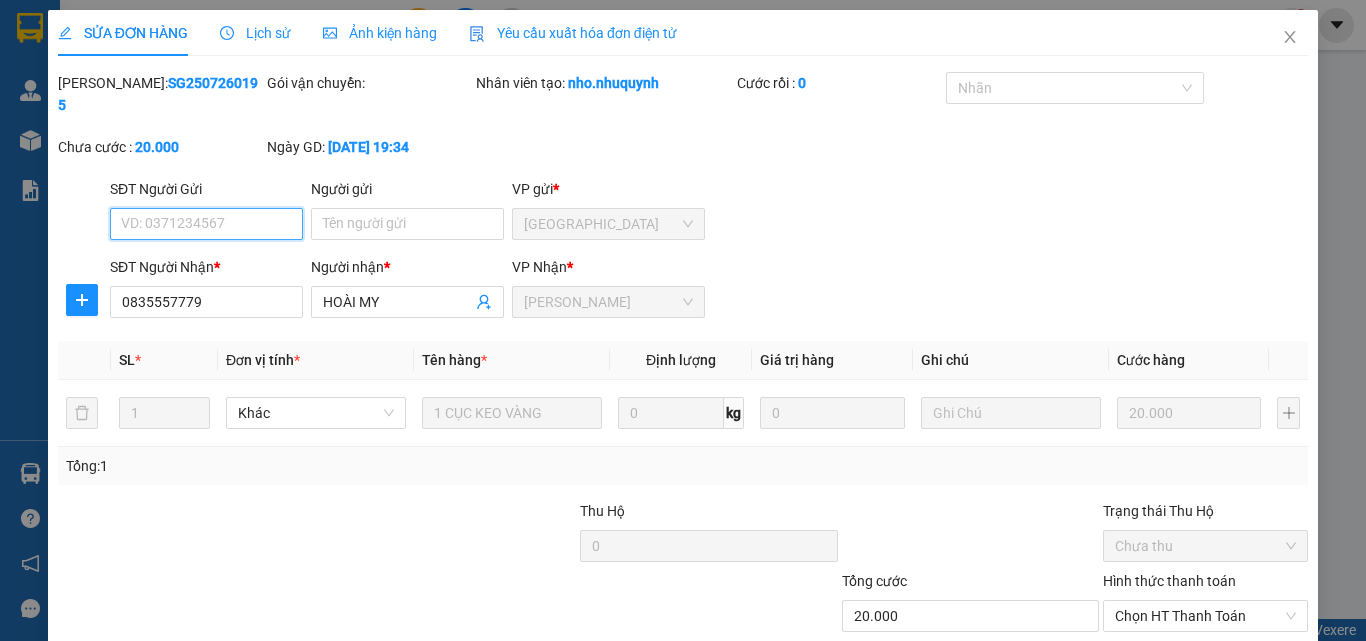 scroll, scrollTop: 103, scrollLeft: 0, axis: vertical 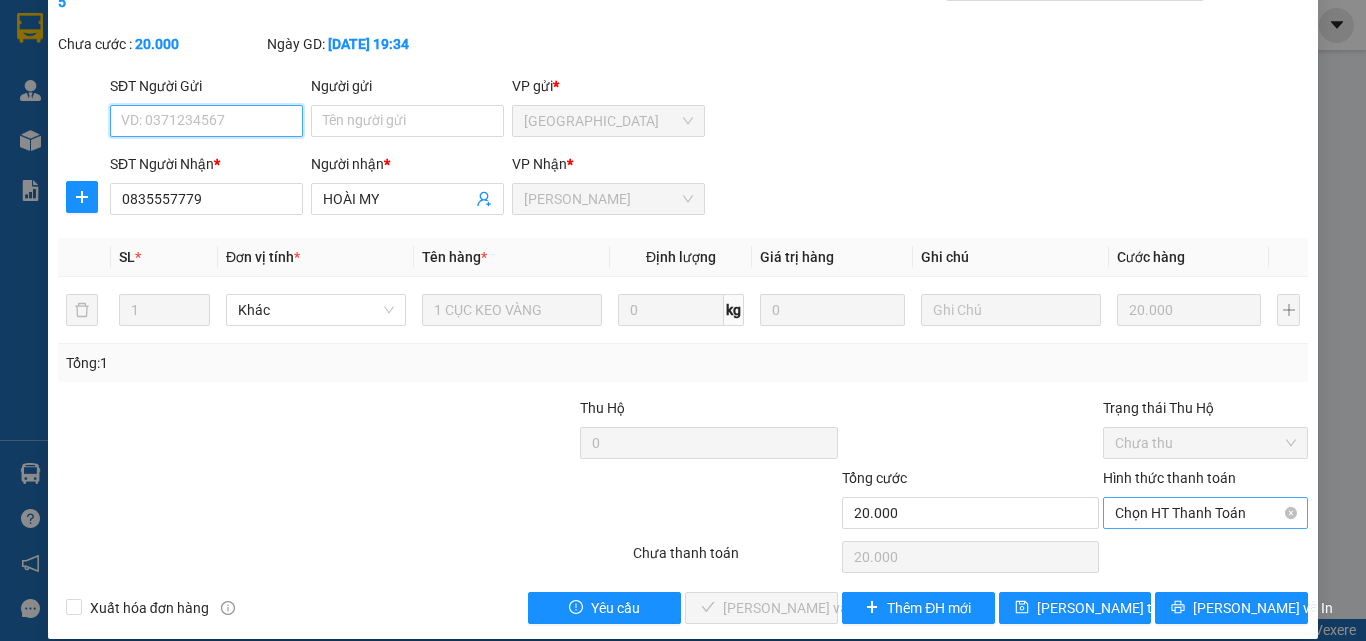 click on "Chọn HT Thanh Toán" at bounding box center [1205, 513] 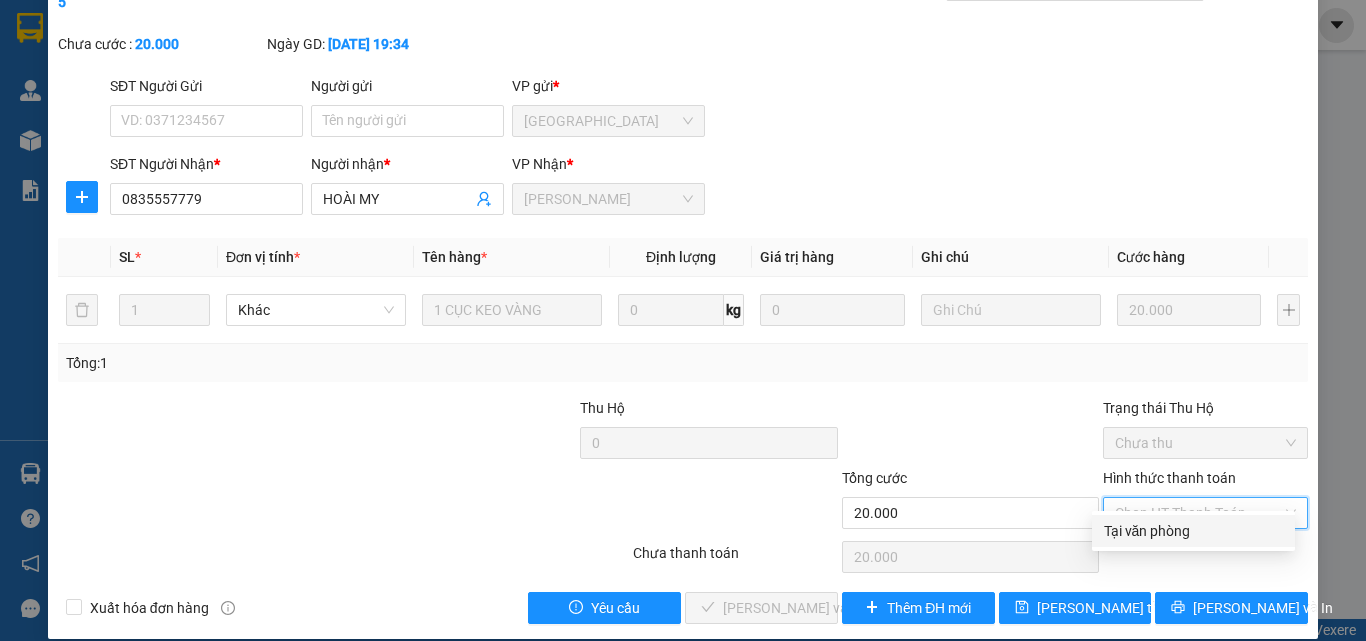 click on "Tại văn phòng" at bounding box center (1193, 531) 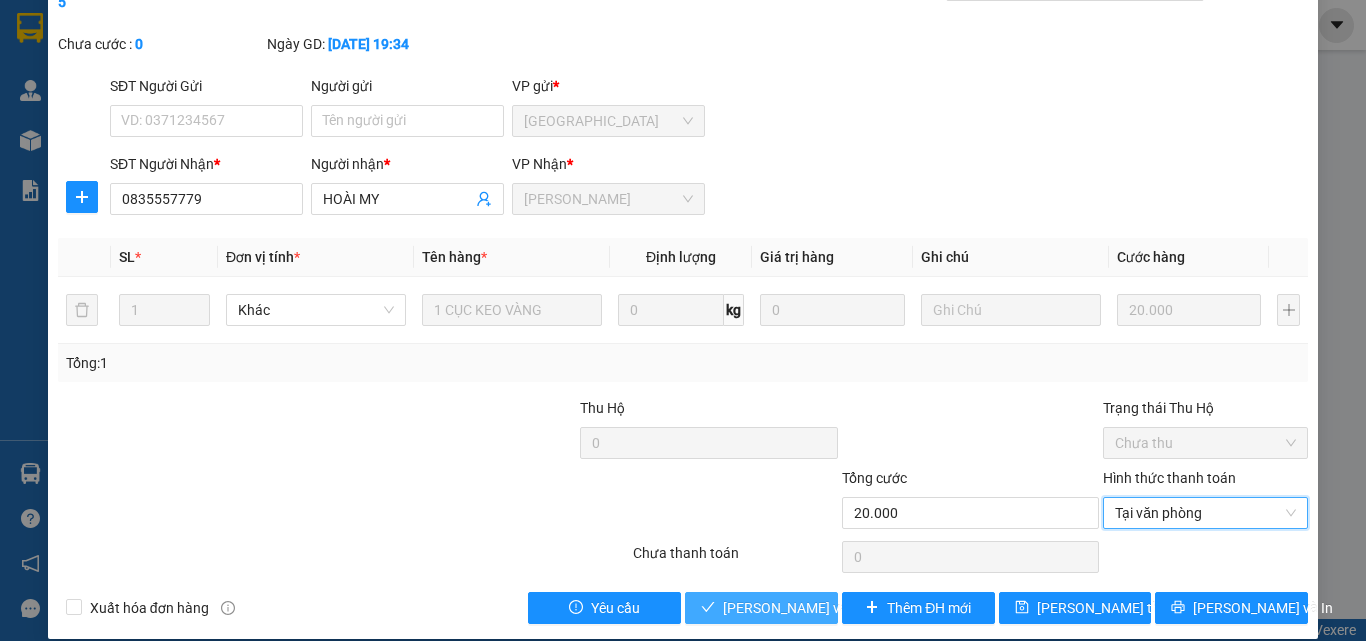 click on "[PERSON_NAME] và Giao hàng" at bounding box center (819, 608) 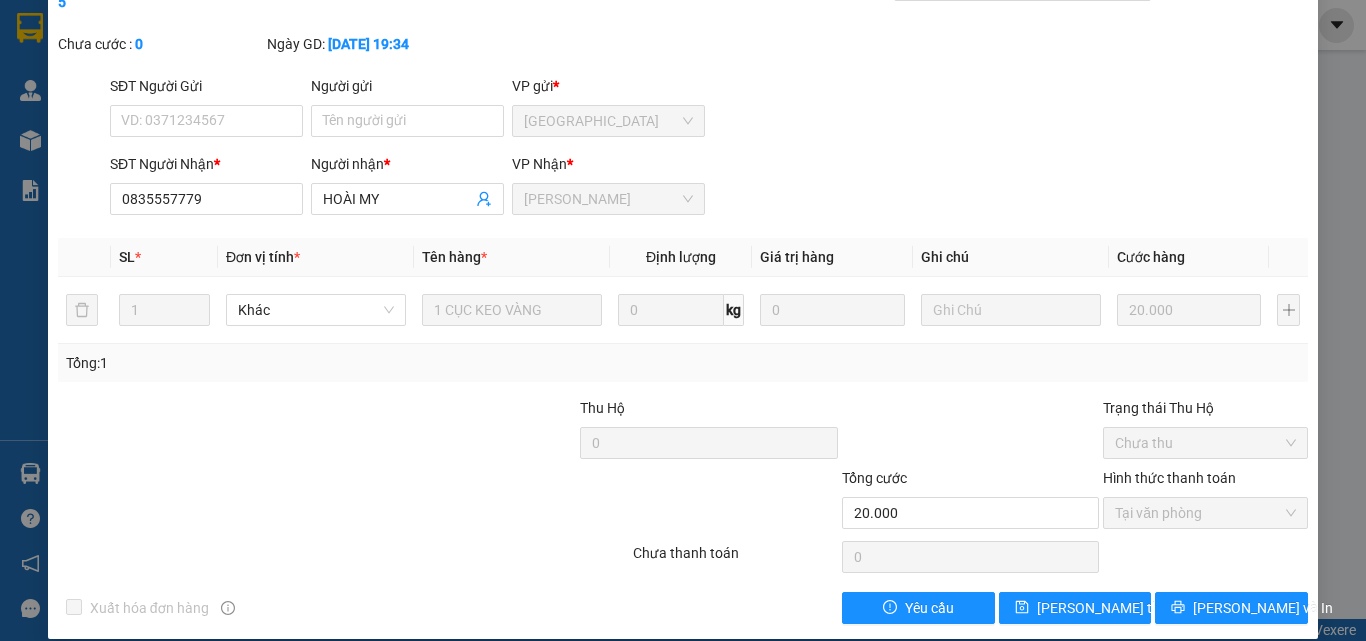 scroll, scrollTop: 0, scrollLeft: 0, axis: both 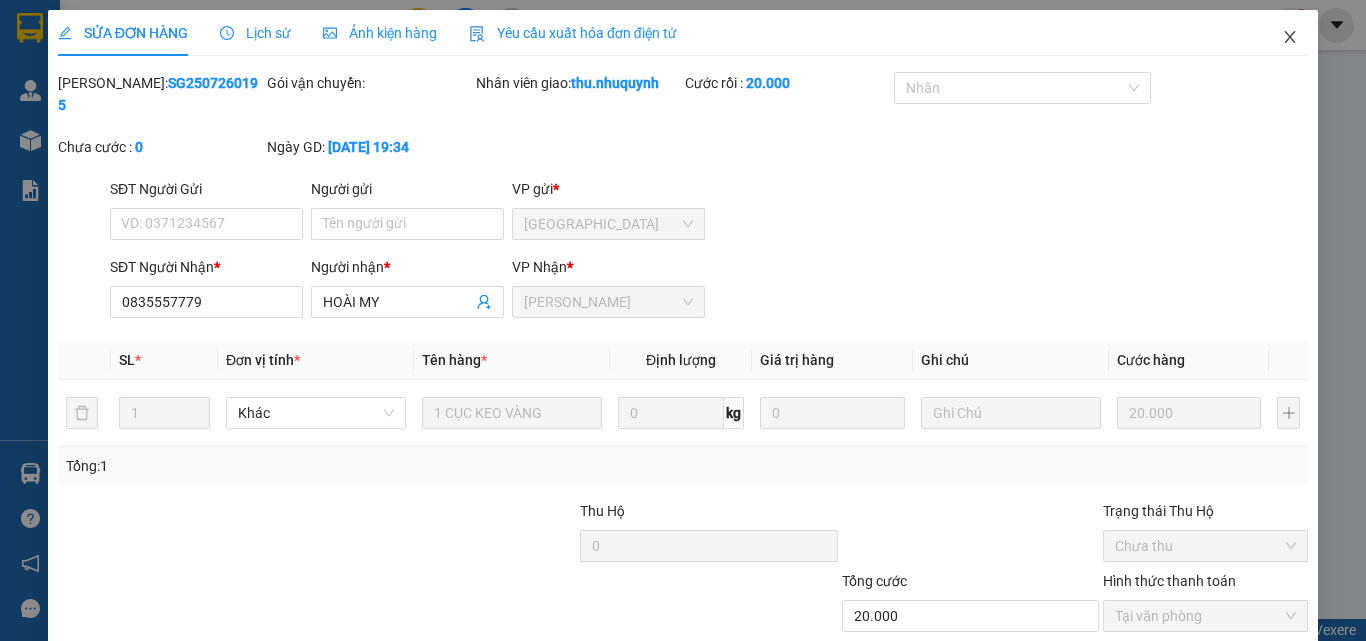 click at bounding box center [1290, 38] 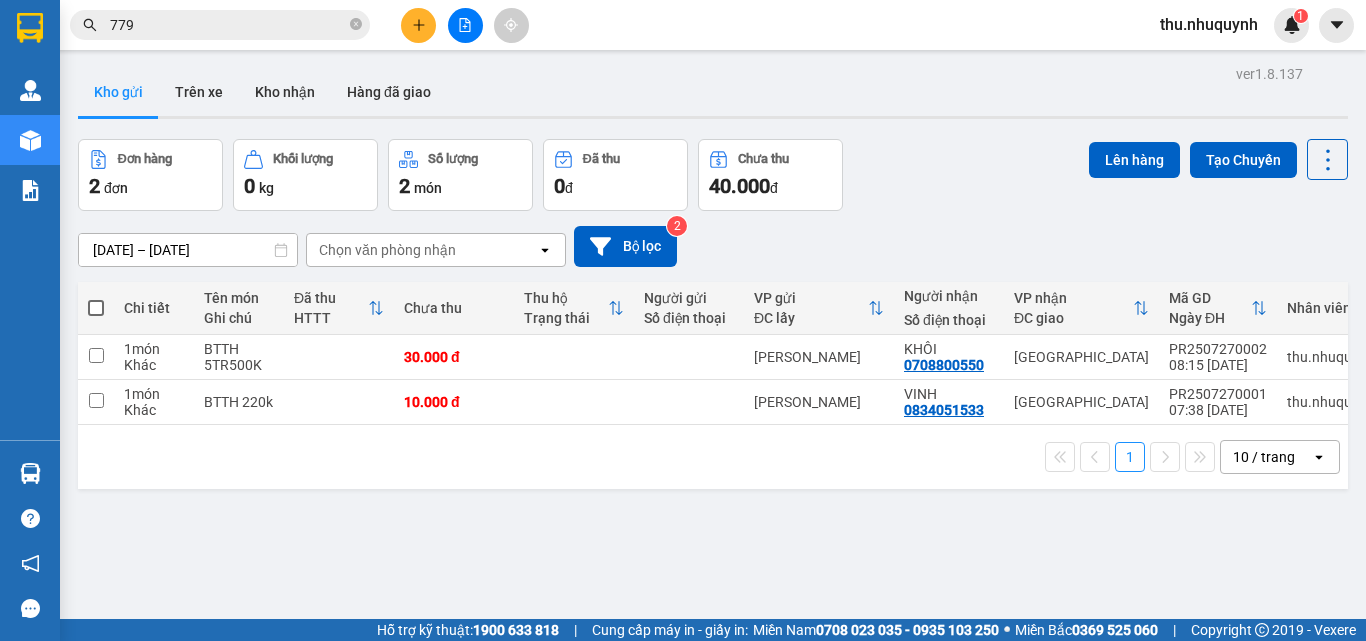 click on "Kết quả tìm kiếm ( 85 )  Bộ lọc  Mã ĐH Trạng thái Món hàng Thu hộ Tổng cước Chưa cước Nhãn Người gửi VP Gửi Người nhận VP Nhận SG2507260195 19:34 [DATE] VP Nhận   07:14 [DATE] 1 CỤC KEO VÀNG SL:  1 20.000 20.000 [GEOGRAPHIC_DATA] 0835557 779 HOÀI MY [GEOGRAPHIC_DATA] 09:31 [DATE] VP Nhận   17:38 [DATE] 1 HỒ SƠ SL:  1 20.000 [GEOGRAPHIC_DATA] 0911690 779 KHOA [GEOGRAPHIC_DATA] 15:50 [DATE] VP Nhận   07:09 [DATE] 1 HỒ SƠ SL:  1 20.000 [GEOGRAPHIC_DATA] 0911690 779 KHOA Phan Rang SG2507200097 21:39 [DATE] VP Nhận   07:15 [DATE] 1 XE 83193 + BAO XE SL:  1 360.000 [GEOGRAPHIC_DATA] 0968455 779 HUY Phan Rang PR2506130033 17:30 [DATE] VP Nhận   03:38 [DATE] 1 hộp SL:  1 20.000 Phan Rang 0914301 779 phi [GEOGRAPHIC_DATA] SG2506030113 15:50 [DATE] VP Nhận   07:07 [DATE] 1 XE 31963+1 BÌ THƯ SL:  1 250.000 [GEOGRAPHIC_DATA] 0817818 779 HUYỀN(AN XUÂN) [GEOGRAPHIC_DATA] 10:35 [DATE] VP Nhận   18:23 [DATE] 1 XE 00248+1 BÌ THƯ SL:  1 250.000 [GEOGRAPHIC_DATA] 0817818 779   1" at bounding box center (195, 25) 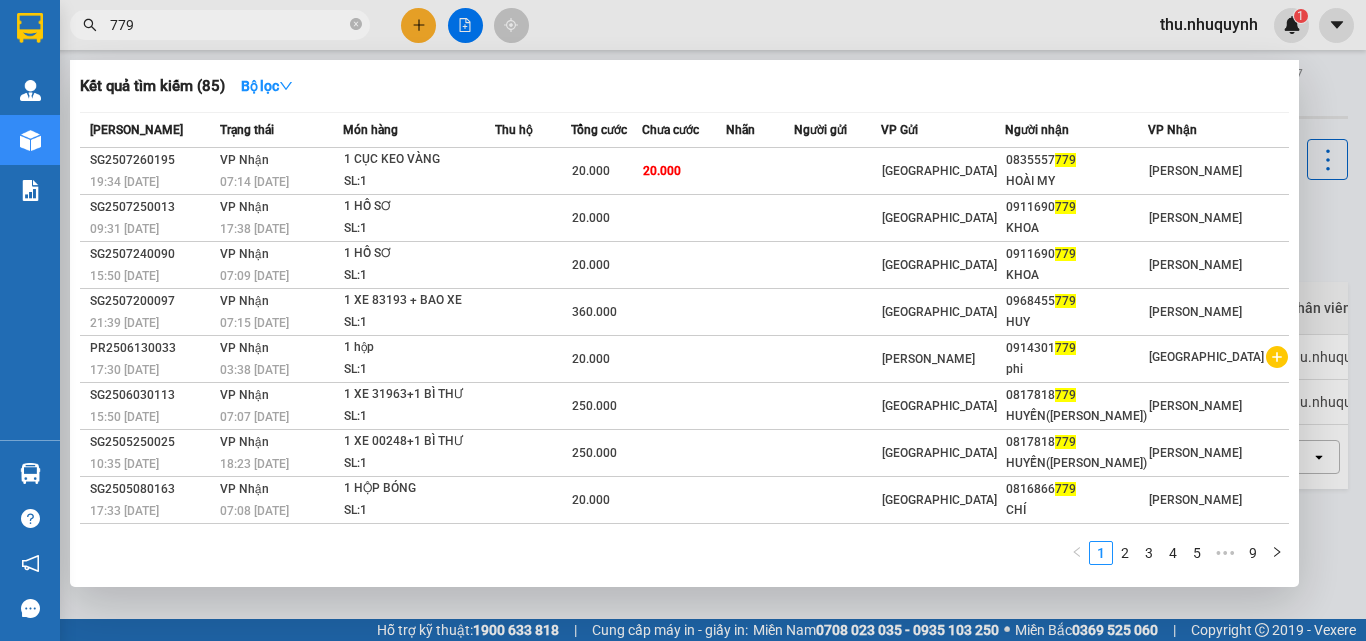 click on "779" at bounding box center [228, 25] 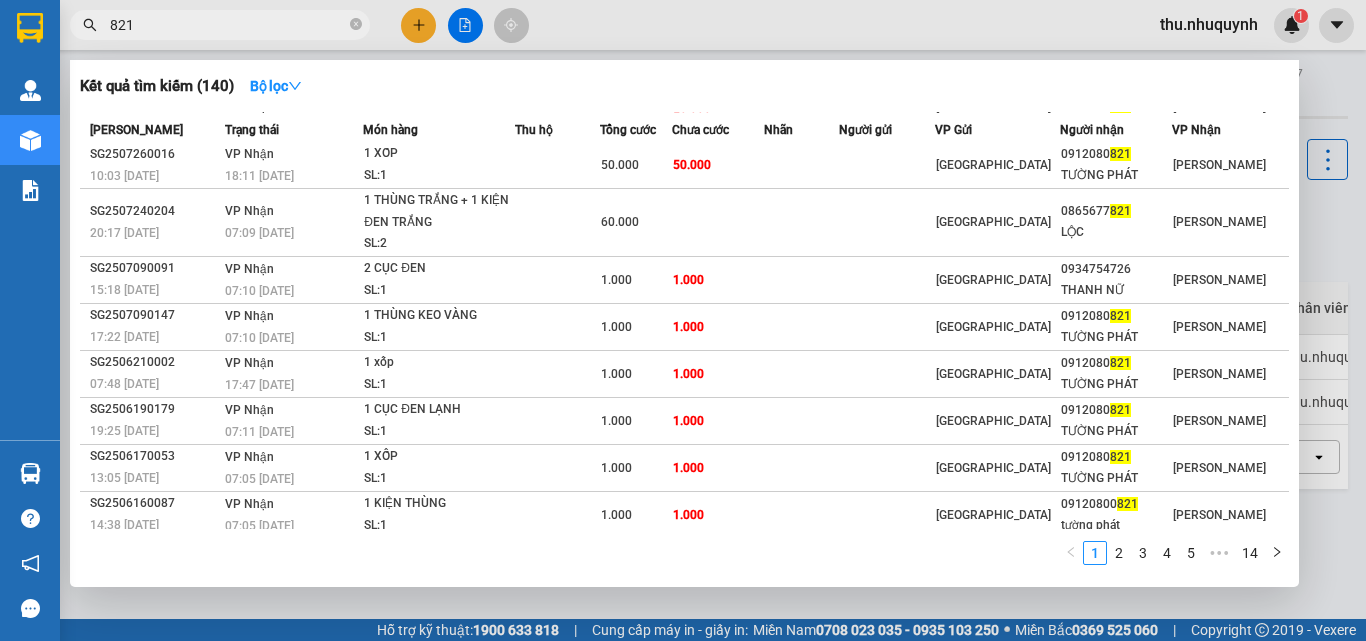 scroll, scrollTop: 0, scrollLeft: 0, axis: both 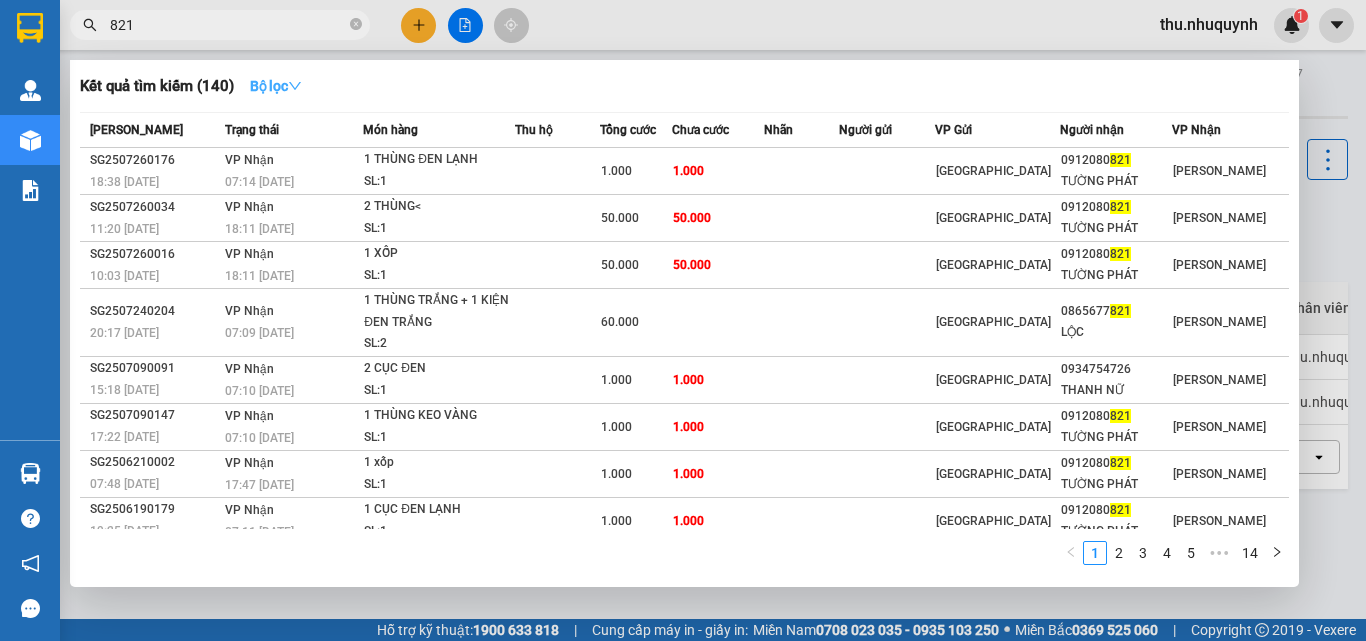 type on "821" 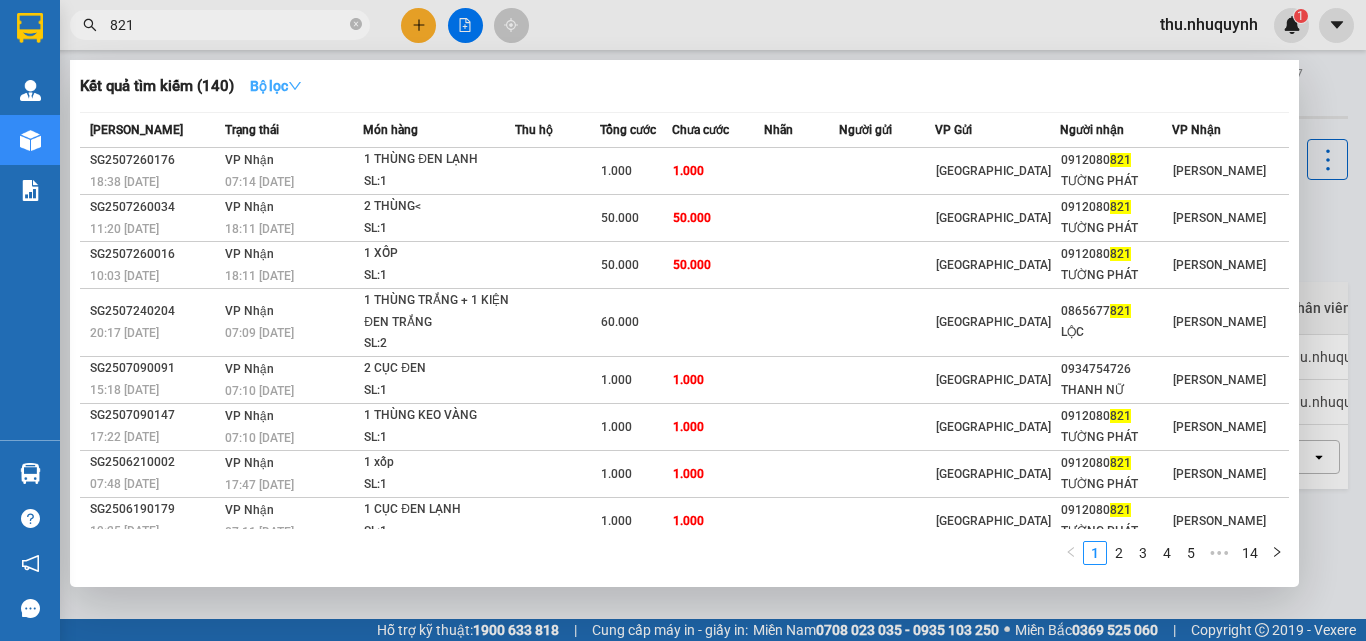 click on "Bộ lọc" at bounding box center [276, 86] 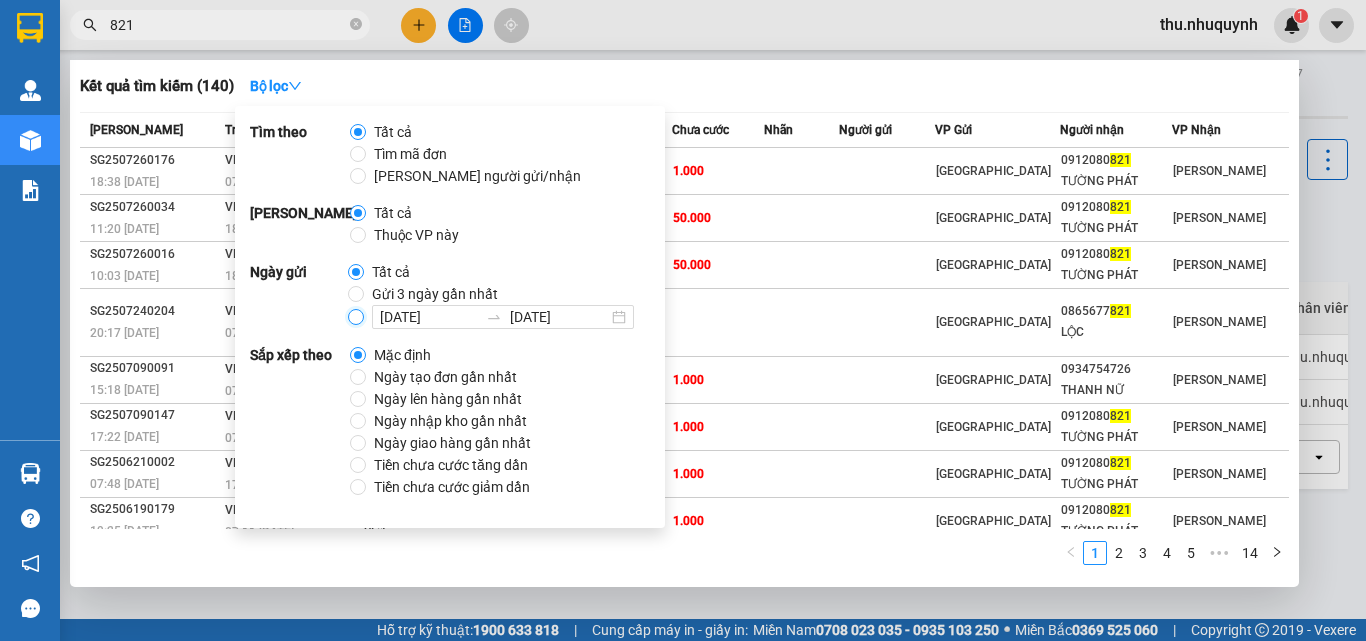 click on "[DATE] [DATE]" at bounding box center (356, 317) 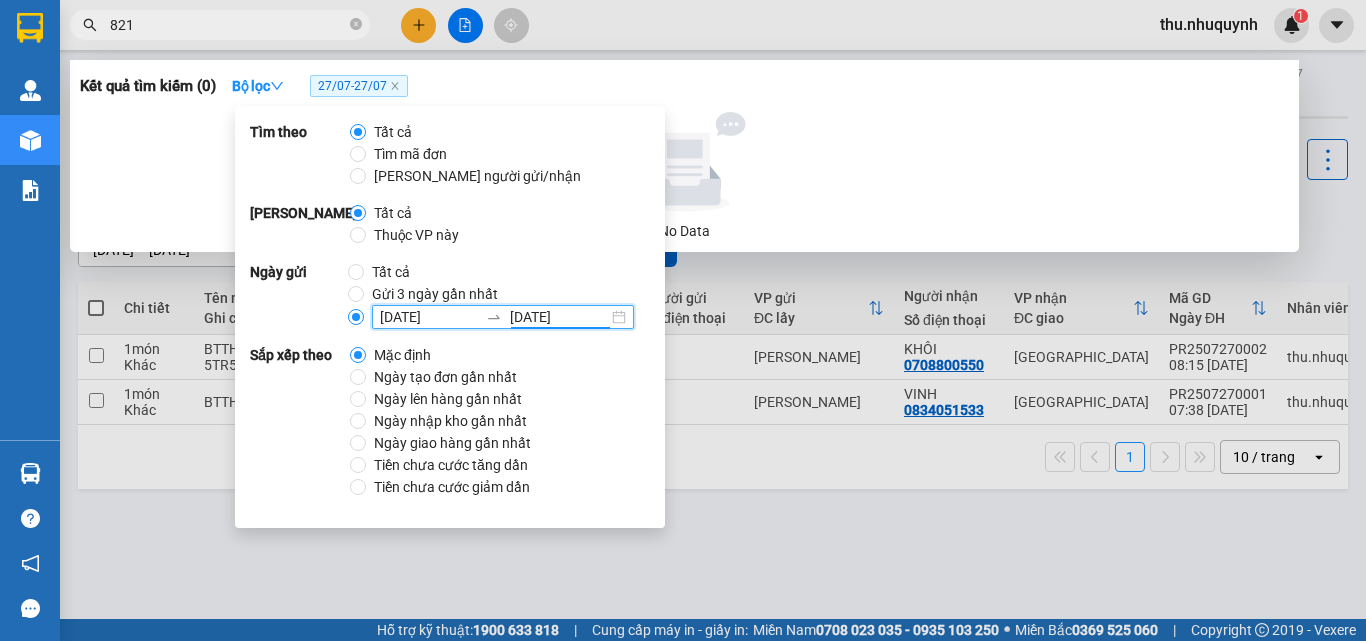 click on "[DATE]" at bounding box center (559, 317) 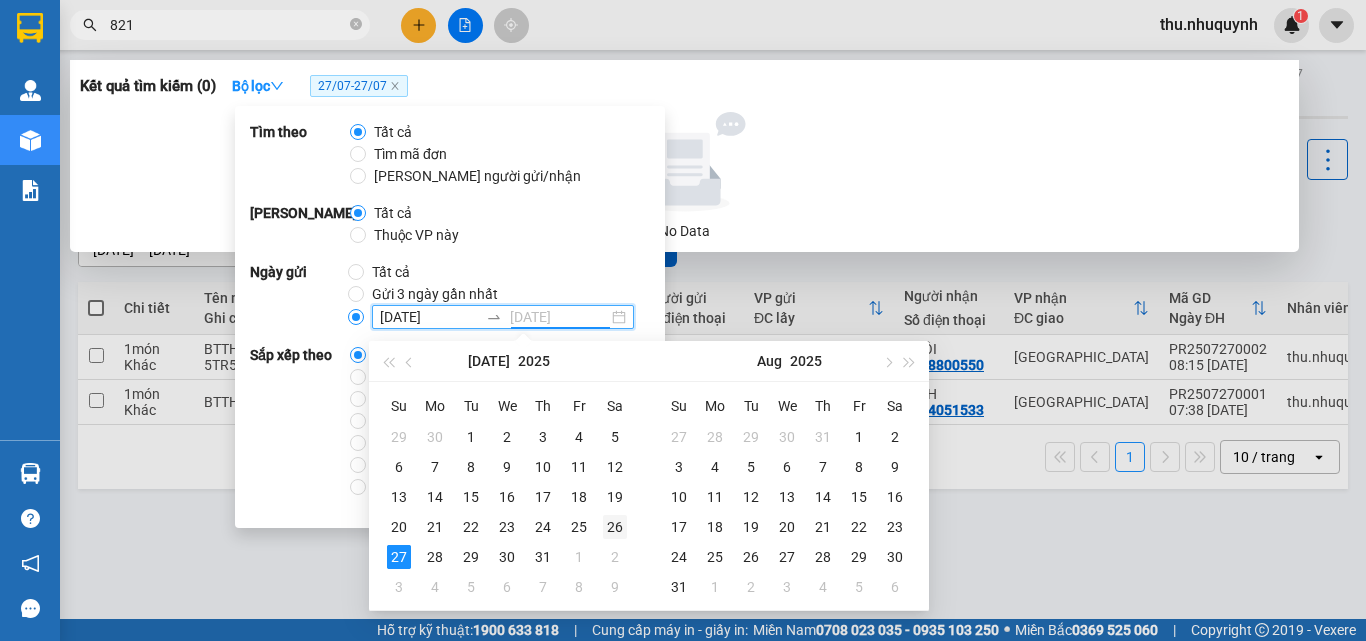 type on "[DATE]" 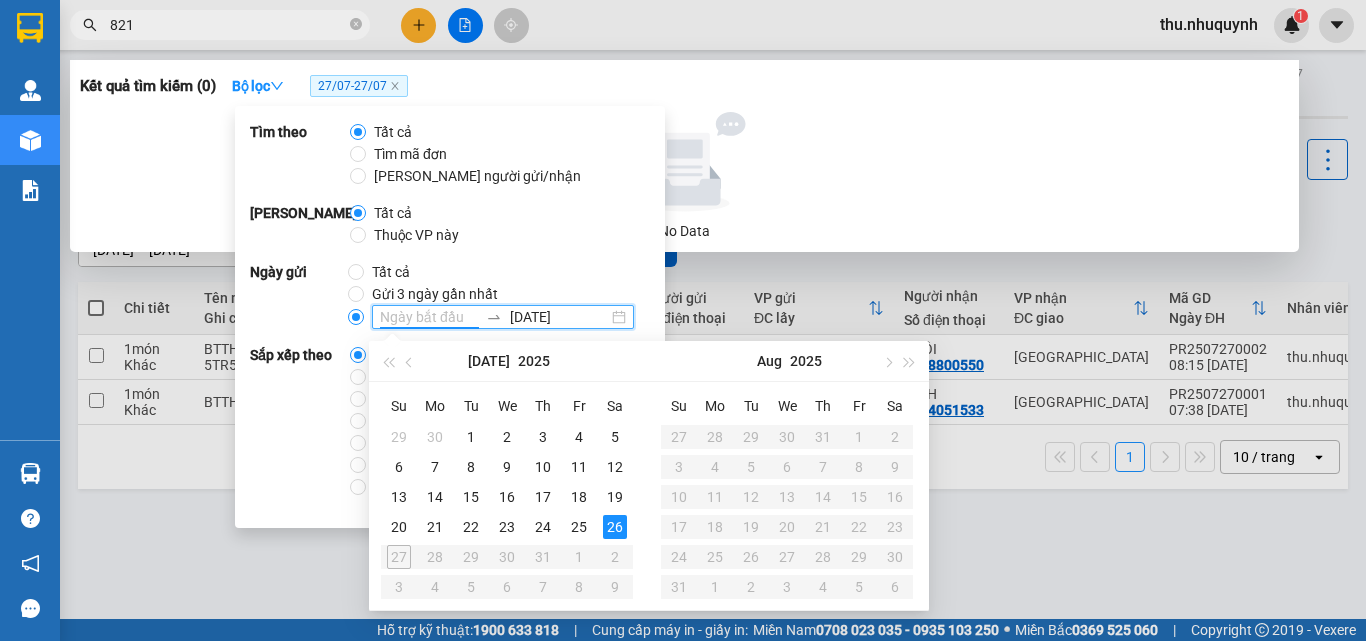 click on "26" at bounding box center (615, 527) 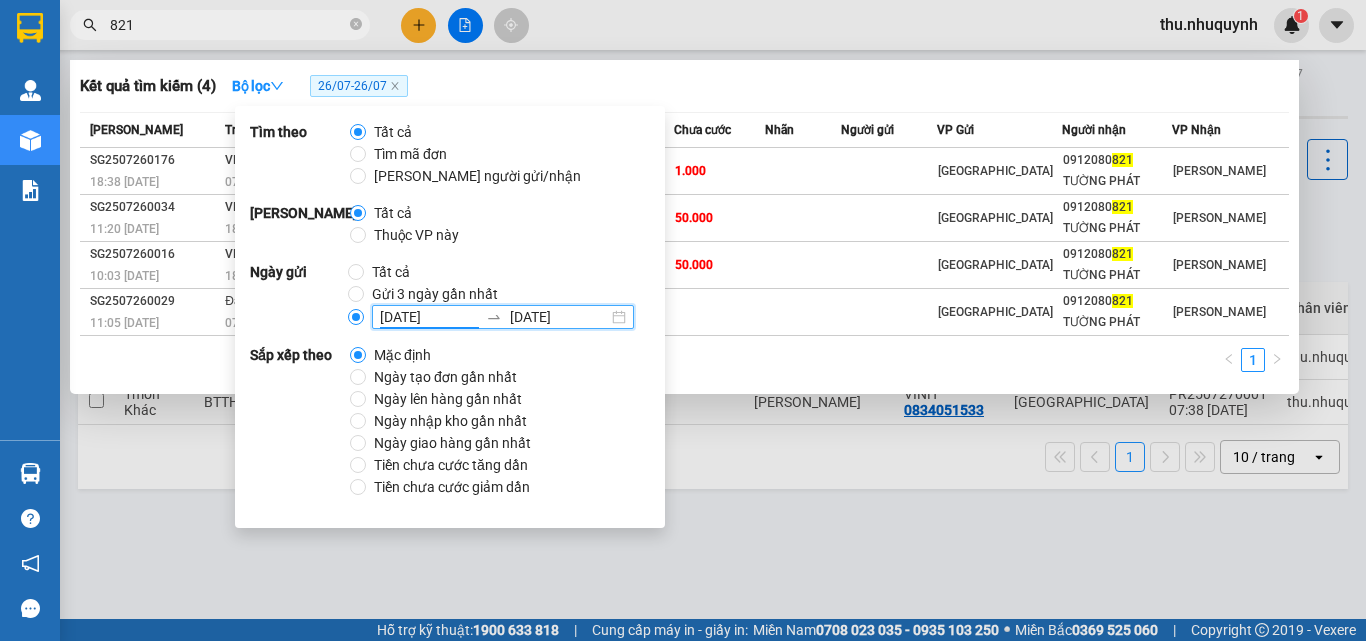 click on "1" at bounding box center [684, 366] 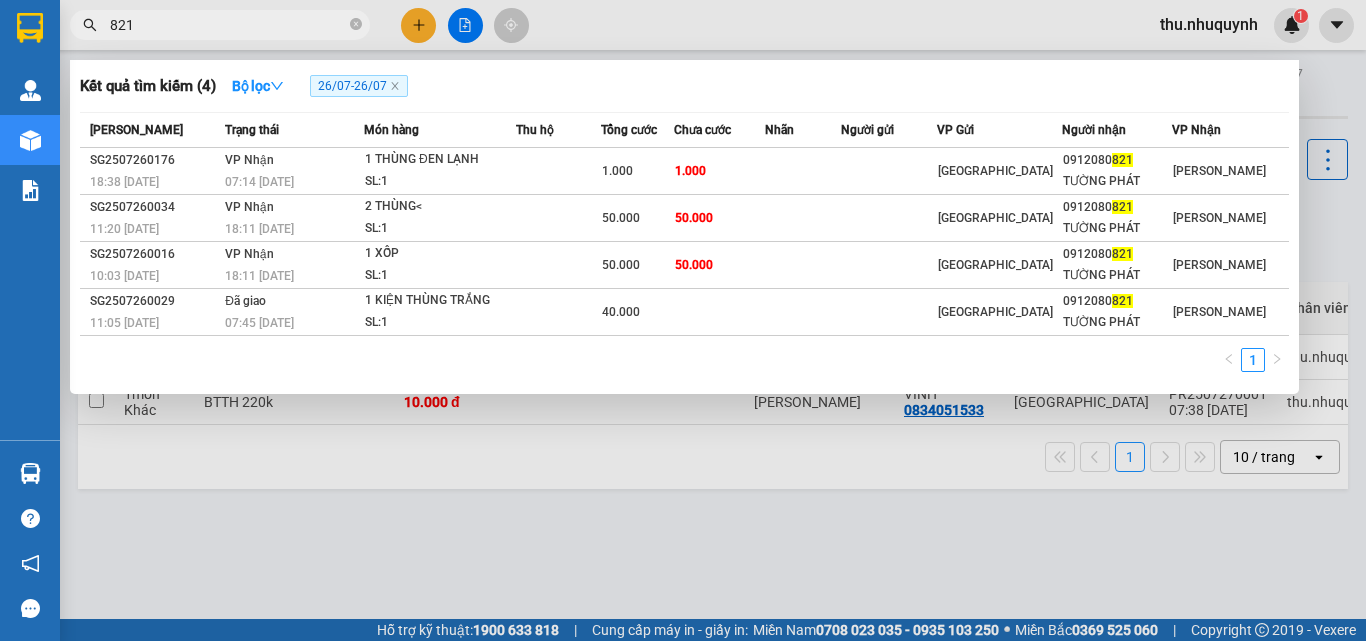 click on "821" at bounding box center [220, 25] 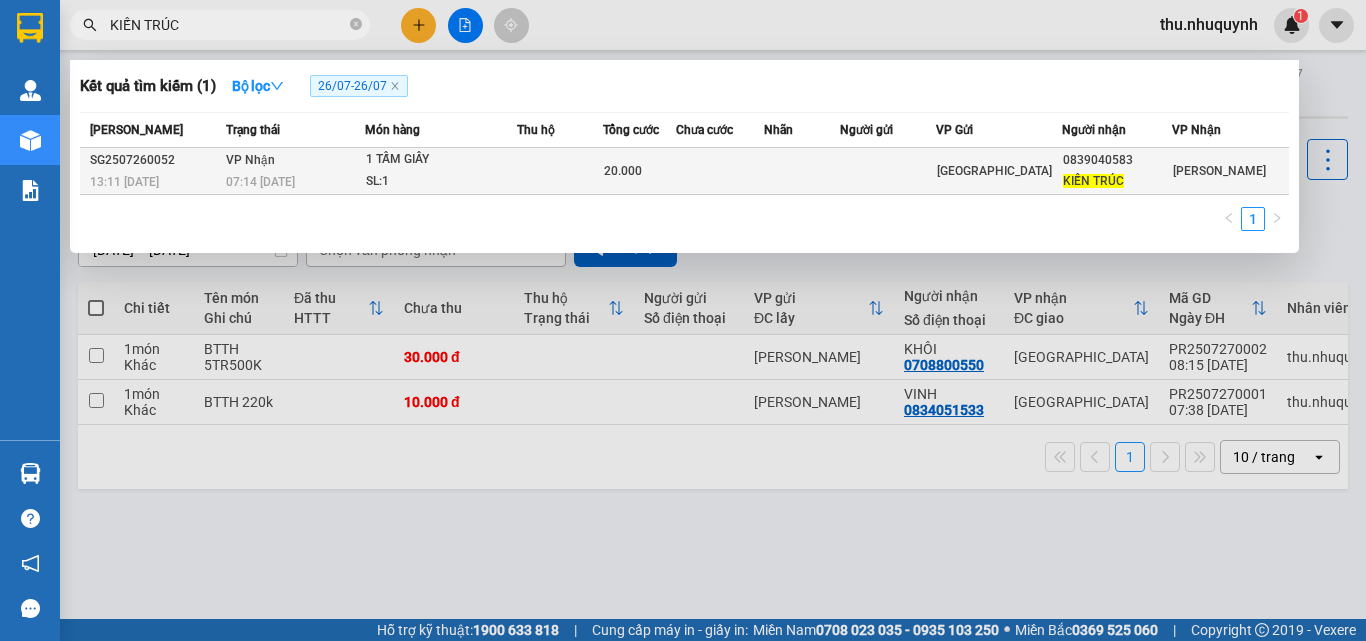 type on "KIẾN TRÚC" 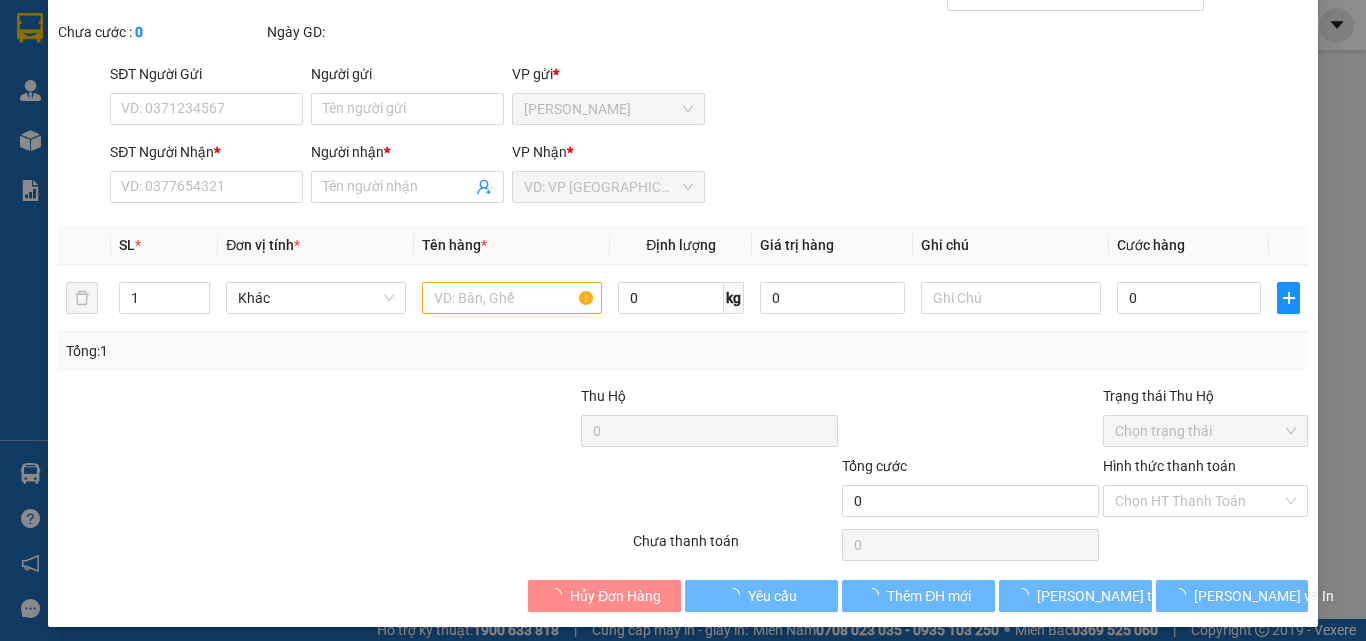 type on "0839040583" 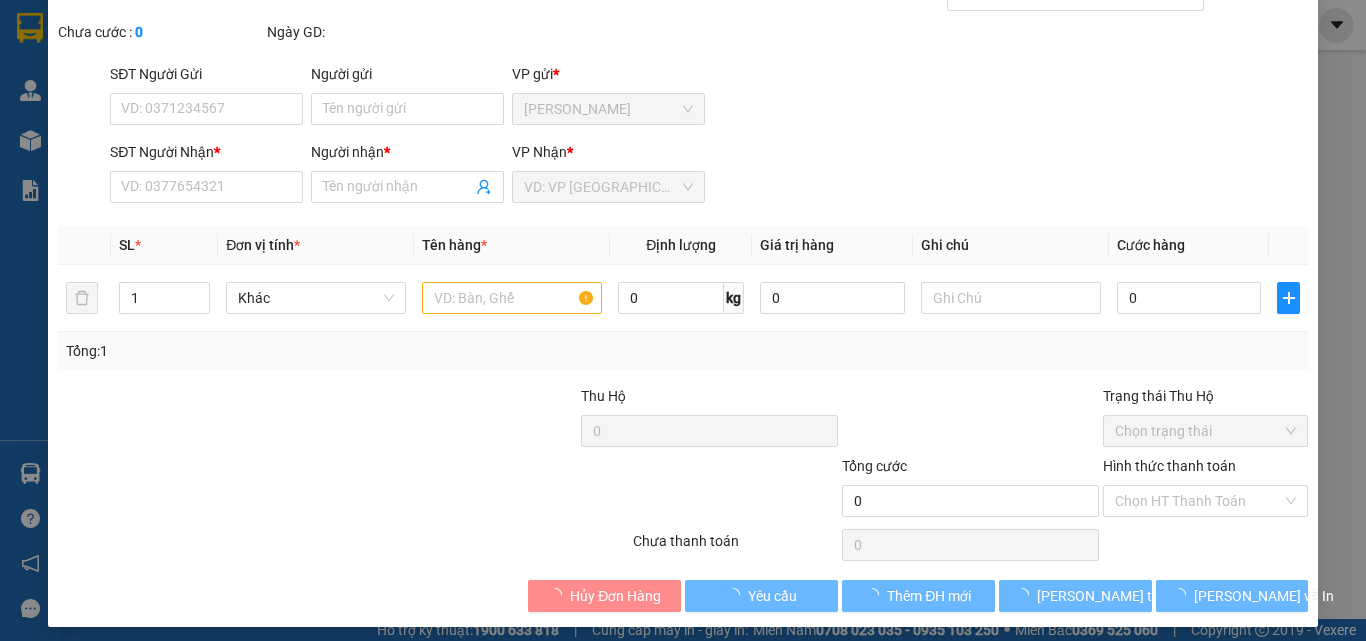type on "KIẾN TRÚC" 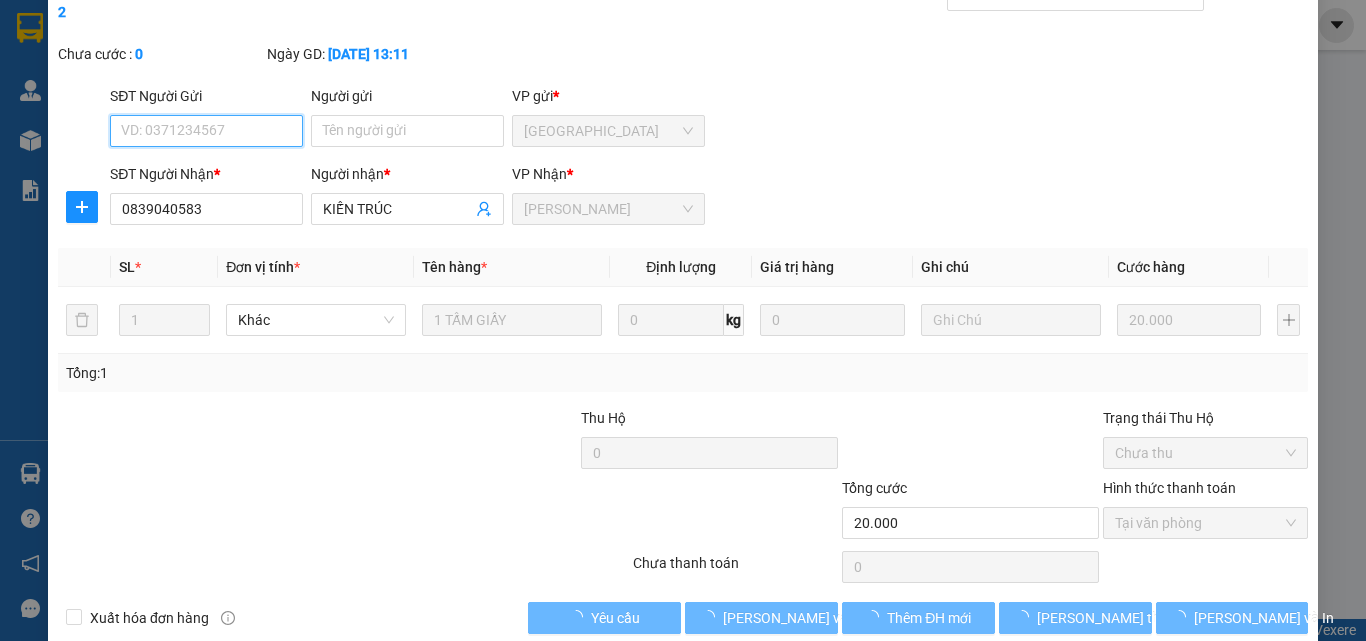 scroll, scrollTop: 101, scrollLeft: 0, axis: vertical 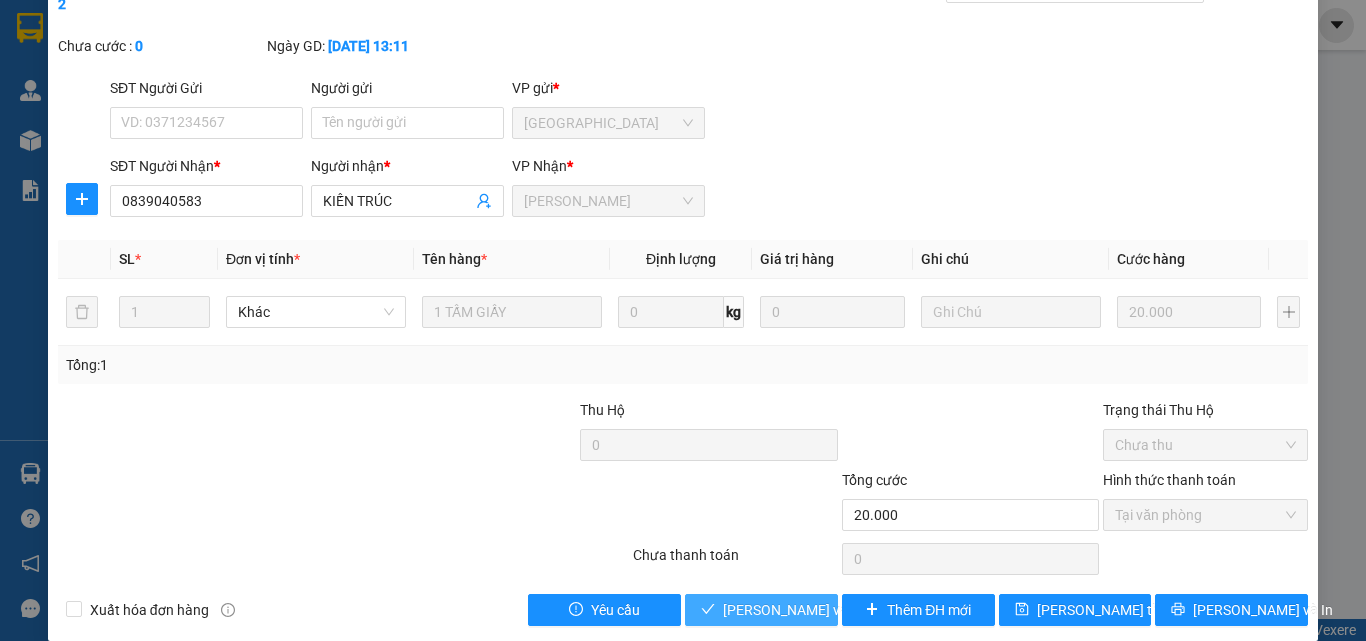 click on "[PERSON_NAME] và Giao hàng" at bounding box center [819, 610] 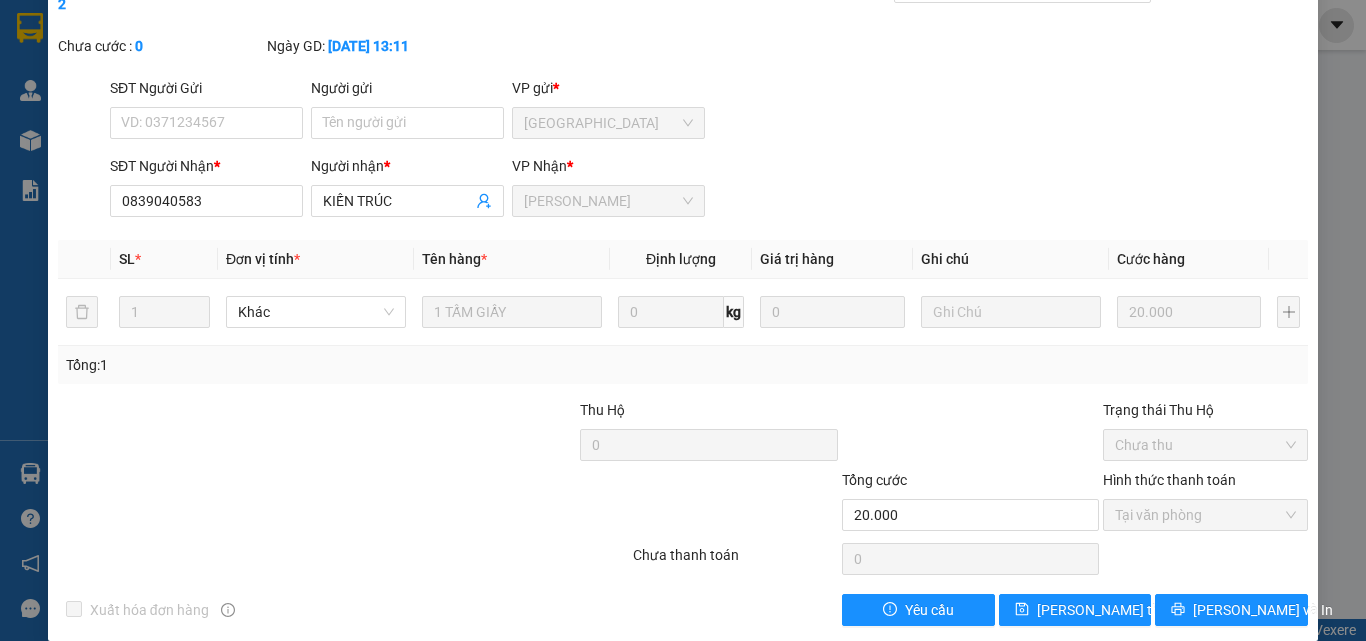 scroll, scrollTop: 0, scrollLeft: 0, axis: both 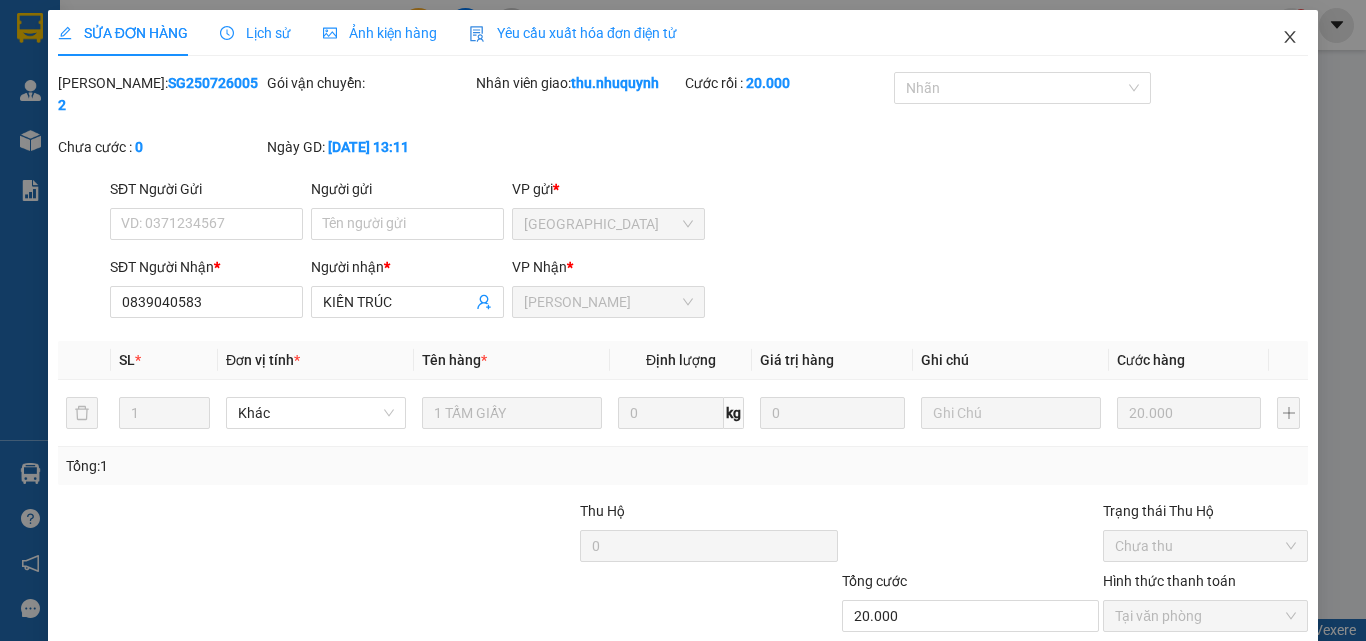 click 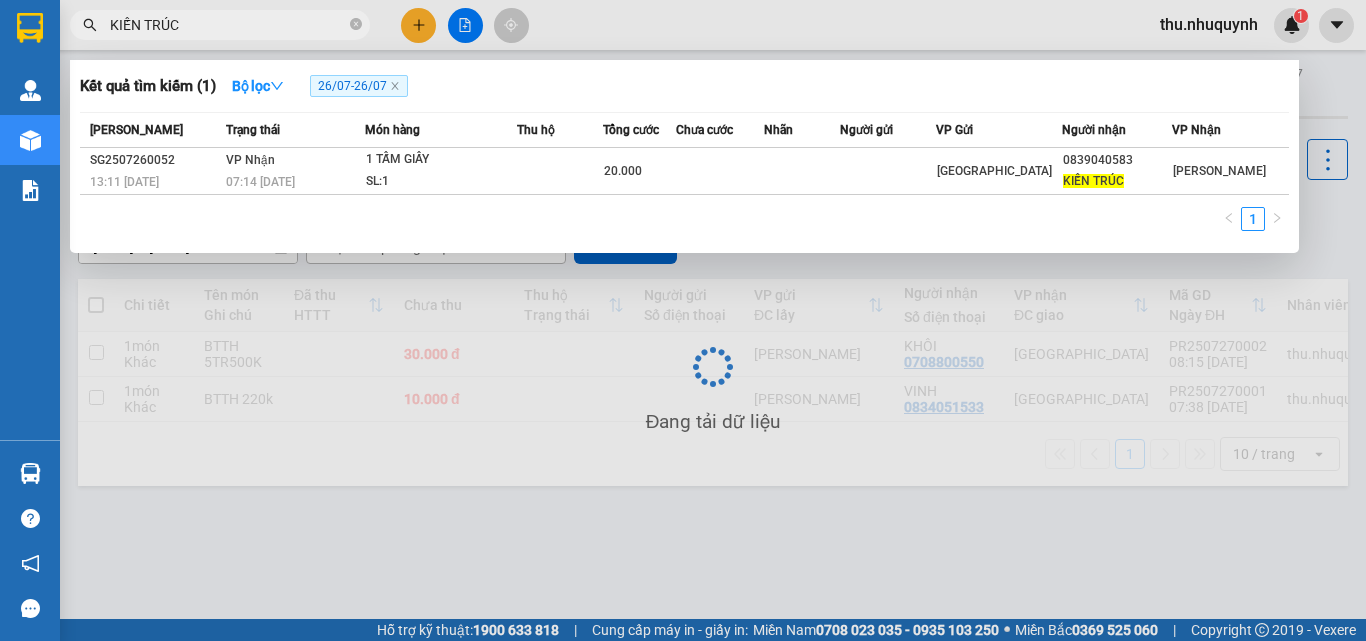 click on "KIẾN TRÚC" at bounding box center [228, 25] 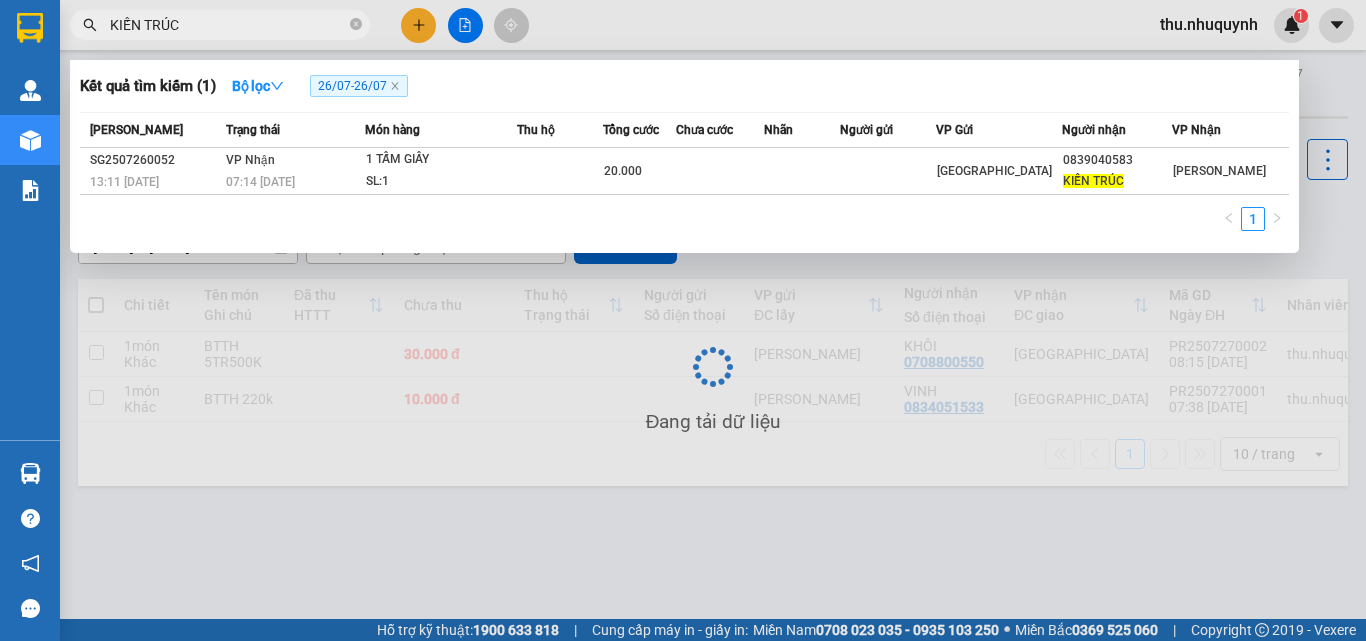 click on "KIẾN TRÚC" at bounding box center [228, 25] 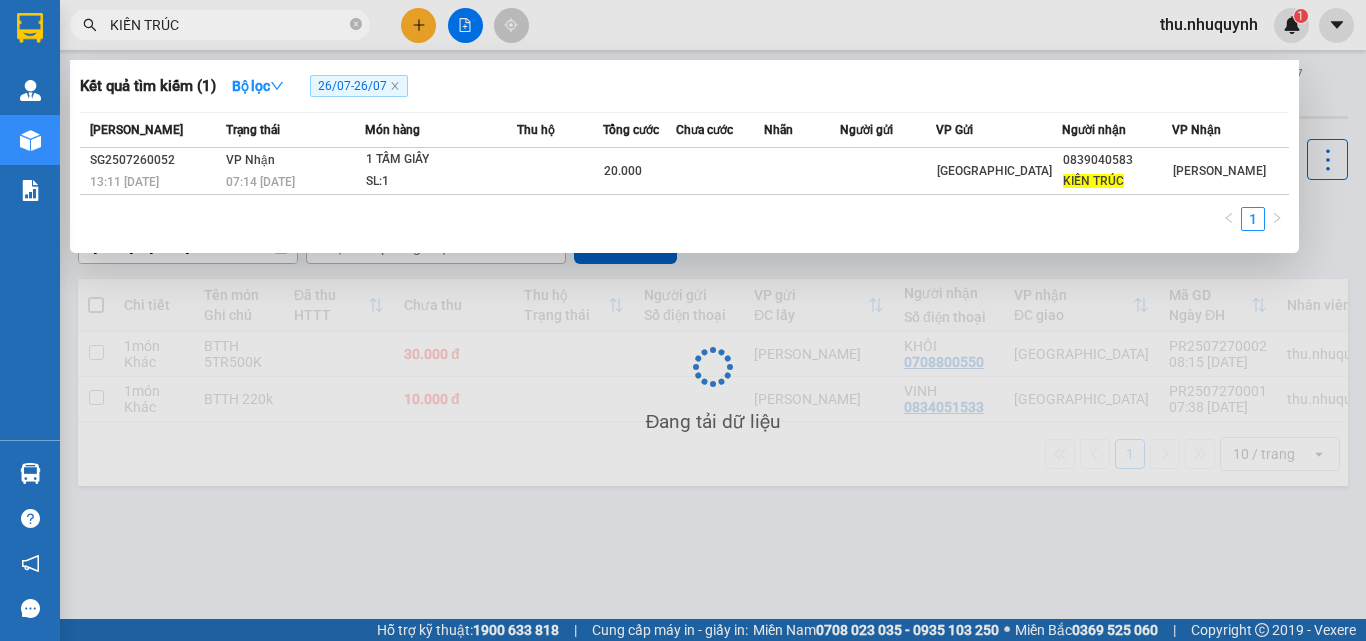 click on "KIẾN TRÚC" at bounding box center (228, 25) 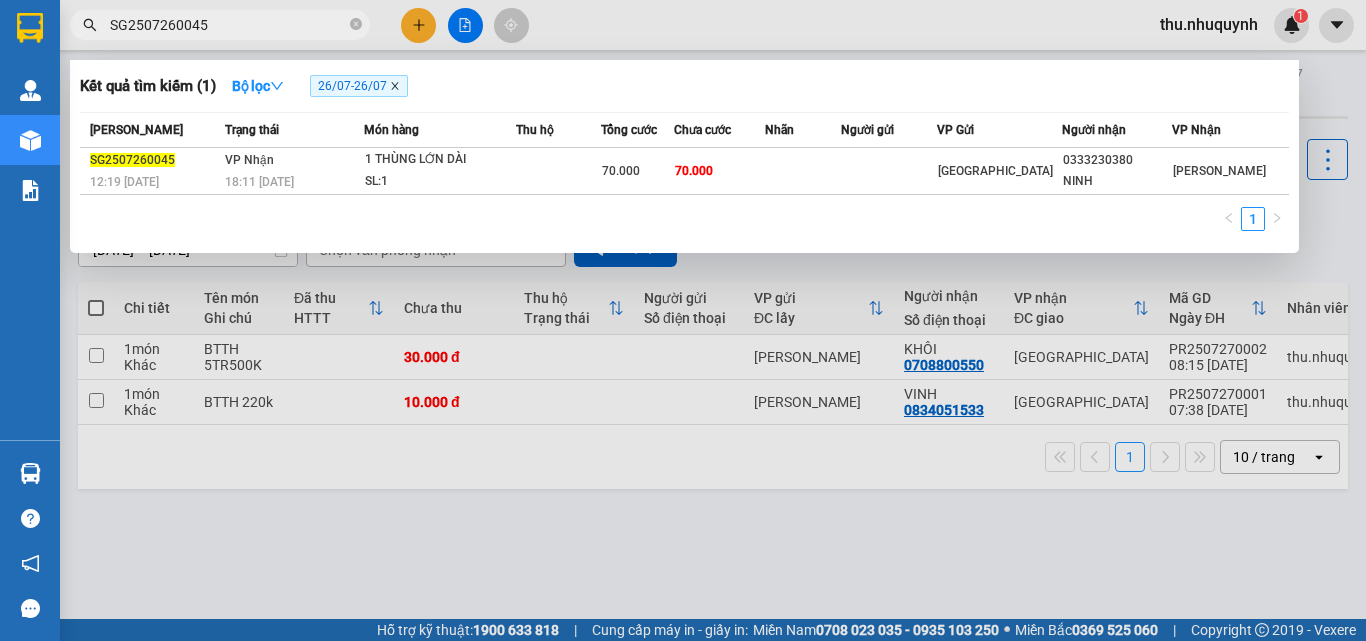 type on "SG2507260045" 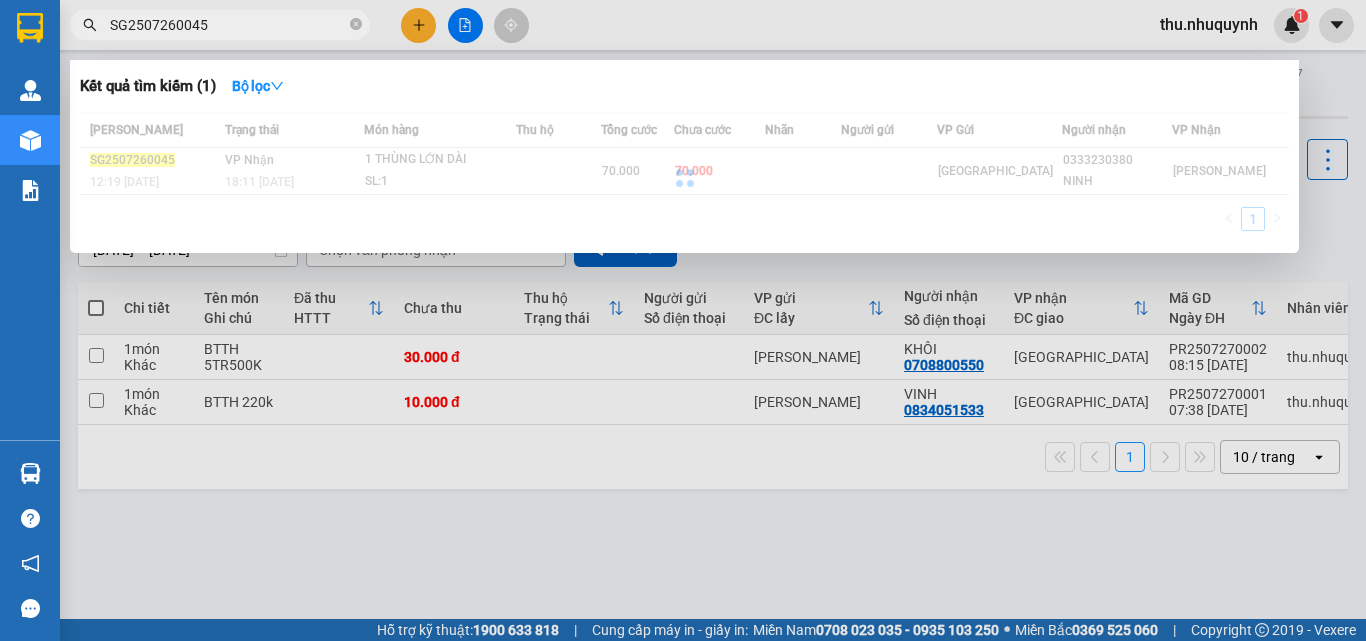 click at bounding box center [684, 177] 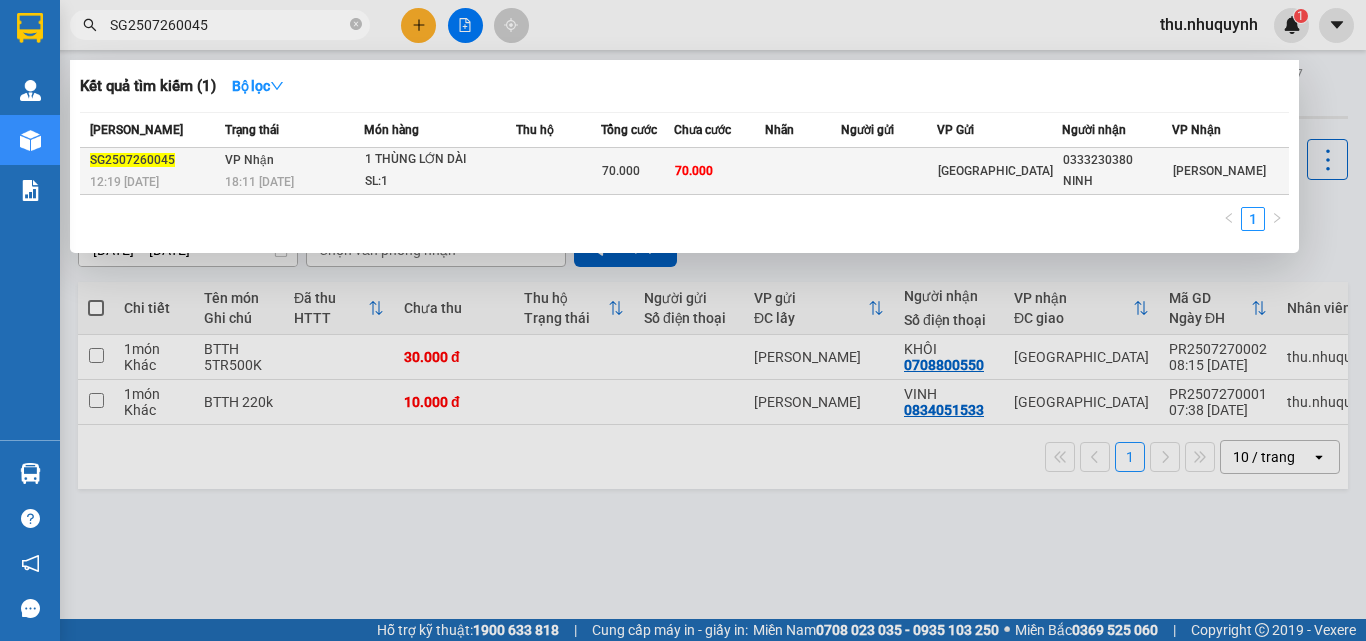 click on "SL:  1" at bounding box center [440, 182] 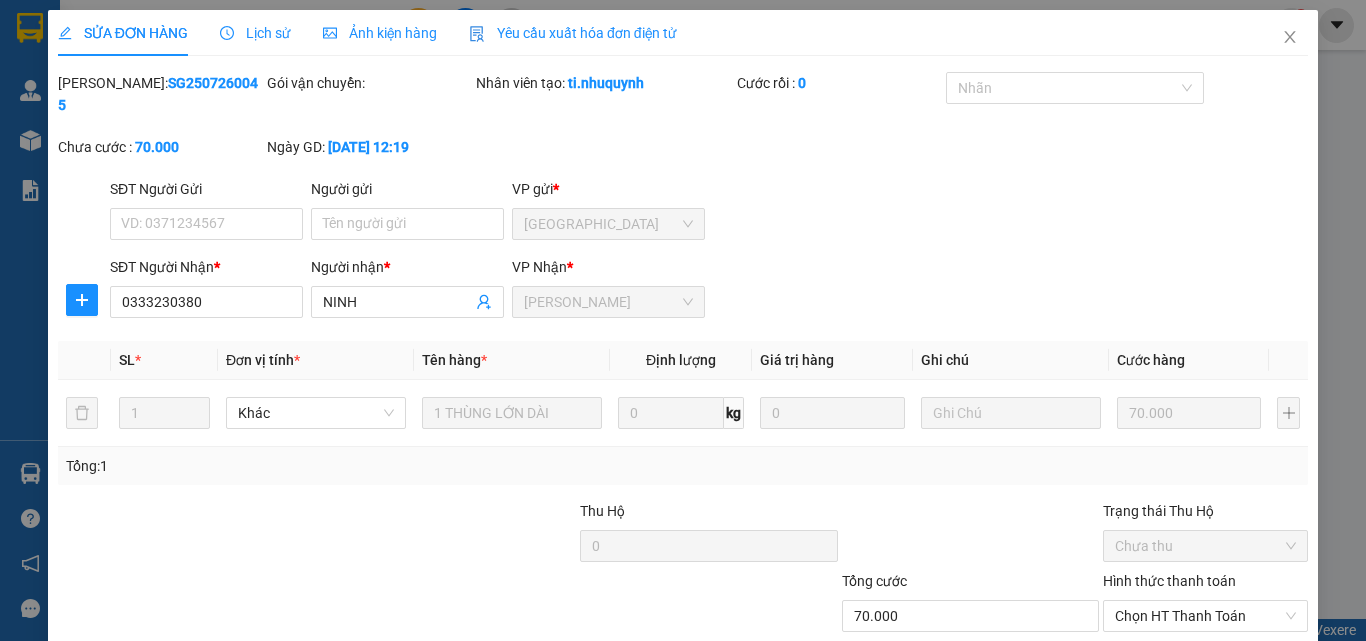 type on "0333230380" 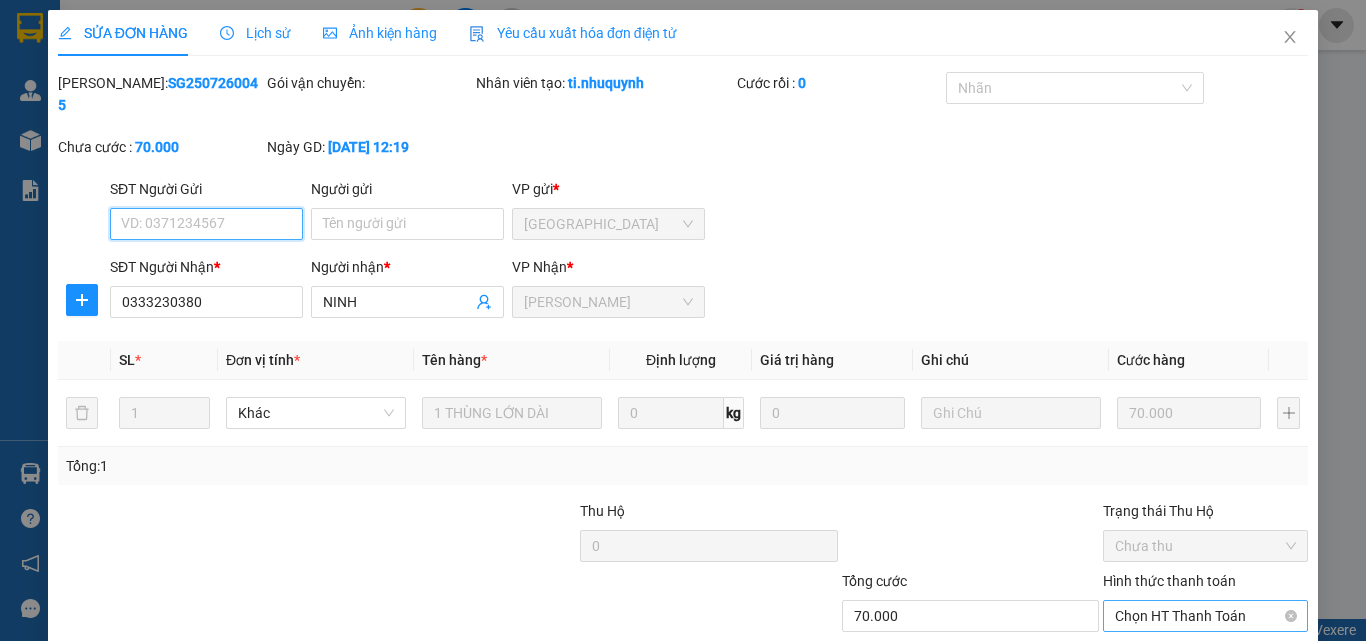 scroll, scrollTop: 103, scrollLeft: 0, axis: vertical 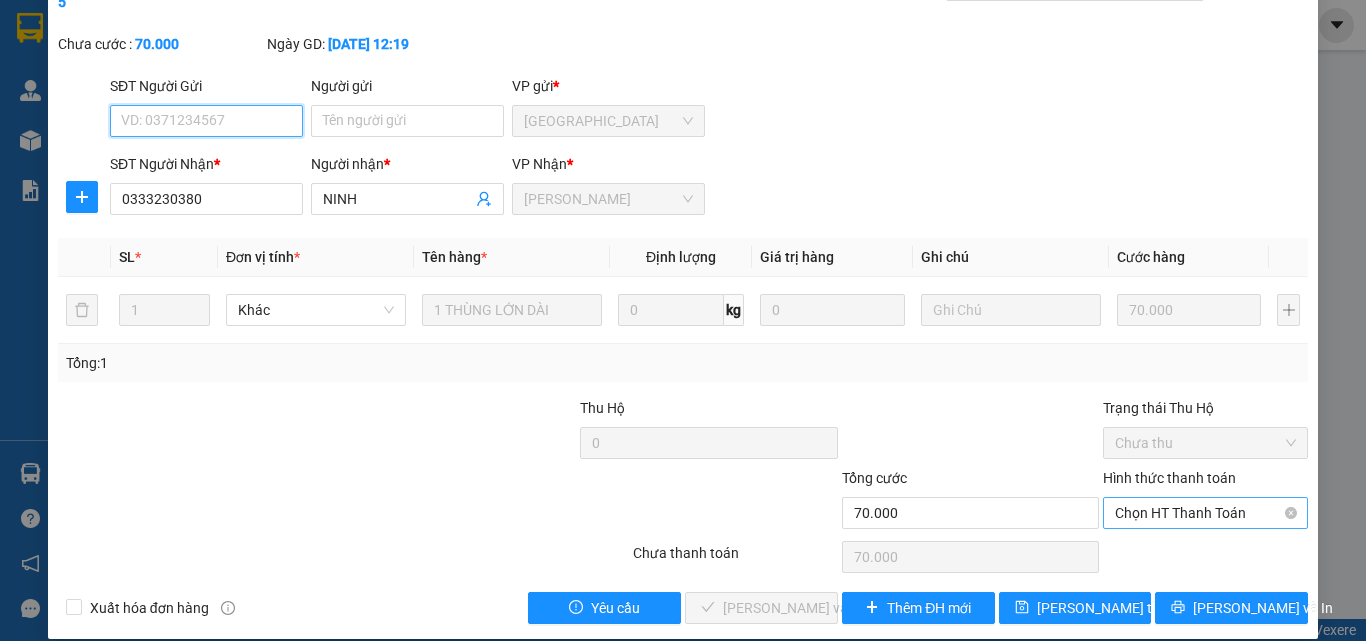 click on "Chọn HT Thanh Toán" at bounding box center (1205, 513) 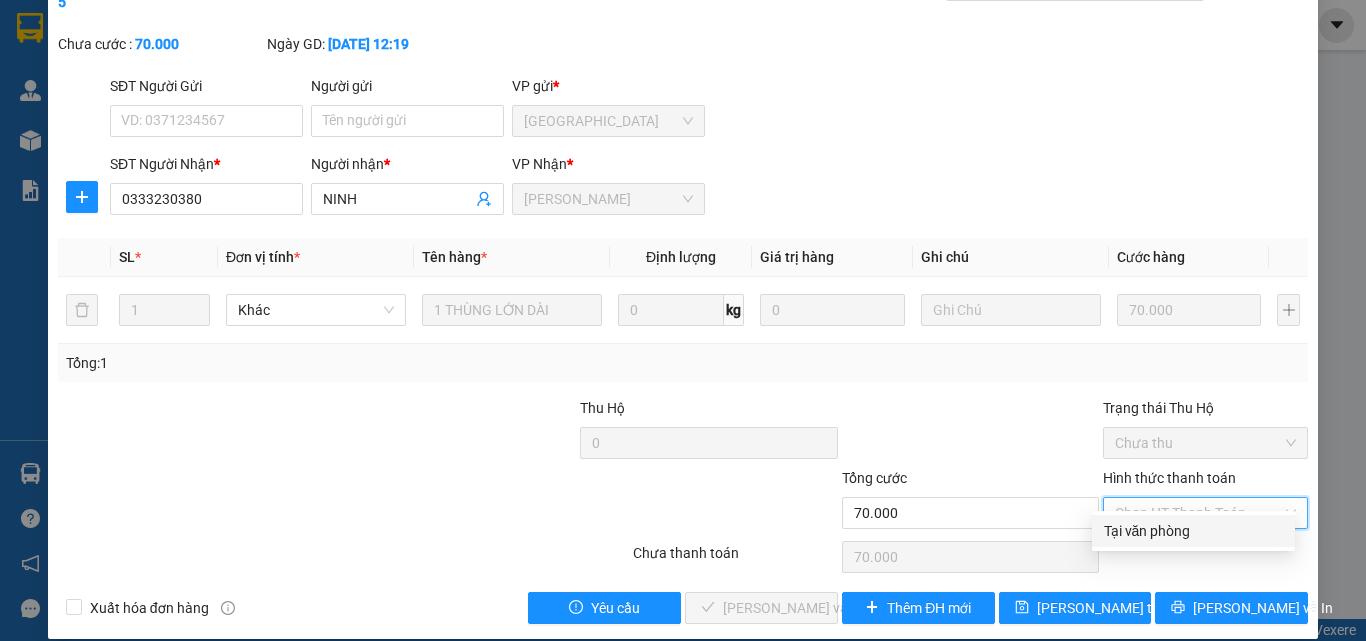 click on "Total Paid Fee 0 Total UnPaid Fee 70.000 Cash Collection Total Fee Mã ĐH:  SG2507260045 Gói vận chuyển:   Nhân viên tạo:   ti.nhuquynh Cước rồi :   0   Nhãn Chưa cước :   70.000 Ngày GD:   [DATE] 12:19 SĐT Người Gửi VD: 0371234567 Người gửi Tên người gửi VP gửi  * [GEOGRAPHIC_DATA] SĐT Người Nhận  * 0333230380 Người nhận  * NINH VP Nhận  * Phan Rang SL  * Đơn vị tính  * Tên hàng  * Định lượng Giá trị hàng Ghi chú Cước hàng                   1 Khác 1 THÙNG LỚN DÀI 0 kg 0 70.000 Tổng:  1 Thu Hộ 0 Trạng thái Thu Hộ   Chưa thu Tổng cước 70.000 Hình thức thanh toán Chọn HT Thanh Toán Số tiền thu trước 0 Chọn HT Thanh Toán Chưa thanh toán 70.000 Chọn HT Thanh Toán Xuất hóa đơn hàng Yêu cầu Lưu và Giao hàng Thêm ĐH mới [PERSON_NAME] thay đổi [PERSON_NAME] và In Tại văn phòng Tại văn phòng" at bounding box center [683, 296] 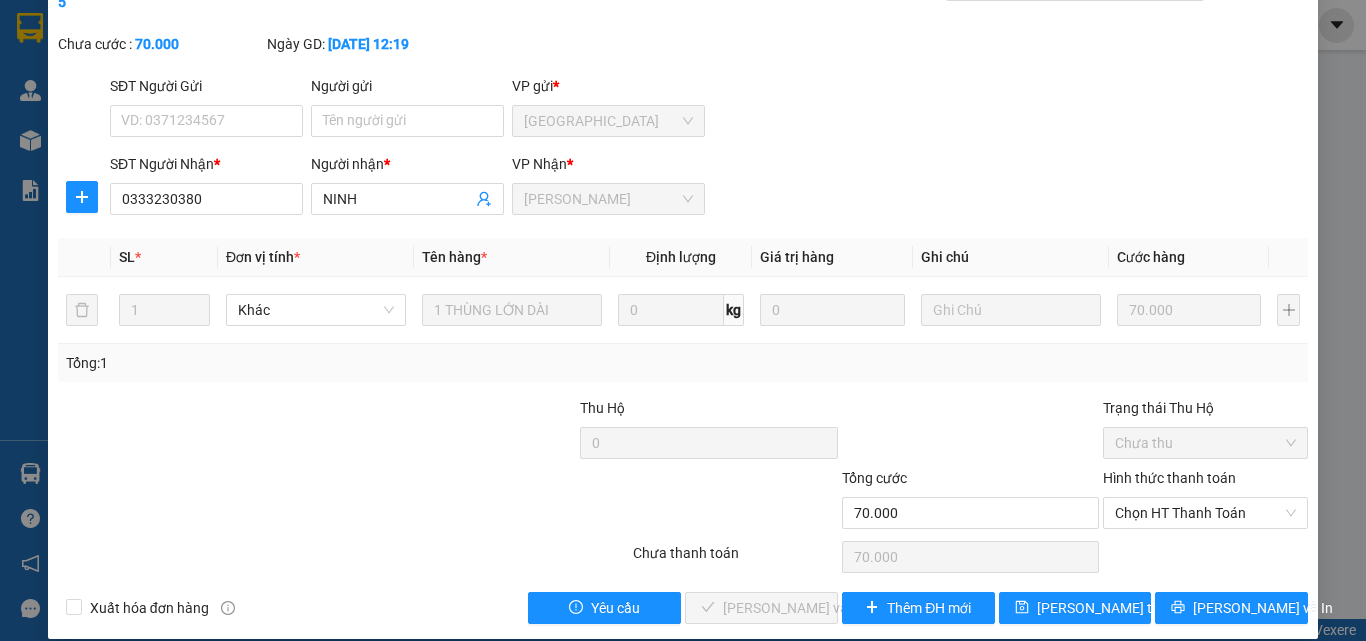 click on "Chọn HT Thanh Toán" at bounding box center [1205, 557] 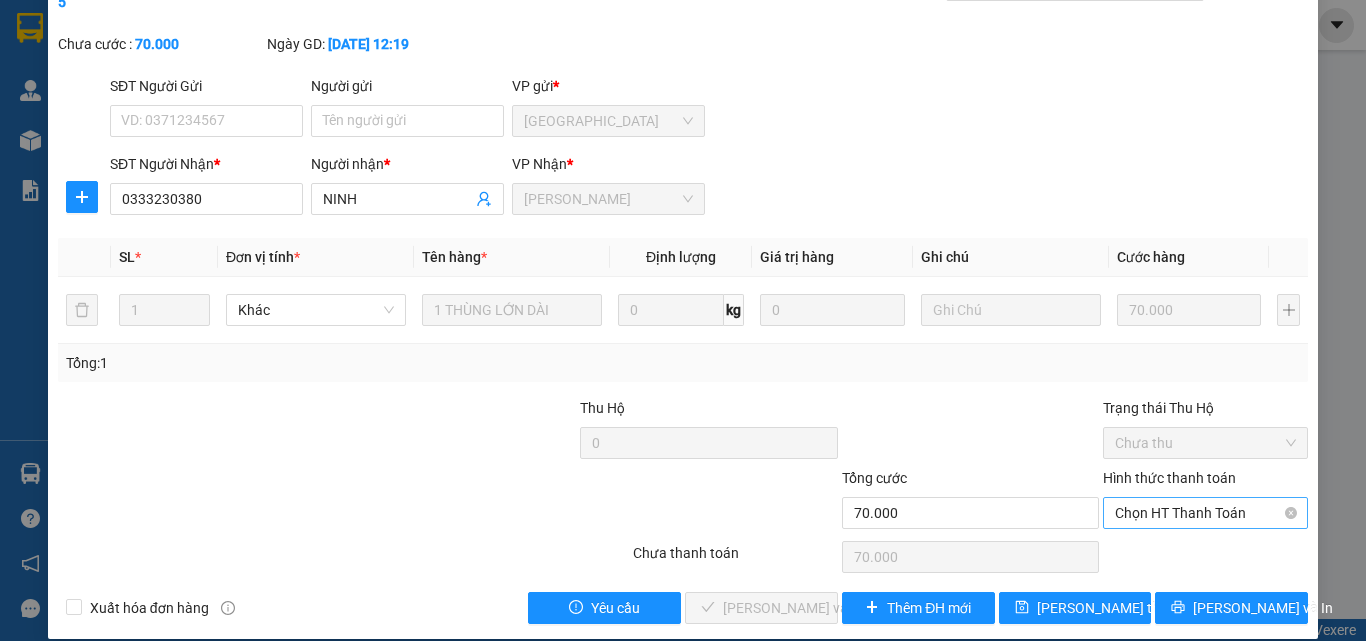 click on "Chọn HT Thanh Toán" at bounding box center (1205, 513) 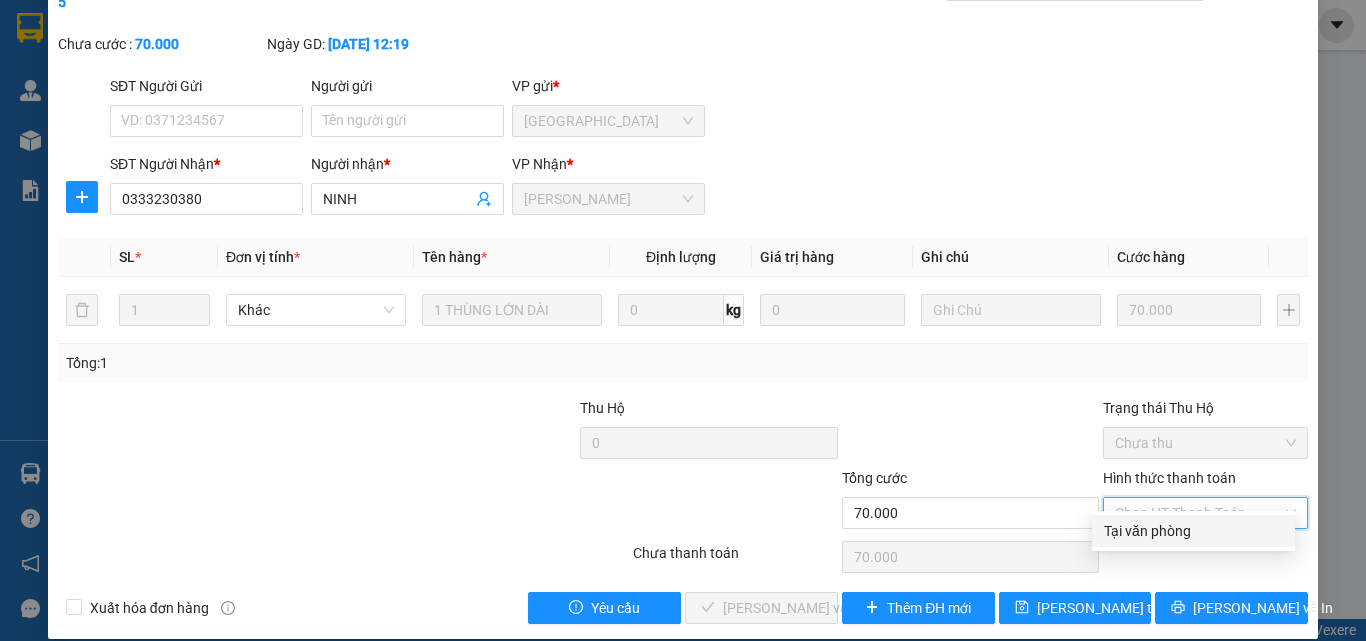 click on "Tại văn phòng" at bounding box center (1193, 531) 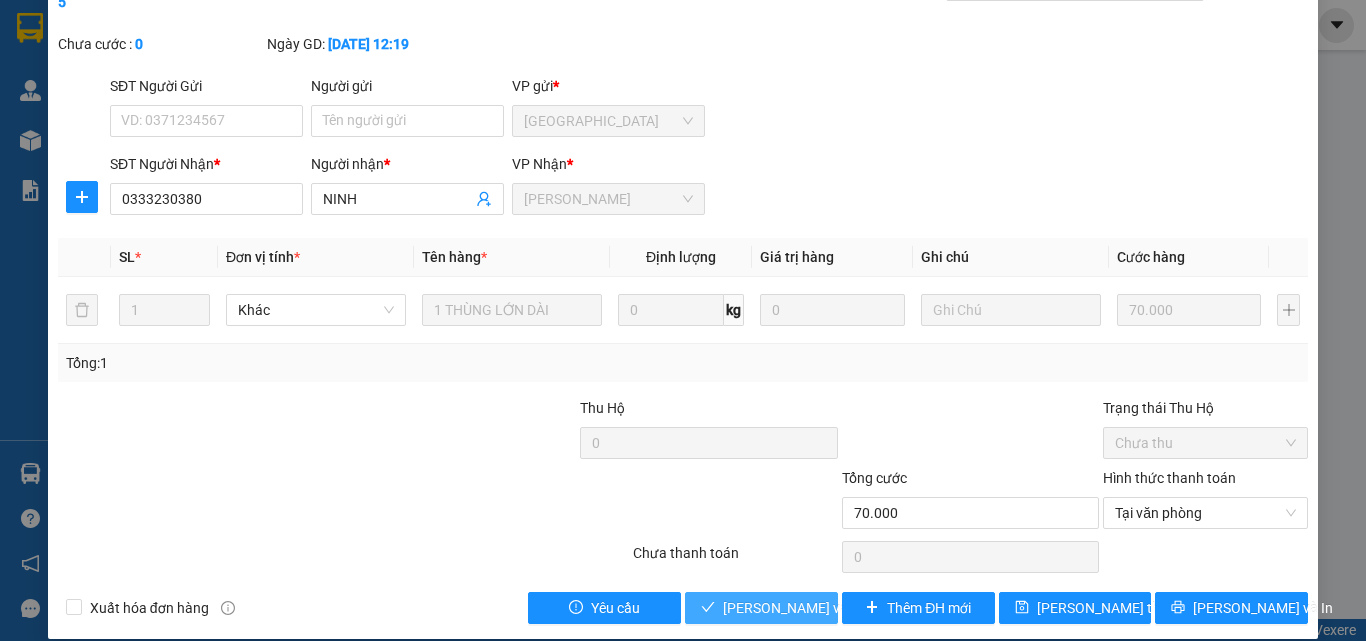 drag, startPoint x: 762, startPoint y: 584, endPoint x: 594, endPoint y: 231, distance: 390.93863 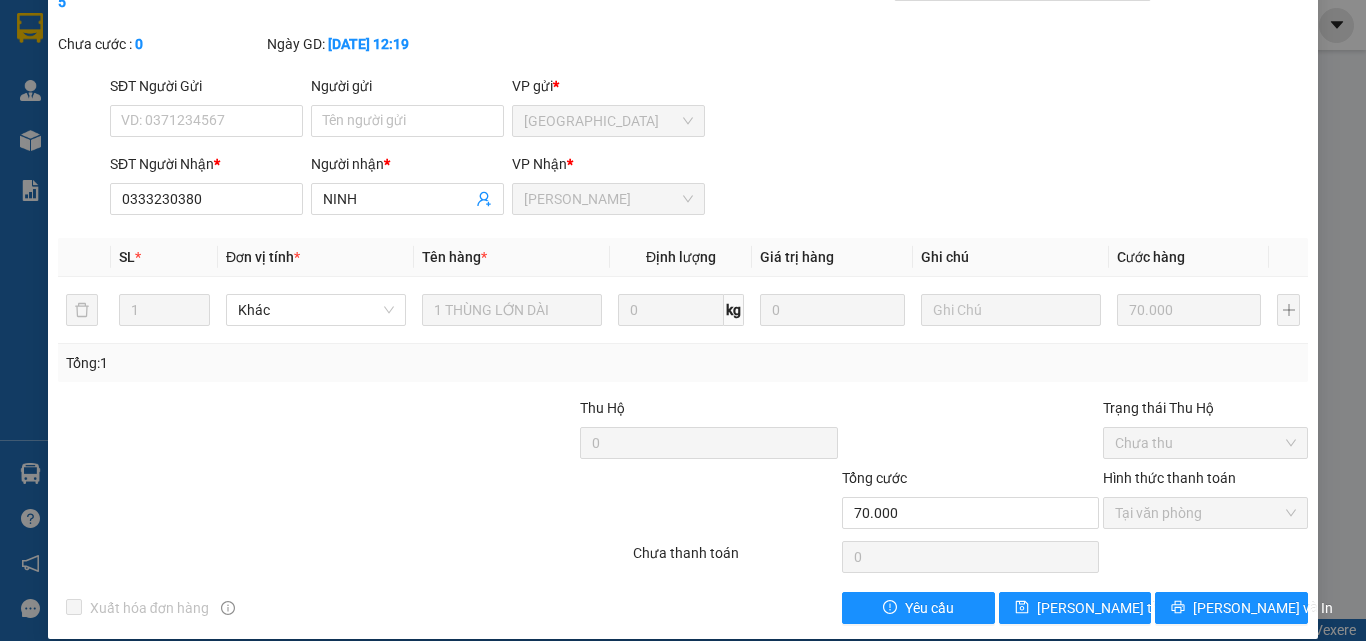 scroll, scrollTop: 0, scrollLeft: 0, axis: both 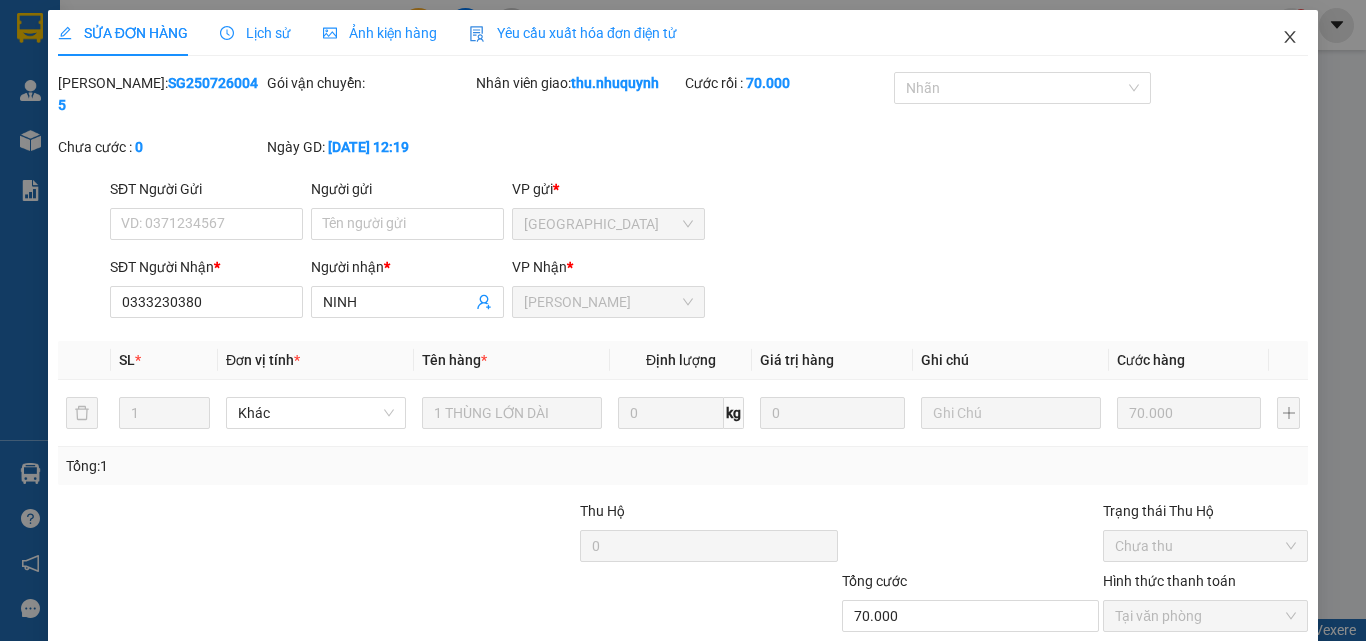click at bounding box center [1290, 38] 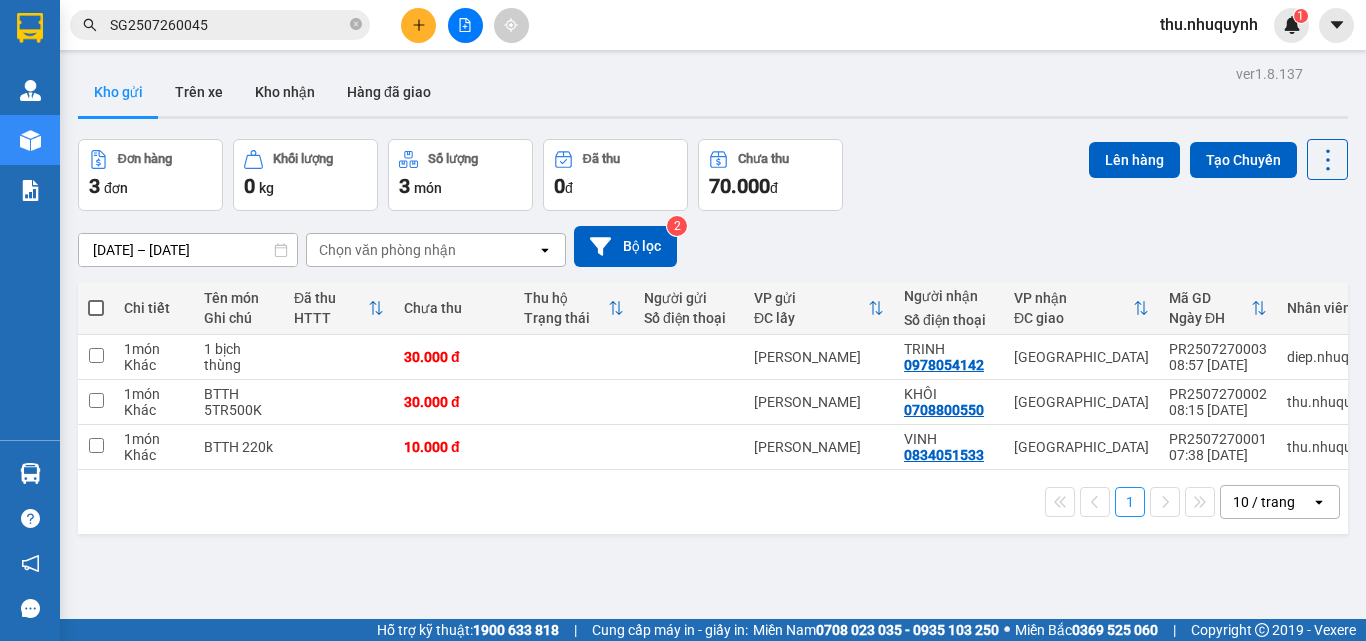 click on "SG2507260045" at bounding box center [228, 25] 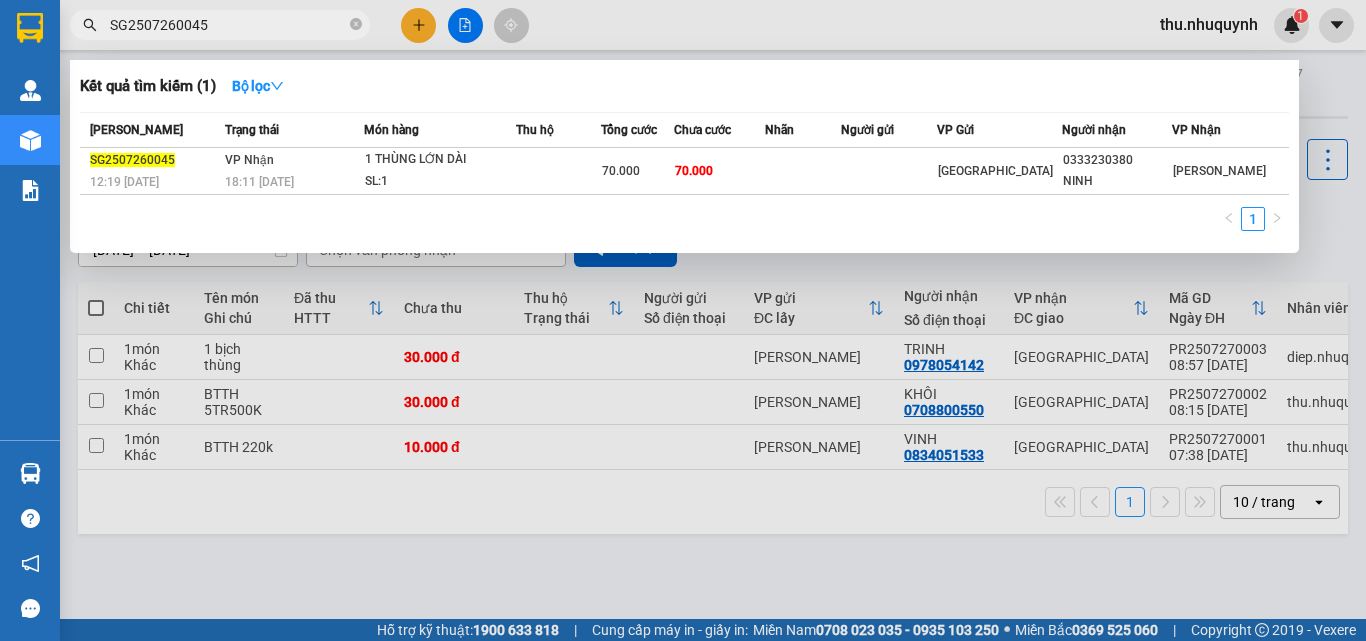 click on "SG2507260045" at bounding box center [228, 25] 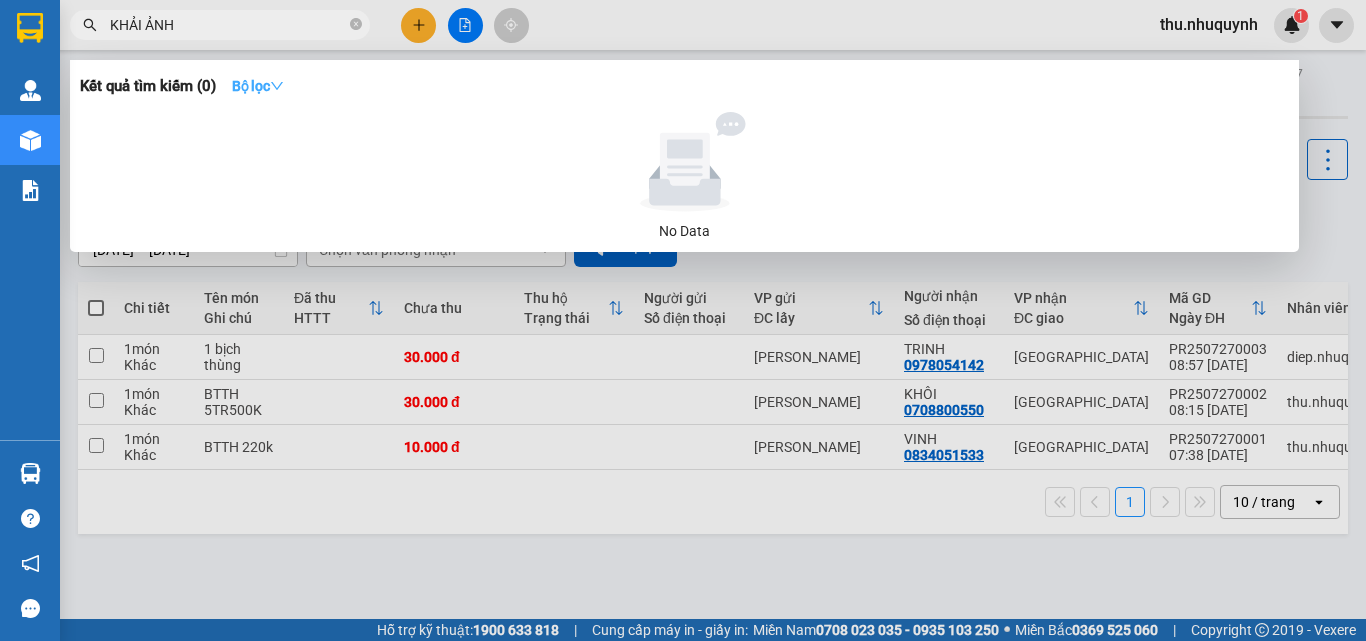 click on "Bộ lọc" at bounding box center [258, 86] 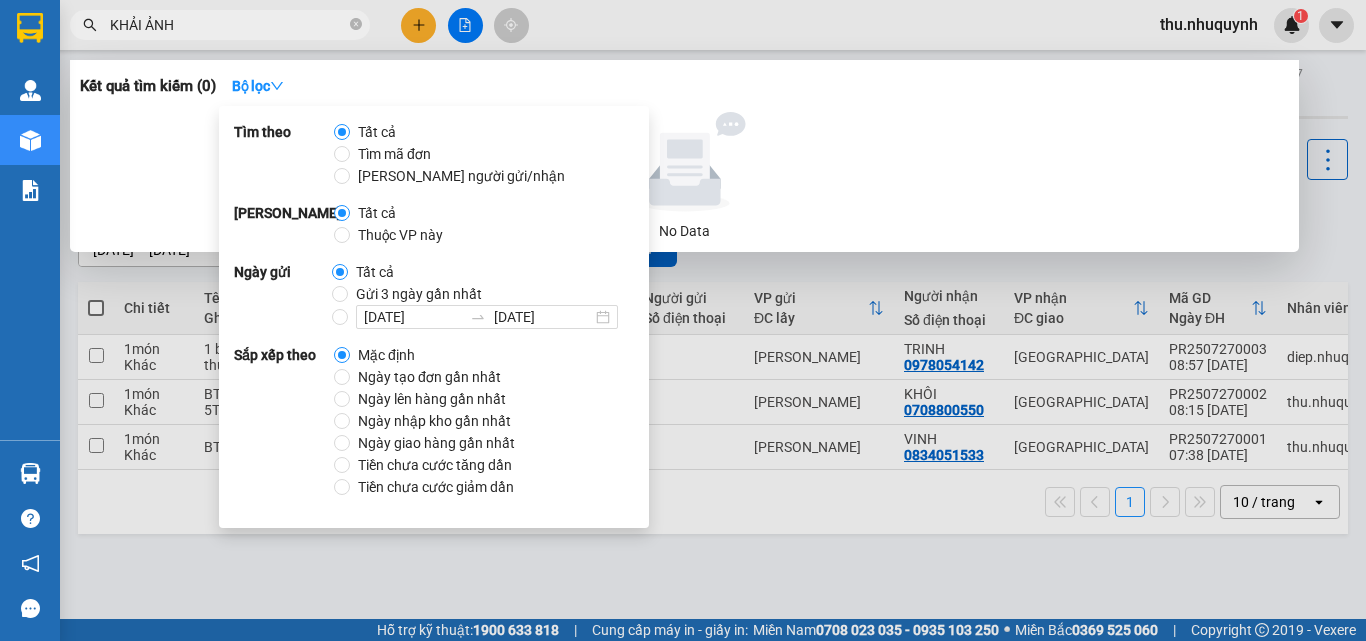 click on "KHẢI ẢNH" at bounding box center (220, 25) 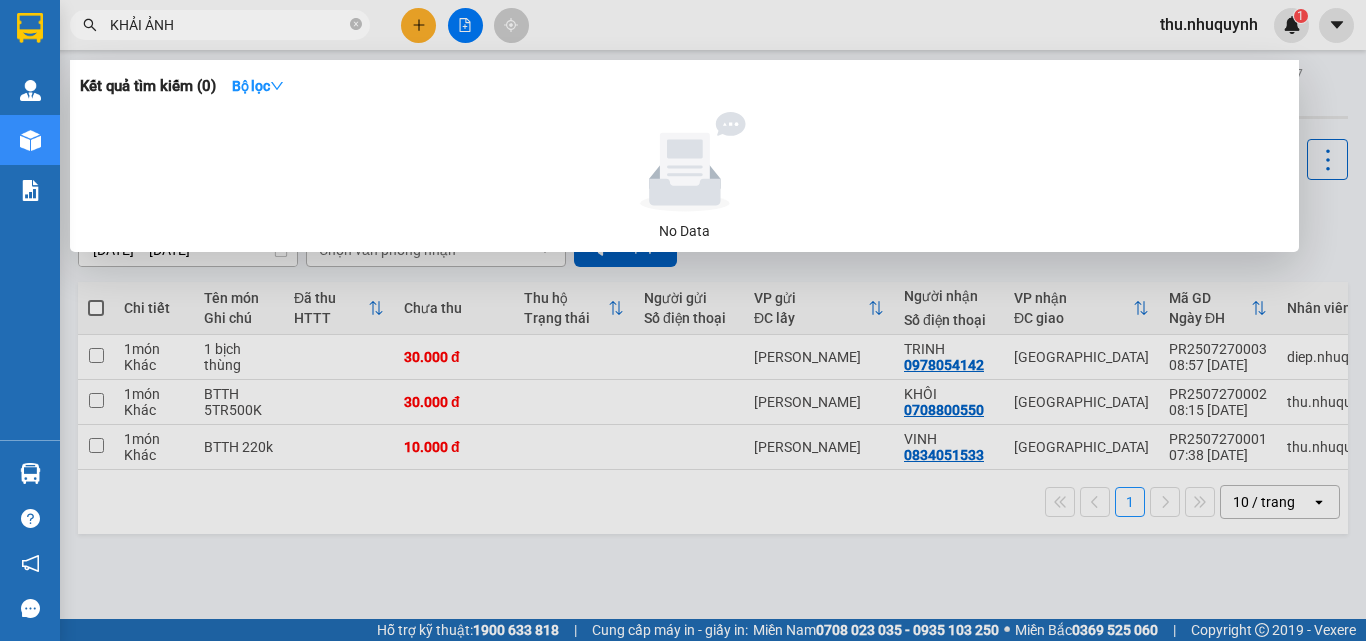click on "KHẢI ẢNH" at bounding box center (228, 25) 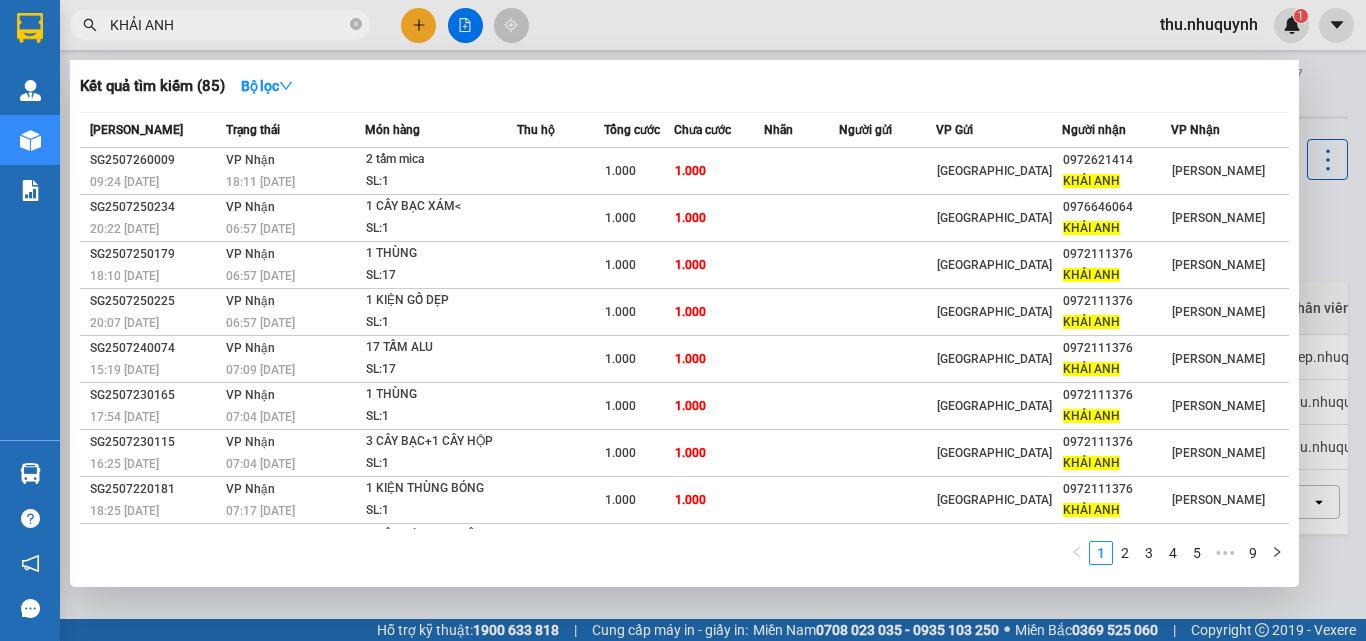 click on "KHẢI ANH" at bounding box center (228, 25) 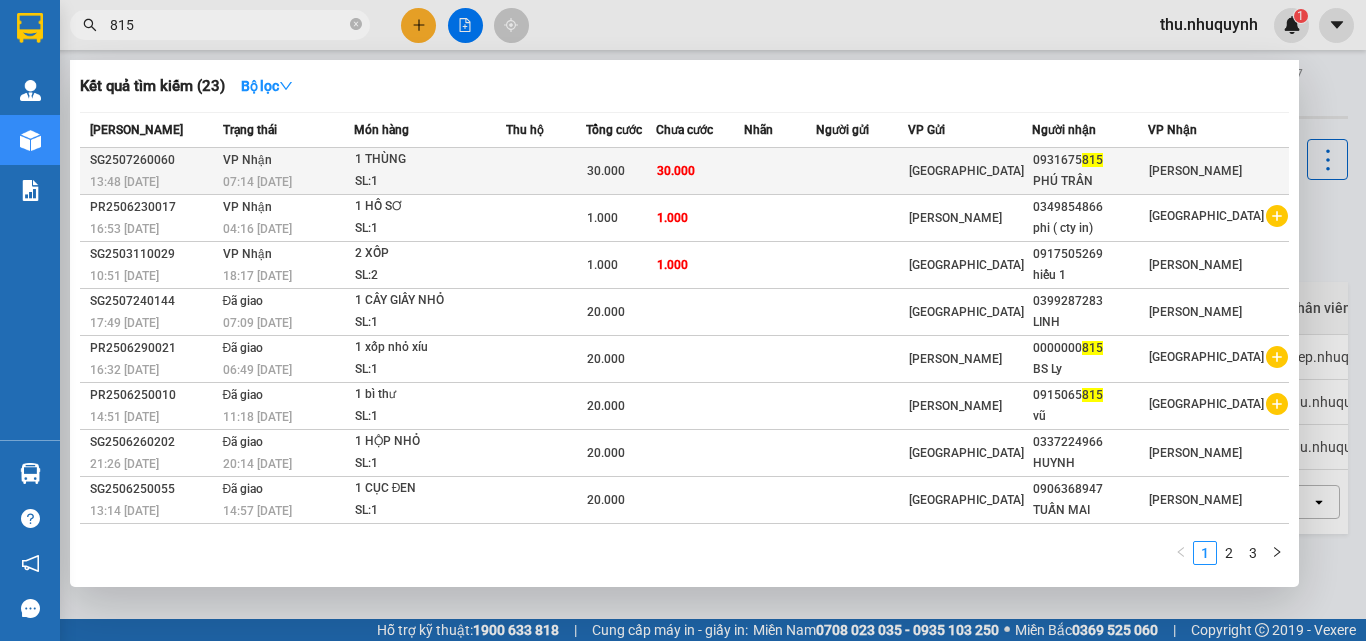 type on "815" 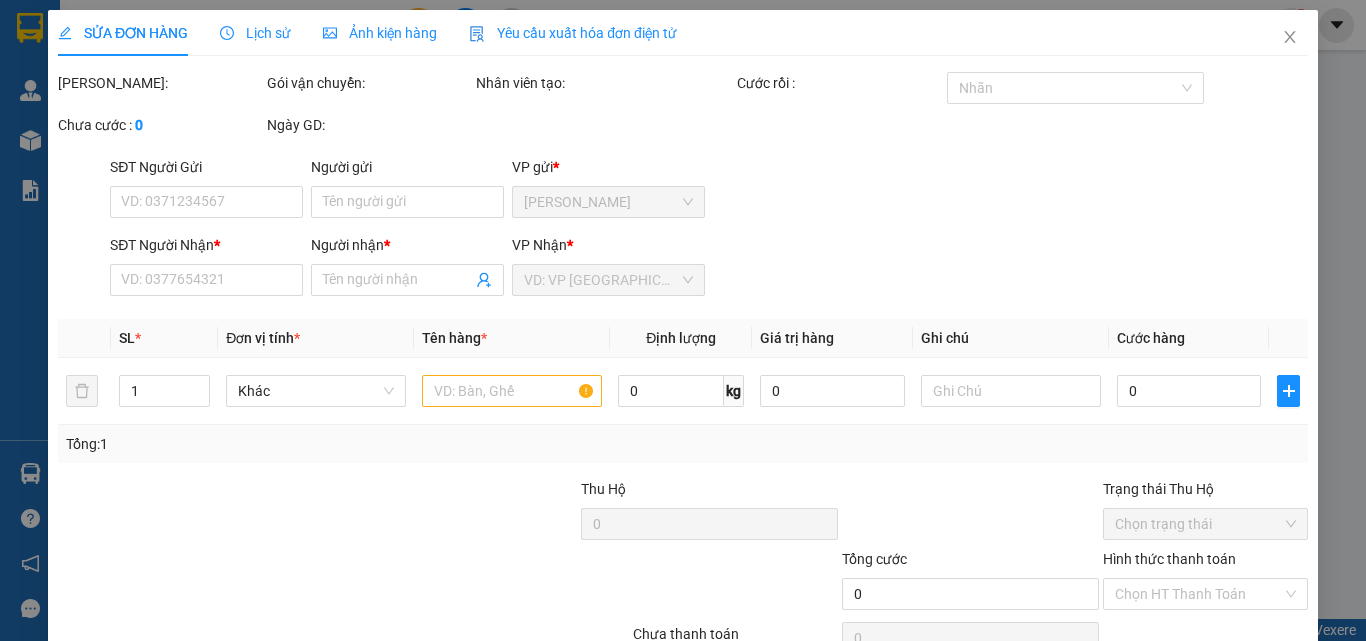 type on "0931675815" 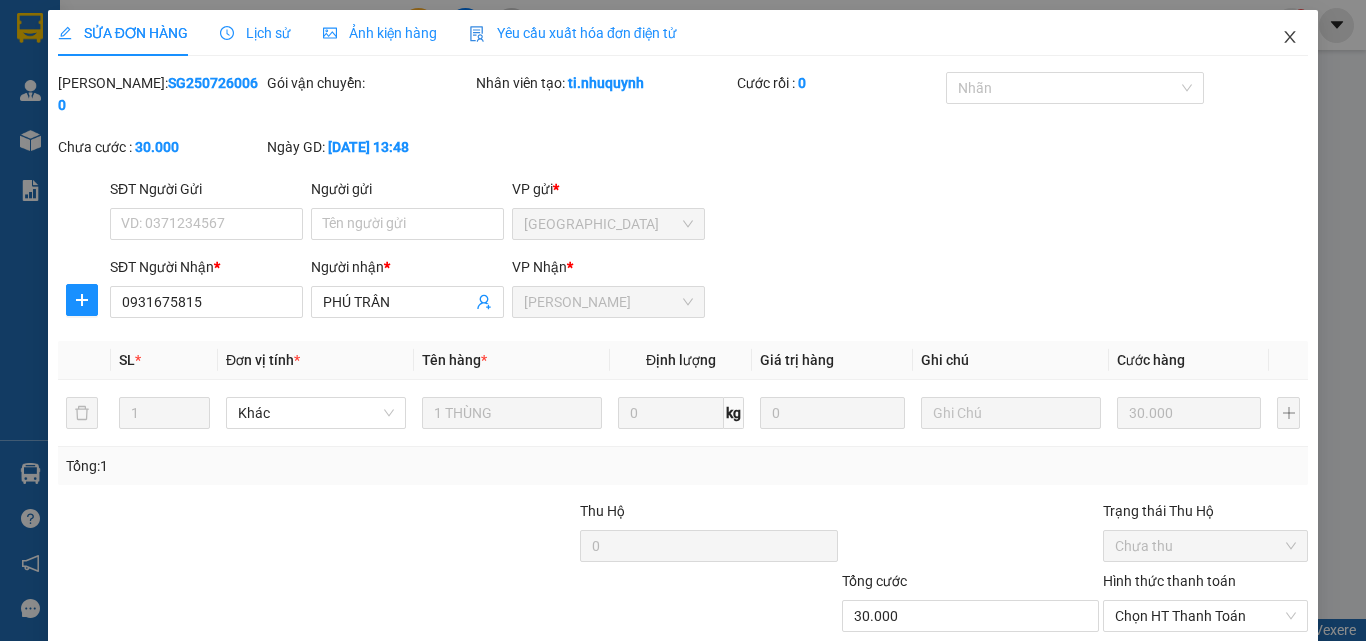 click at bounding box center [1290, 38] 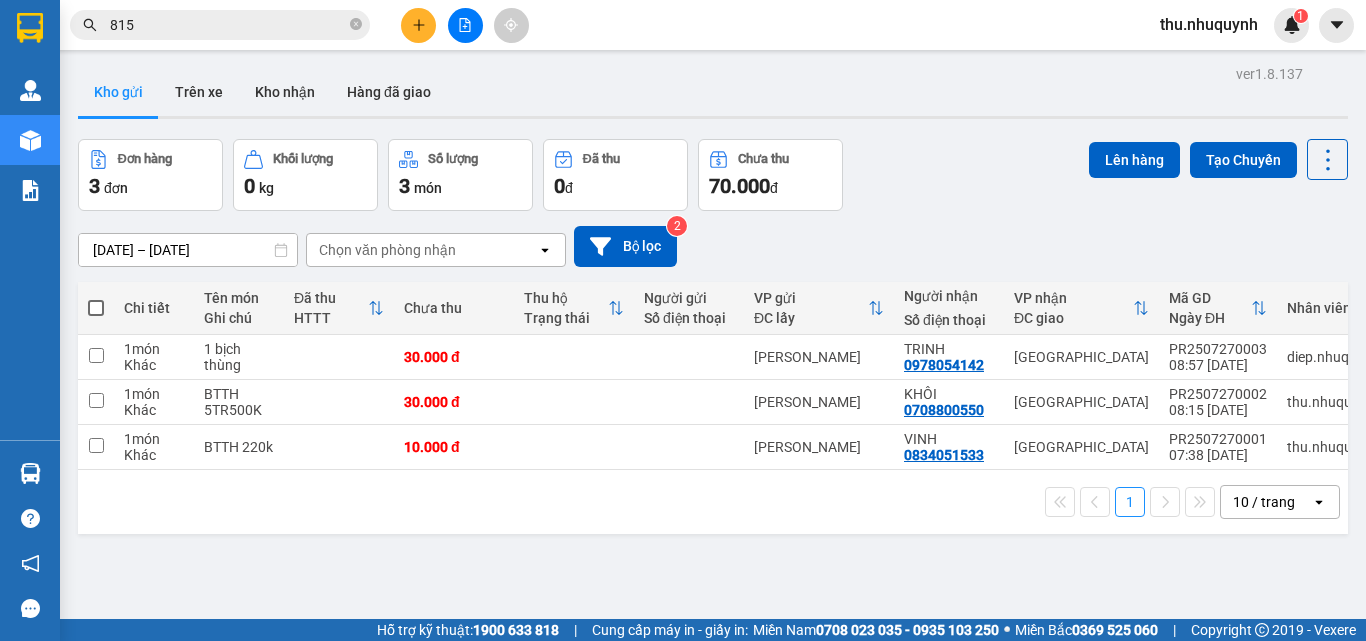 click on "815" at bounding box center (228, 25) 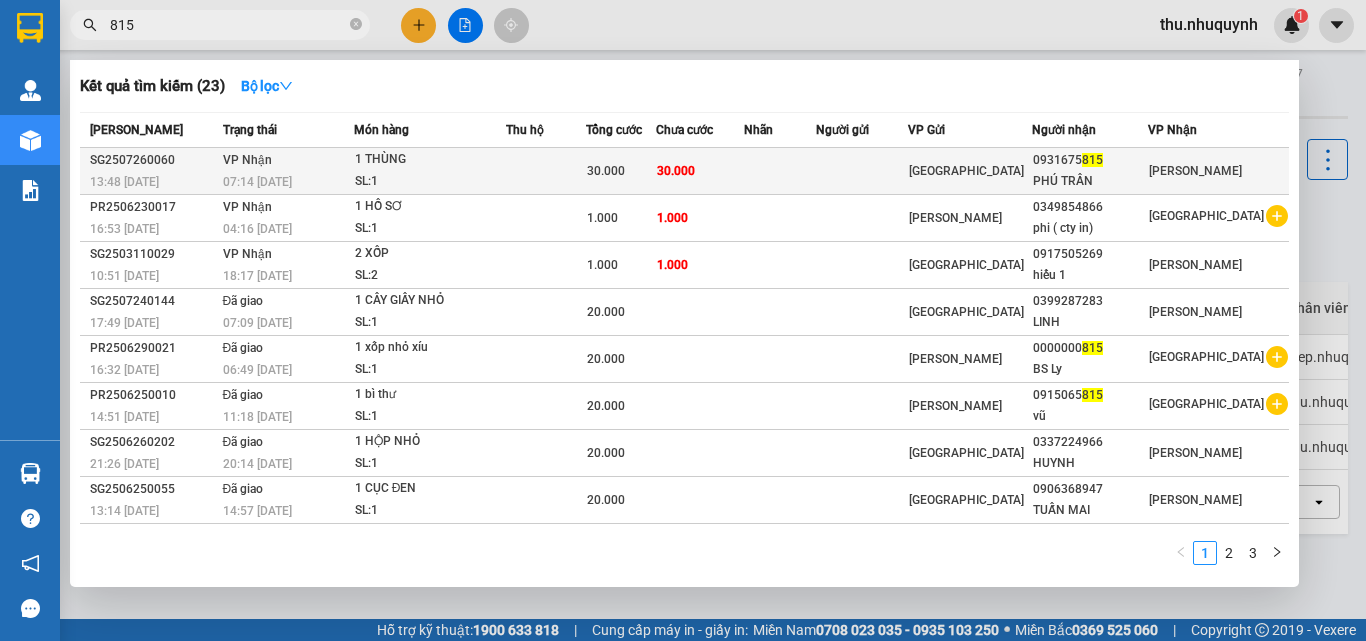 click at bounding box center [546, 171] 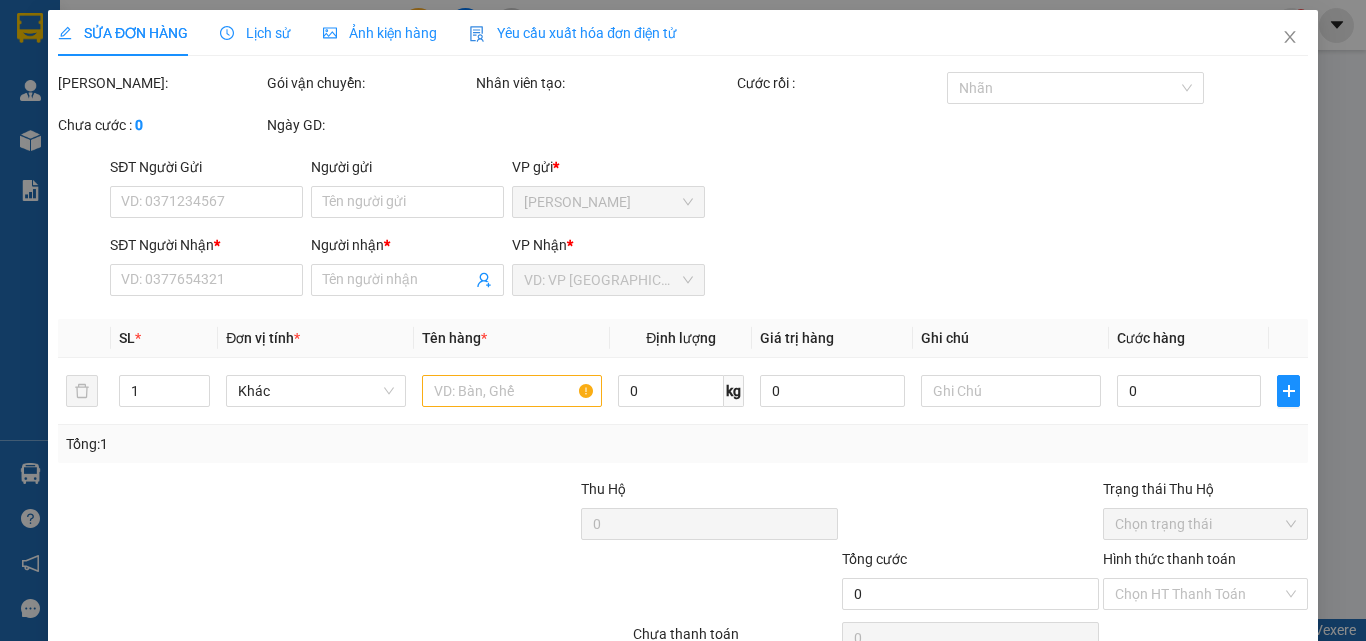type on "0931675815" 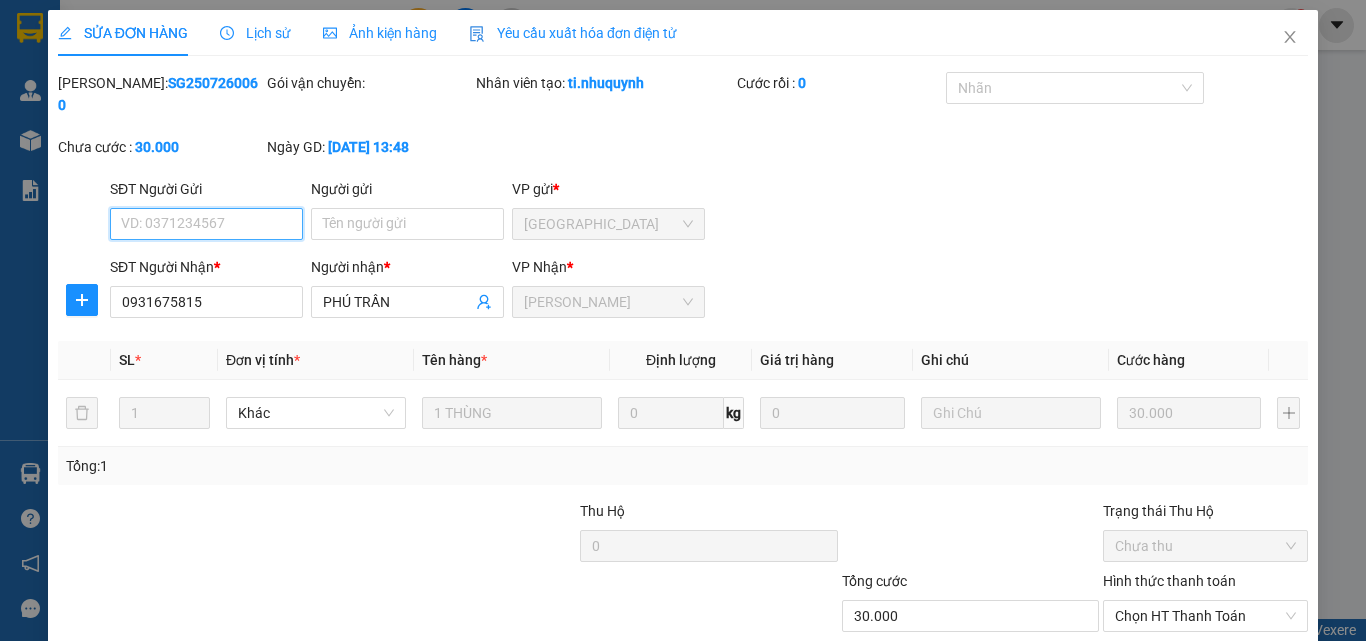 scroll, scrollTop: 103, scrollLeft: 0, axis: vertical 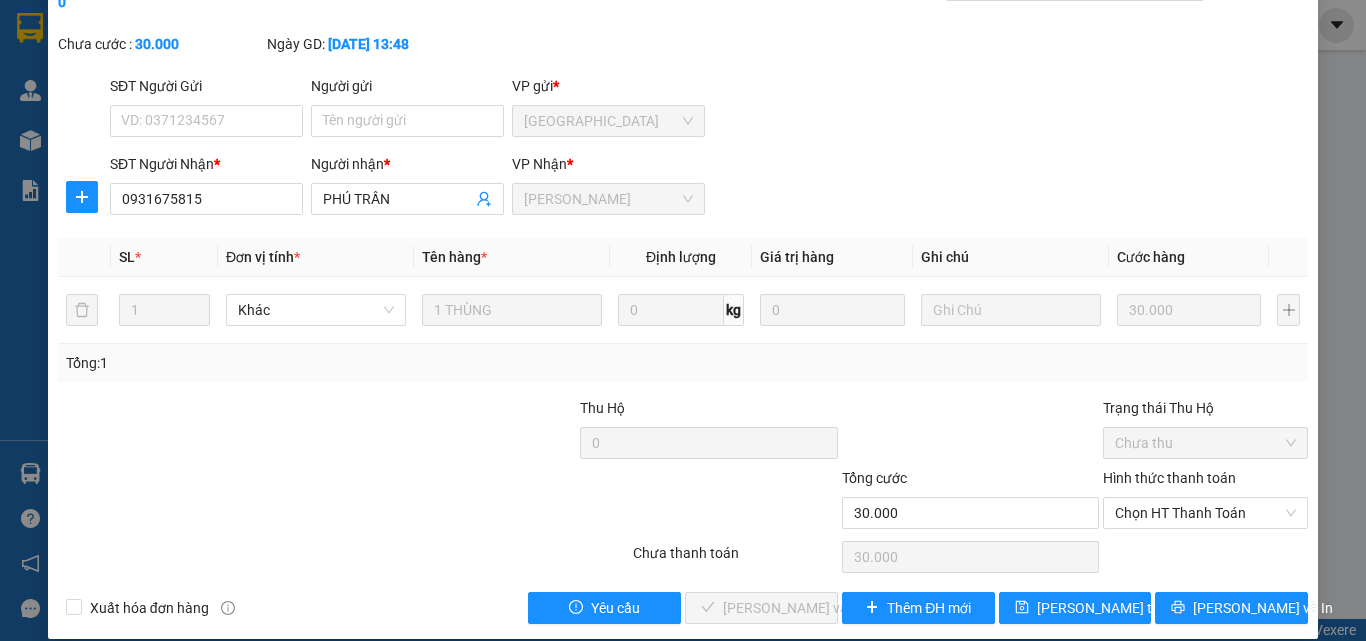 click on "Hình thức thanh toán Chọn HT Thanh Toán" at bounding box center (1205, 502) 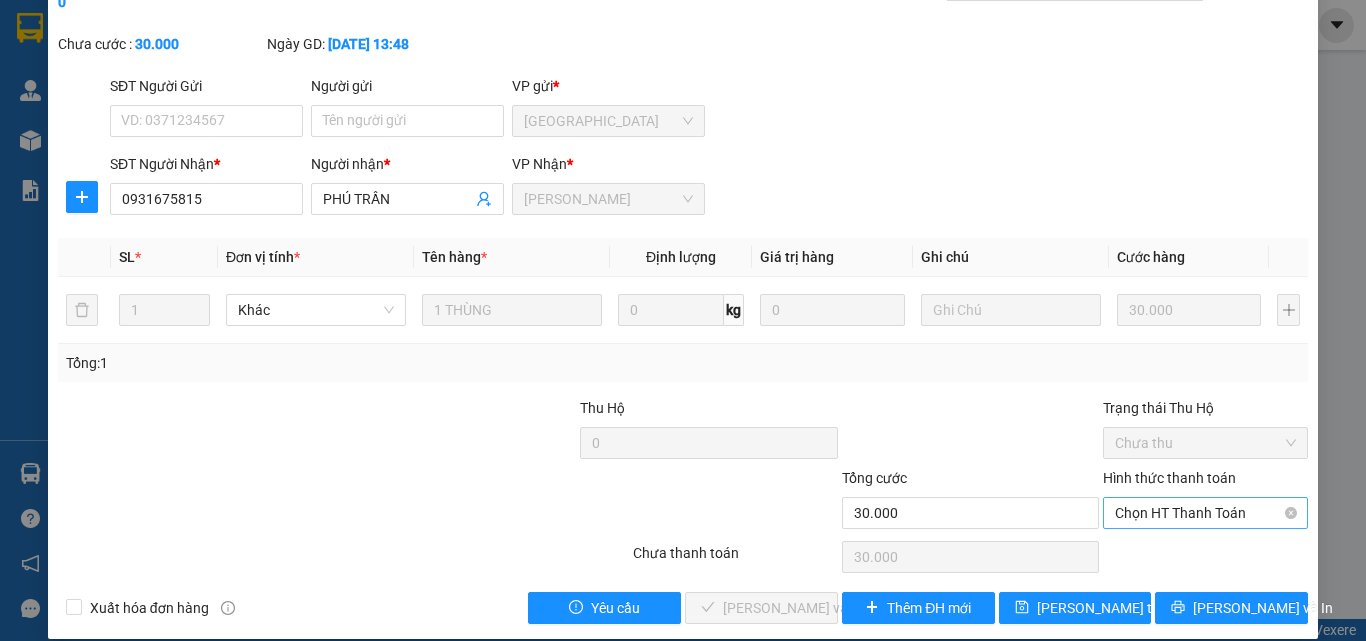 click on "Chọn HT Thanh Toán" at bounding box center (1205, 513) 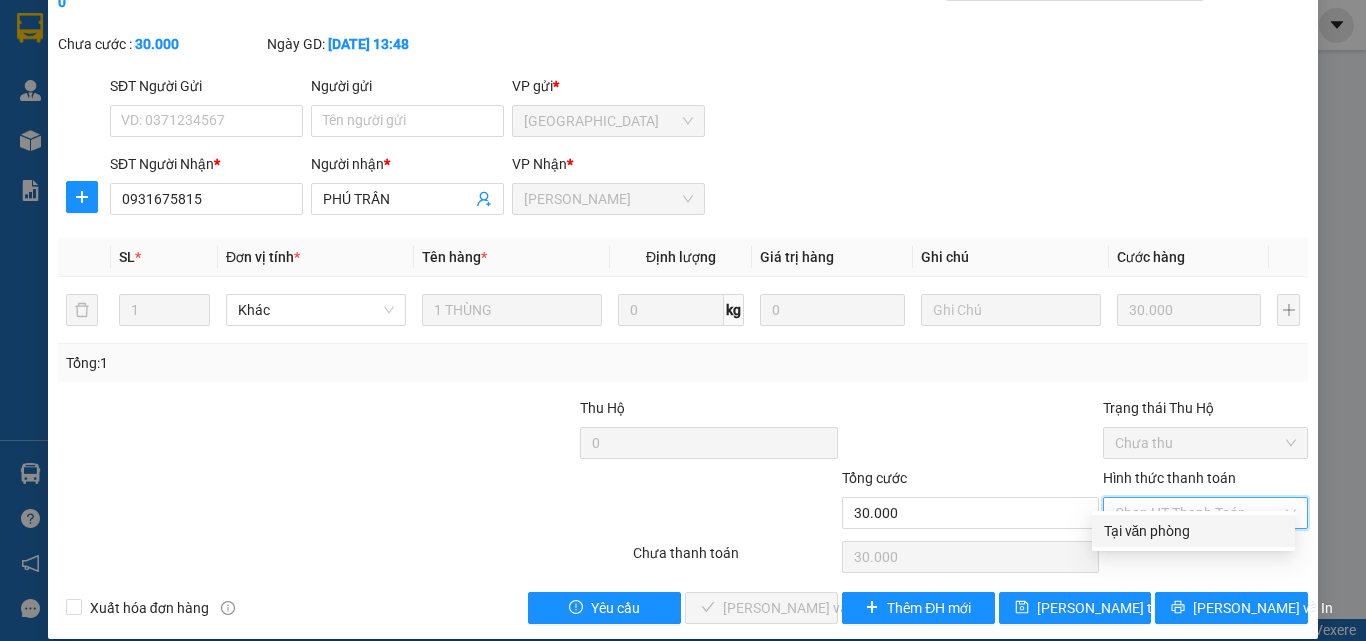 click on "Tại văn phòng" at bounding box center [1193, 531] 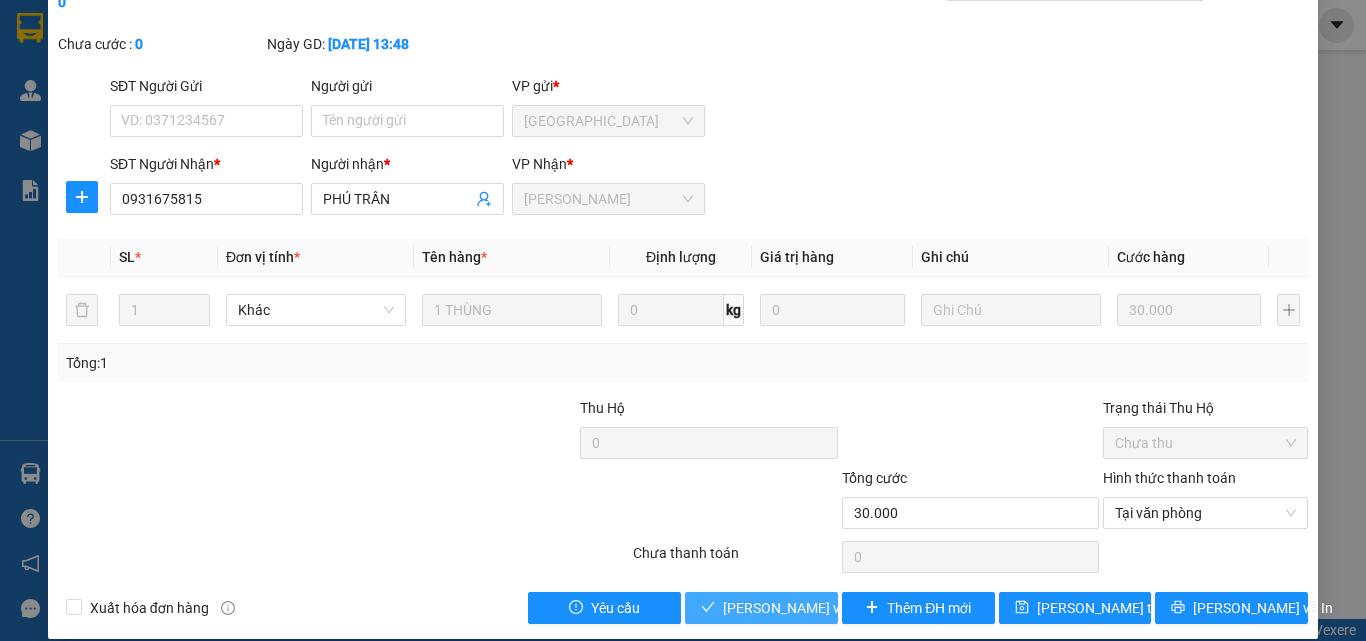 click on "[PERSON_NAME] và Giao hàng" at bounding box center (819, 608) 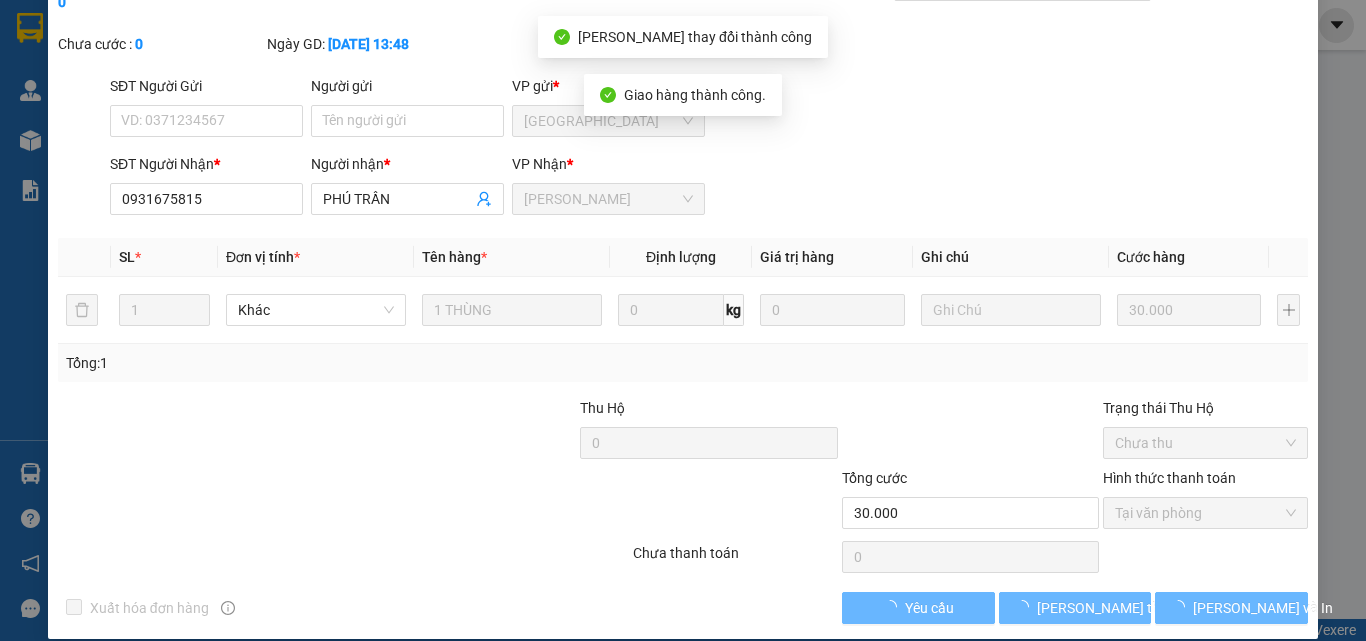 scroll, scrollTop: 0, scrollLeft: 0, axis: both 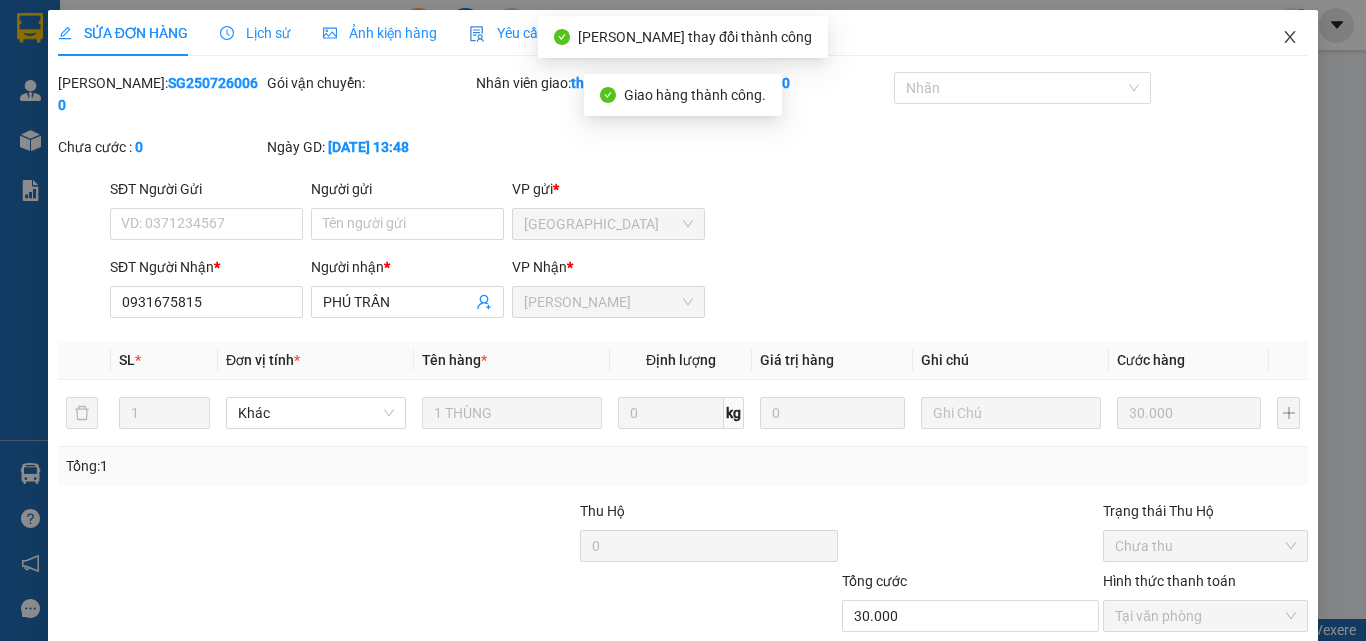 click 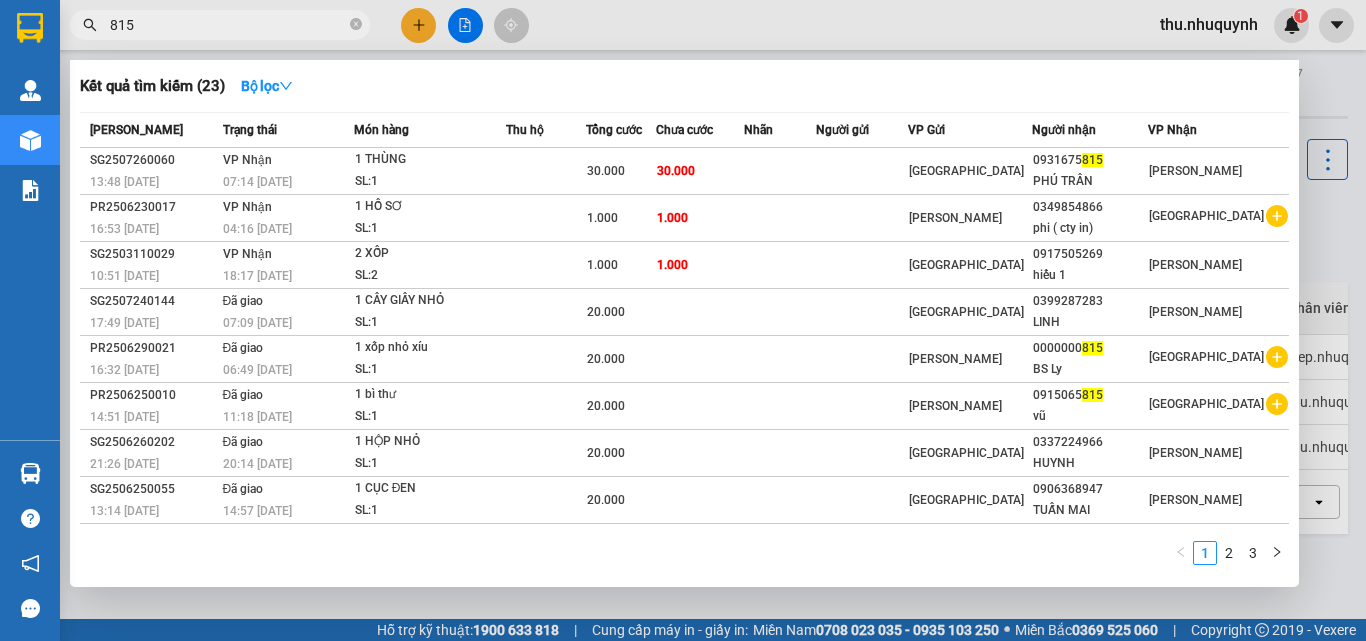 click on "815" at bounding box center [228, 25] 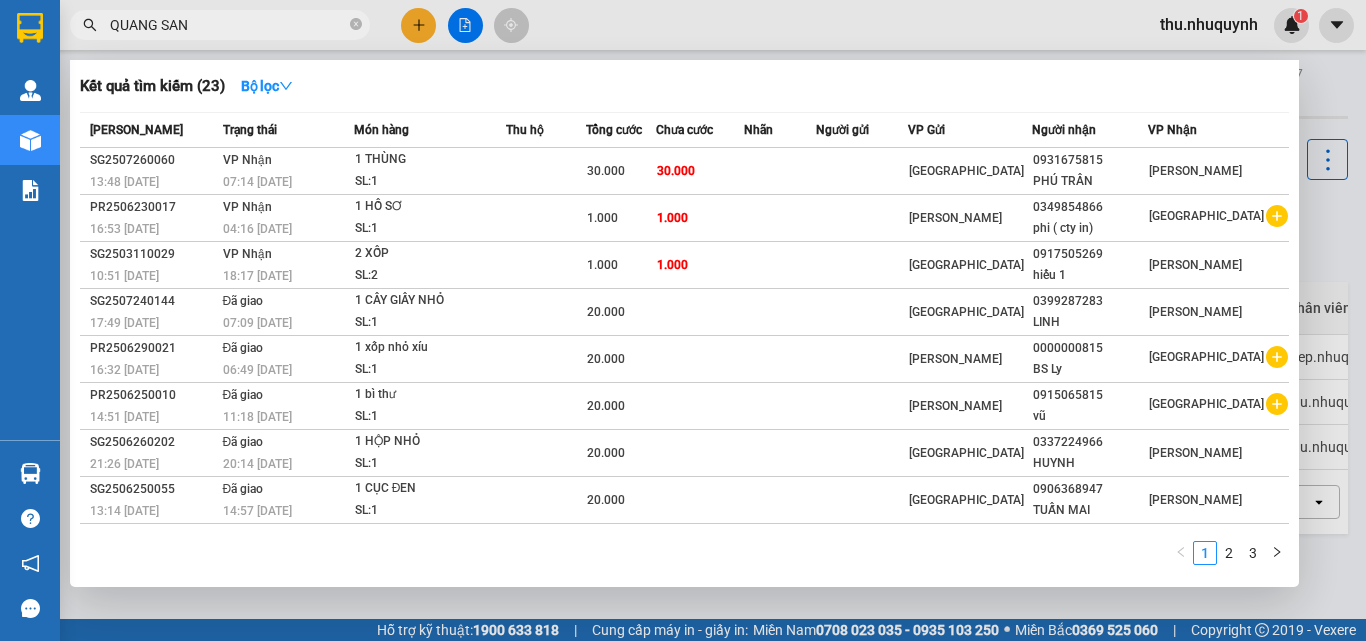 type on "[PERSON_NAME]" 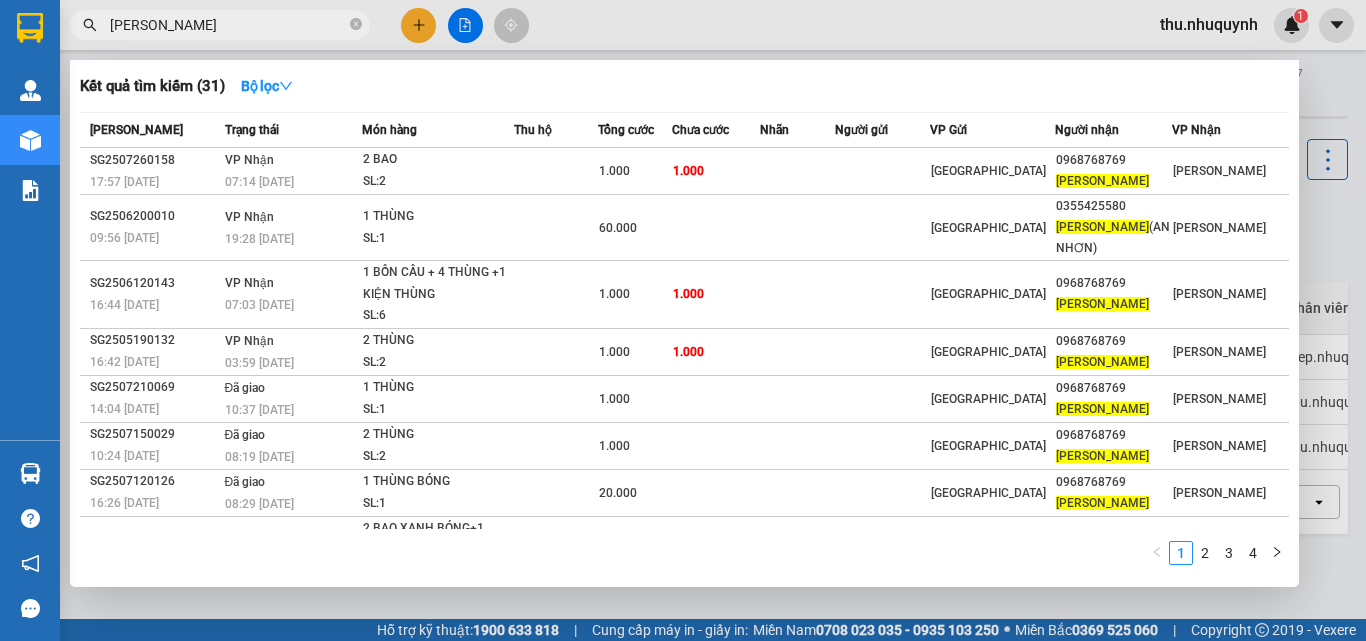 click on "[PERSON_NAME]" at bounding box center (228, 25) 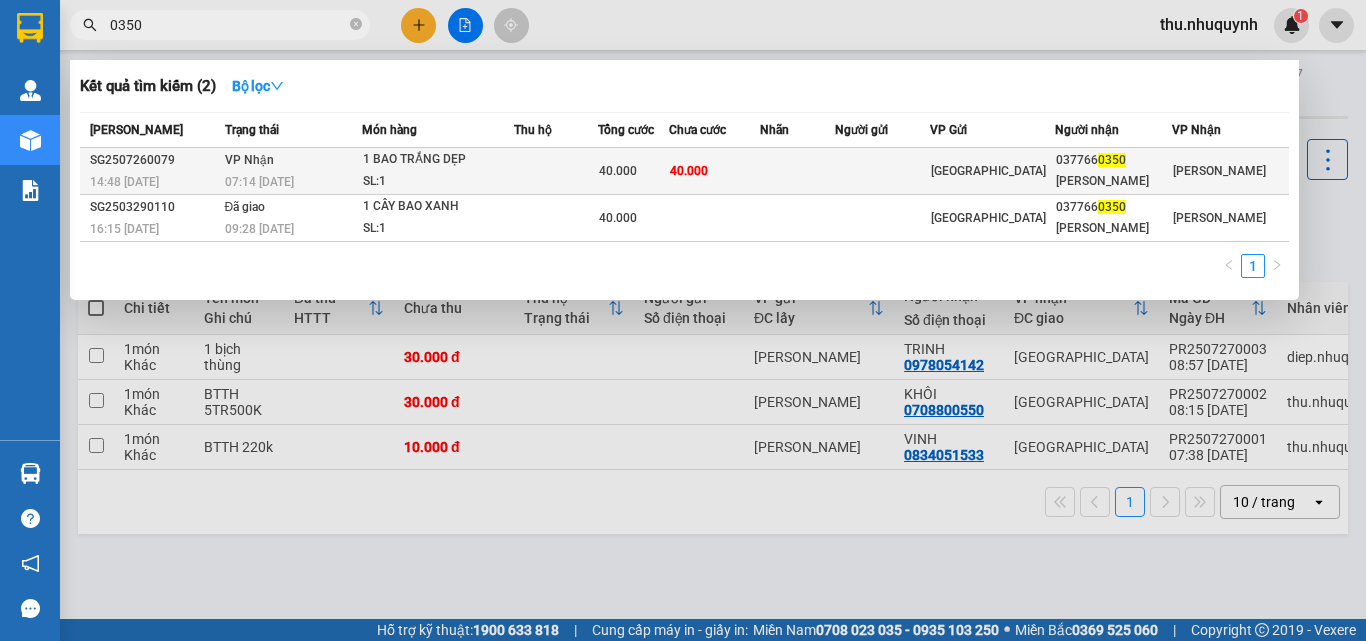 type on "0350" 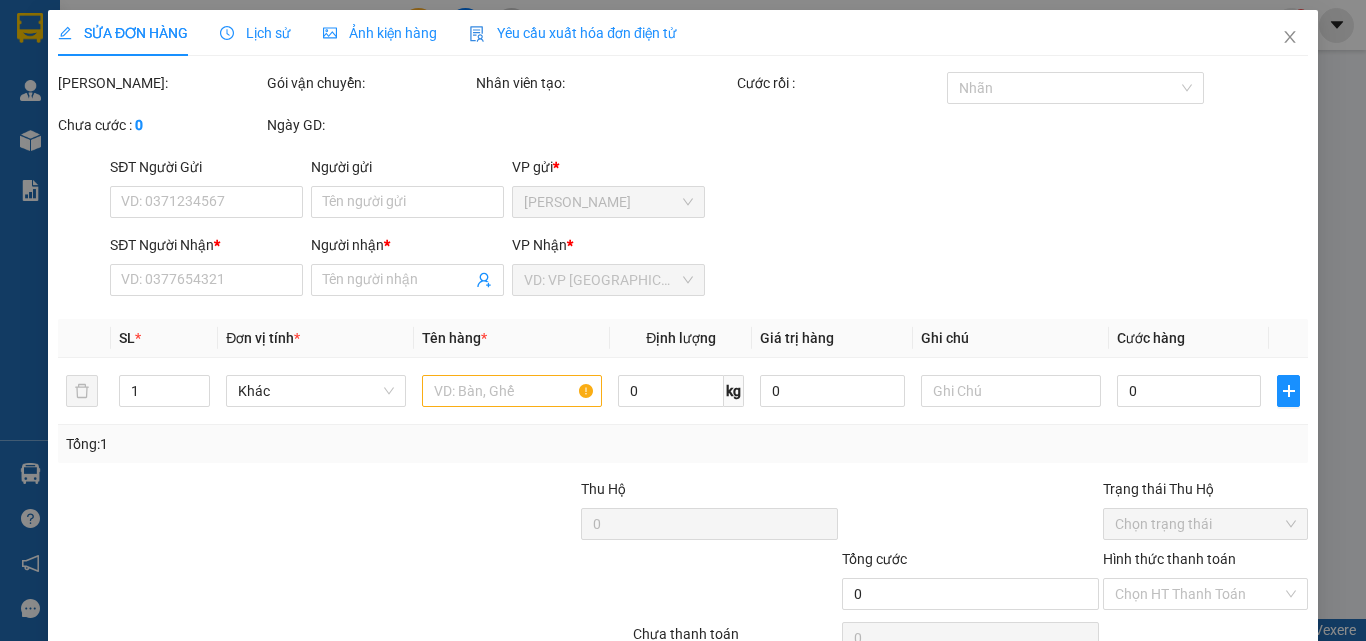 type on "0377660350" 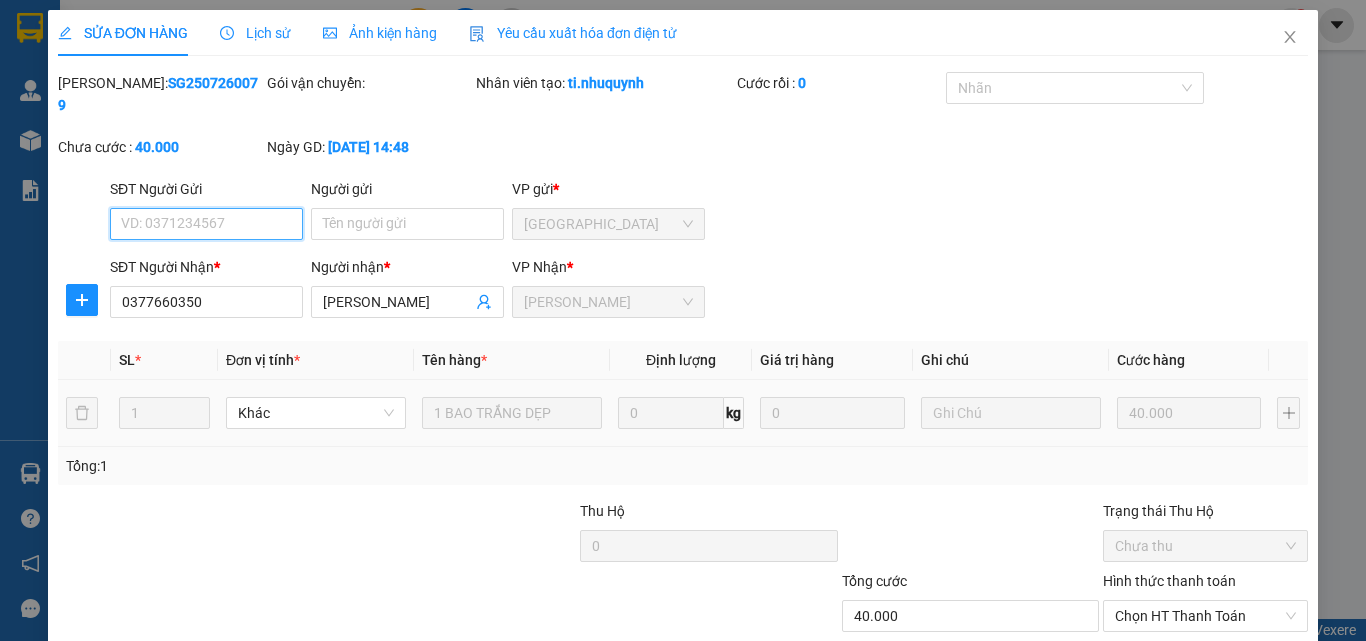 scroll, scrollTop: 103, scrollLeft: 0, axis: vertical 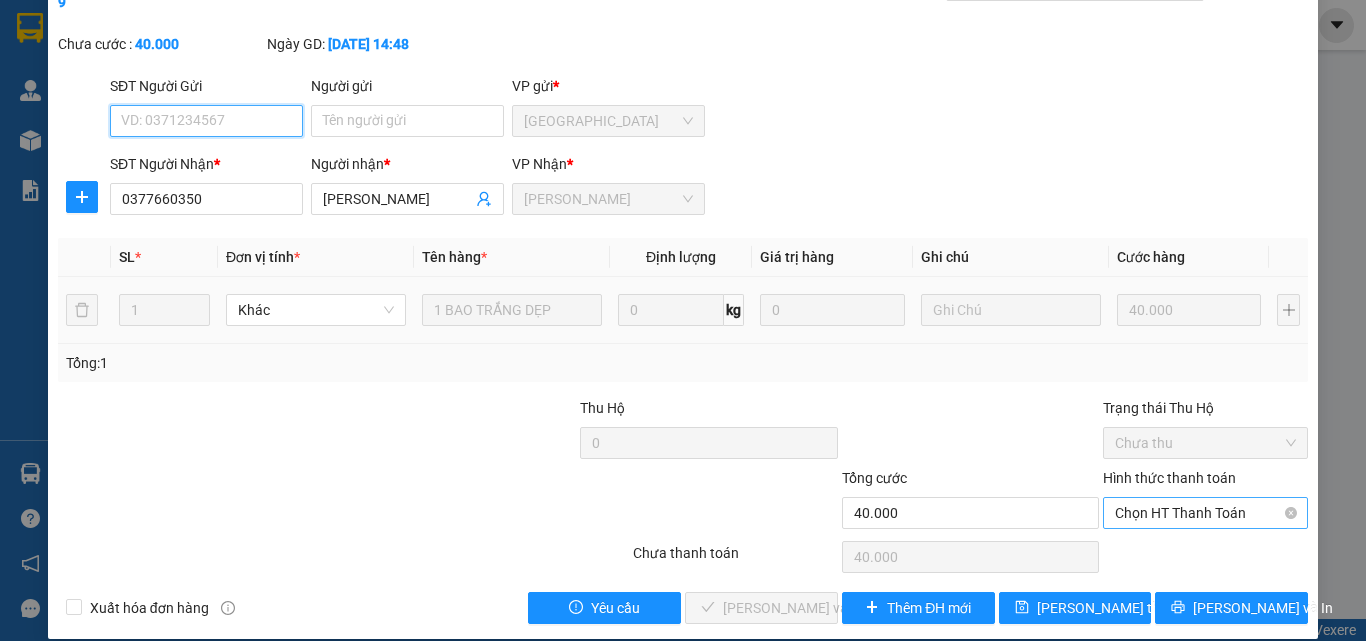 click on "Chọn HT Thanh Toán" at bounding box center [1205, 513] 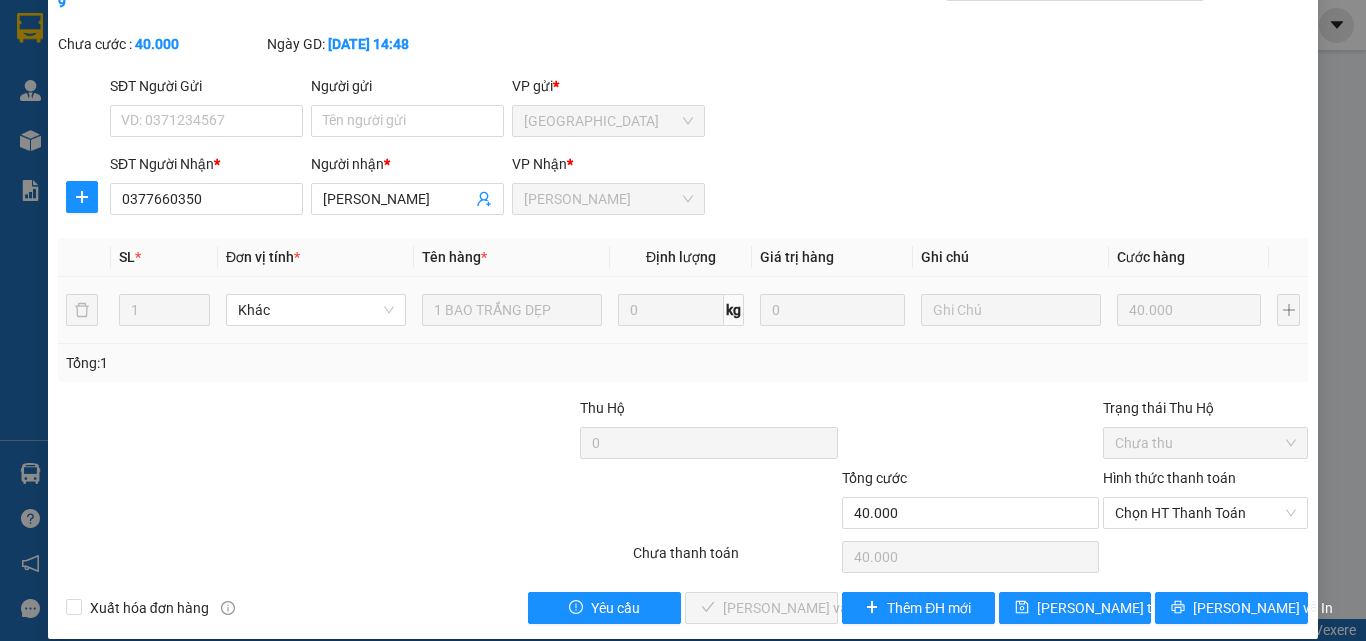 click on "Total Paid Fee 0 Total UnPaid Fee 40.000 Cash Collection Total Fee Mã ĐH:  SG2507260079 Gói vận chuyển:   Nhân viên tạo:   ti.nhuquynh Cước rồi :   0   Nhãn Chưa cước :   40.000 Ngày GD:   [DATE] 14:48 SĐT Người Gửi VD: 0371234567 Người gửi Tên người gửi VP gửi  * [GEOGRAPHIC_DATA] SĐT Người Nhận  * 0377660350 Người nhận  * HOÀNG LONG VP Nhận  * Phan Rang SL  * Đơn vị tính  * Tên hàng  * Định lượng Giá trị hàng Ghi chú Cước hàng                   1 Khác 1 BAO TRẮNG DẸP 0 kg 0 40.000 Tổng:  1 Thu Hộ 0 Trạng thái Thu Hộ   Chưa thu Tổng cước 40.000 Hình thức thanh toán Chọn HT Thanh Toán Số tiền thu trước 0 Chọn HT Thanh Toán Chưa thanh toán 40.000 Chọn HT Thanh Toán Xuất hóa đơn hàng Yêu cầu Lưu và Giao hàng Thêm ĐH mới [PERSON_NAME] thay đổi [PERSON_NAME] và In Tại văn phòng Tại văn phòng" at bounding box center [683, 296] 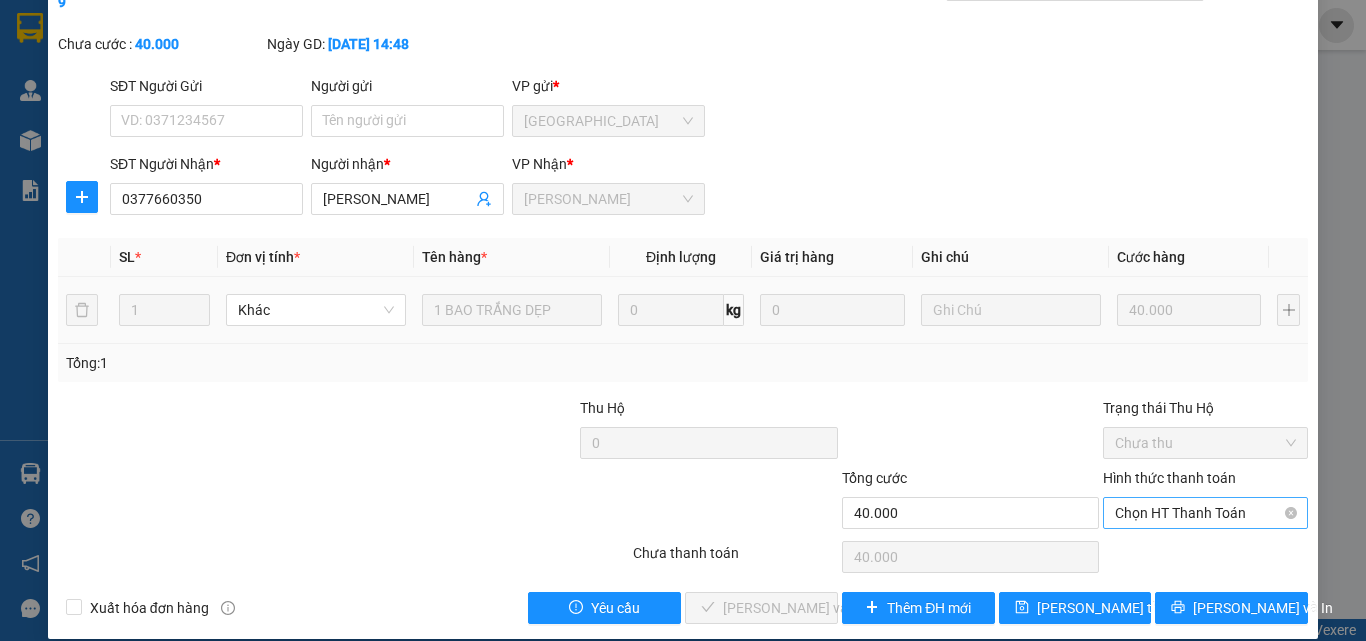 click on "Chọn HT Thanh Toán" at bounding box center (1205, 513) 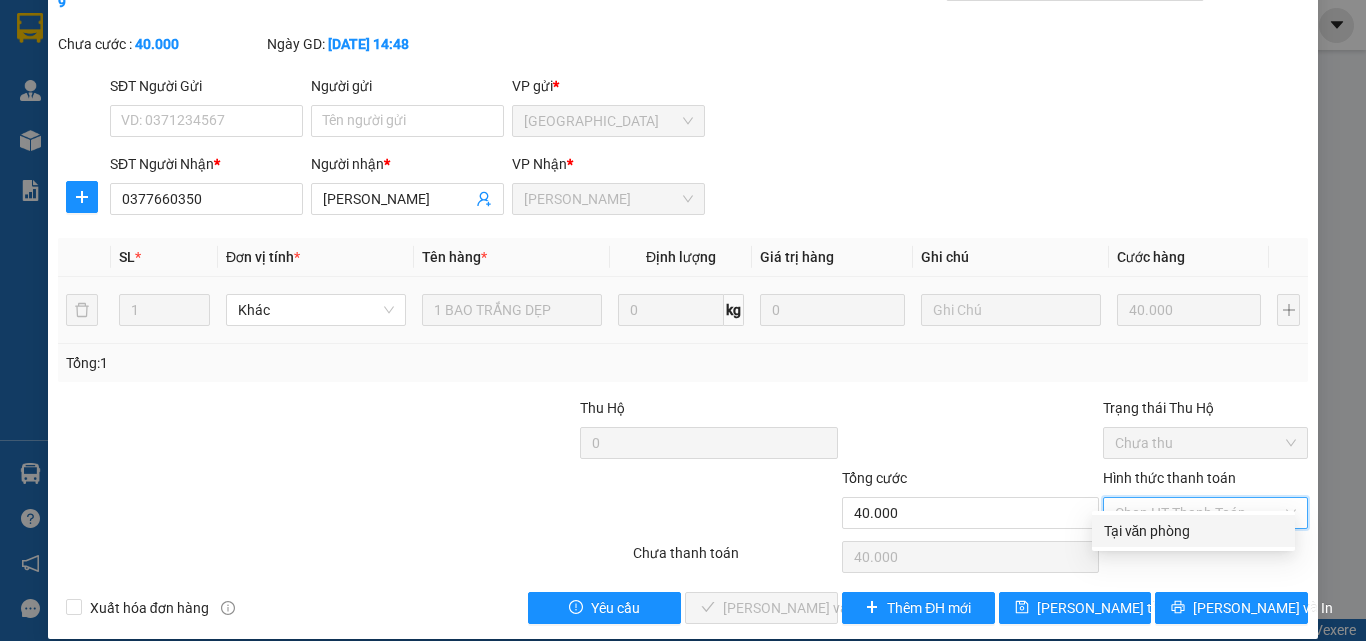 drag, startPoint x: 1104, startPoint y: 532, endPoint x: 1049, endPoint y: 552, distance: 58.5235 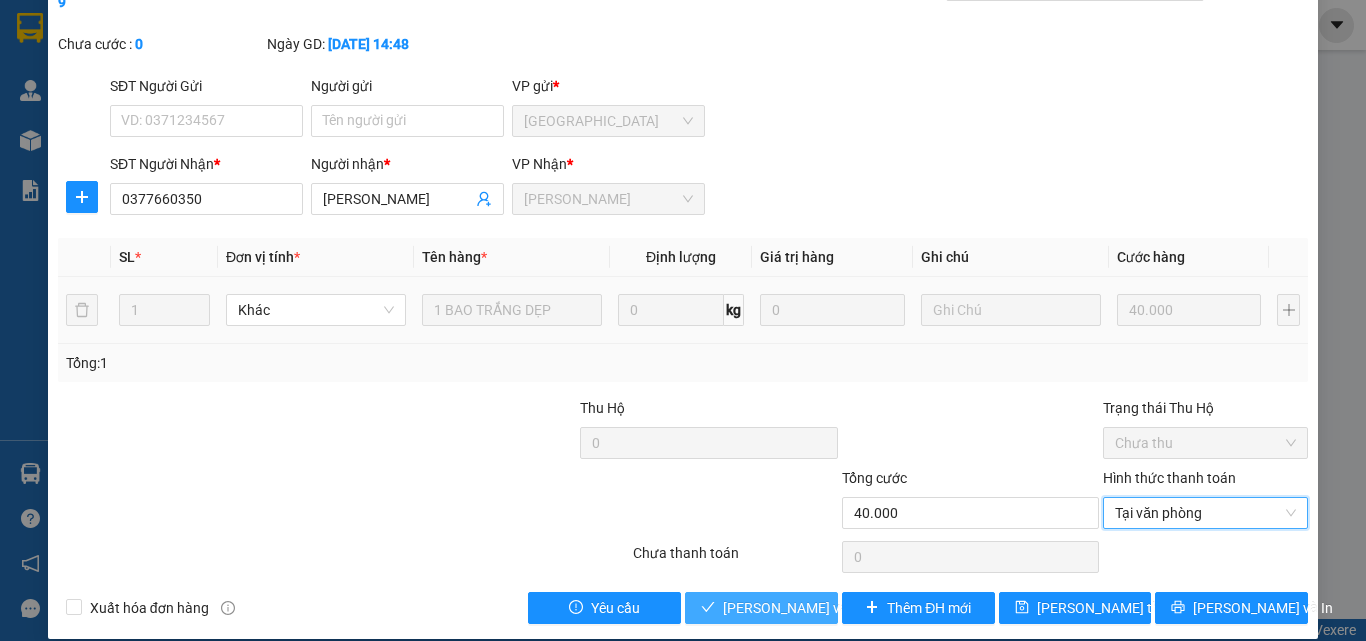 click on "[PERSON_NAME] và Giao hàng" at bounding box center [819, 608] 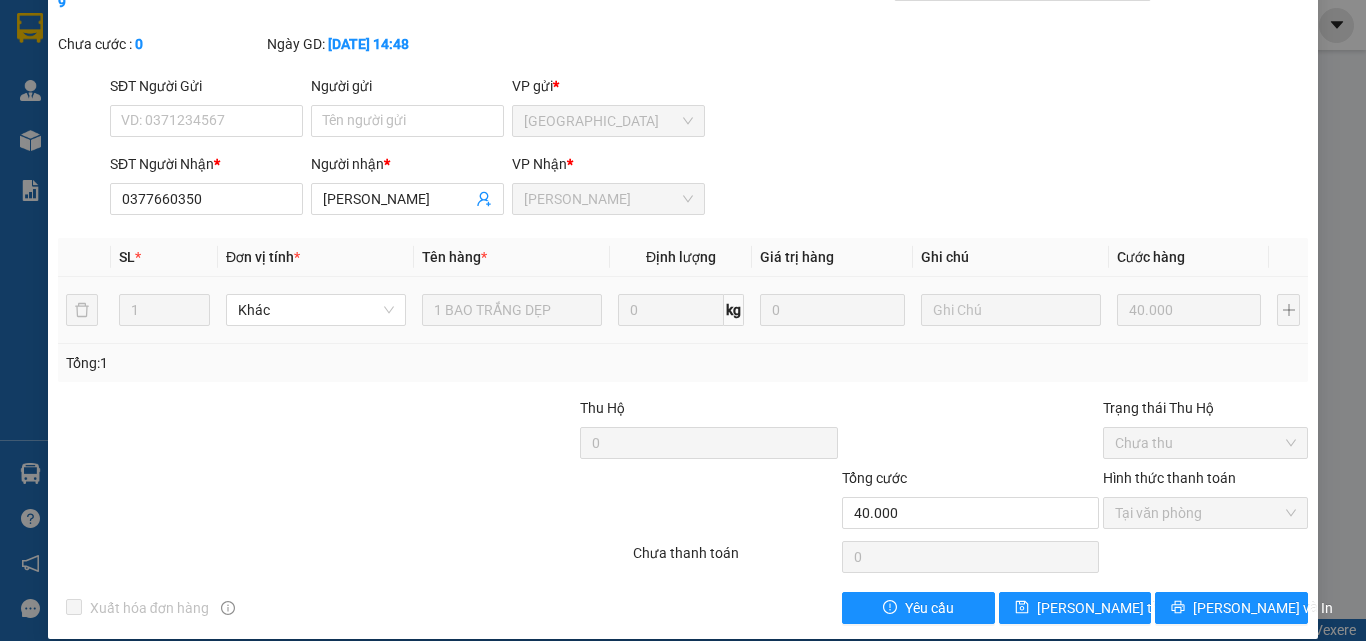 scroll, scrollTop: 0, scrollLeft: 0, axis: both 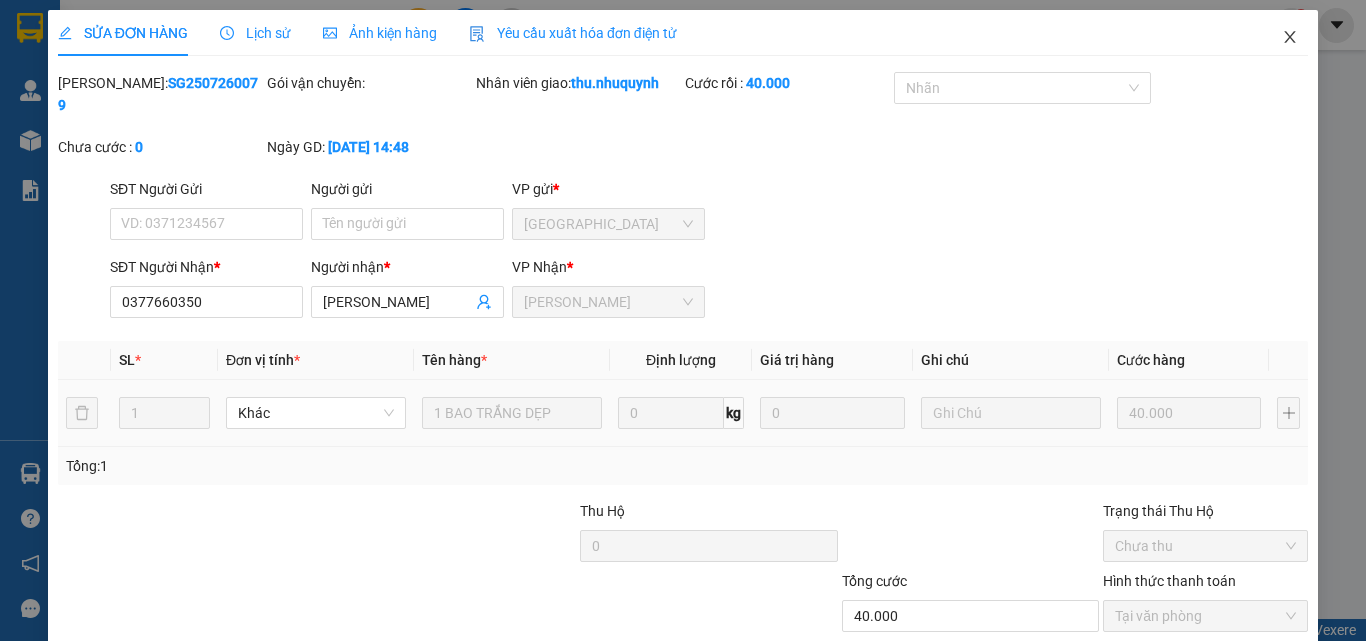 click 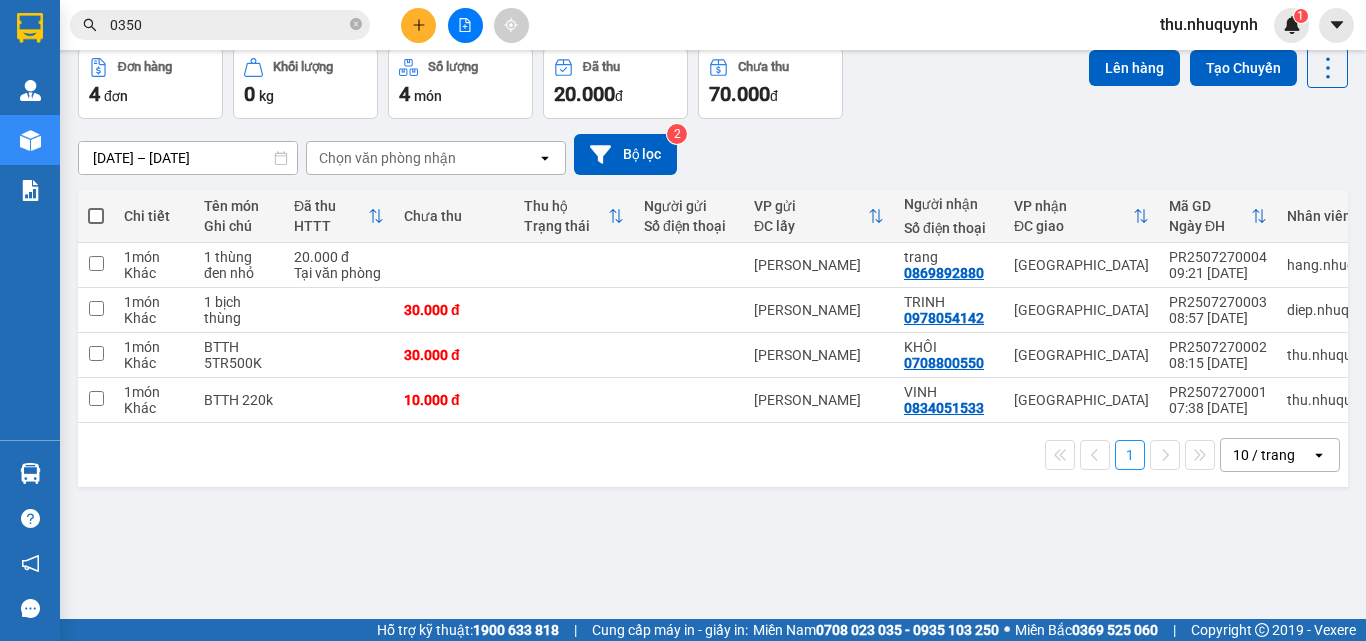 scroll, scrollTop: 0, scrollLeft: 0, axis: both 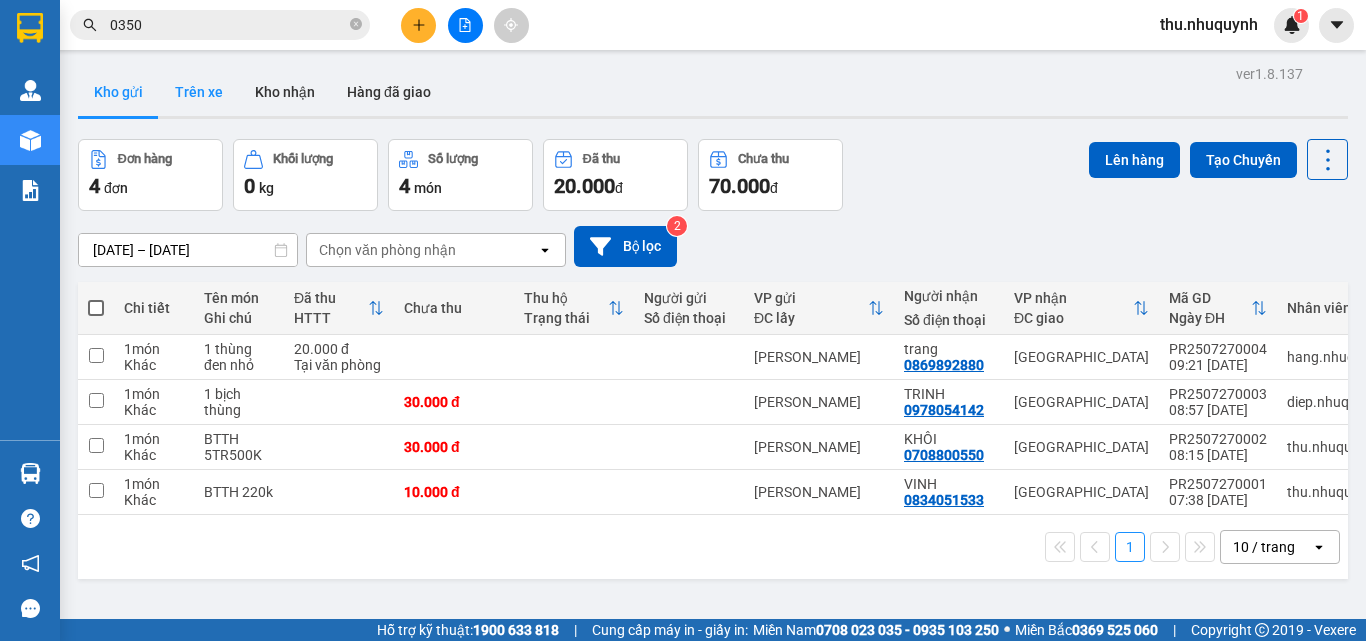 click on "Trên xe" at bounding box center (199, 92) 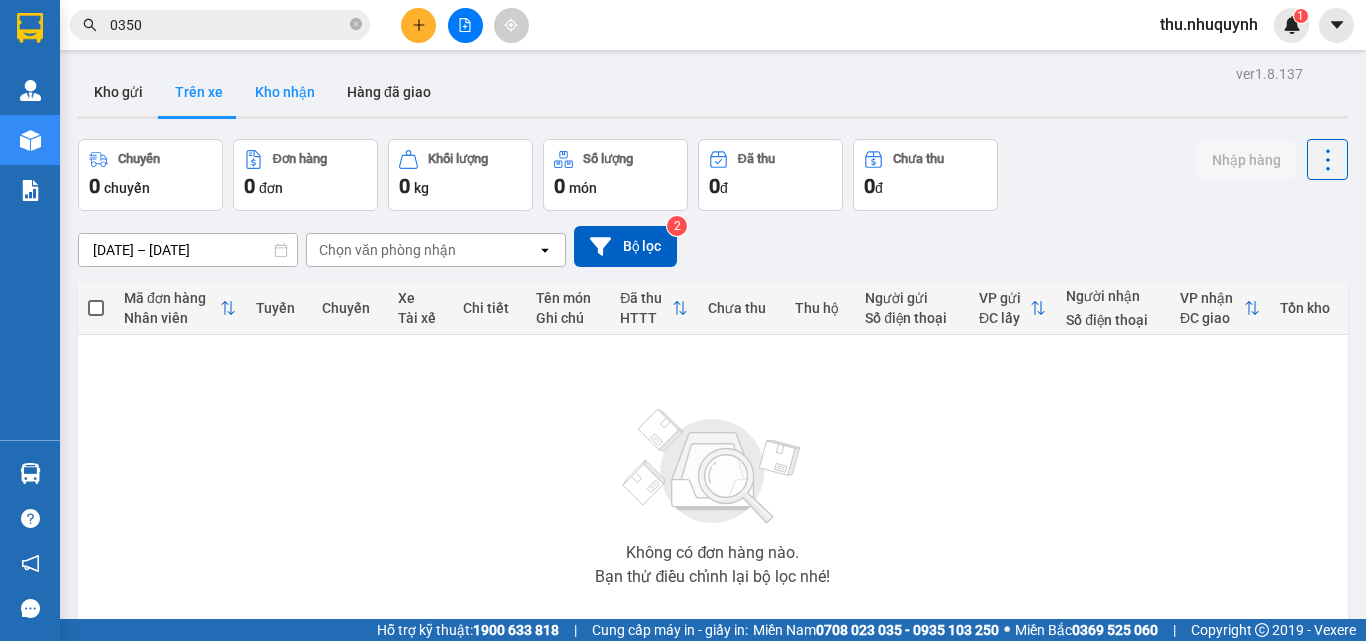 click on "Kho nhận" at bounding box center [285, 92] 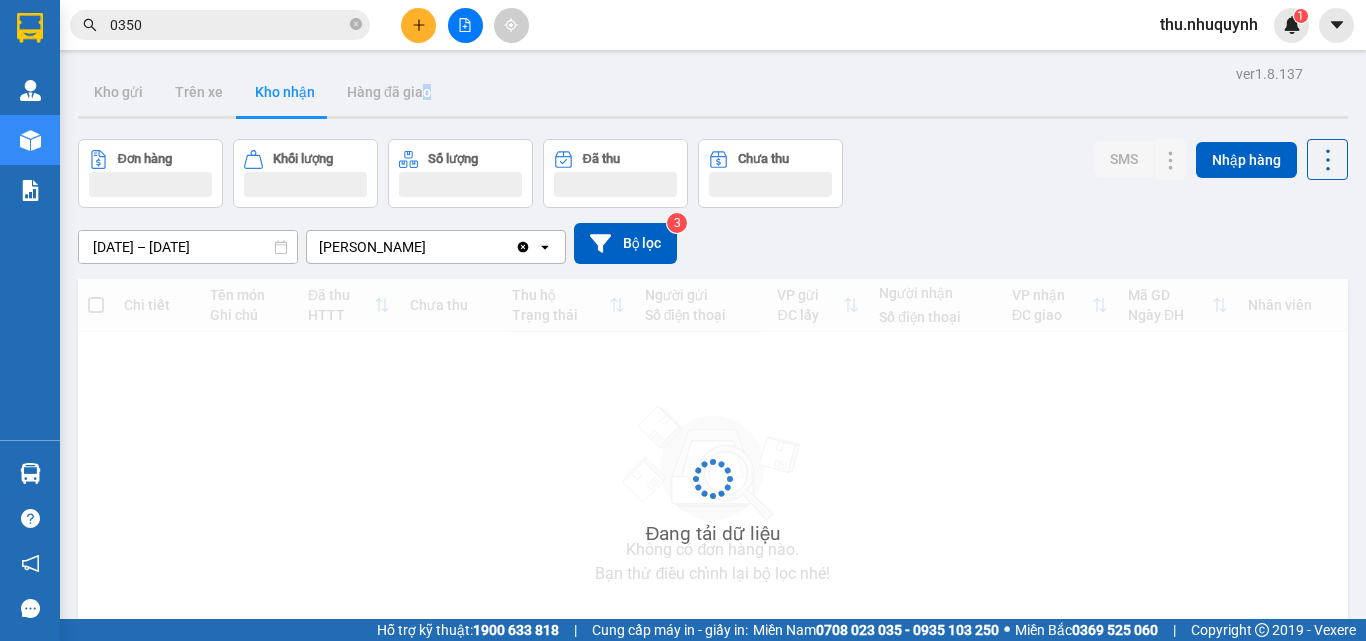 drag, startPoint x: 421, startPoint y: 66, endPoint x: 432, endPoint y: 65, distance: 11.045361 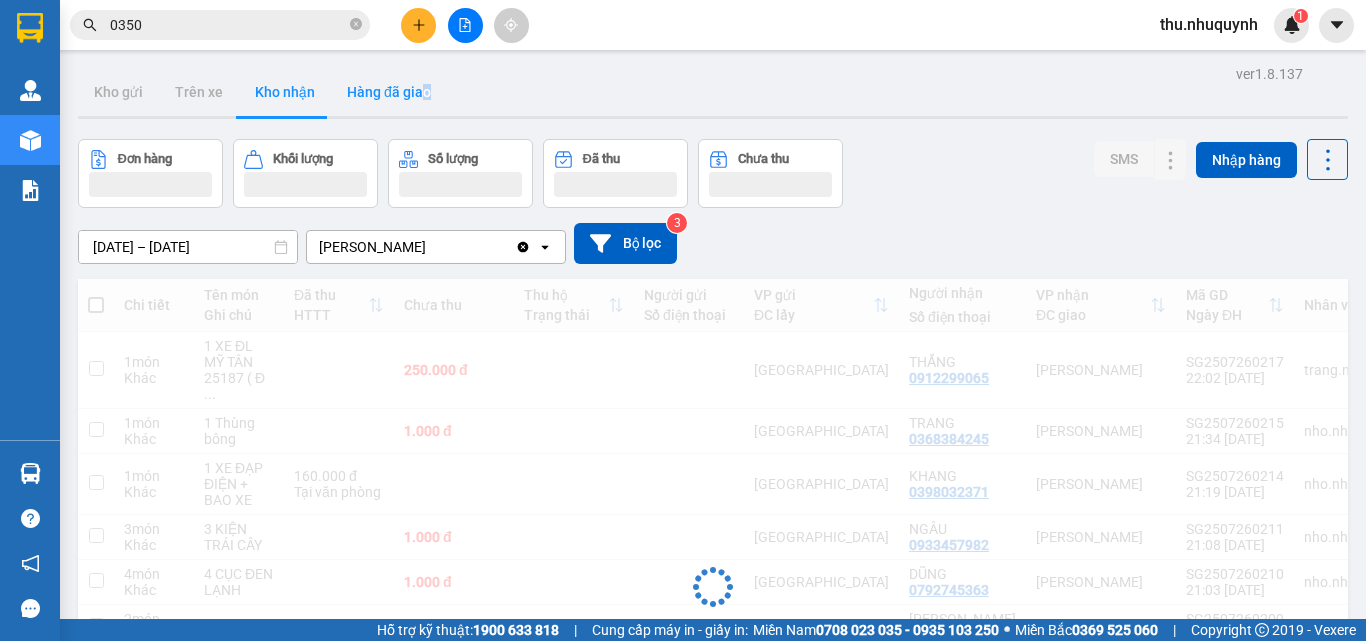 click on "Hàng đã giao" at bounding box center (389, 92) 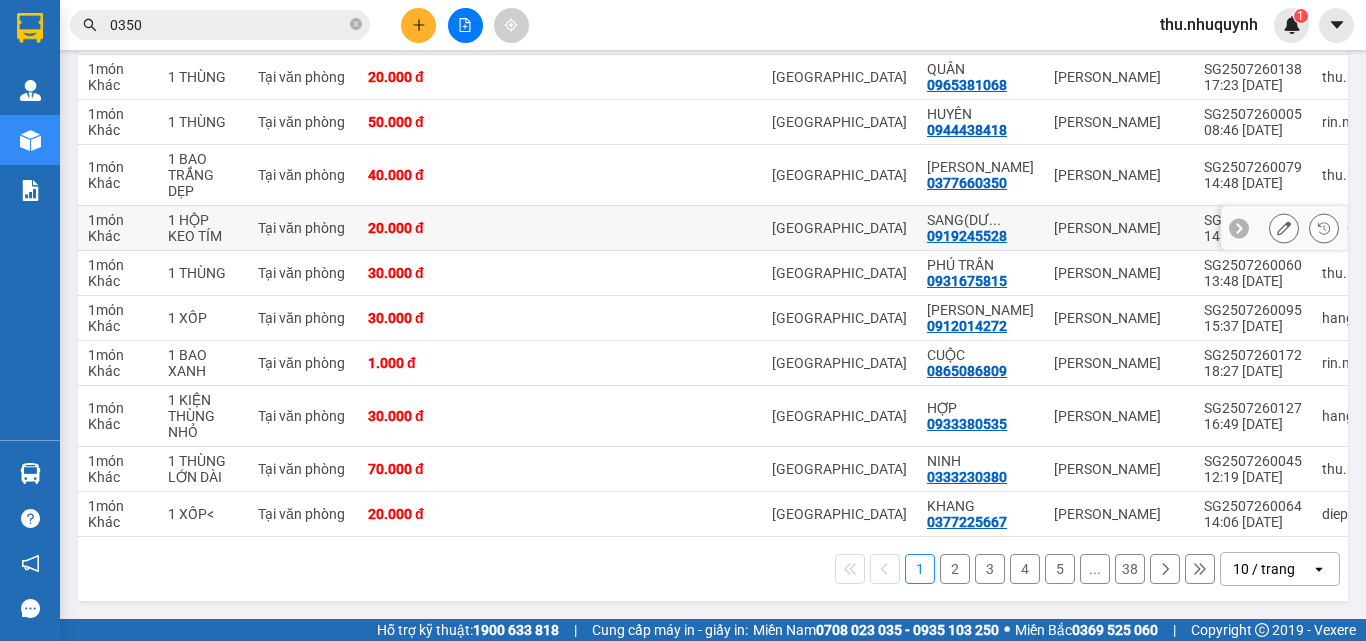 scroll, scrollTop: 0, scrollLeft: 0, axis: both 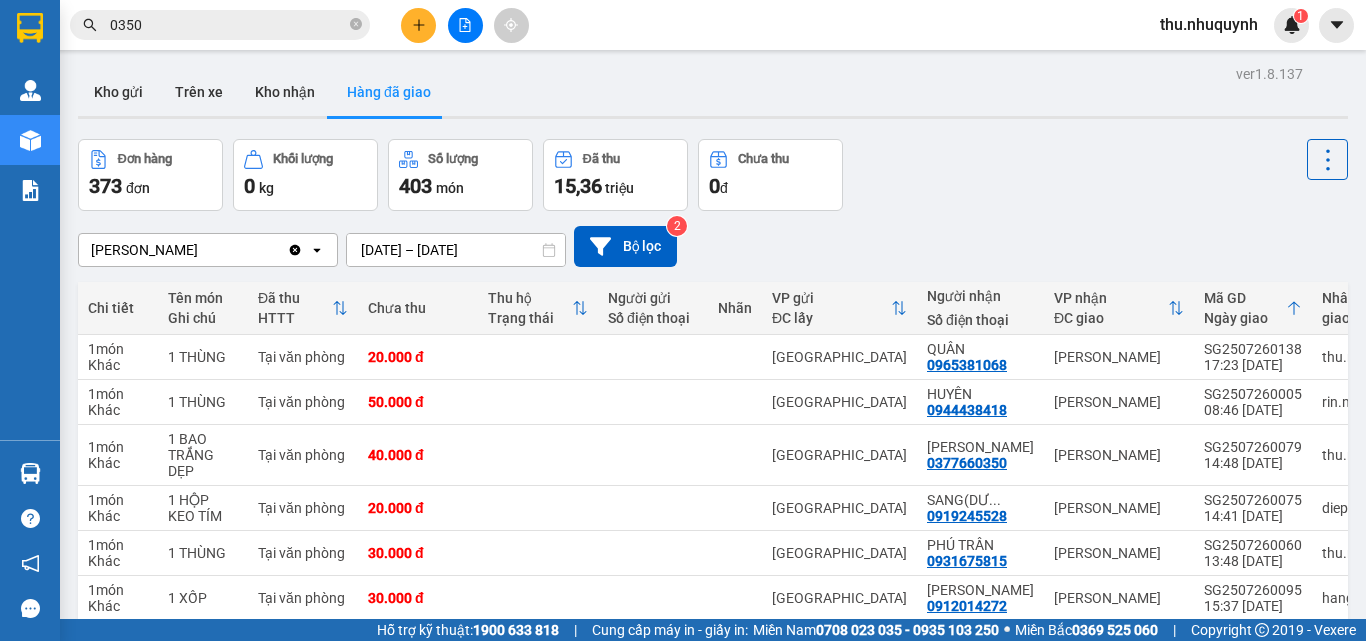 click on "0350" at bounding box center [228, 25] 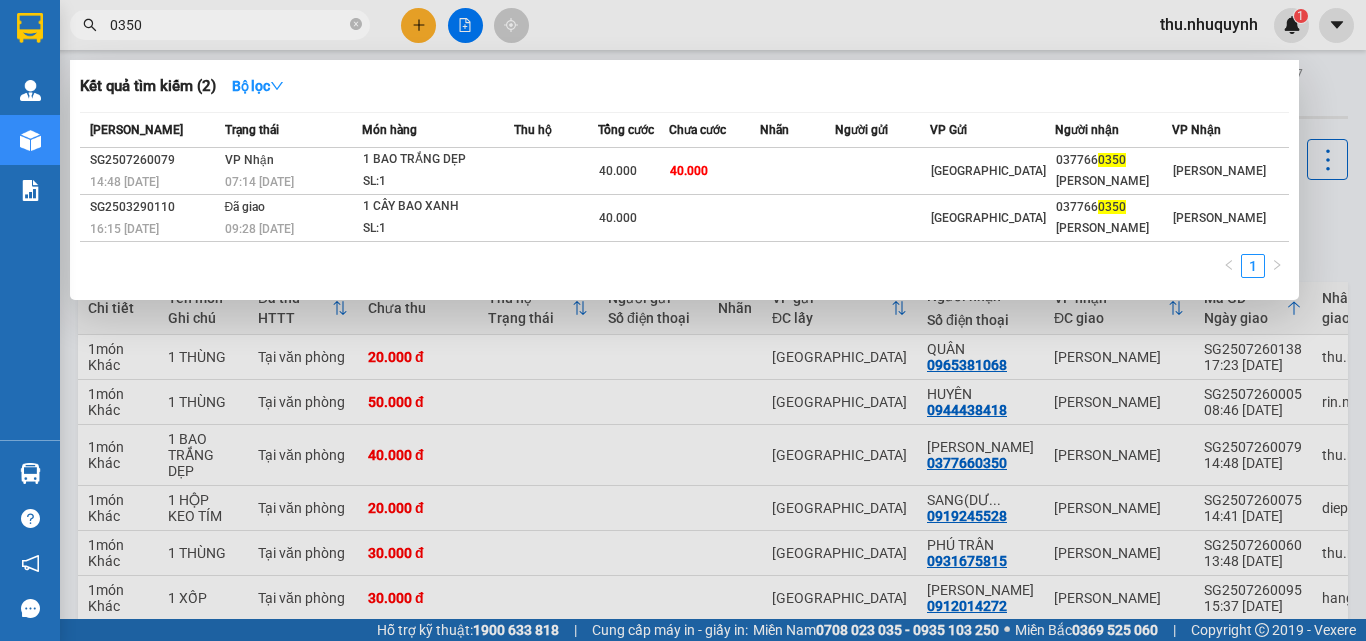 click on "0350" at bounding box center (228, 25) 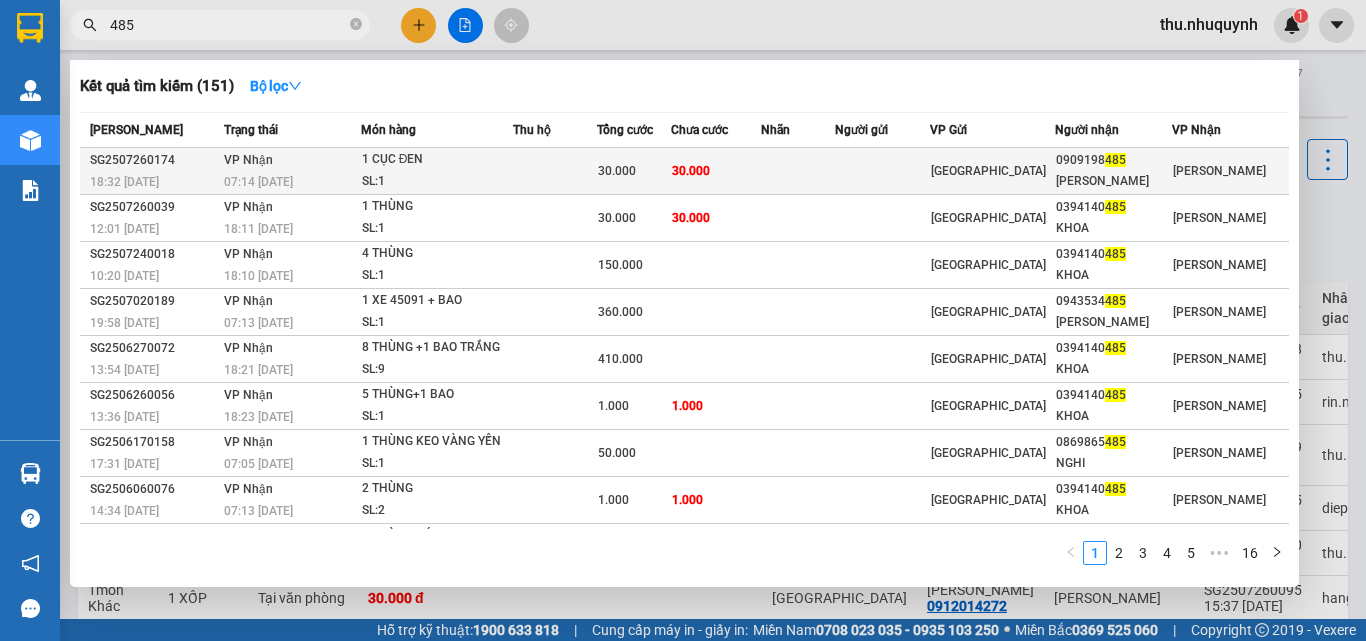 type on "485" 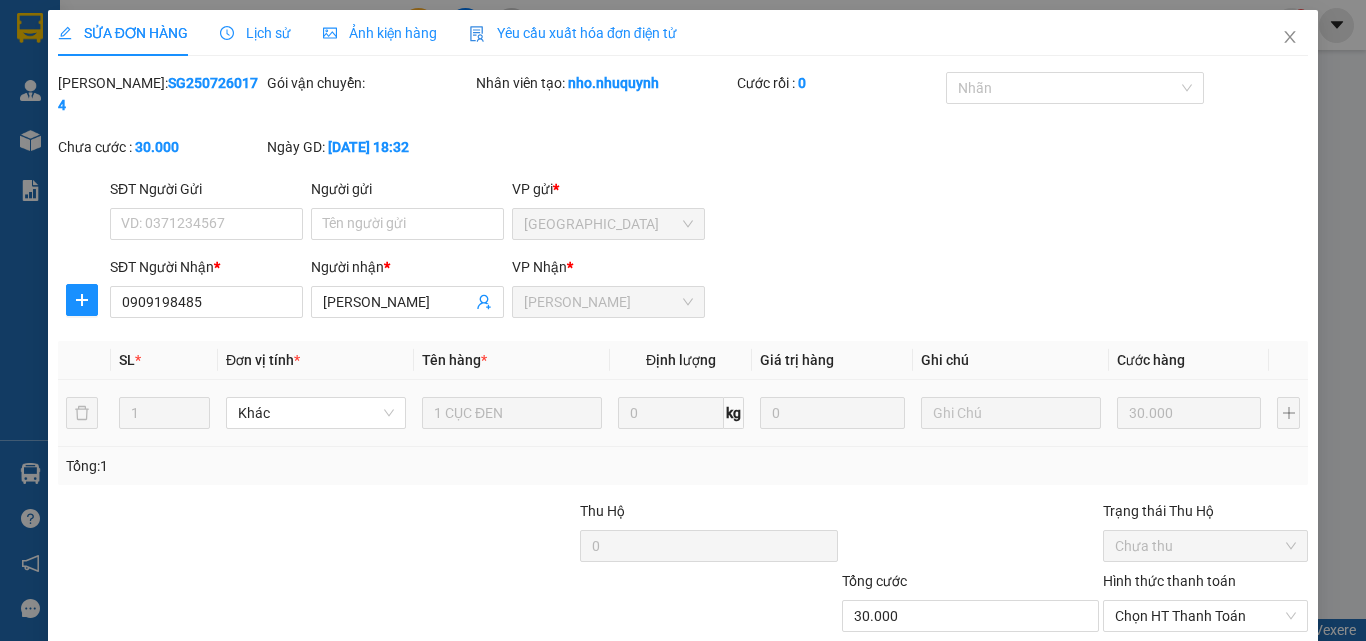 type on "0909198485" 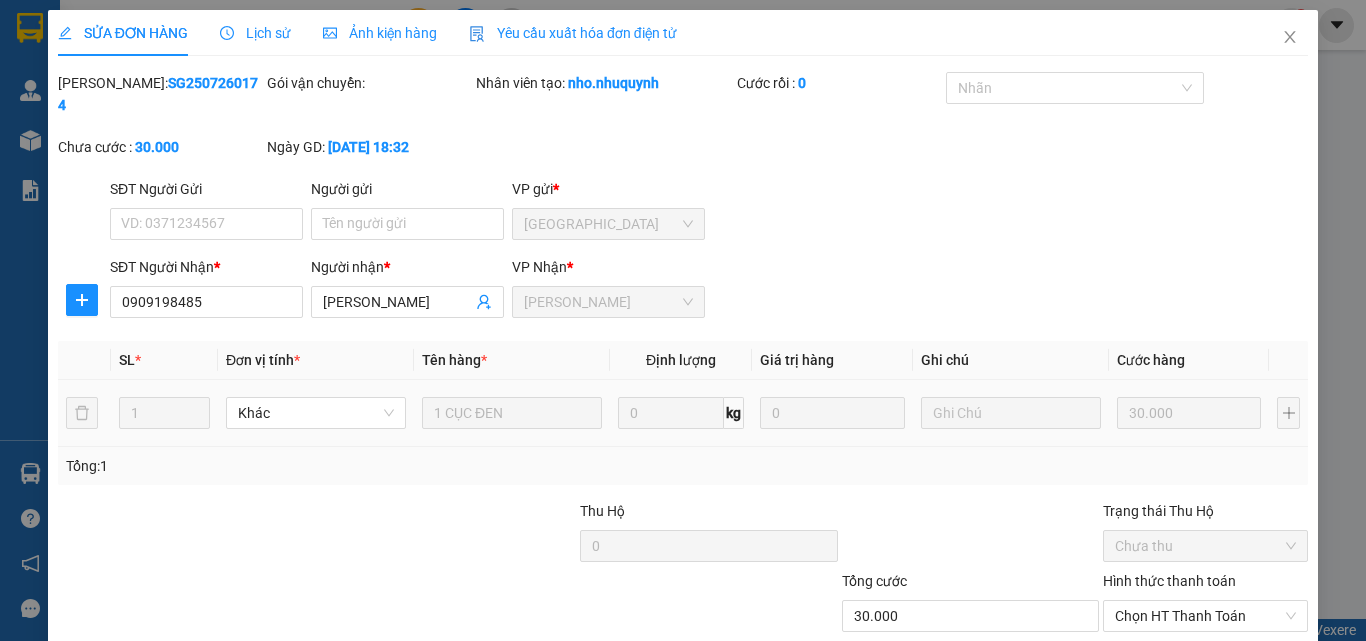 type on "[PERSON_NAME]" 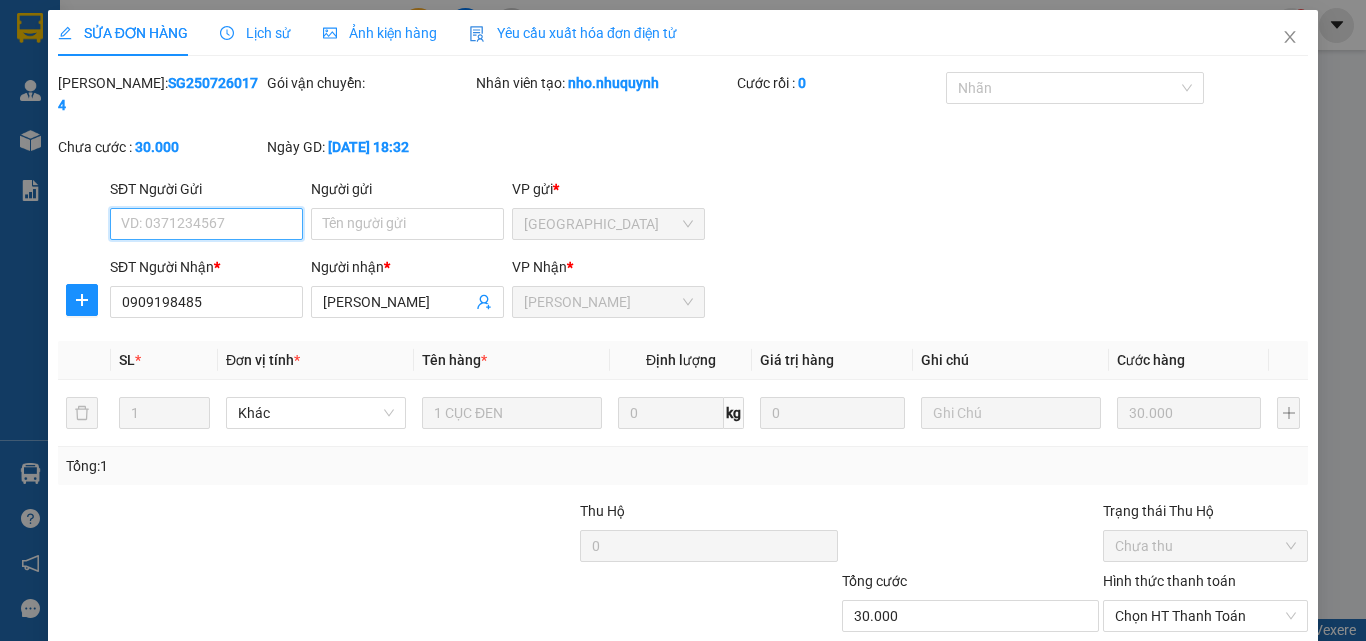 scroll, scrollTop: 103, scrollLeft: 0, axis: vertical 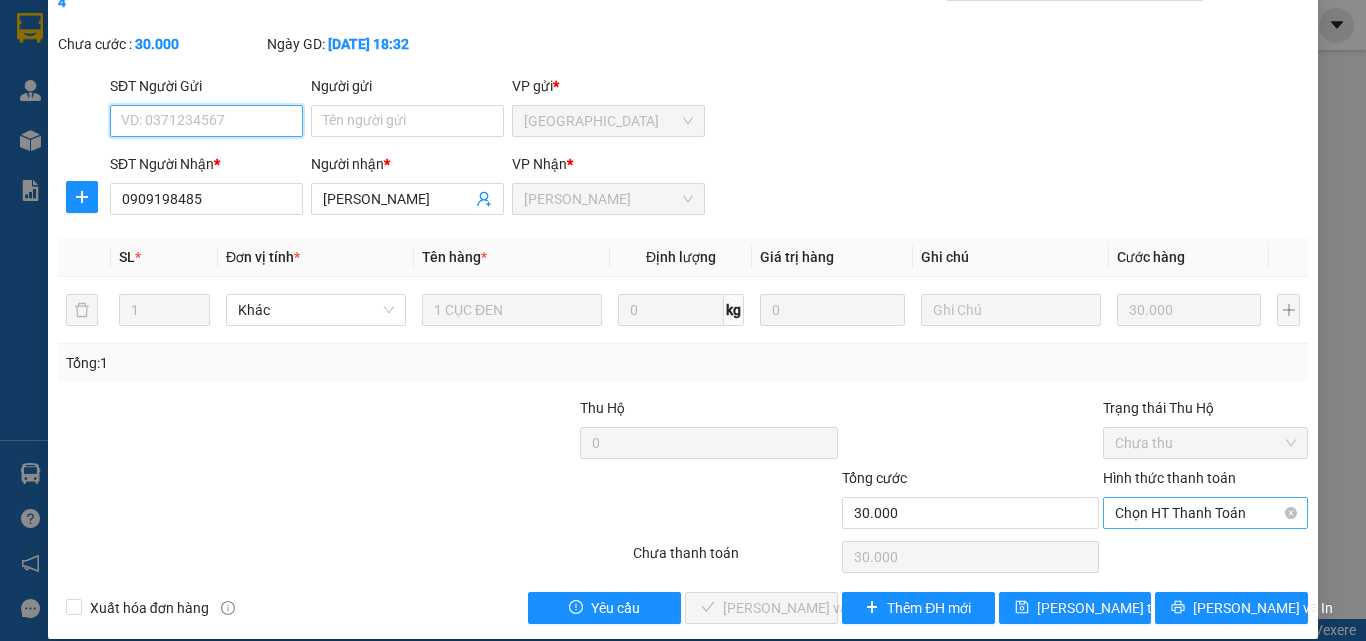 click on "Chọn HT Thanh Toán" at bounding box center [1205, 513] 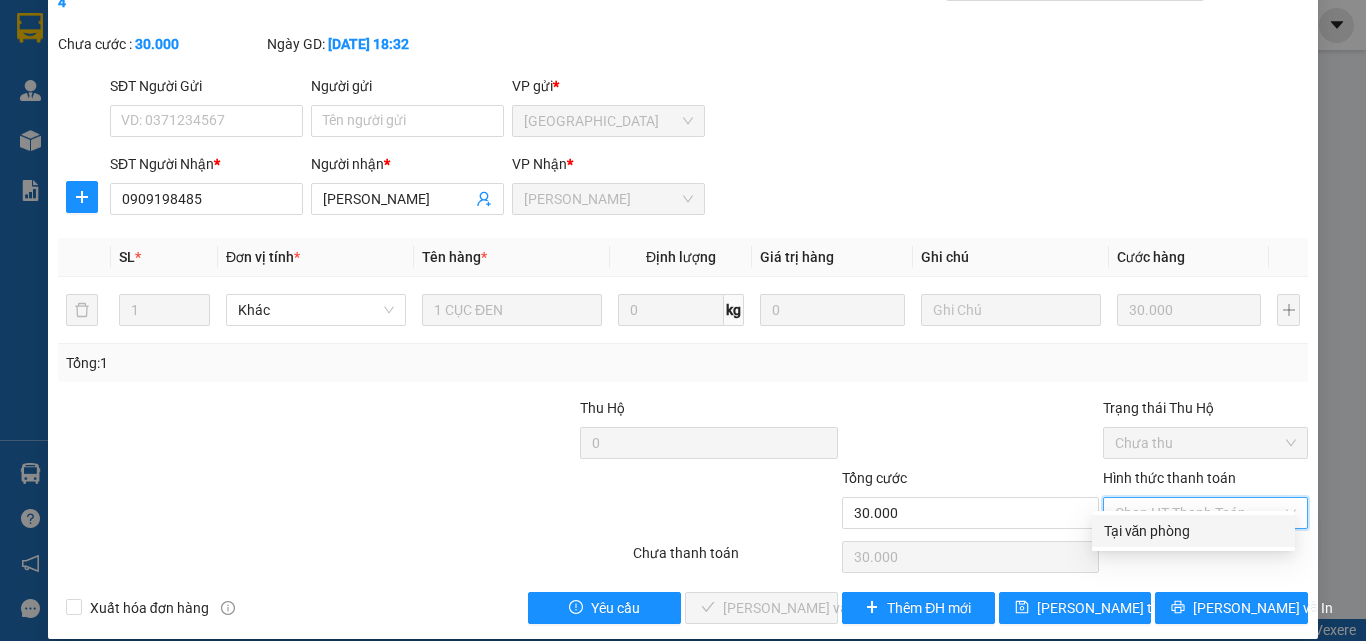 click on "Tại văn phòng" at bounding box center [1193, 531] 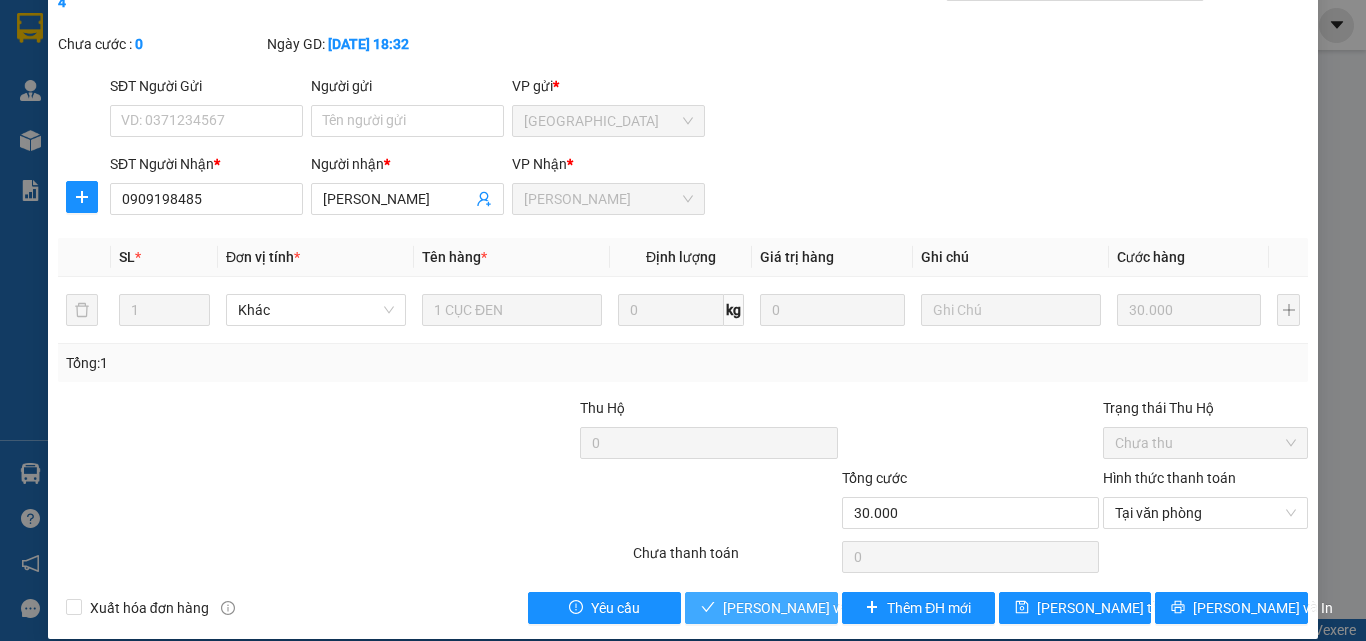 click on "[PERSON_NAME] và Giao hàng" at bounding box center [761, 608] 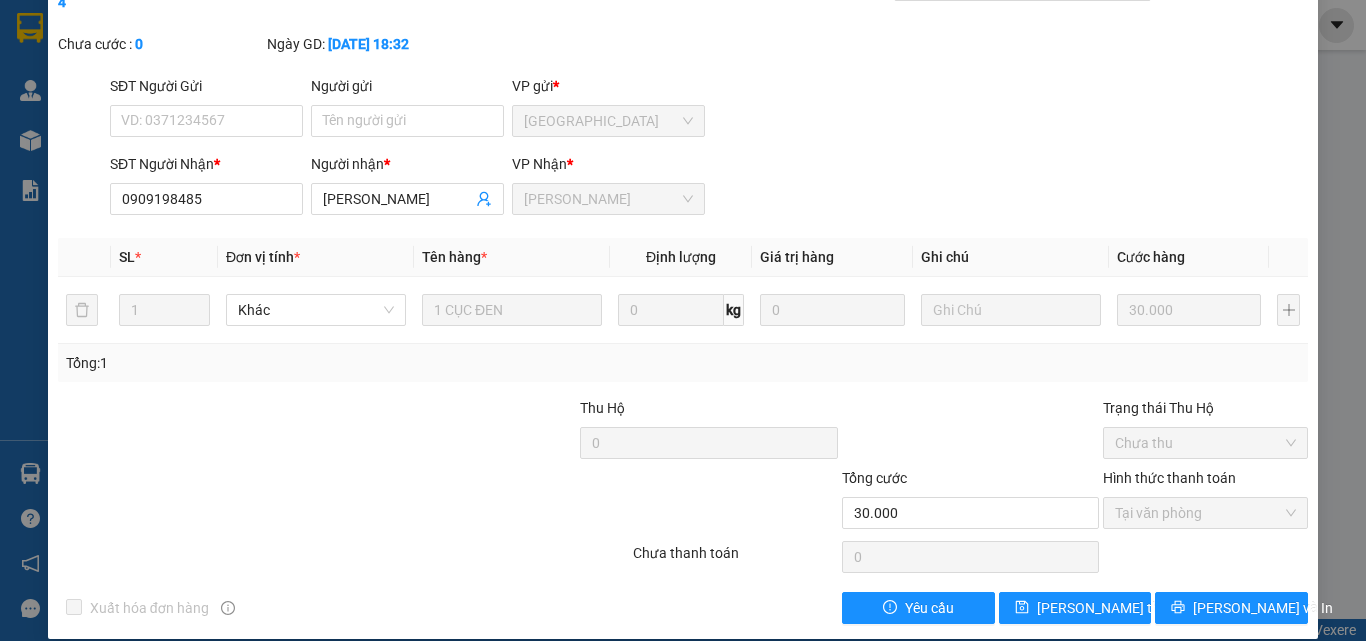 scroll, scrollTop: 0, scrollLeft: 0, axis: both 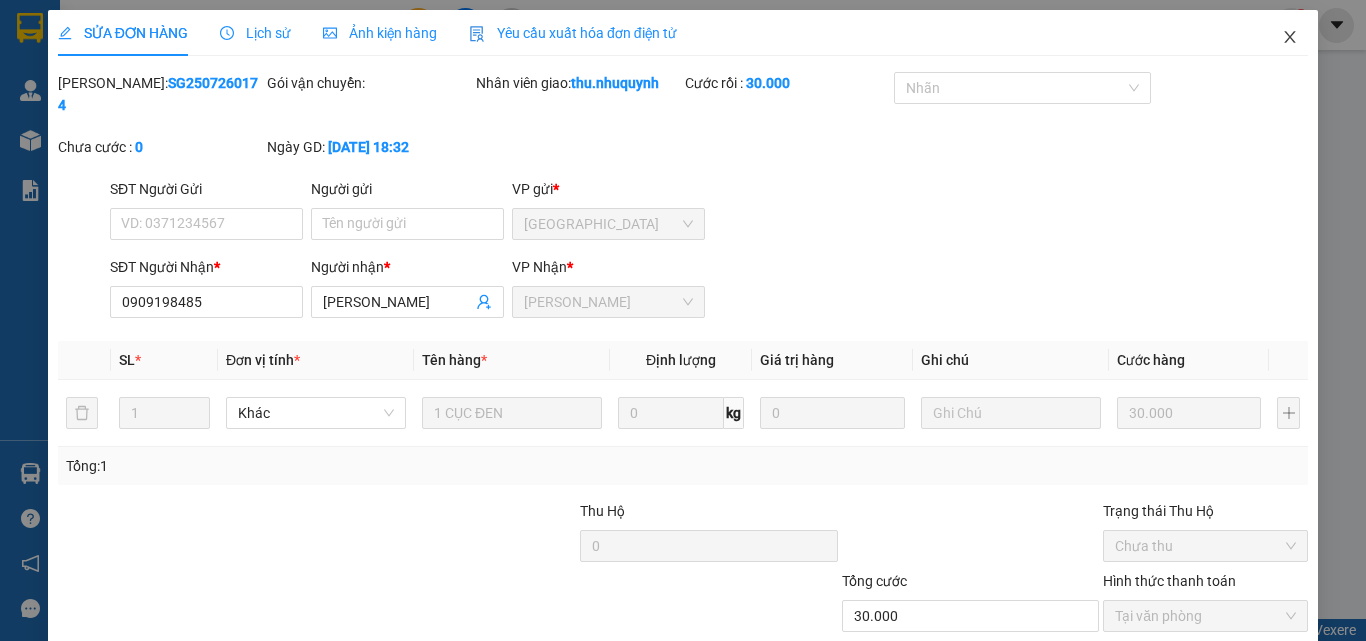 click 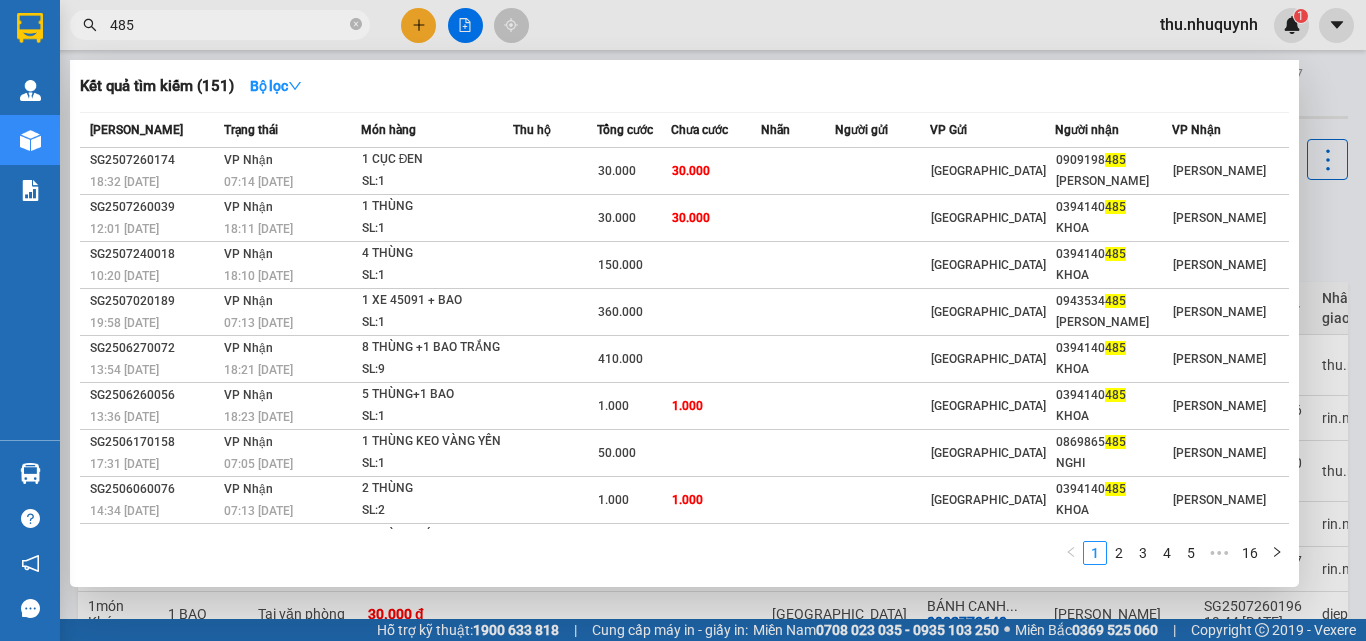 click on "485" at bounding box center [228, 25] 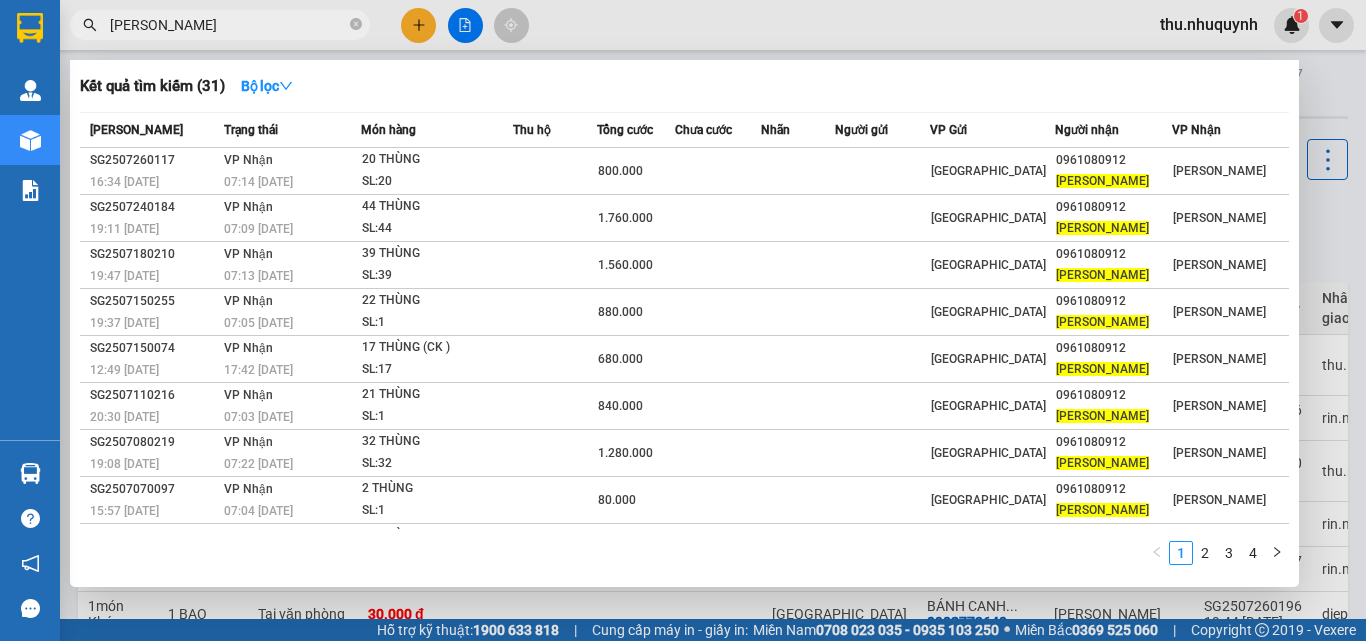 click on "[PERSON_NAME]" at bounding box center [220, 25] 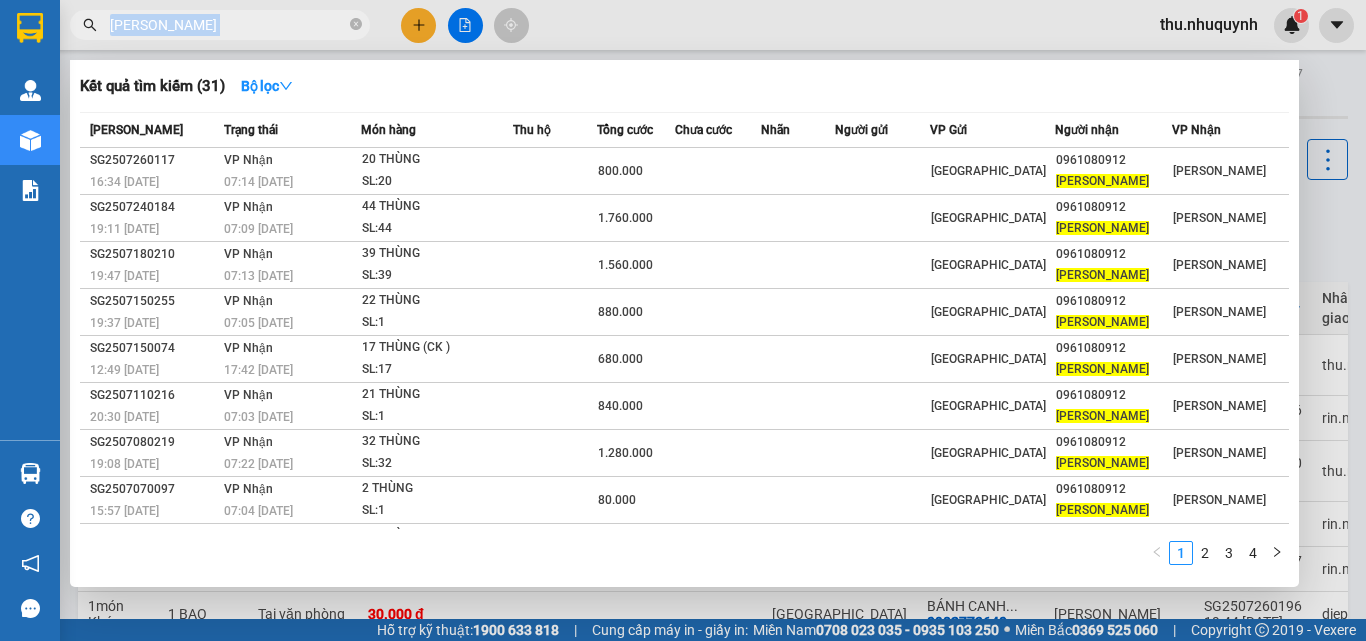 click on "[PERSON_NAME]" at bounding box center [220, 25] 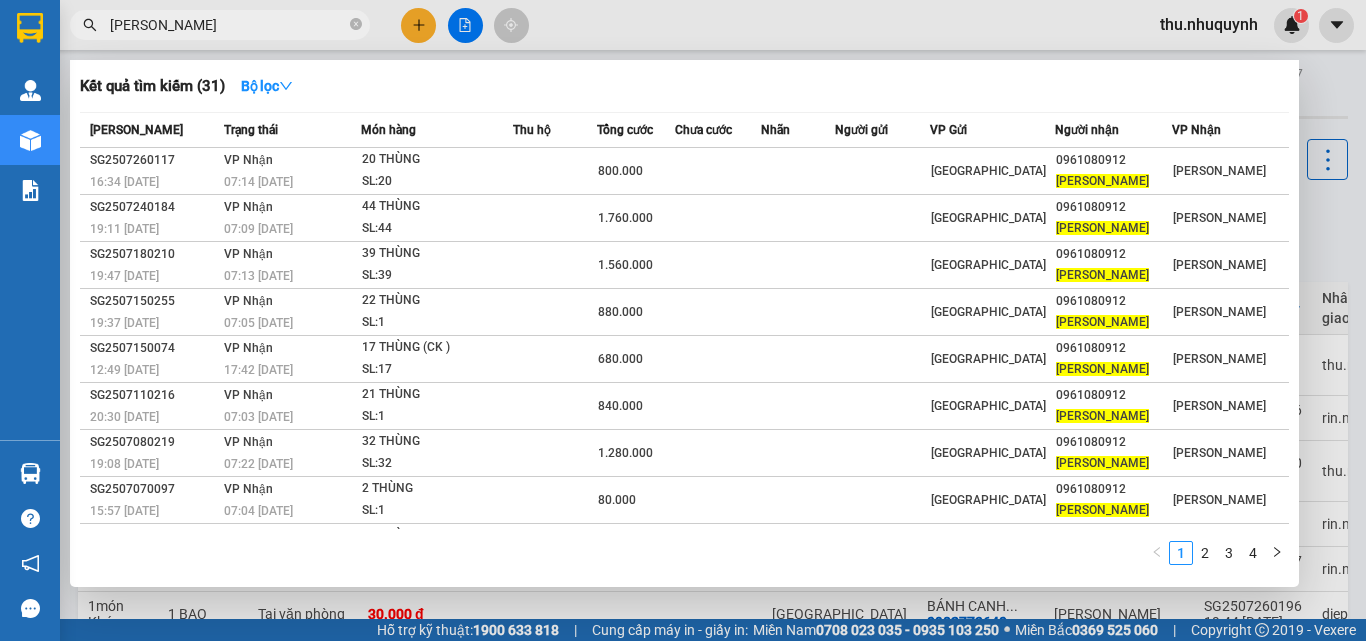 click at bounding box center (683, 320) 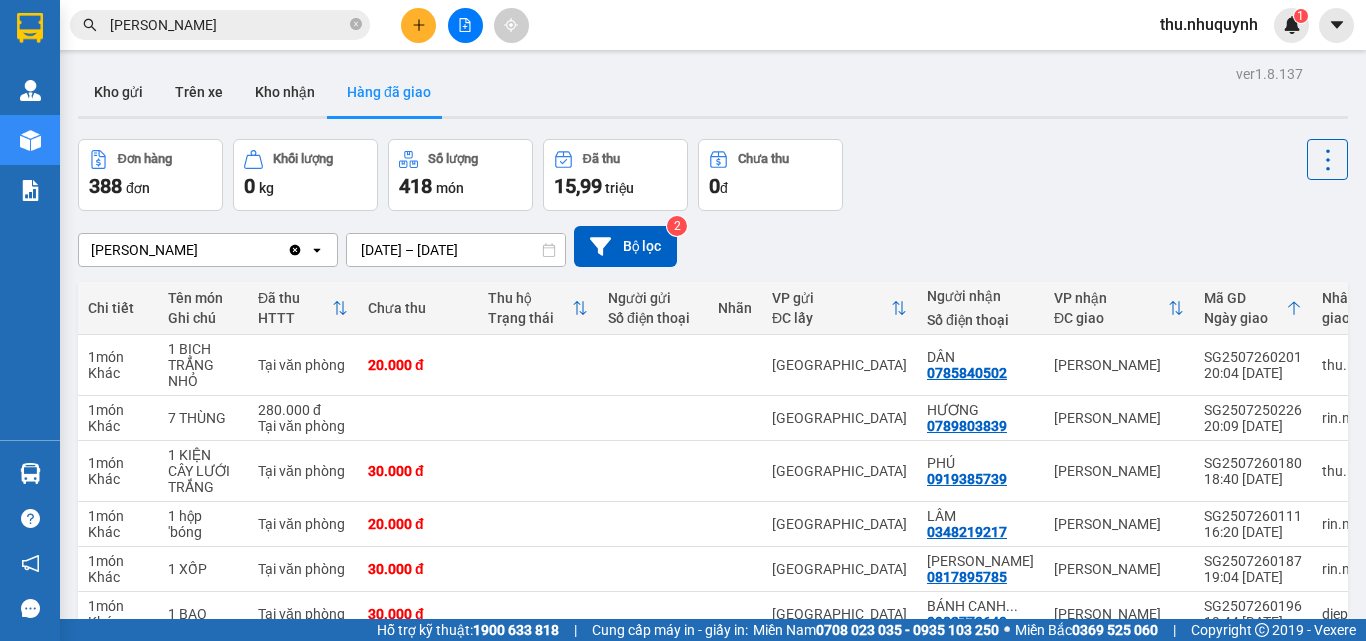 click on "[PERSON_NAME]" at bounding box center (228, 25) 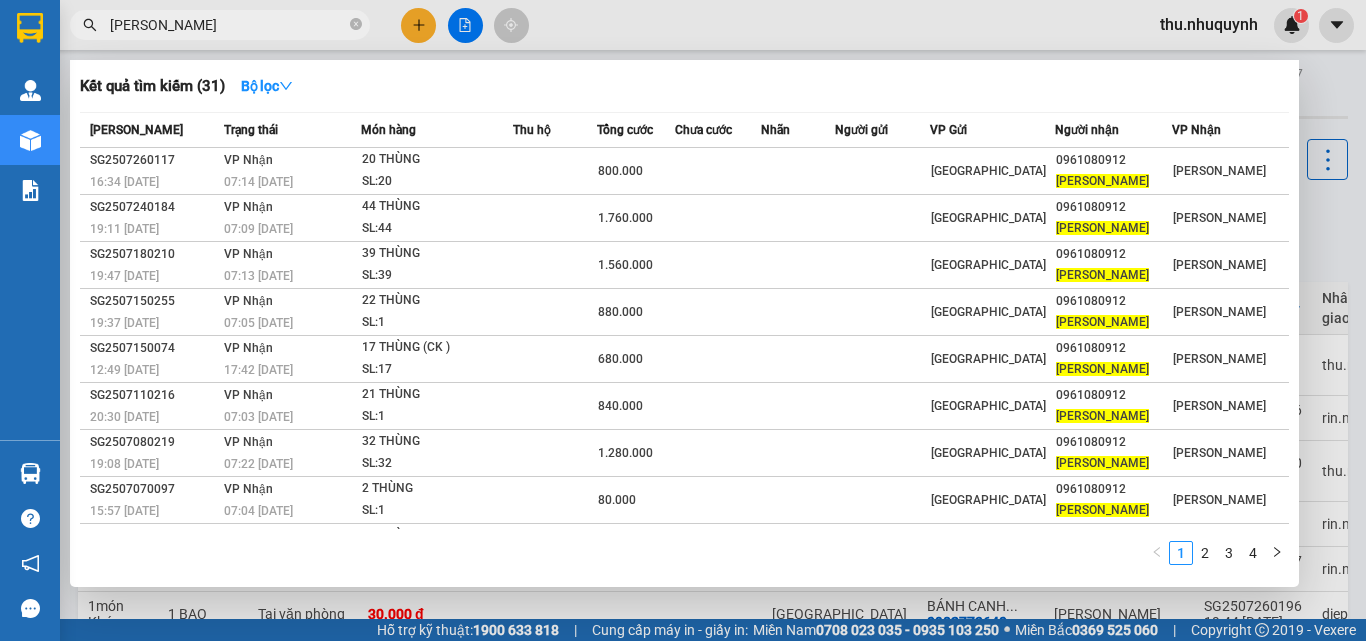 click on "[PERSON_NAME]" at bounding box center (228, 25) 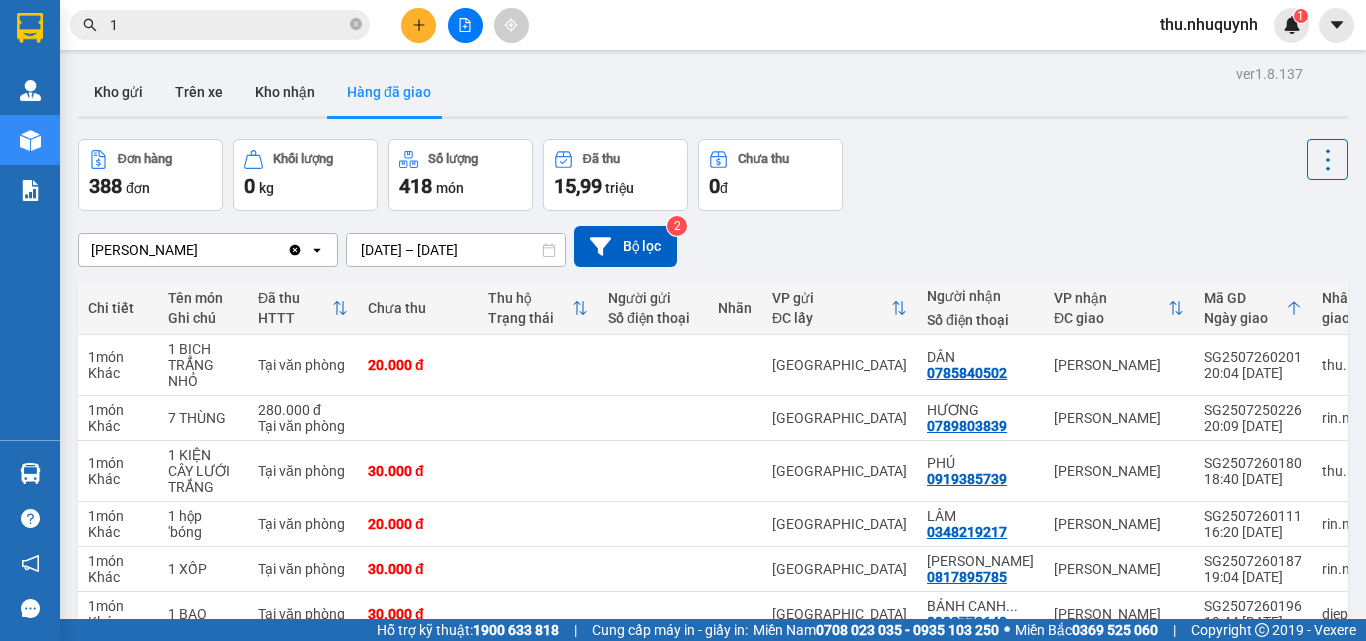 click on "1" at bounding box center [228, 25] 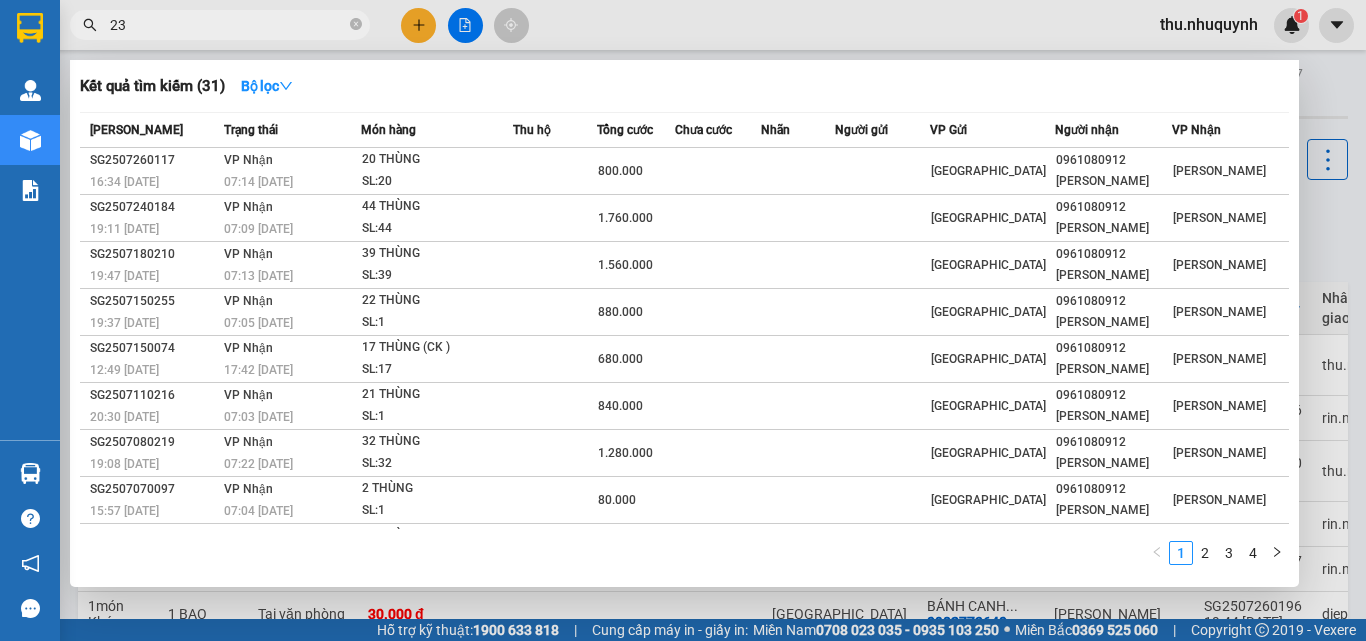 click on "23" at bounding box center [228, 25] 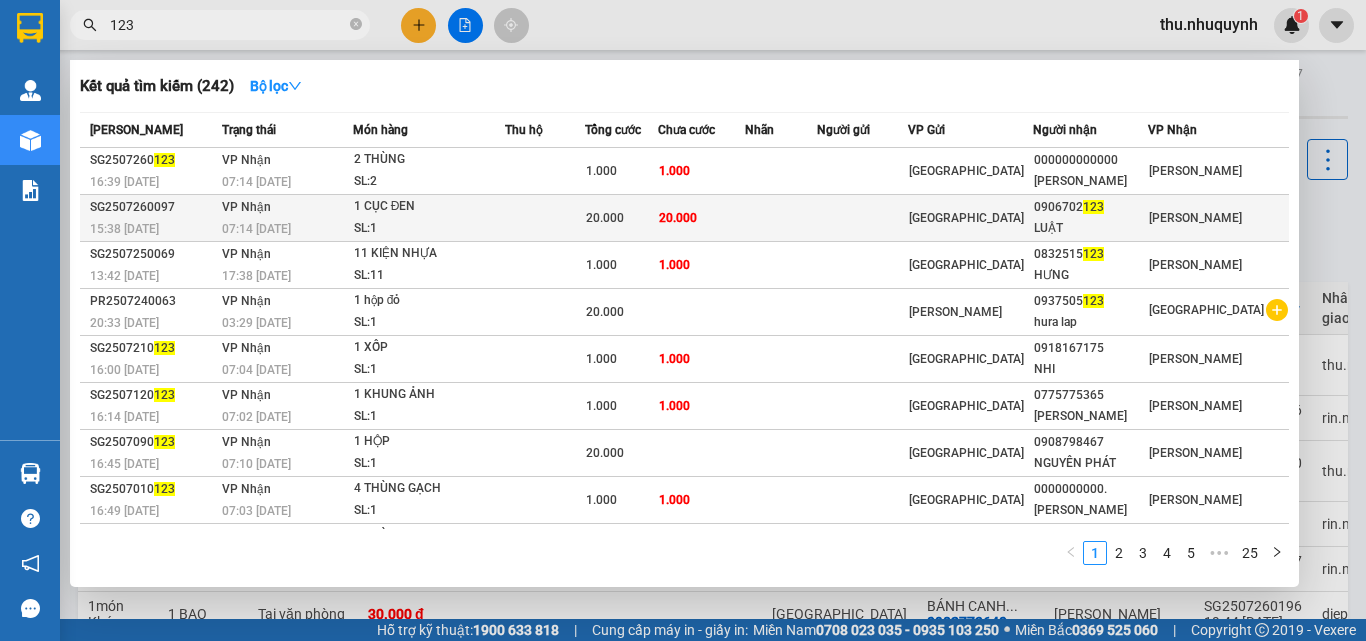 type on "123" 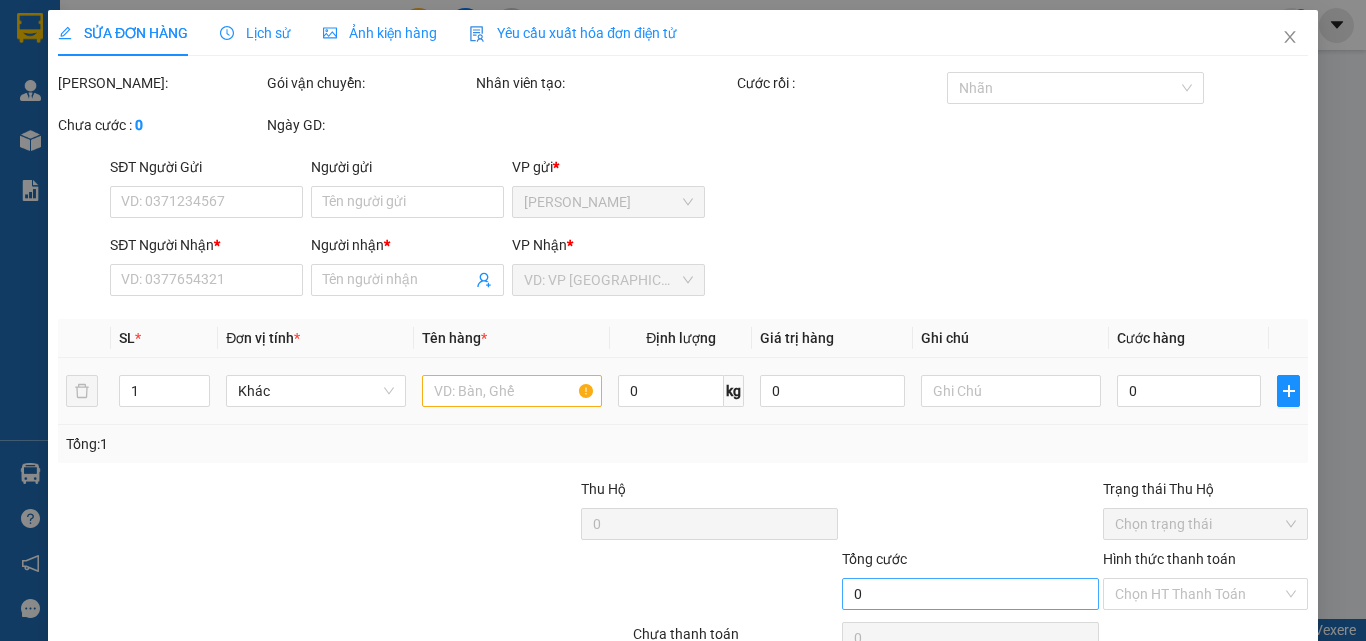scroll, scrollTop: 101, scrollLeft: 0, axis: vertical 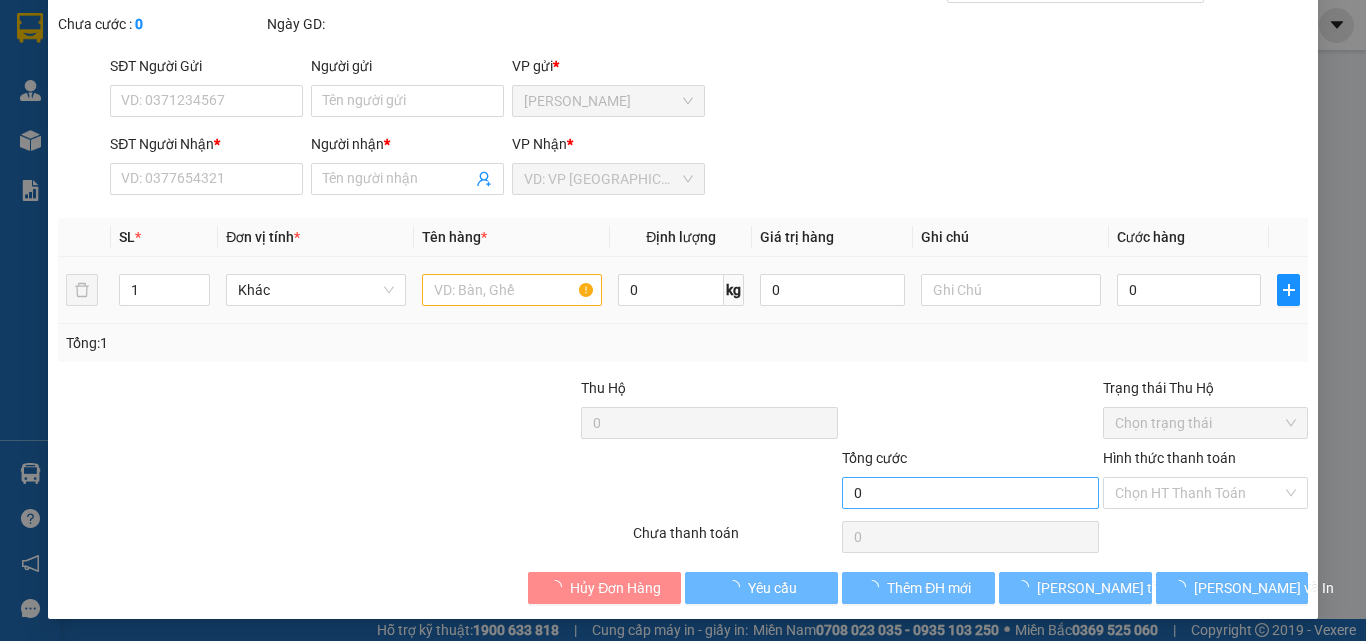type on "0906702123" 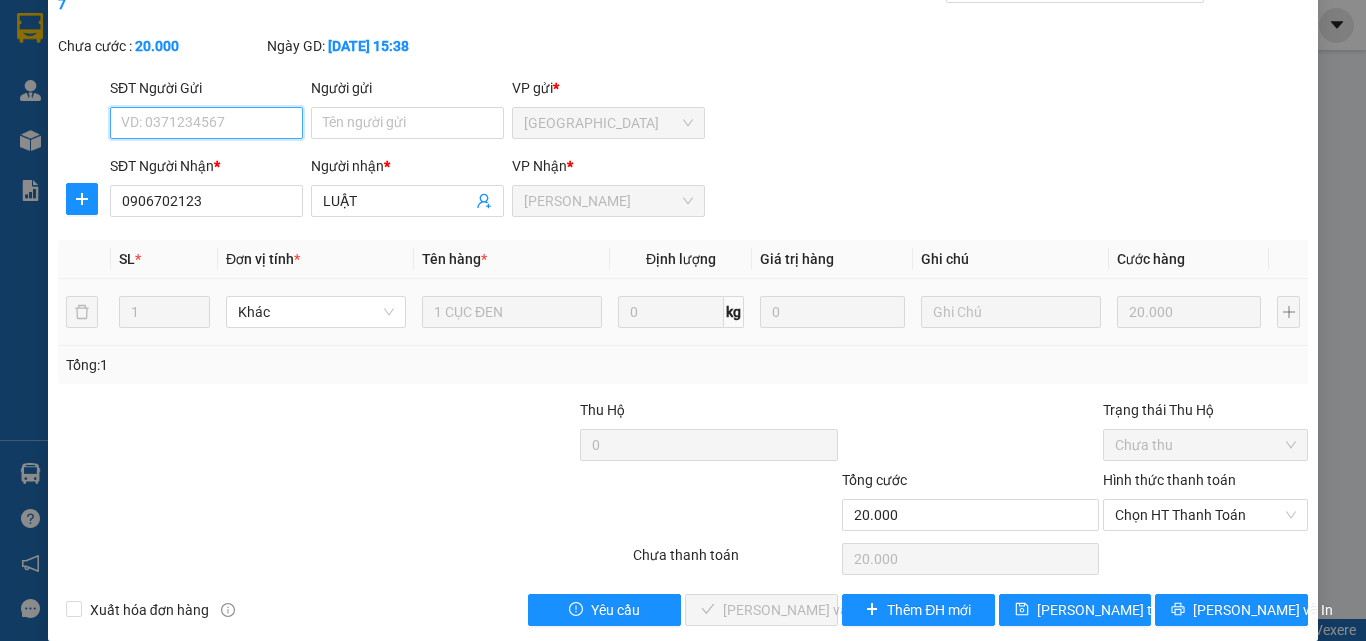 scroll, scrollTop: 0, scrollLeft: 0, axis: both 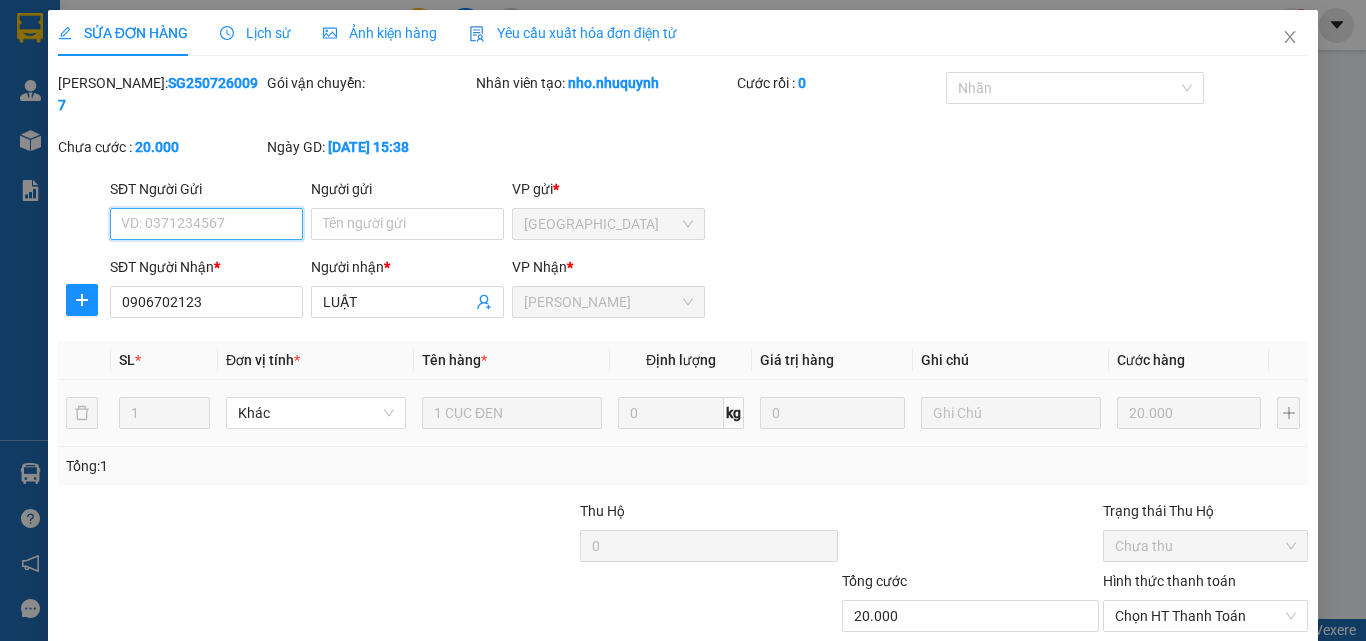 drag, startPoint x: 1148, startPoint y: 588, endPoint x: 1148, endPoint y: 569, distance: 19 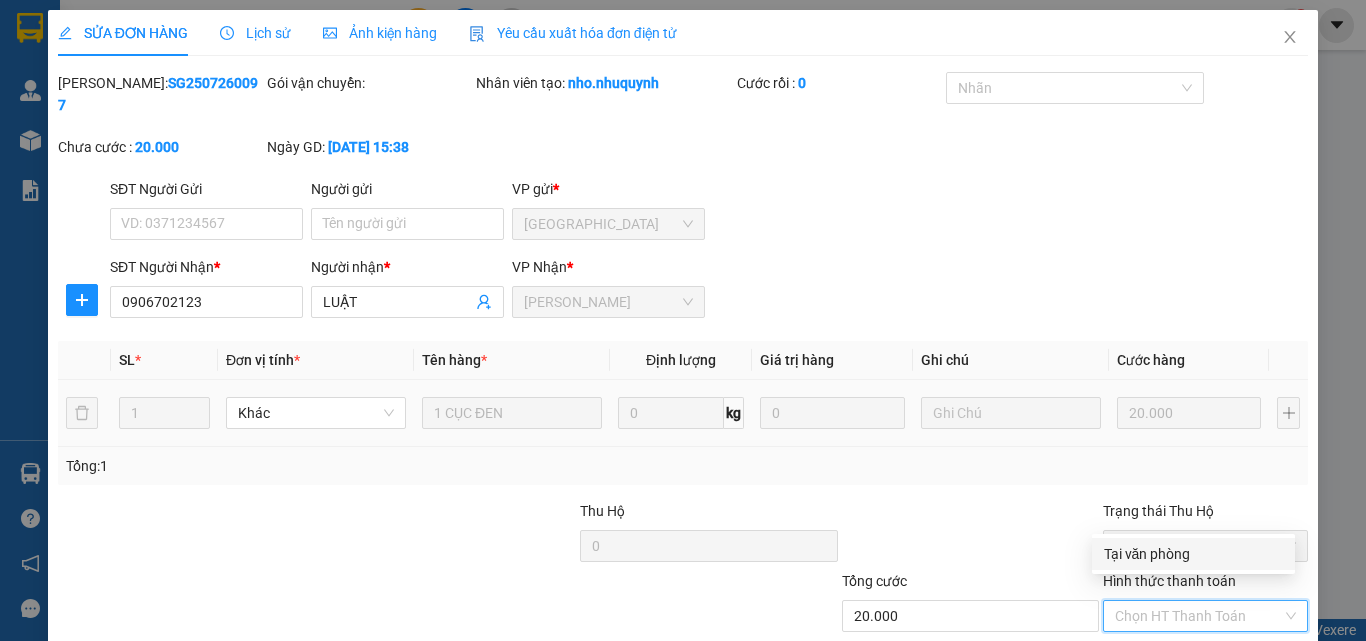click on "Tại văn phòng" at bounding box center (1193, 554) 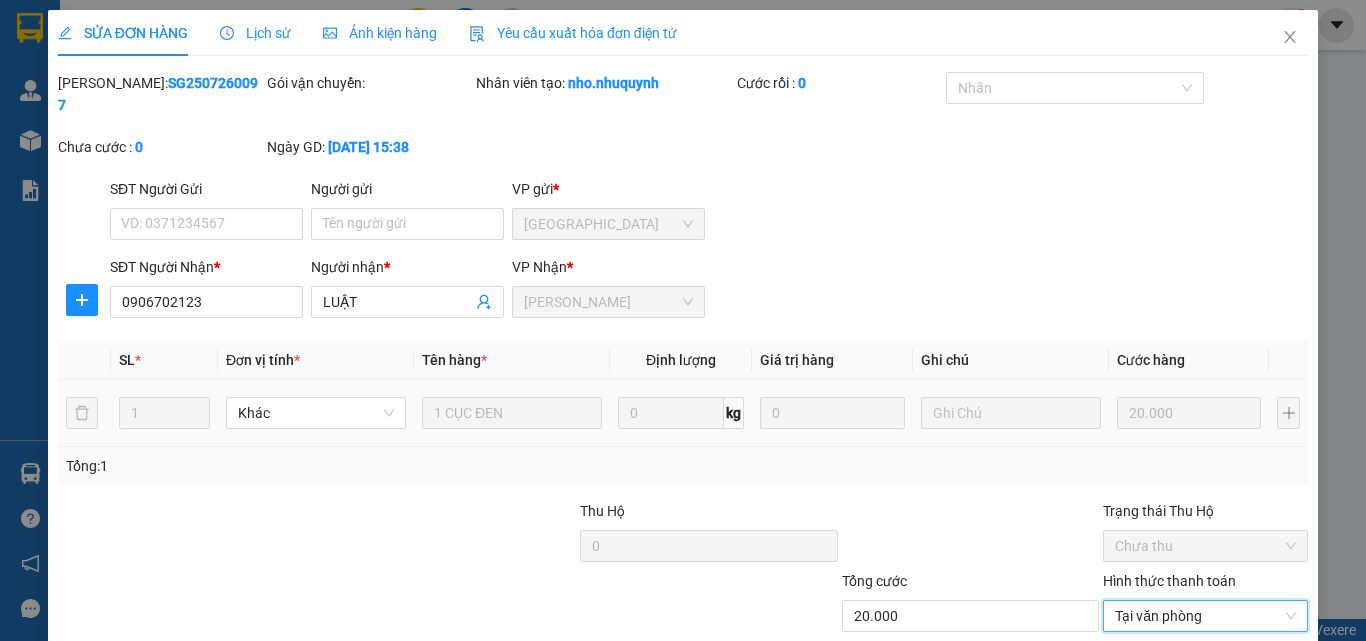 scroll, scrollTop: 103, scrollLeft: 0, axis: vertical 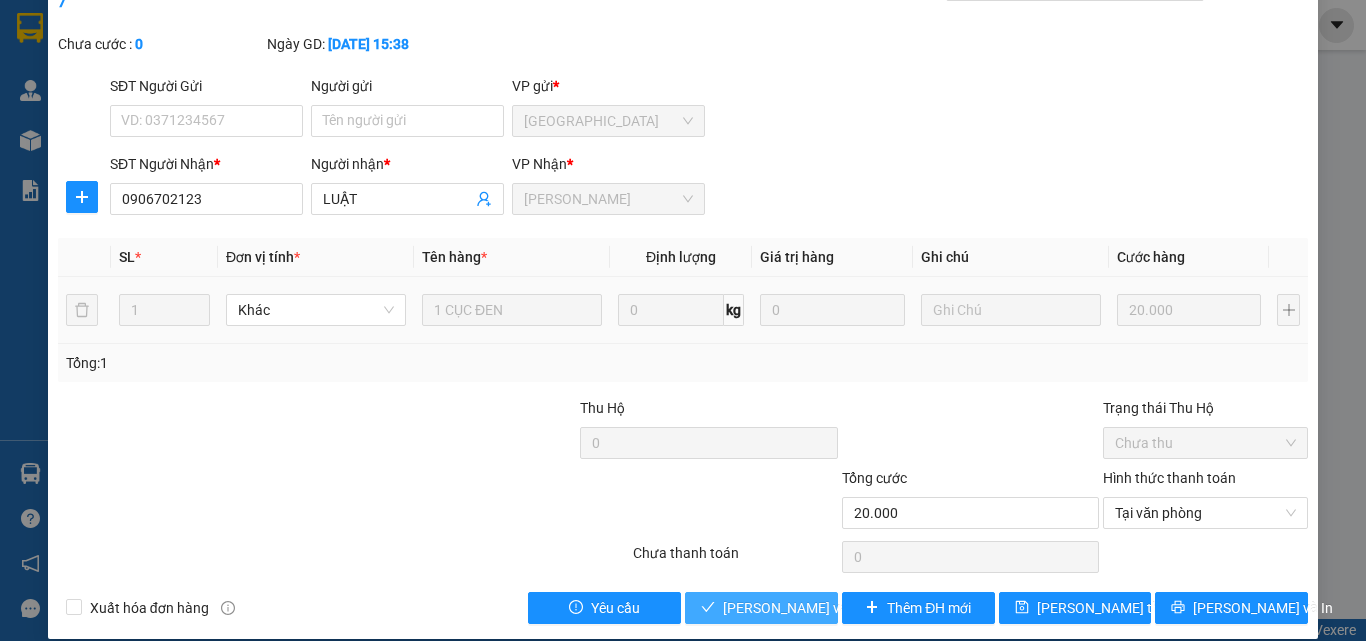 click on "[PERSON_NAME] và Giao hàng" at bounding box center [819, 608] 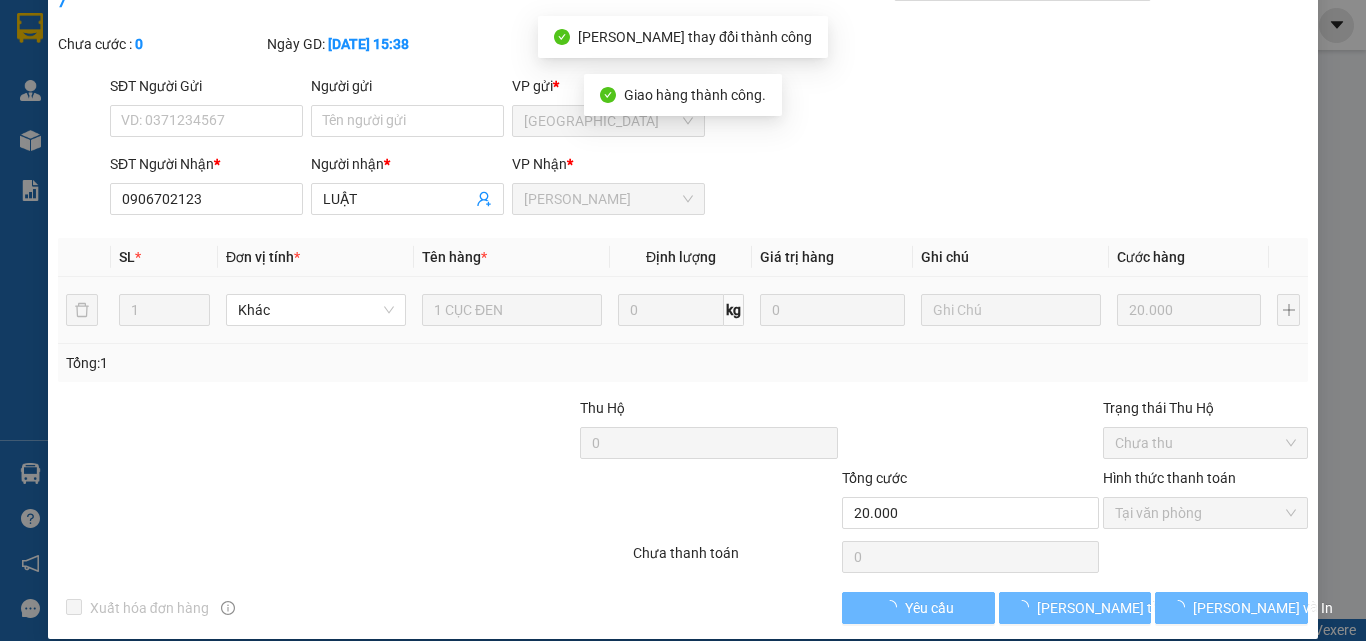 scroll, scrollTop: 0, scrollLeft: 0, axis: both 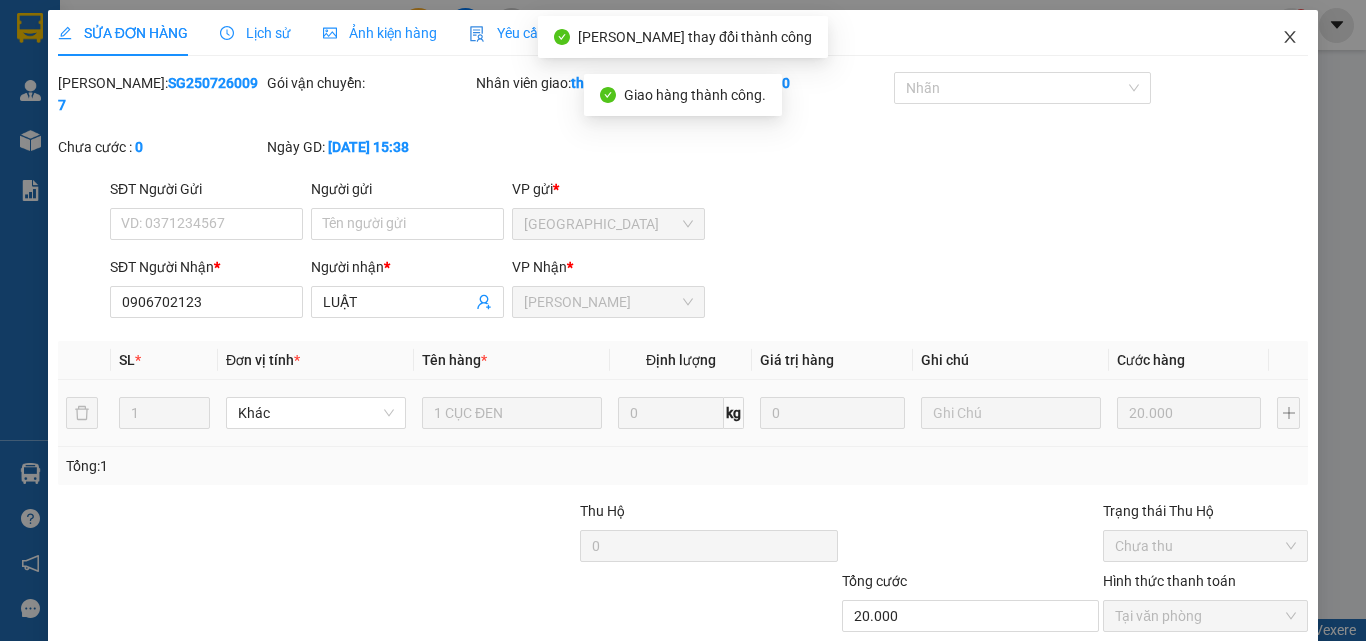 click 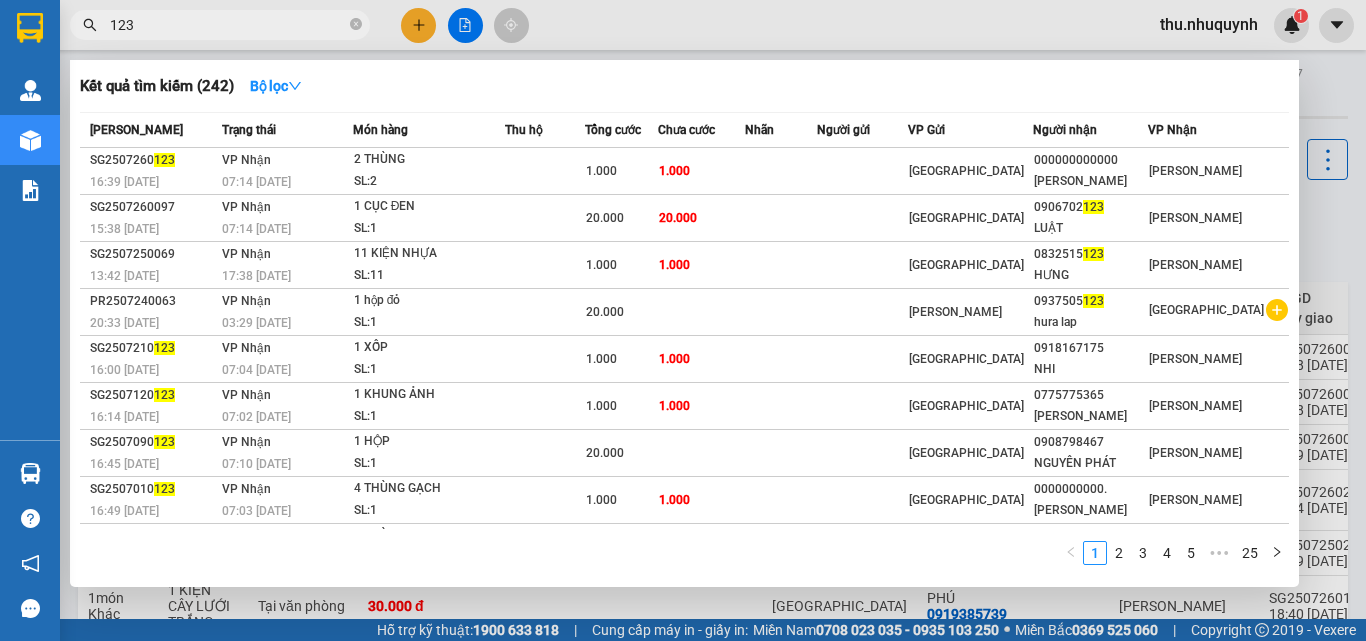 click on "123" at bounding box center [228, 25] 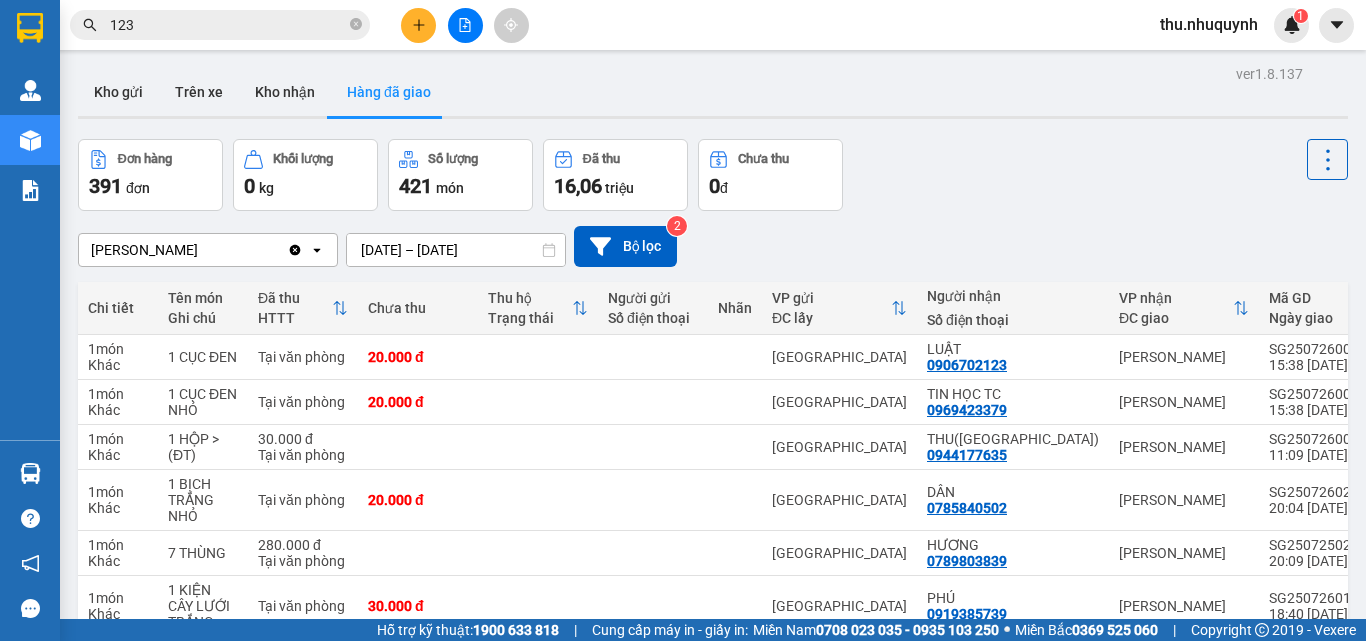 click at bounding box center (465, 25) 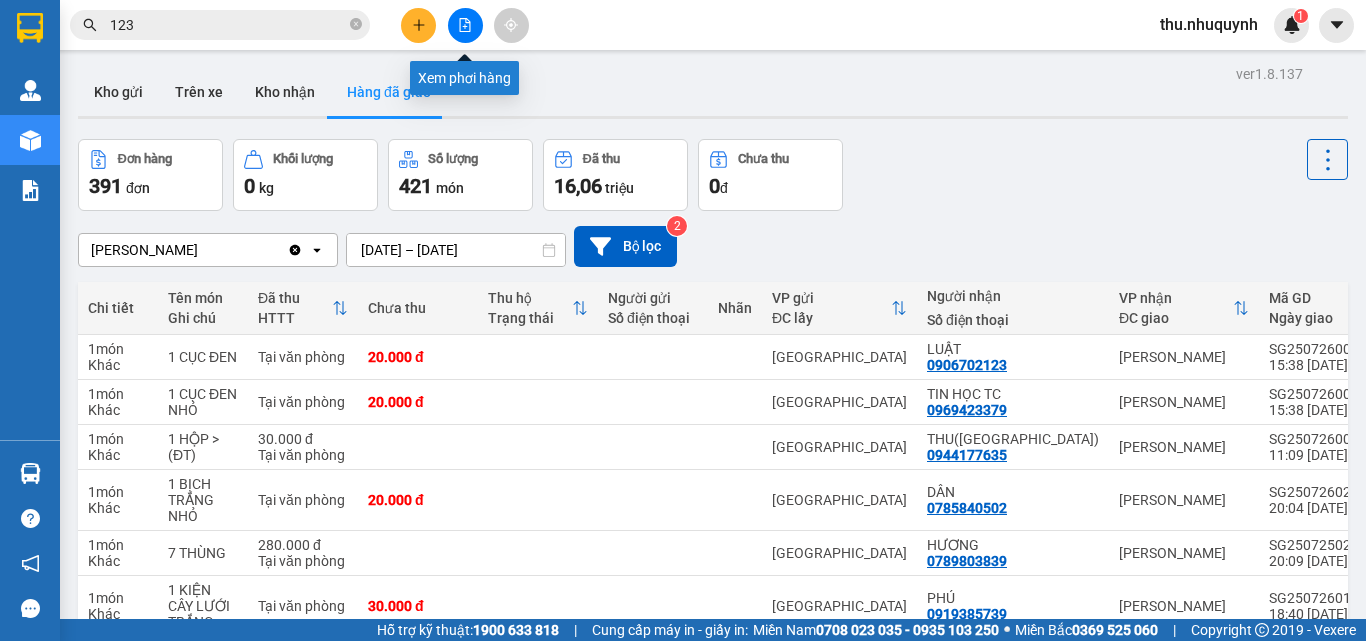 click at bounding box center [465, 25] 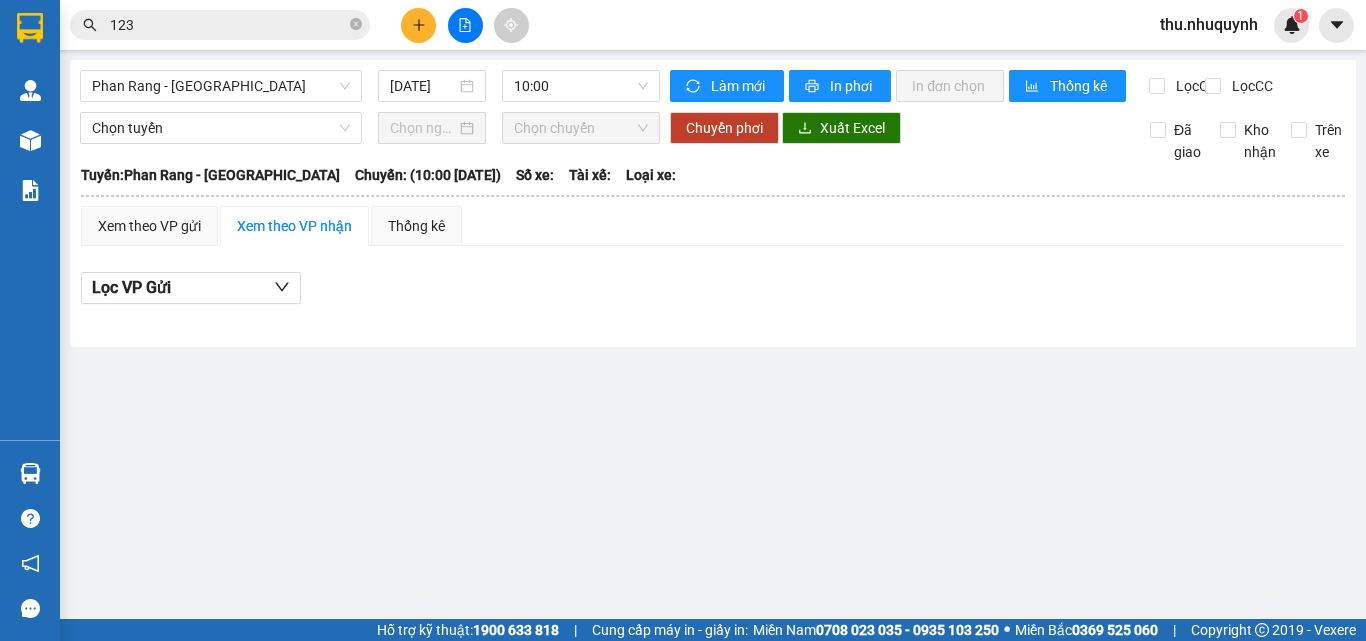 drag, startPoint x: 211, startPoint y: 109, endPoint x: 281, endPoint y: 80, distance: 75.76939 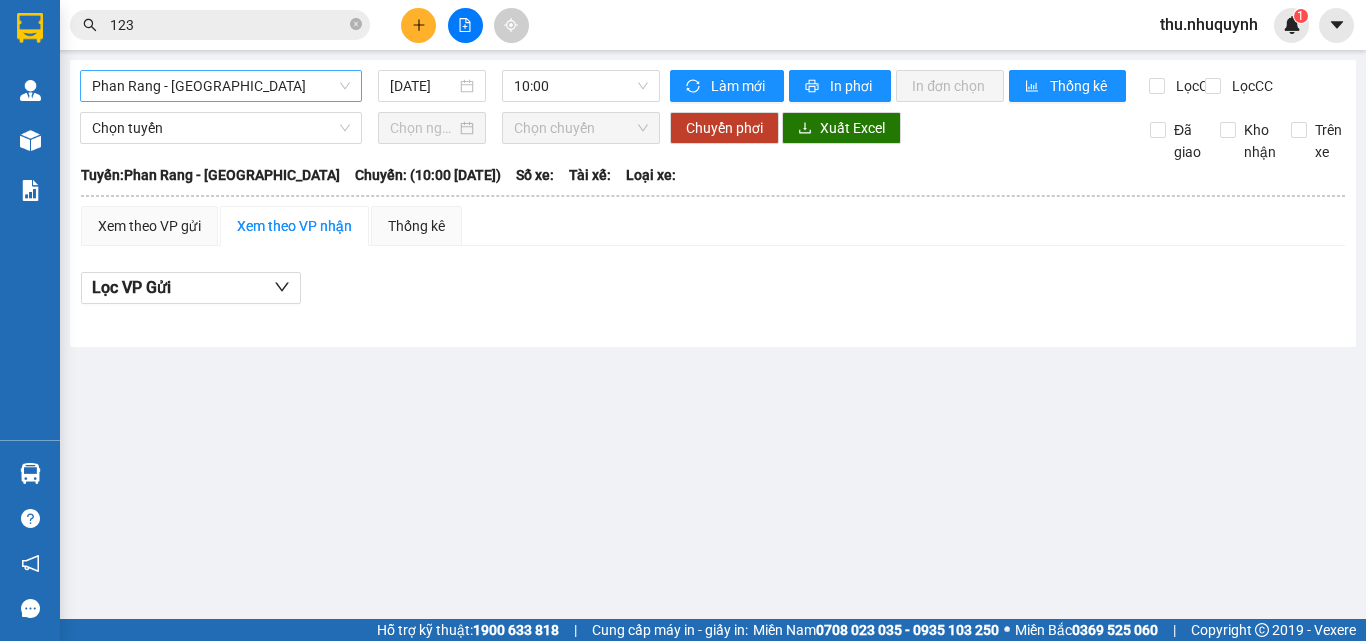 click on "Phan Rang - [GEOGRAPHIC_DATA]" at bounding box center (221, 86) 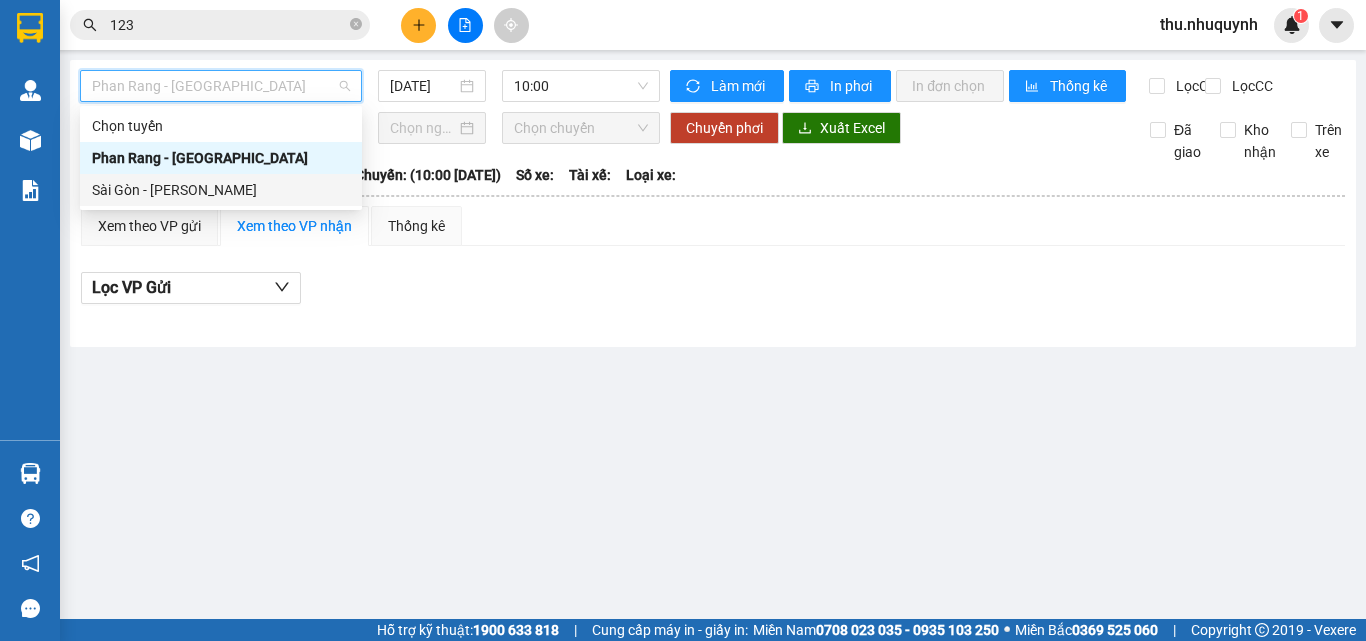 click on "Sài Gòn - [PERSON_NAME]" at bounding box center (221, 190) 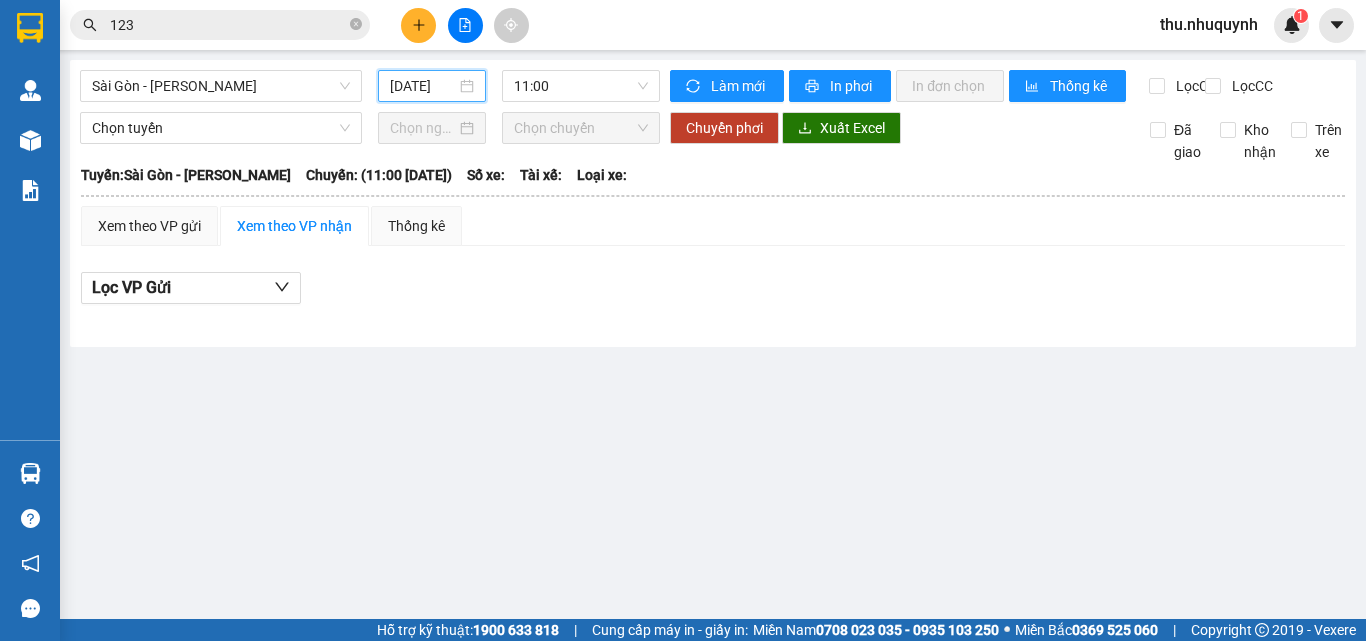 click on "[DATE]" at bounding box center [423, 86] 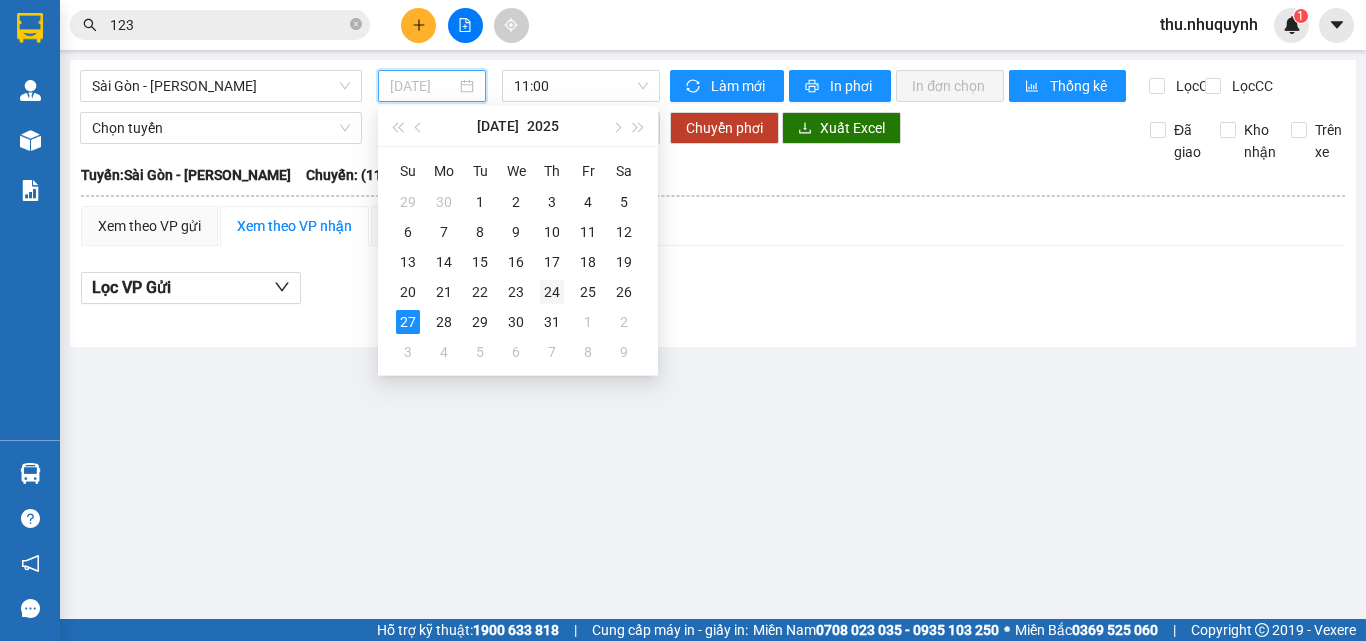 click on "24" at bounding box center (552, 292) 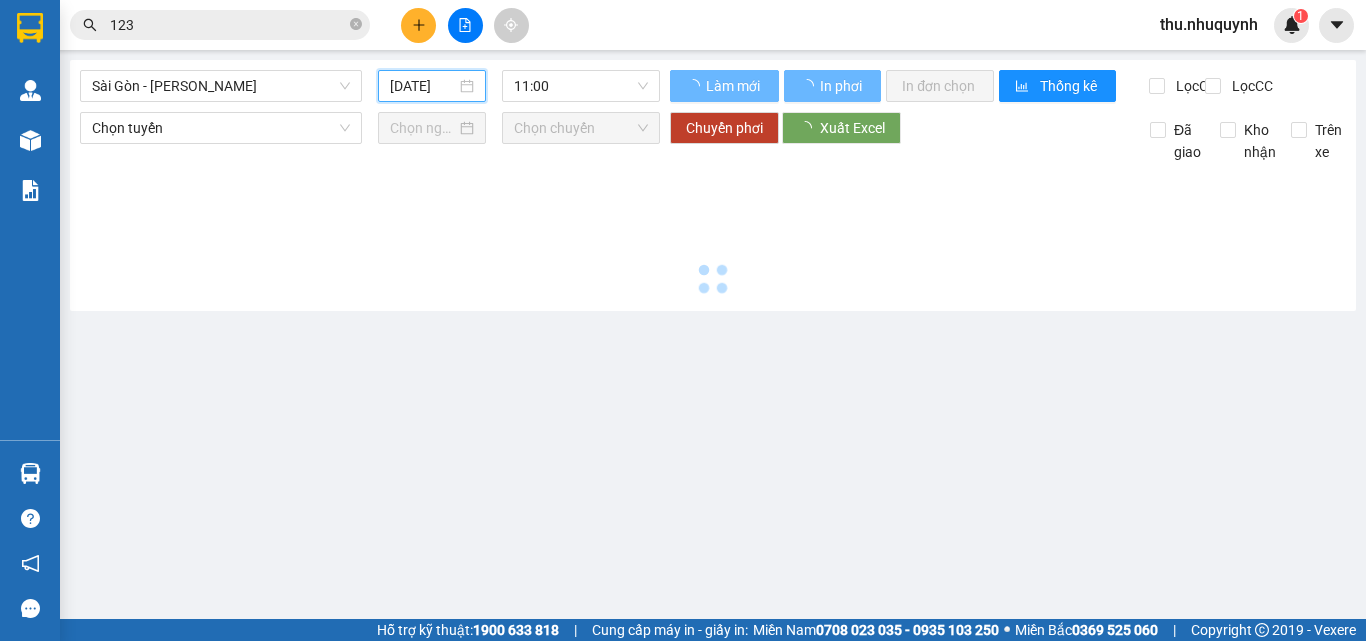 type on "[DATE]" 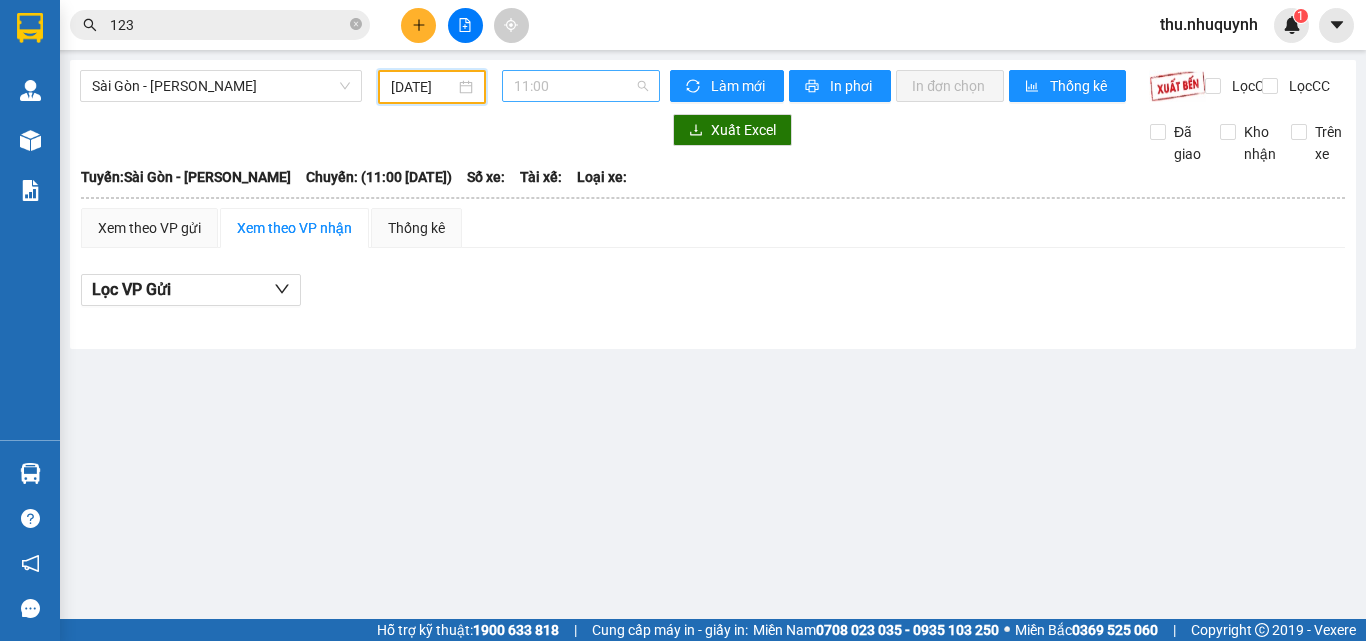 click on "11:00" at bounding box center (581, 86) 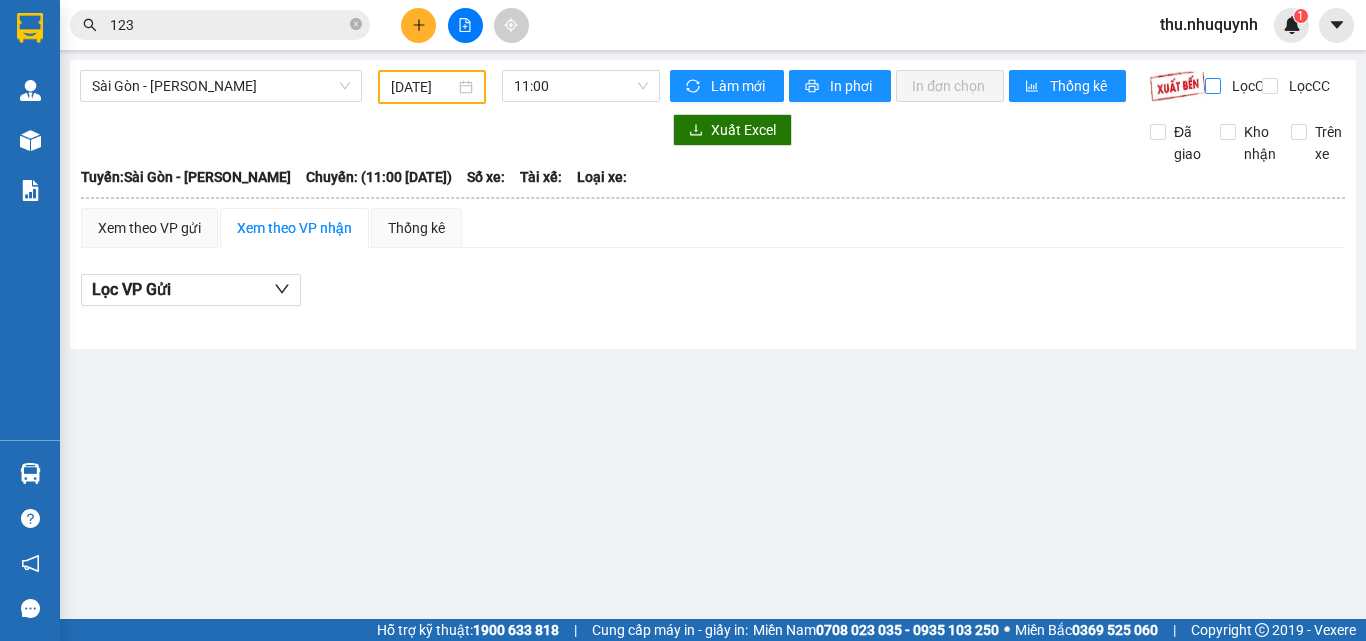 click on "Lọc  CR" at bounding box center (1250, 86) 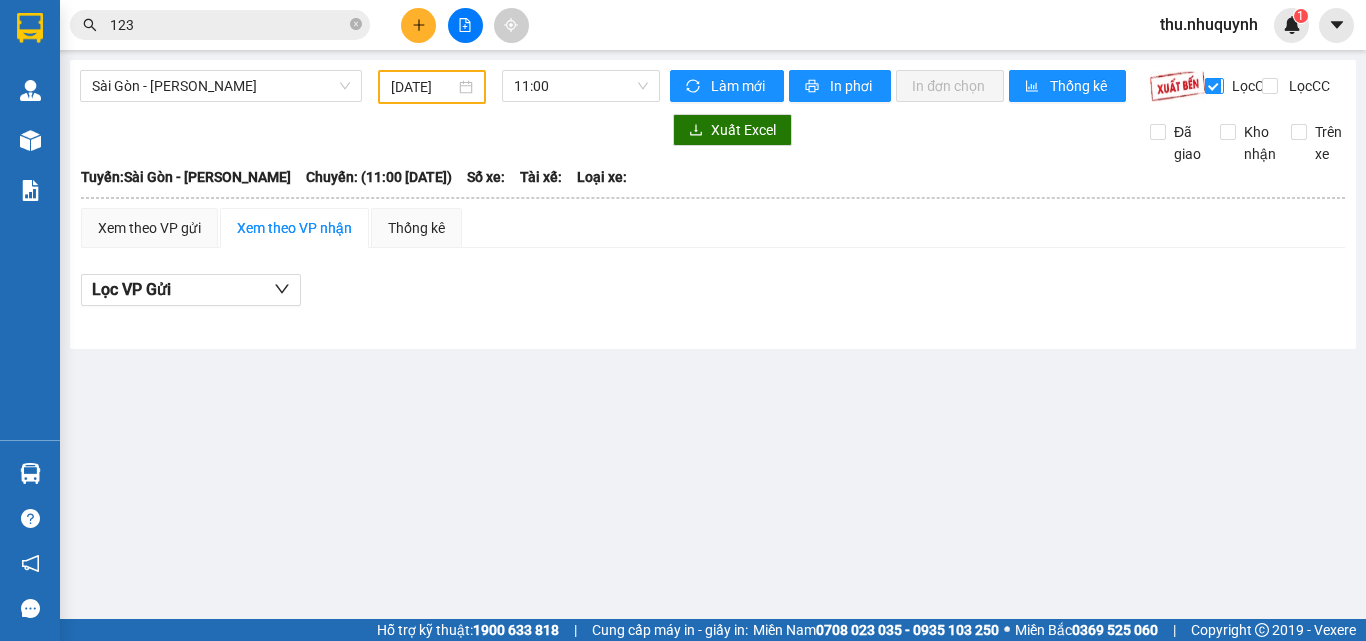 click on "Lọc  CR" at bounding box center (1250, 86) 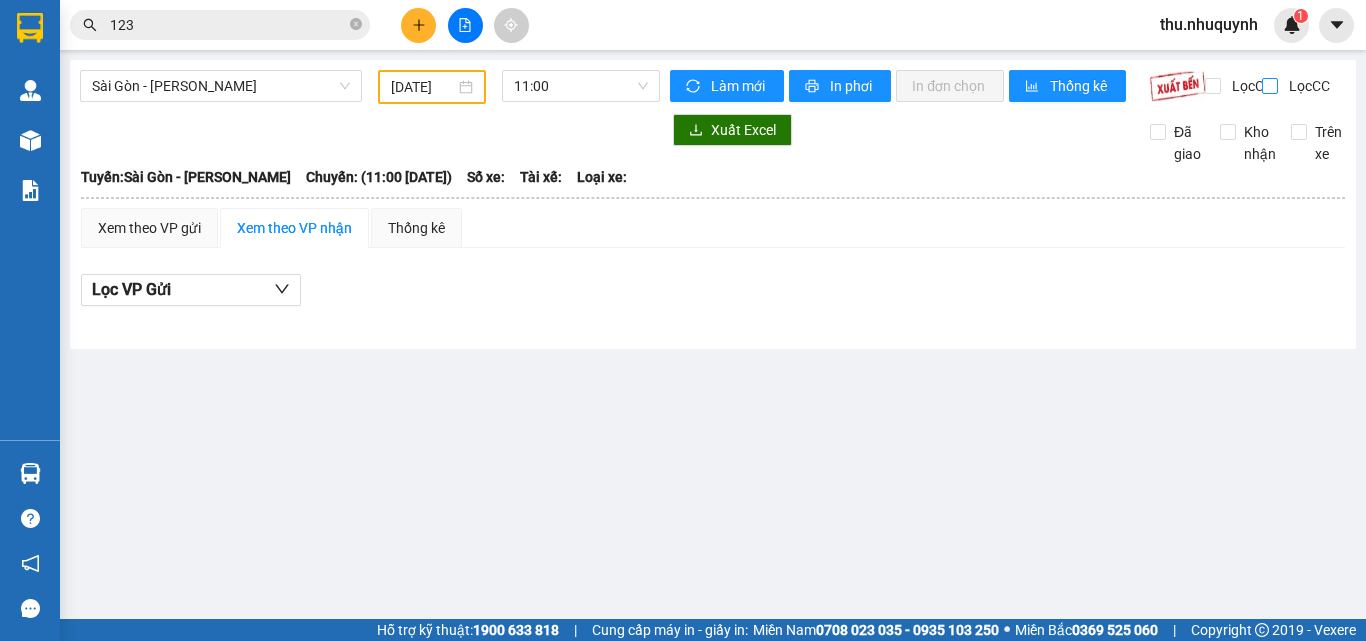 drag, startPoint x: 1266, startPoint y: 87, endPoint x: 1261, endPoint y: 106, distance: 19.646883 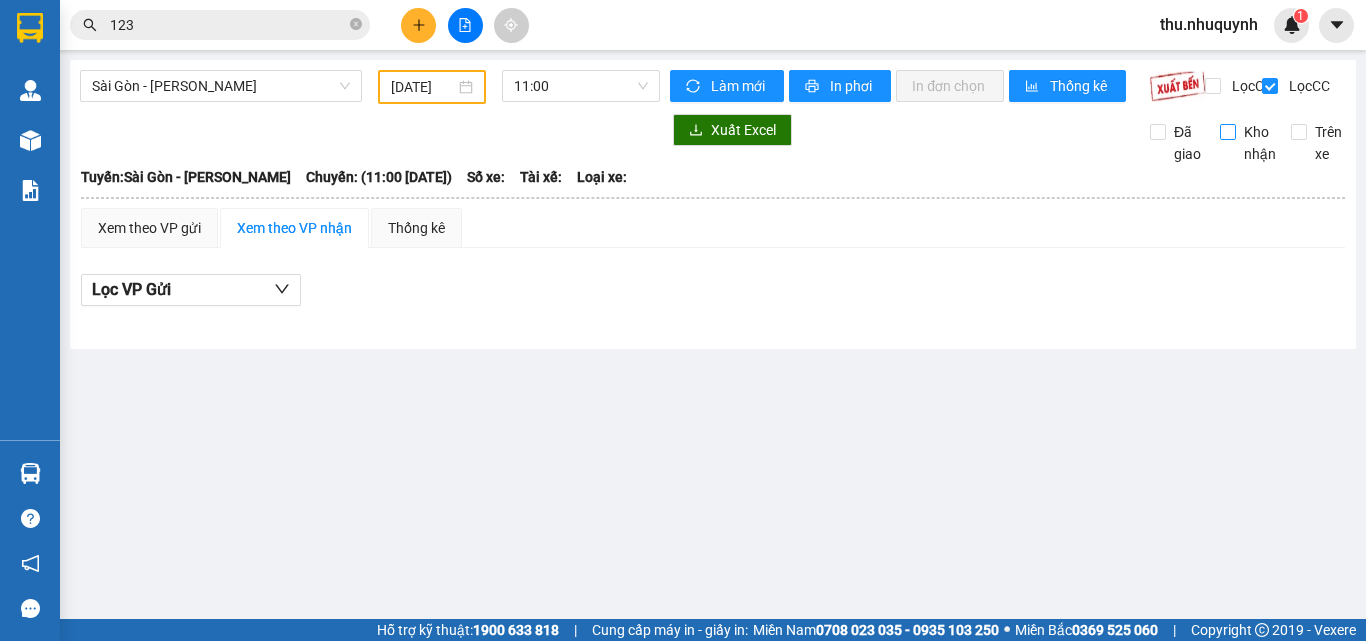 click on "Kho nhận" at bounding box center [1260, 143] 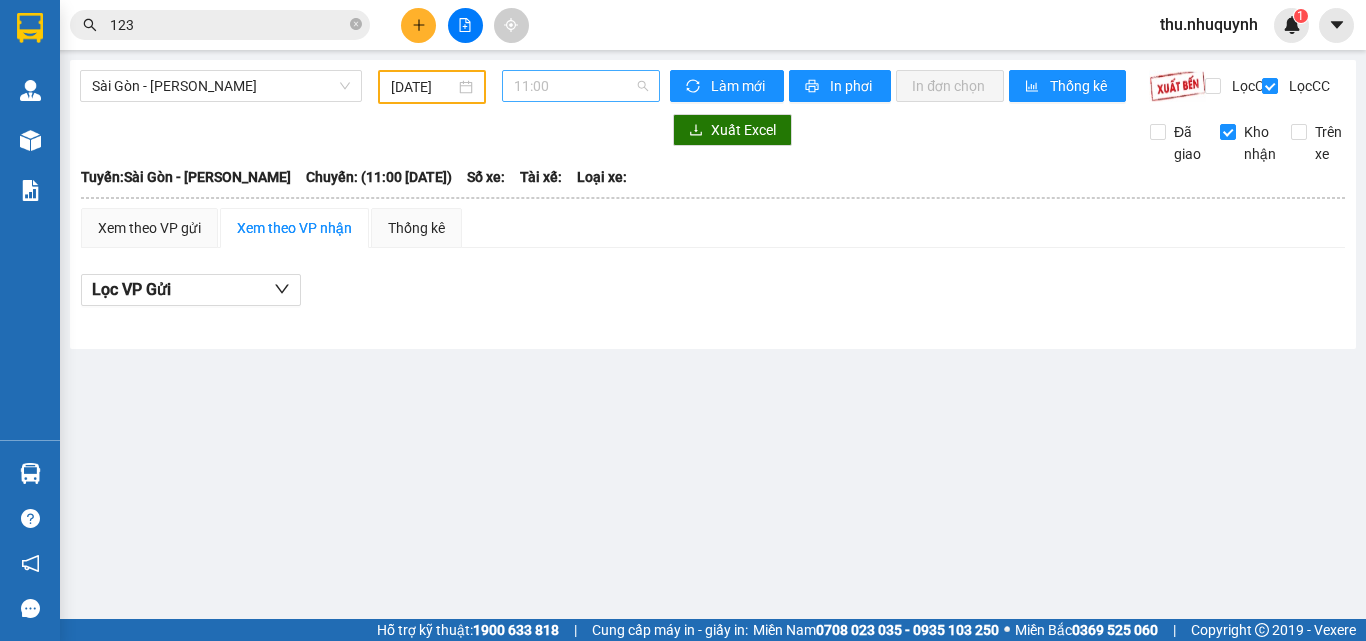 click on "11:00" at bounding box center (581, 86) 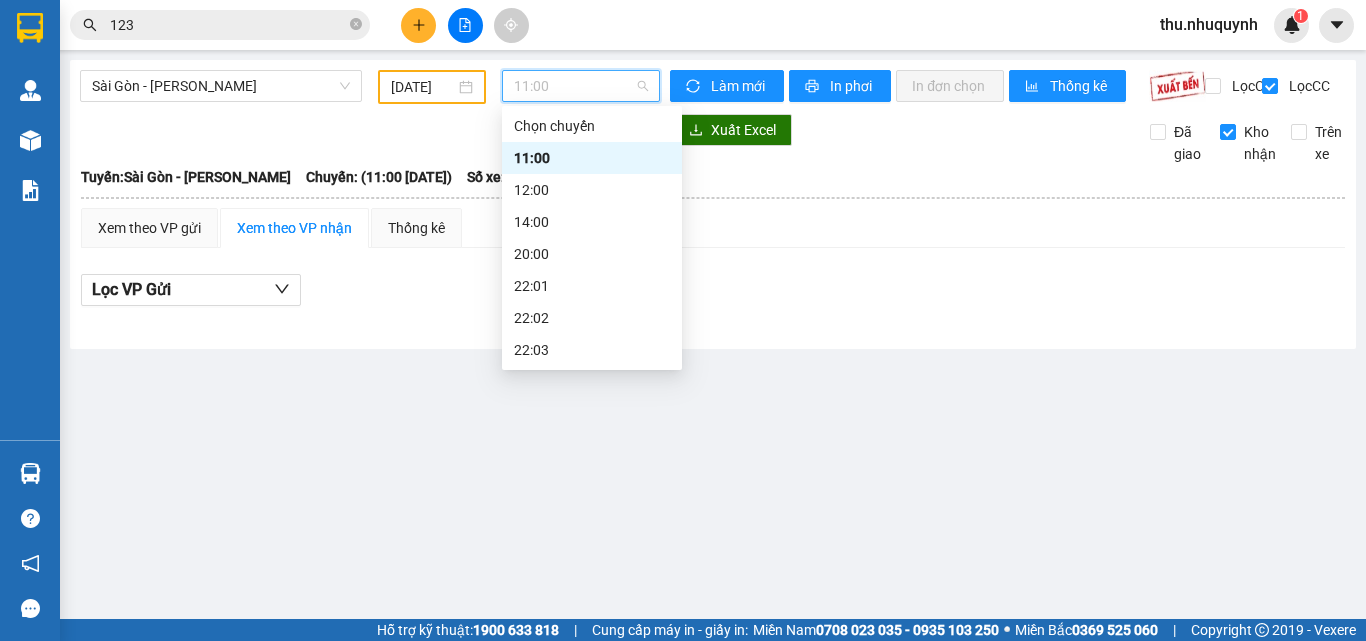 scroll, scrollTop: 96, scrollLeft: 0, axis: vertical 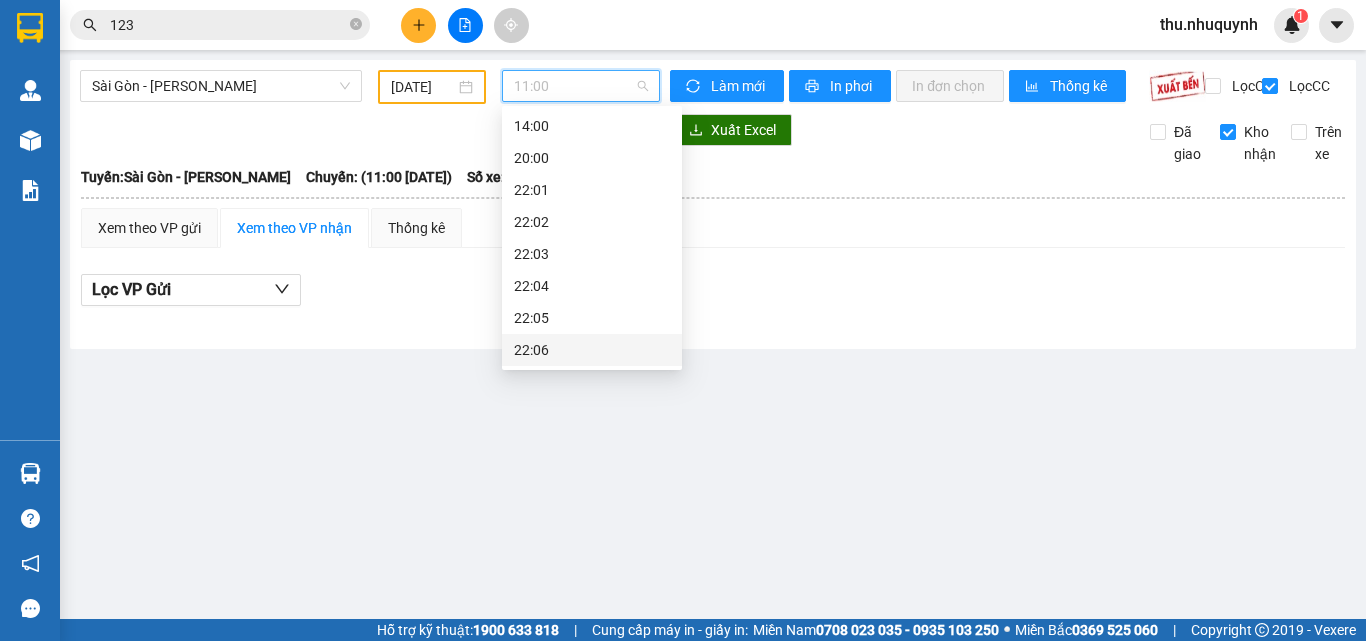 click on "22:06" at bounding box center (592, 350) 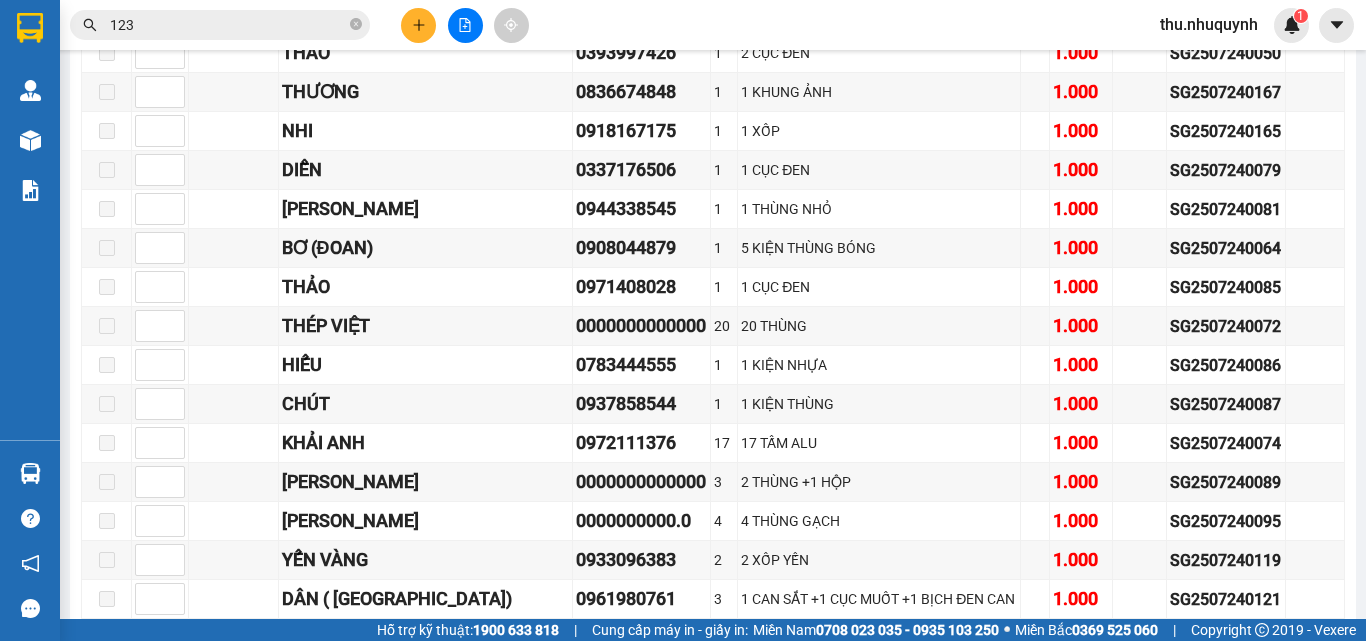 scroll, scrollTop: 1800, scrollLeft: 0, axis: vertical 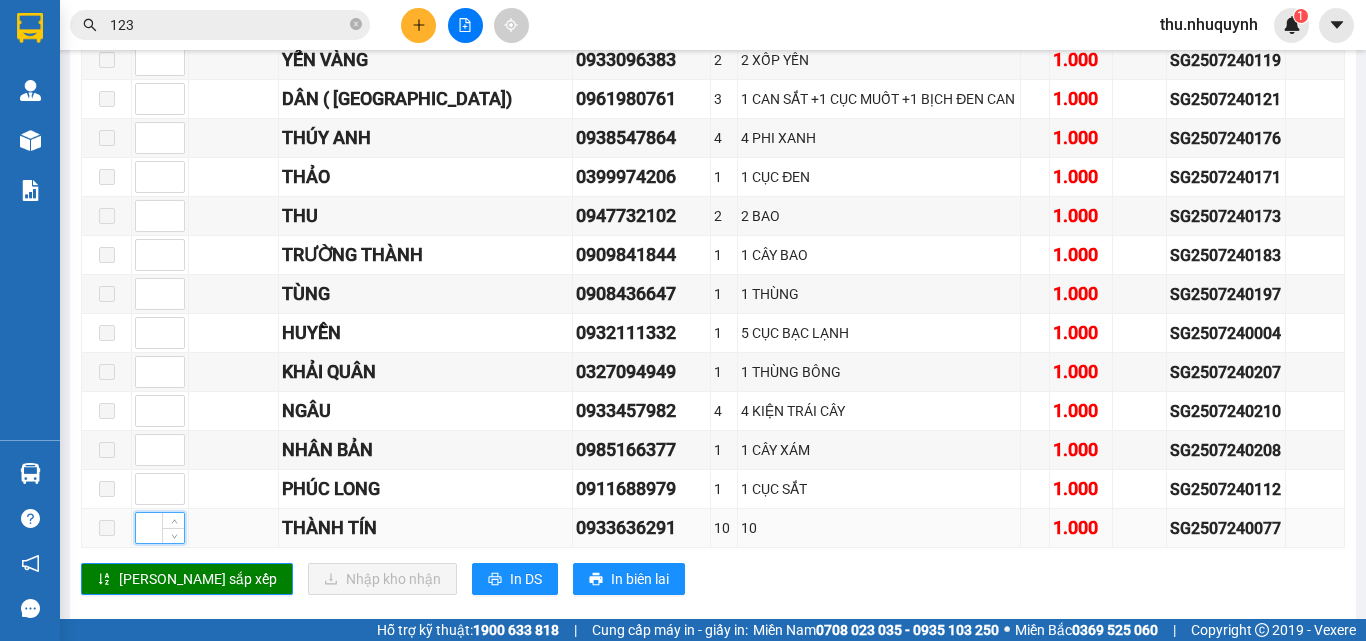 click at bounding box center [160, 528] 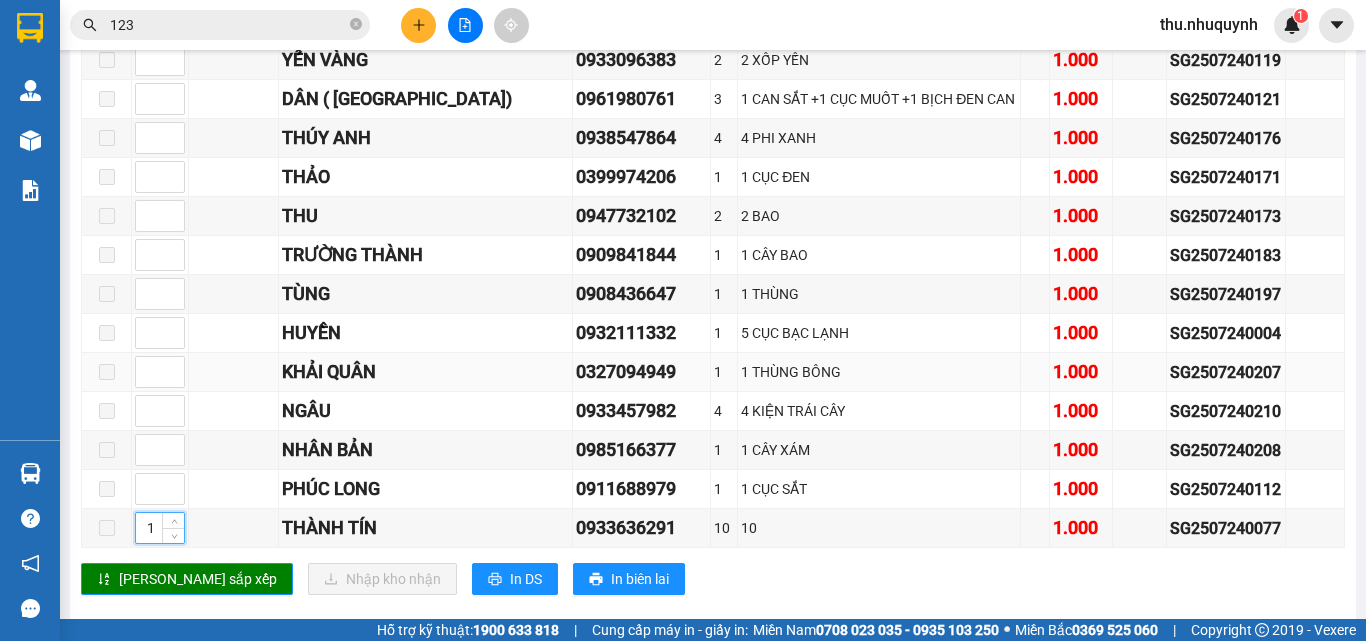 type on "1" 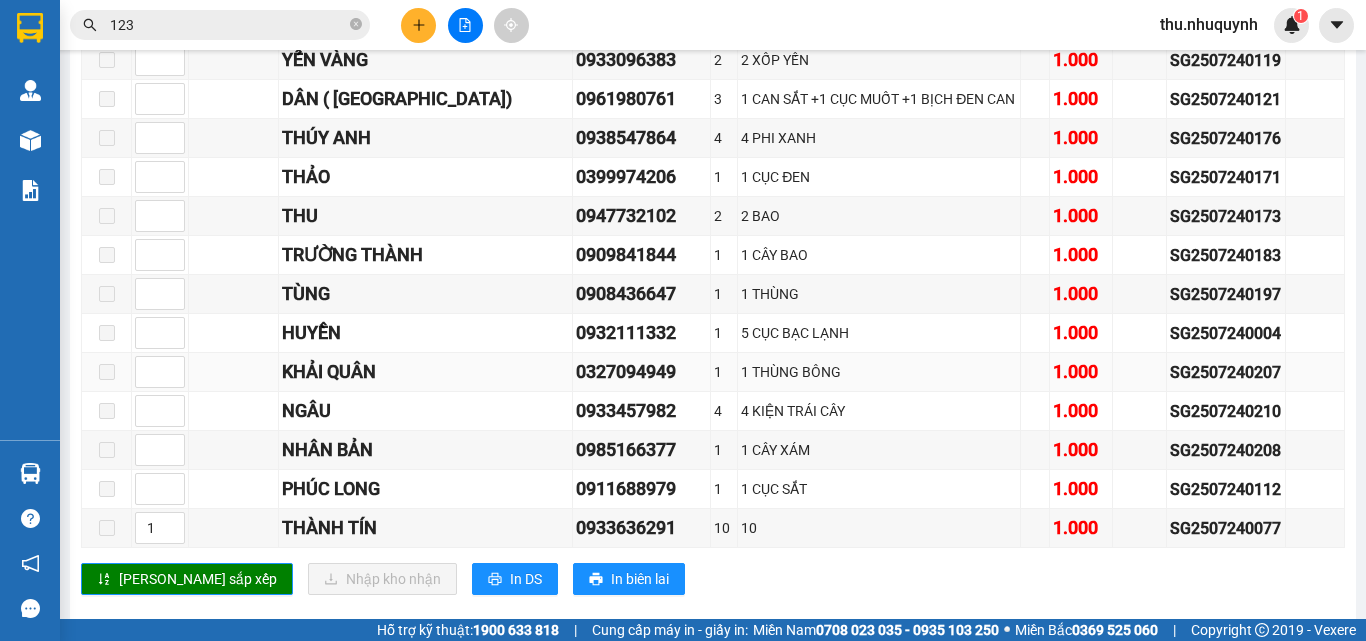 drag, startPoint x: 393, startPoint y: 379, endPoint x: 496, endPoint y: 374, distance: 103.121284 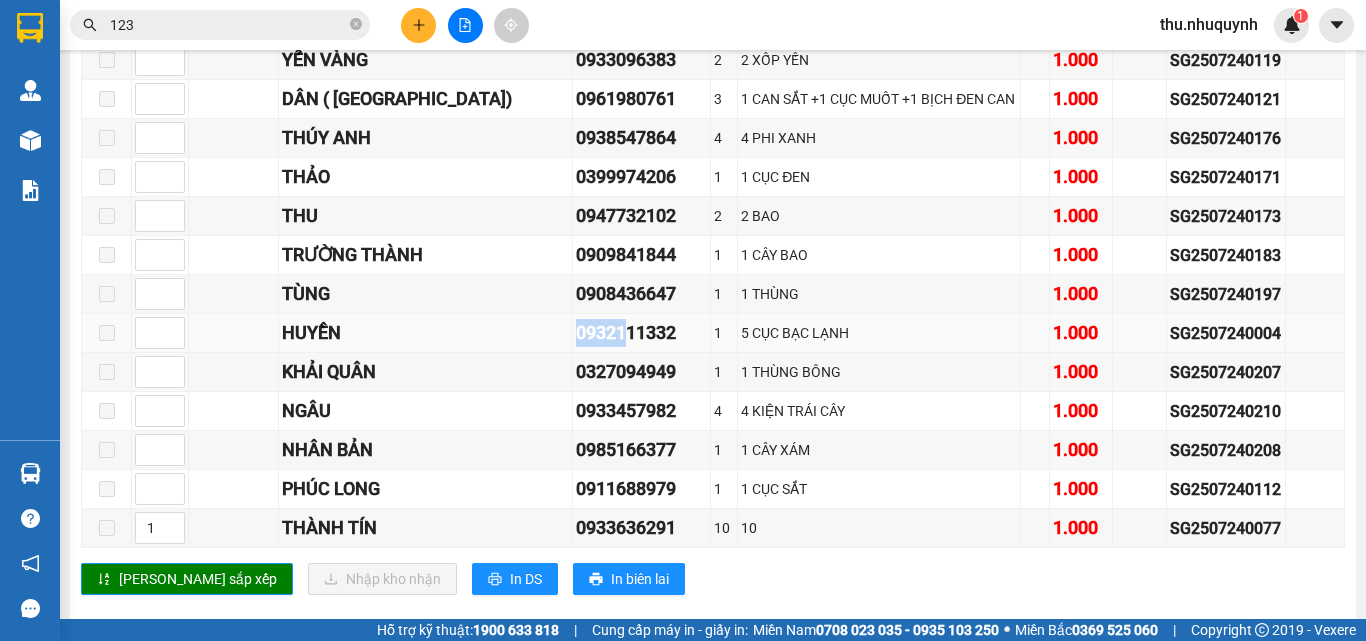 drag, startPoint x: 492, startPoint y: 339, endPoint x: 584, endPoint y: 339, distance: 92 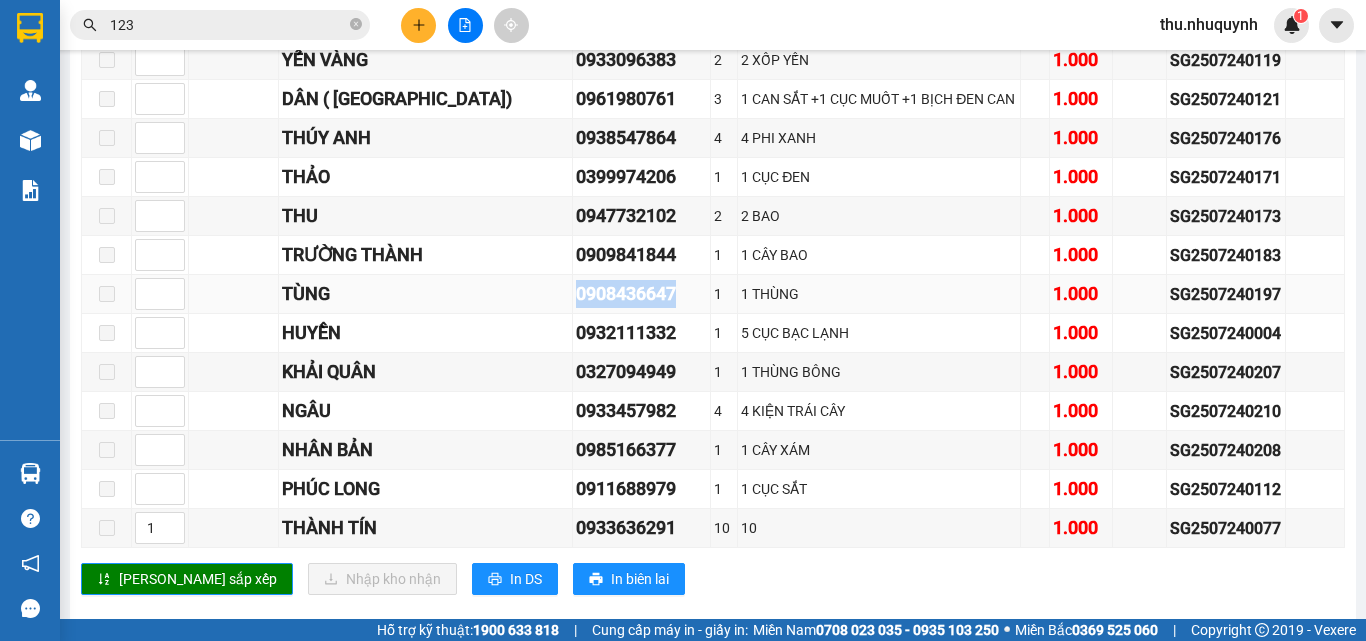 drag, startPoint x: 511, startPoint y: 305, endPoint x: 631, endPoint y: 304, distance: 120.004166 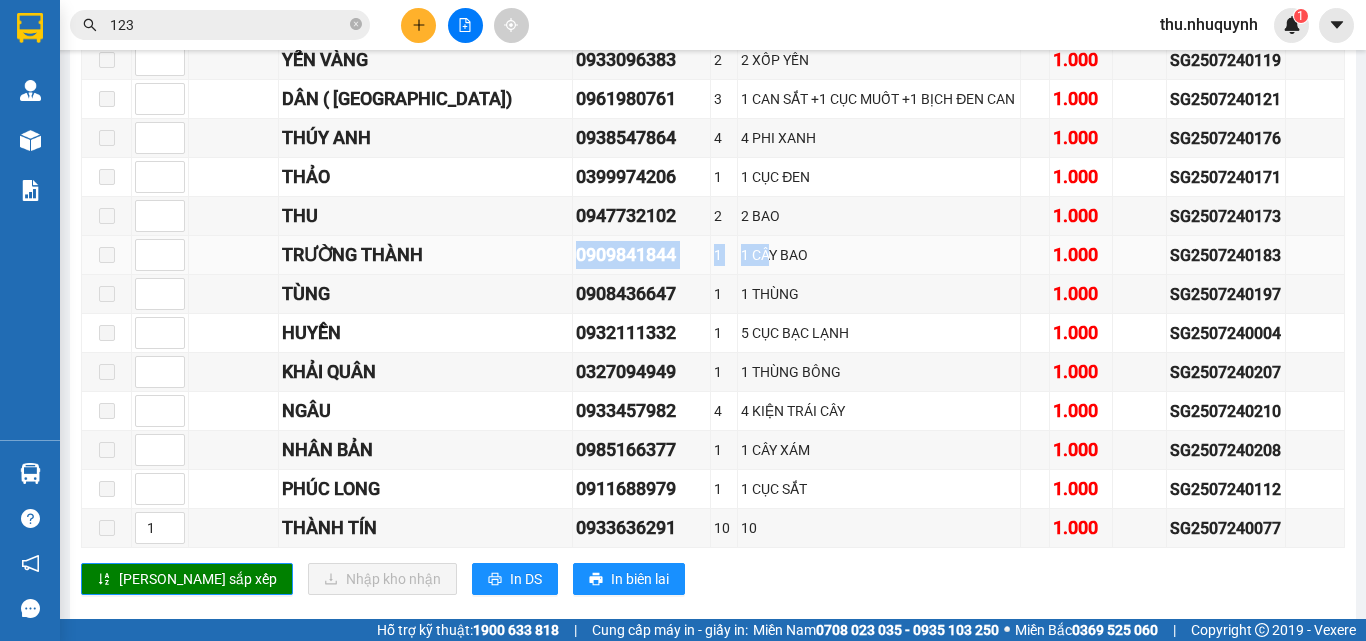 drag, startPoint x: 697, startPoint y: 276, endPoint x: 728, endPoint y: 278, distance: 31.06445 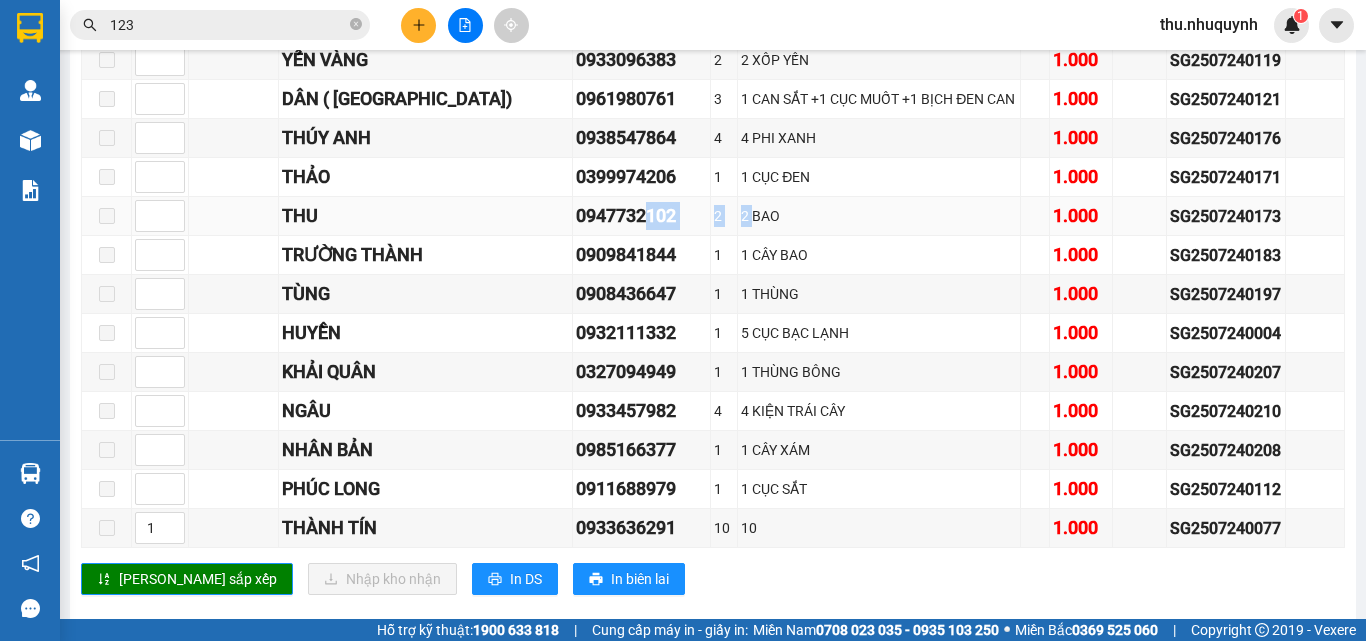 drag, startPoint x: 597, startPoint y: 228, endPoint x: 711, endPoint y: 230, distance: 114.01754 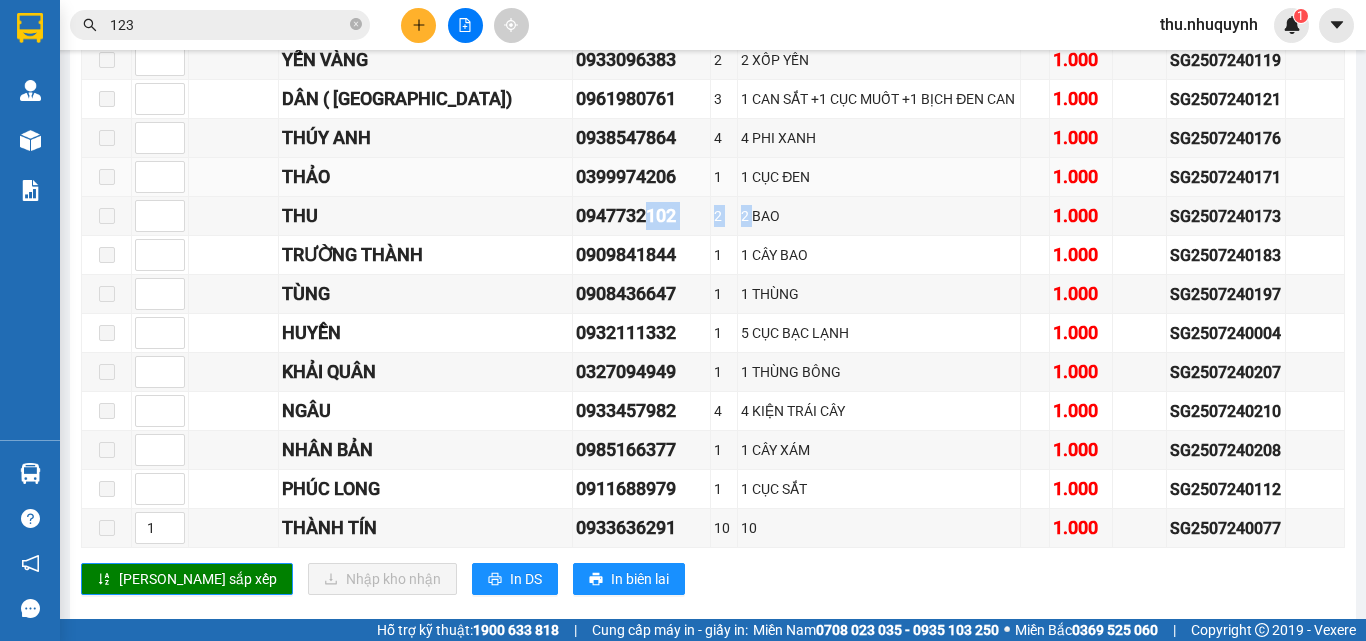 scroll, scrollTop: 1500, scrollLeft: 0, axis: vertical 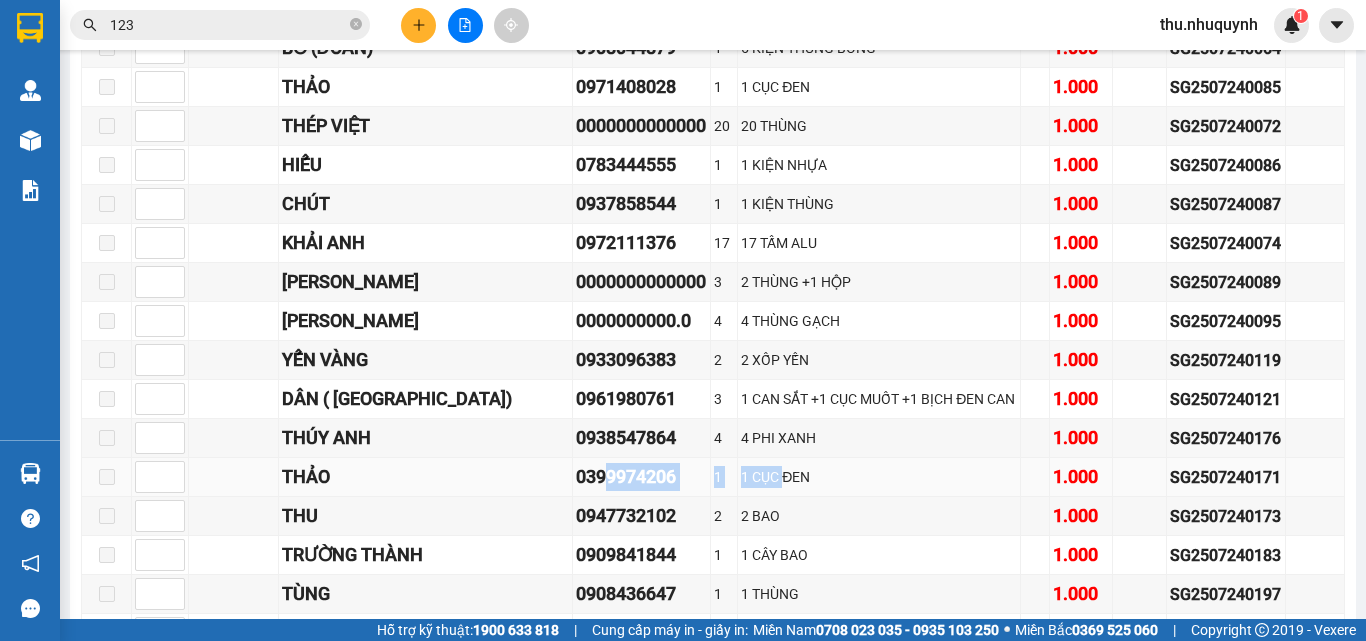 drag, startPoint x: 560, startPoint y: 482, endPoint x: 746, endPoint y: 511, distance: 188.24718 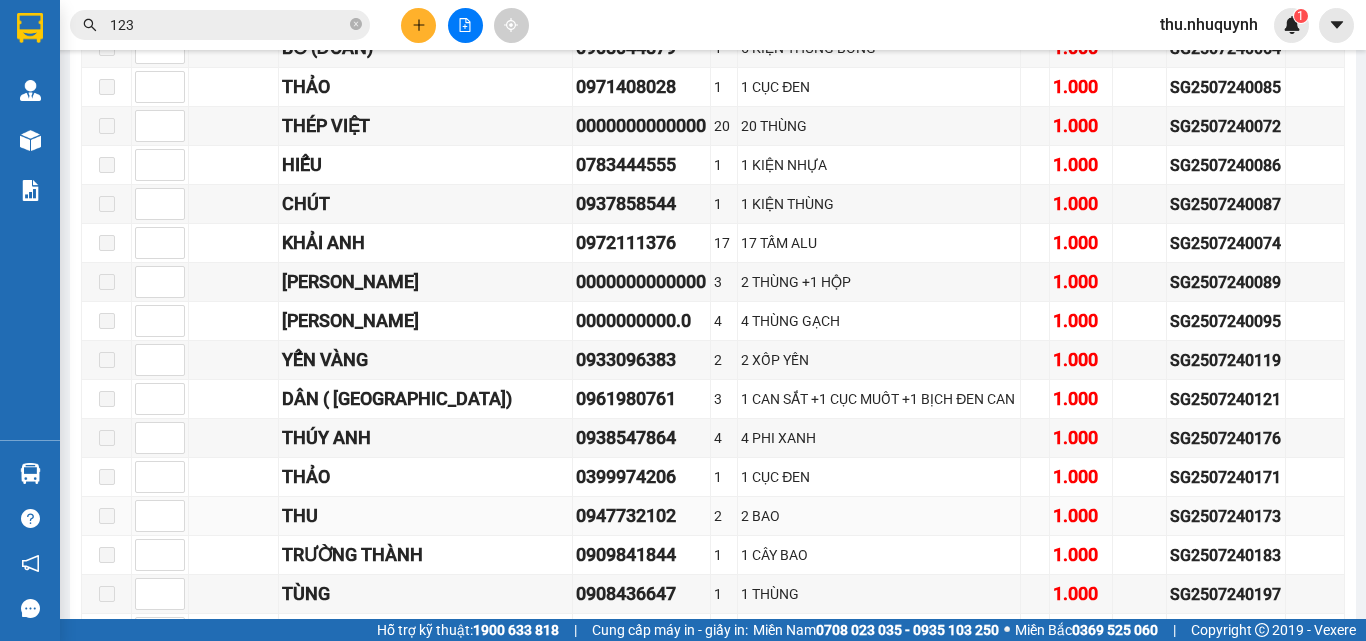 click on "2 BAO" at bounding box center [879, 516] 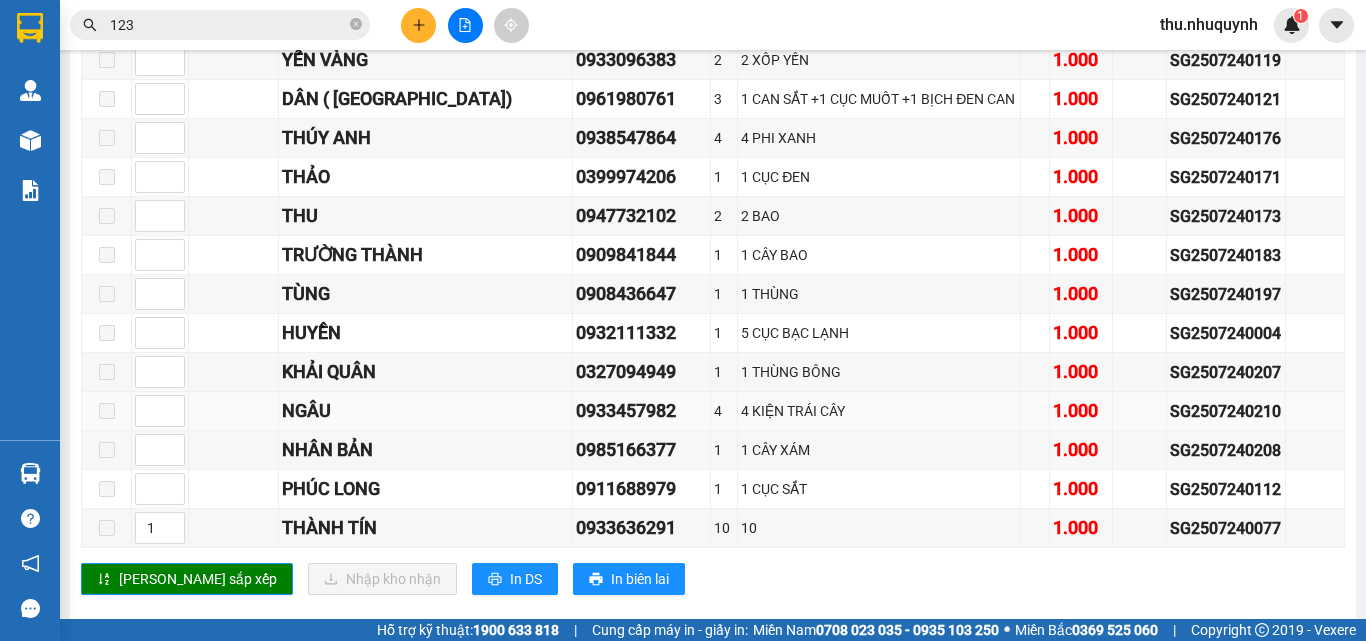scroll, scrollTop: 1847, scrollLeft: 0, axis: vertical 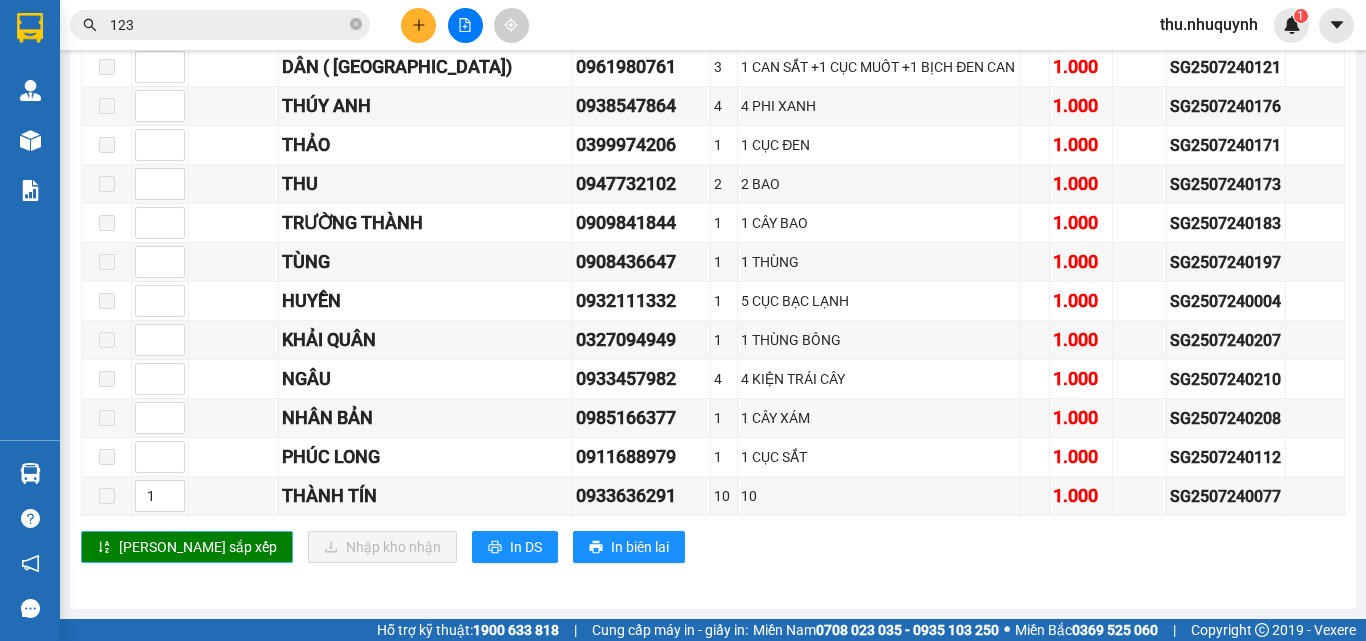 click on "[PERSON_NAME] sắp xếp" at bounding box center [198, 547] 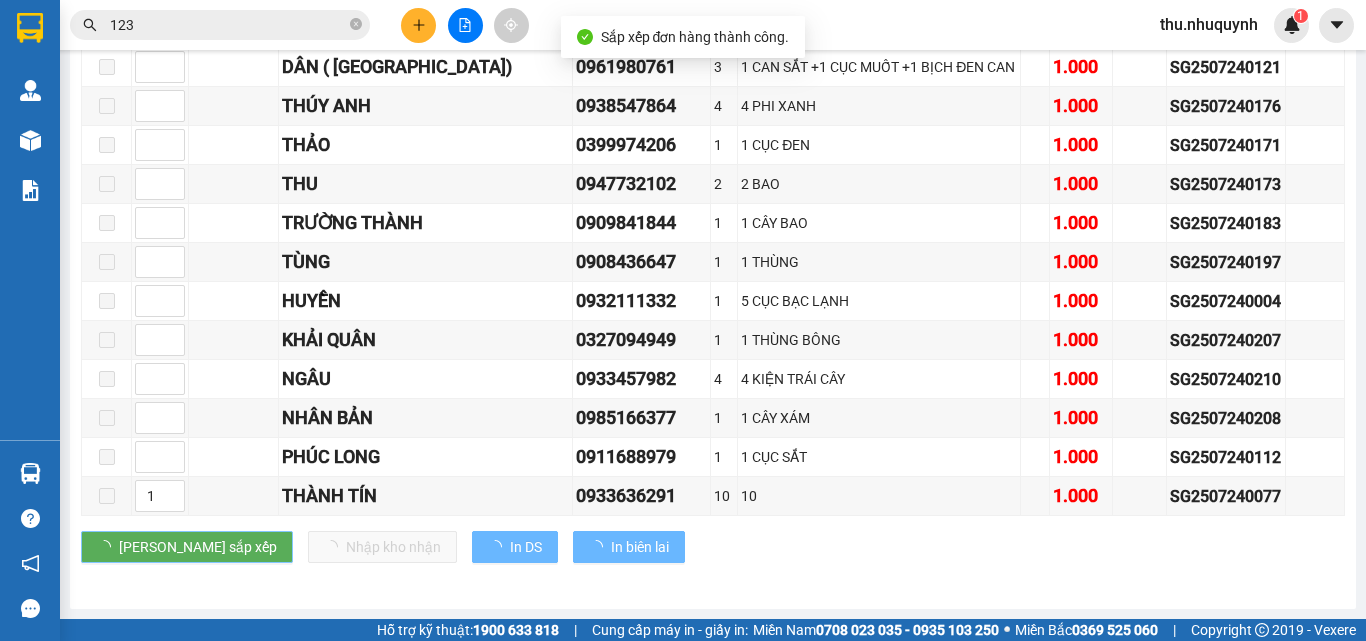 scroll, scrollTop: 1247, scrollLeft: 0, axis: vertical 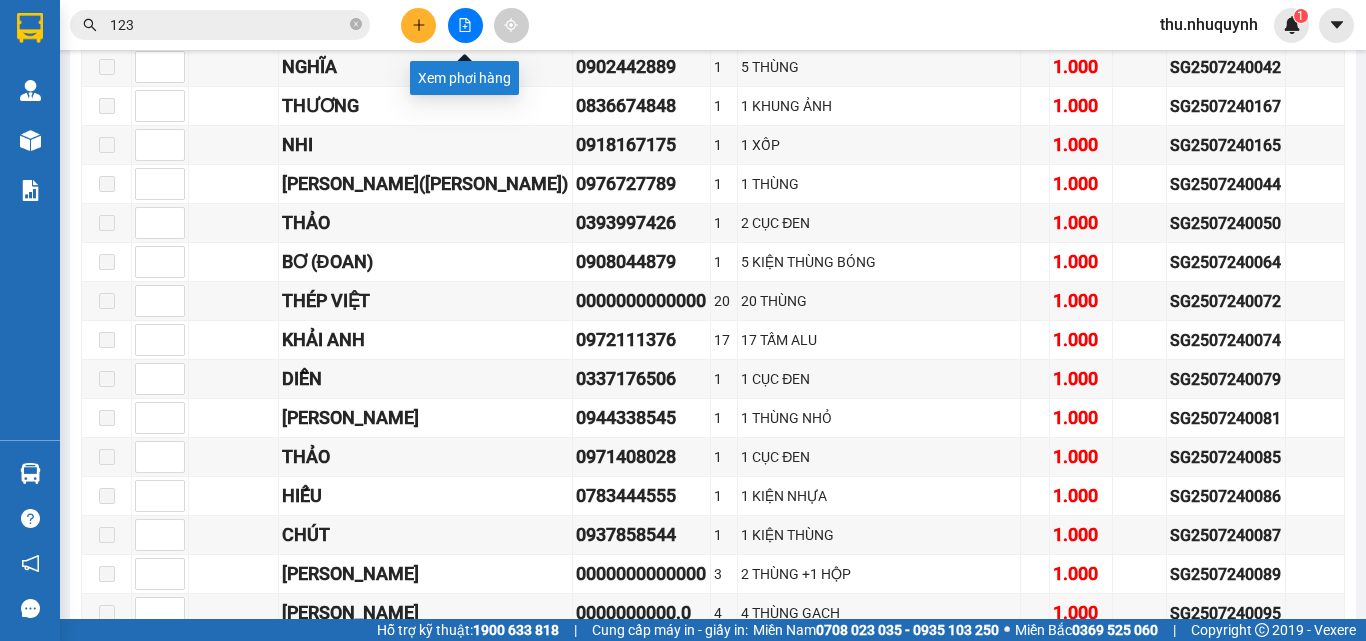 click 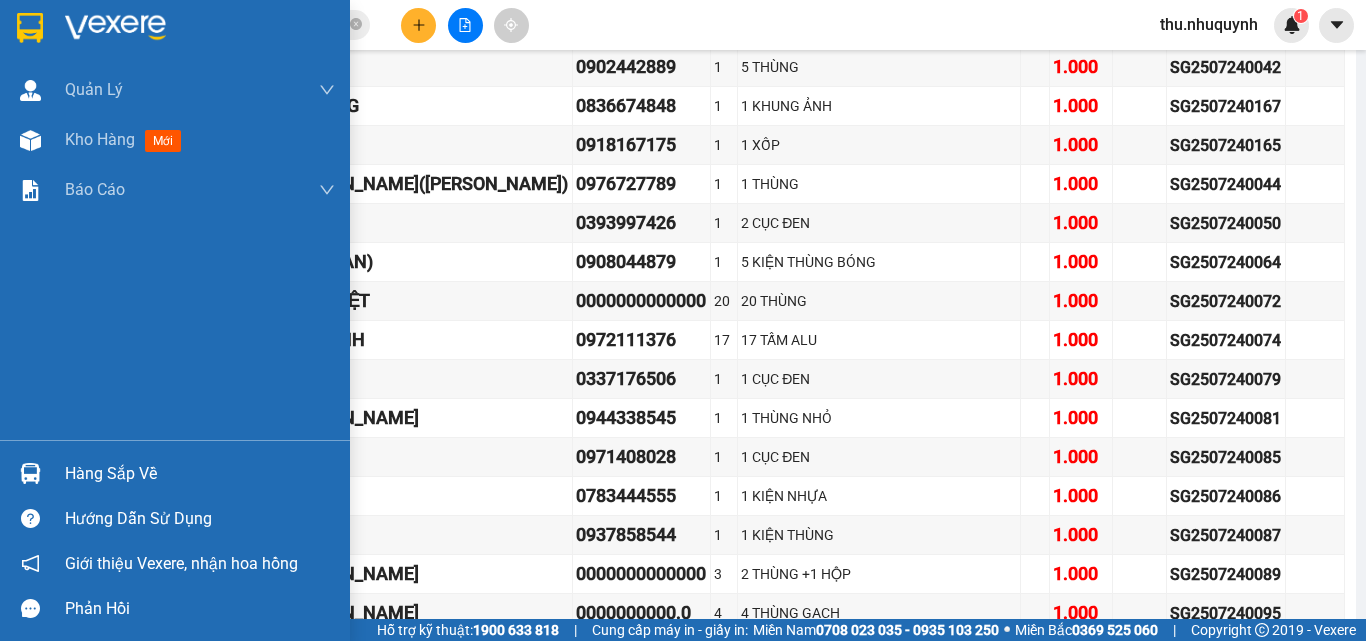 click at bounding box center (175, 32) 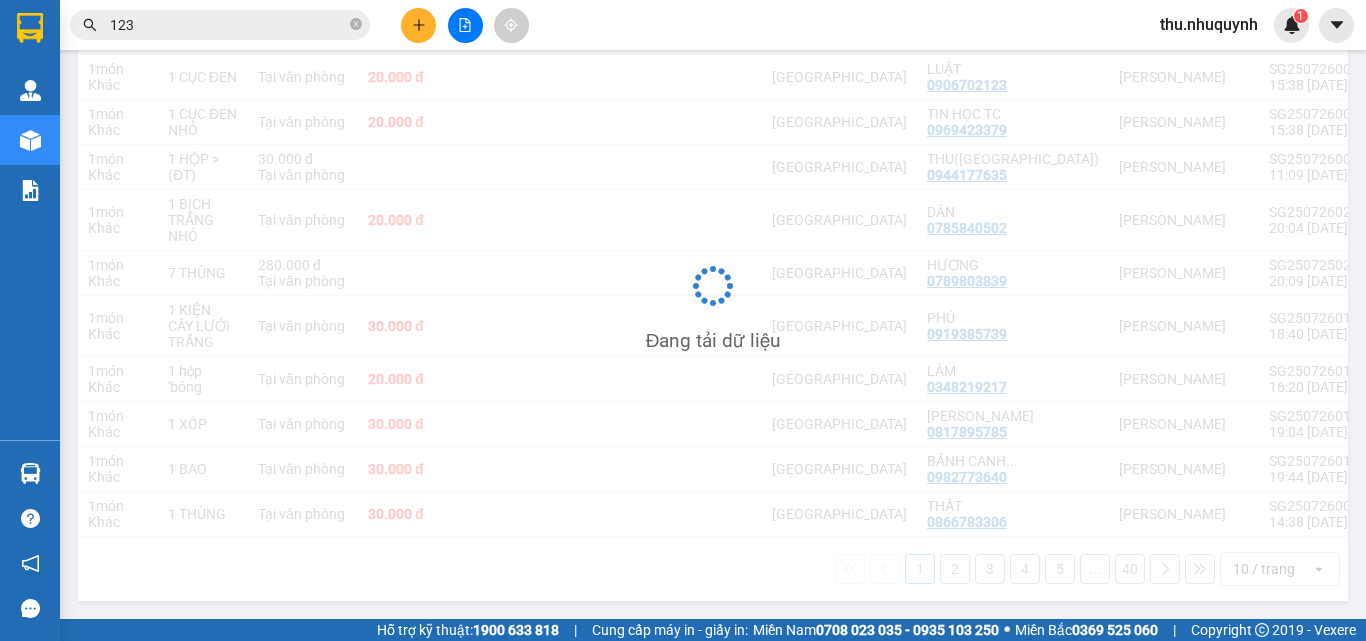 scroll, scrollTop: 0, scrollLeft: 0, axis: both 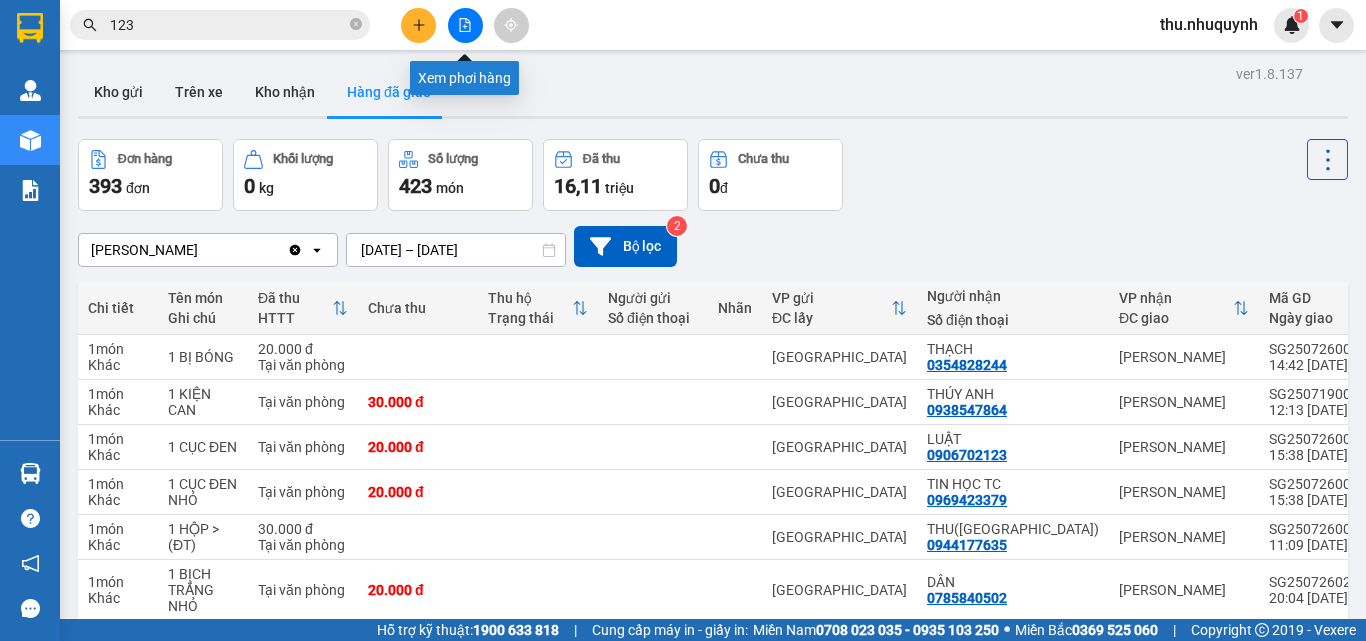 click at bounding box center (465, 25) 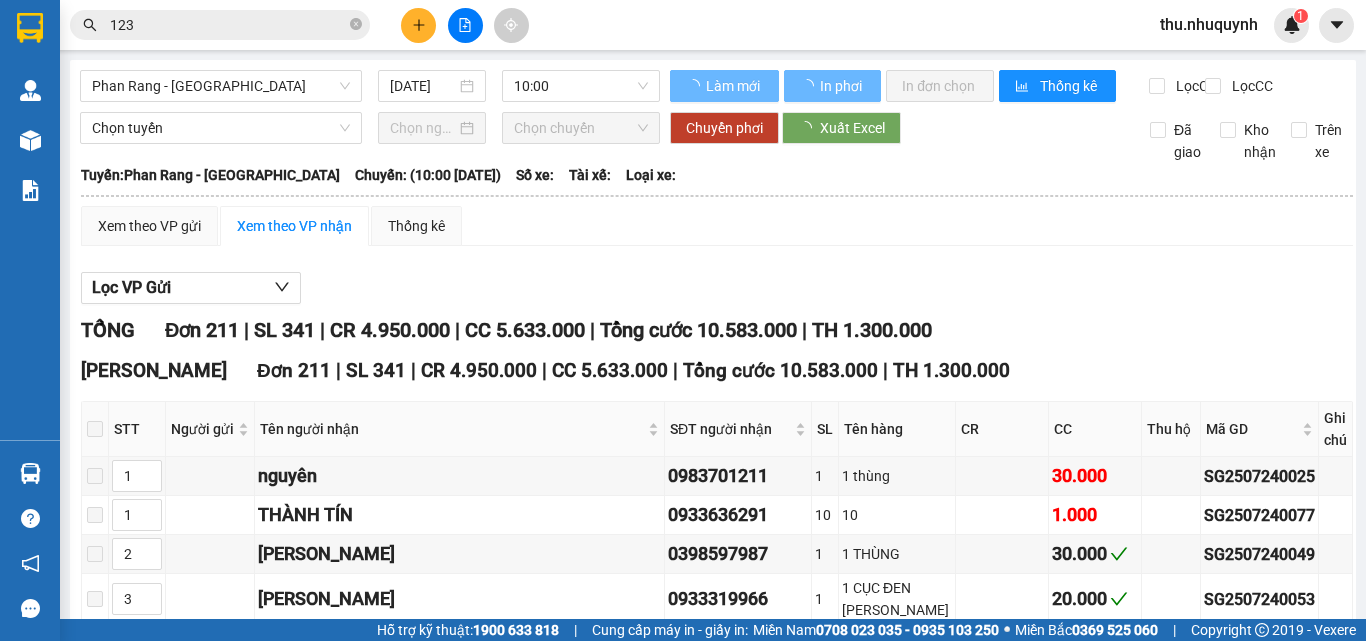 type on "[DATE]" 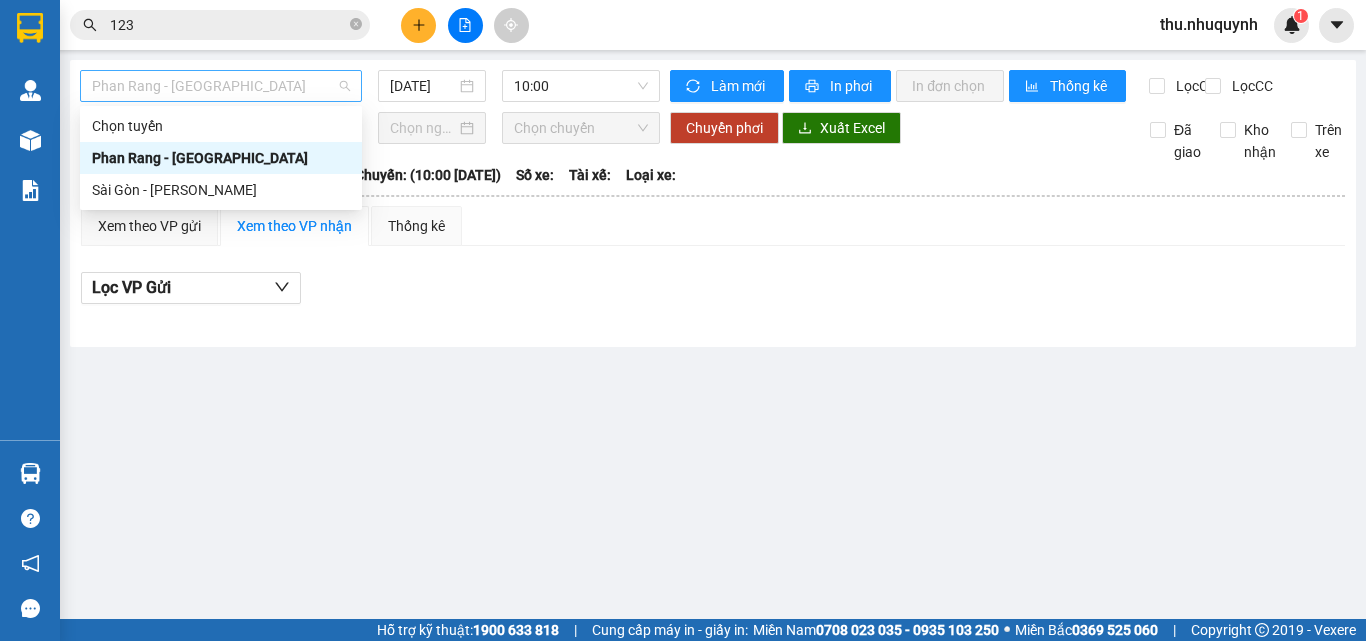 click on "Phan Rang - [GEOGRAPHIC_DATA]" at bounding box center (221, 86) 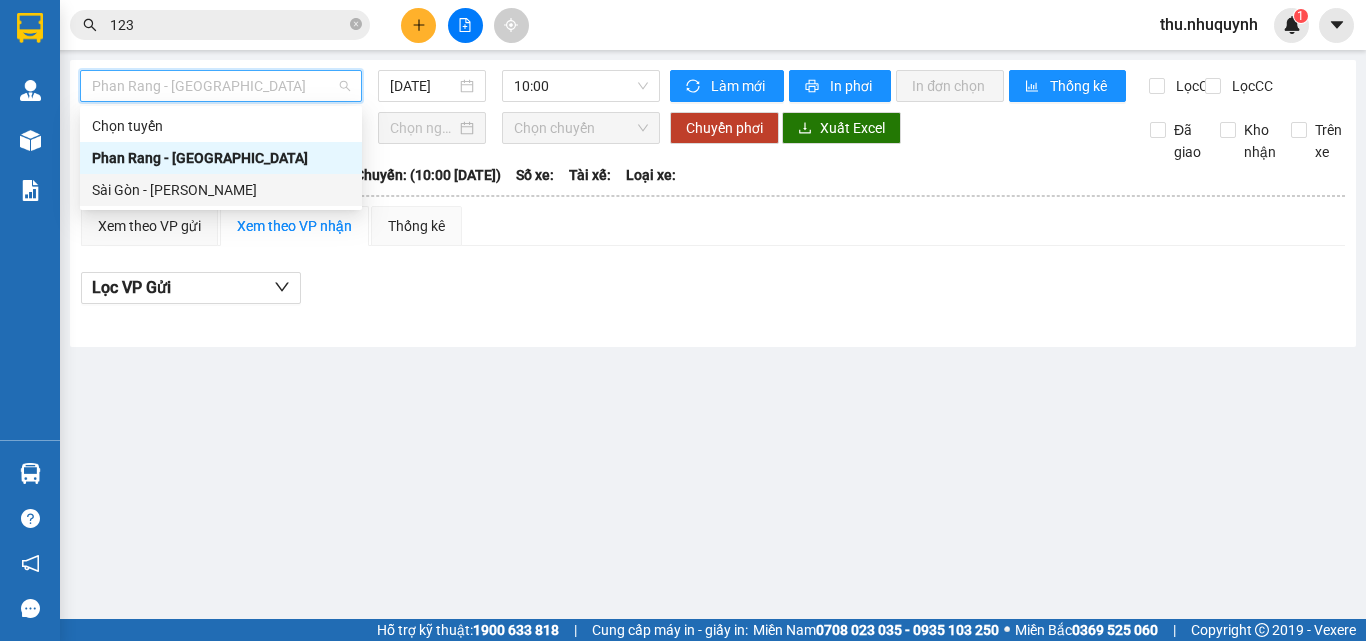 click on "Sài Gòn - [PERSON_NAME]" at bounding box center [221, 190] 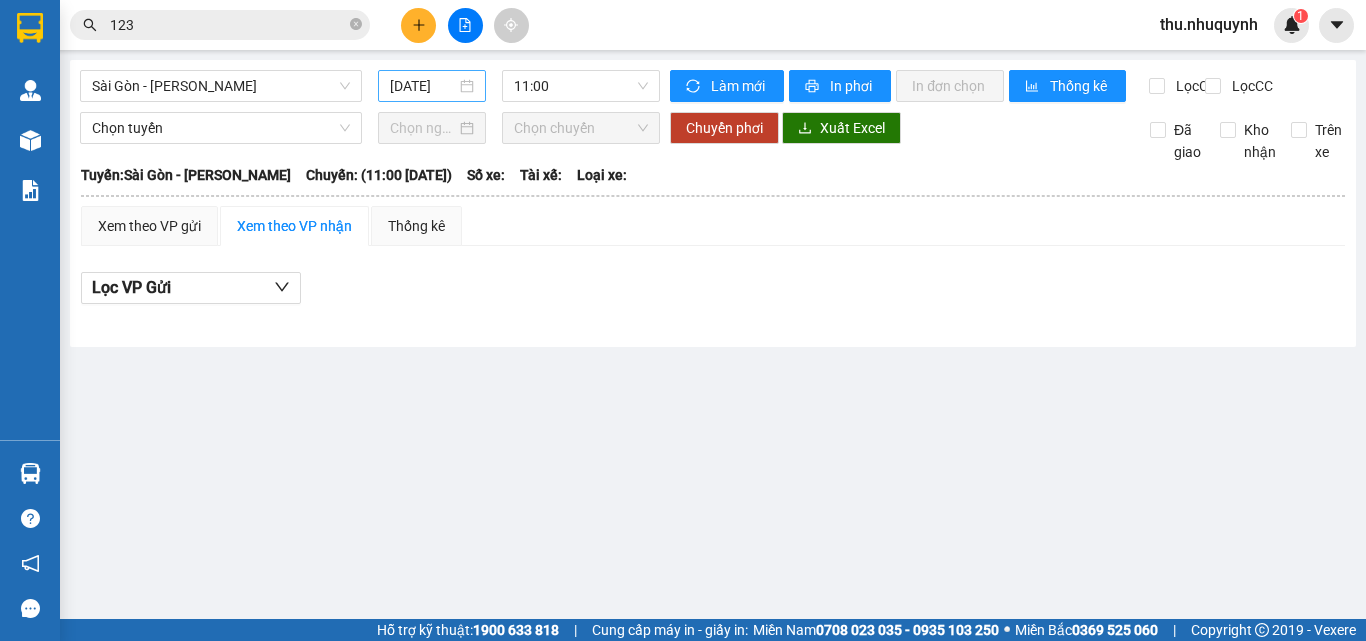drag, startPoint x: 473, startPoint y: 62, endPoint x: 459, endPoint y: 92, distance: 33.105892 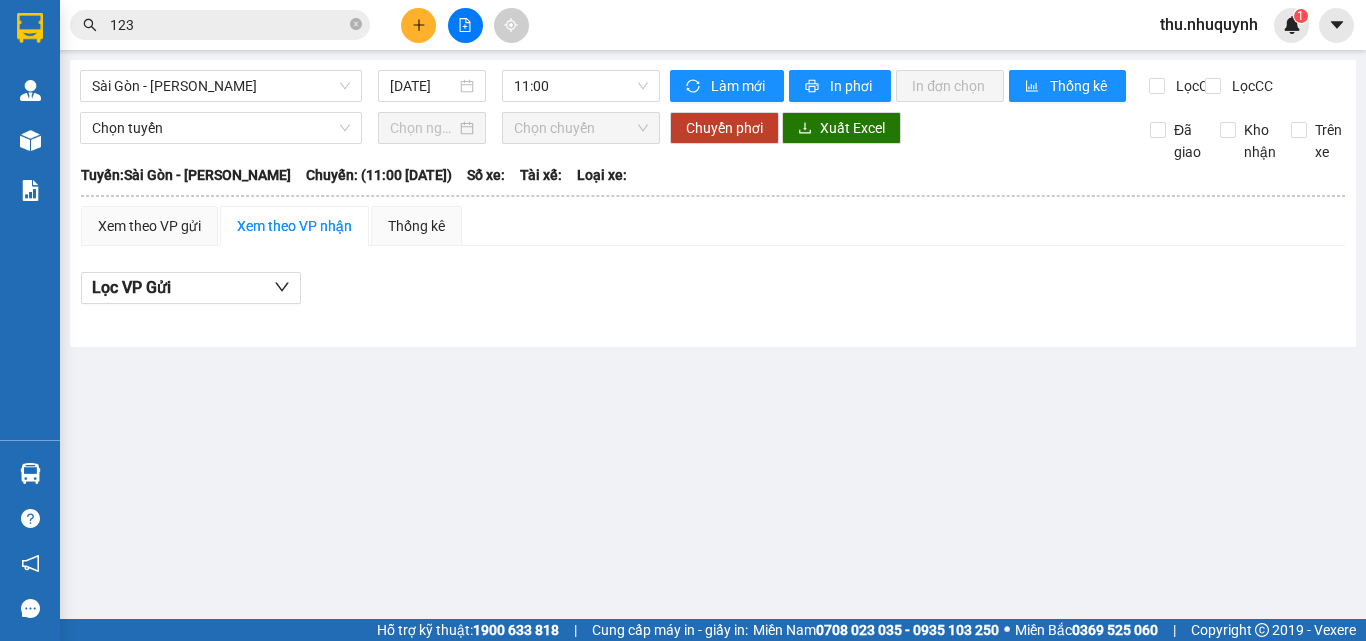 scroll, scrollTop: 0, scrollLeft: 5, axis: horizontal 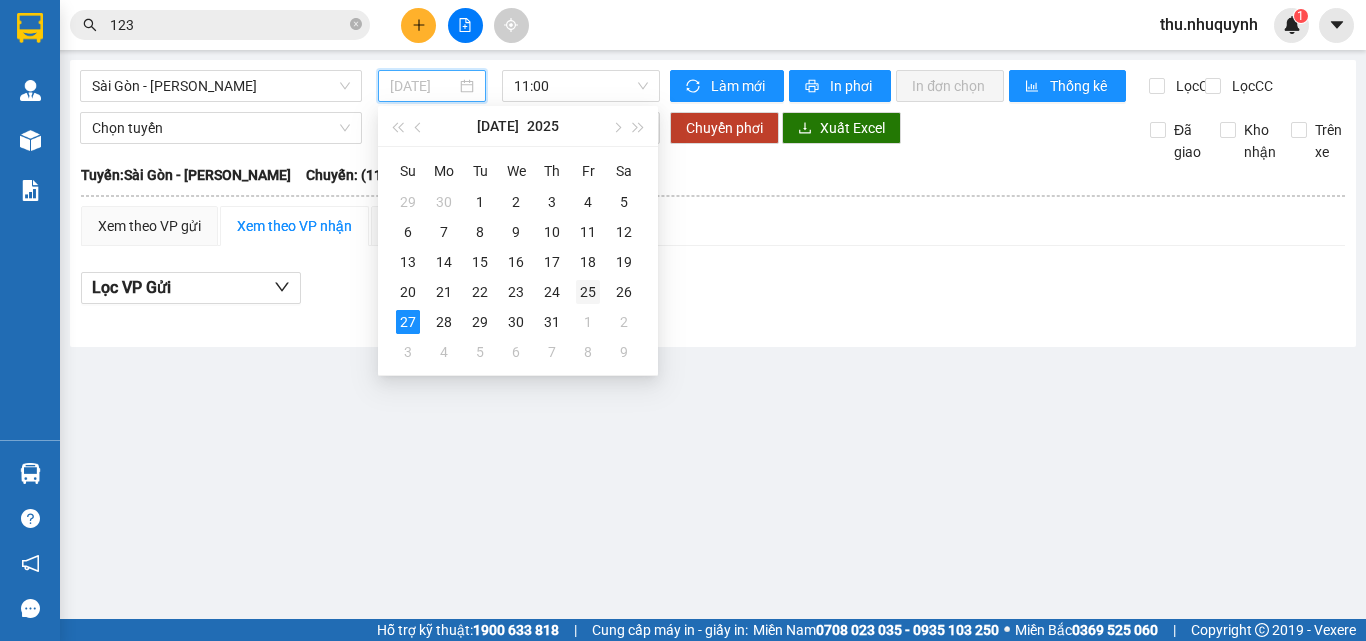 click on "25" at bounding box center (588, 292) 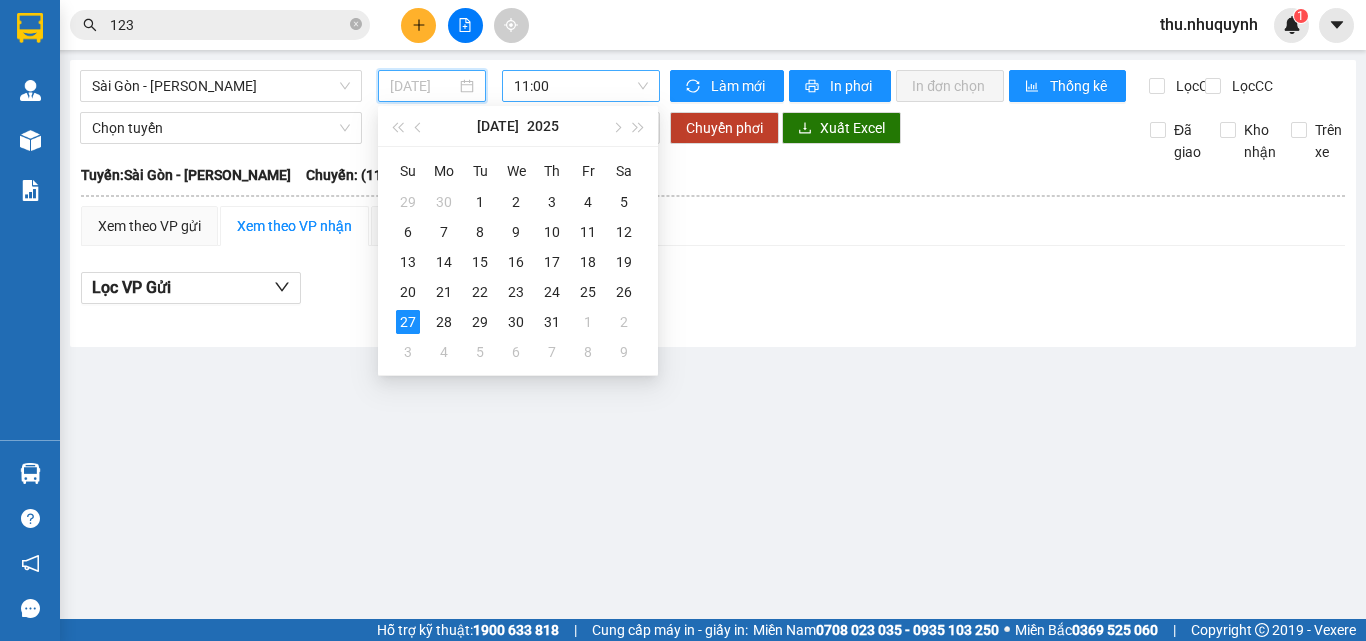 type on "[DATE]" 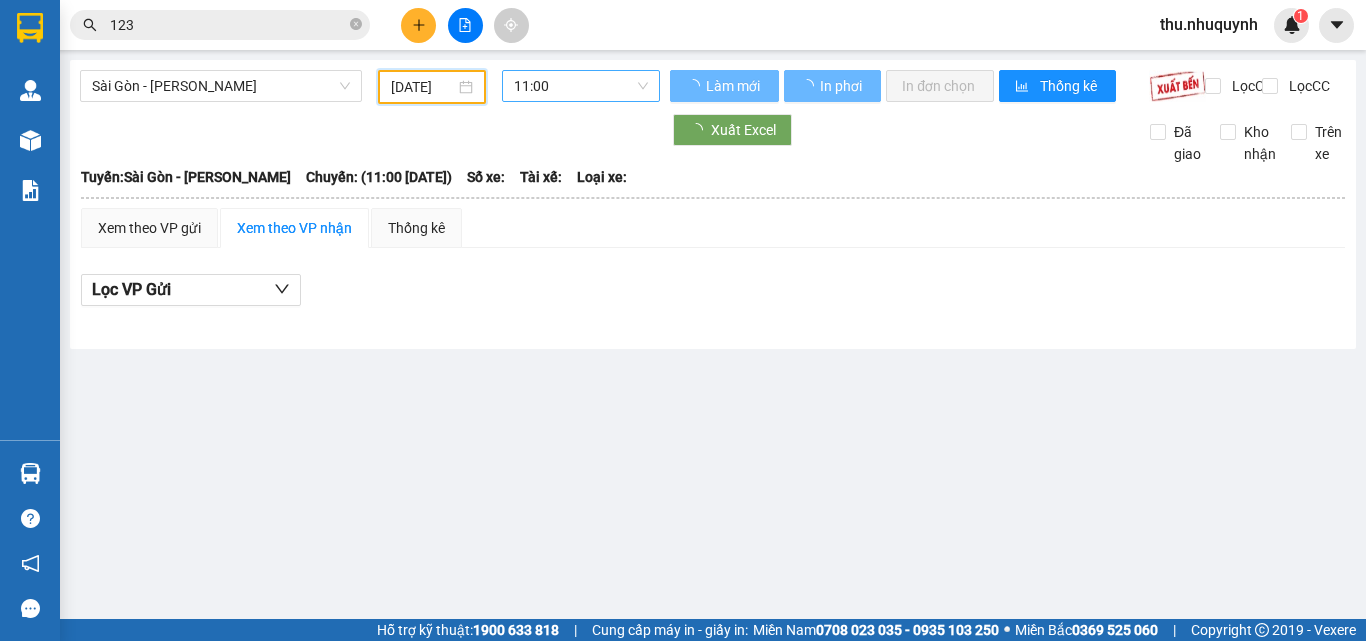 click on "11:00" at bounding box center [581, 86] 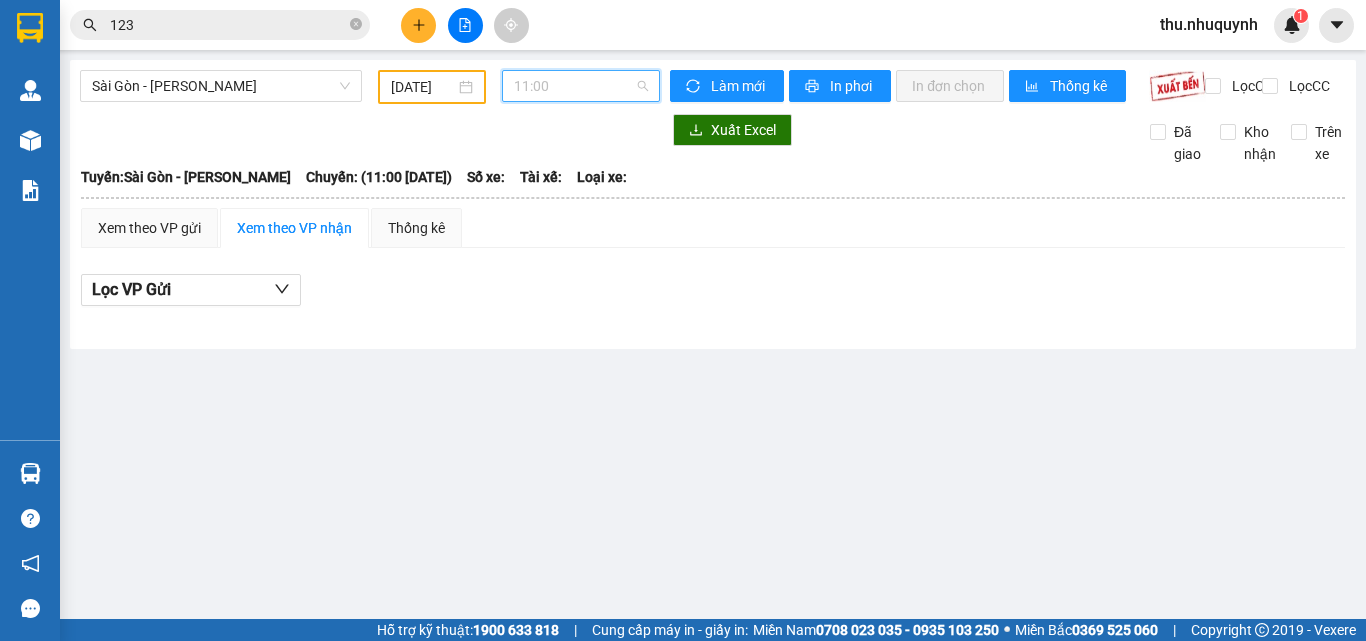 scroll, scrollTop: 0, scrollLeft: 0, axis: both 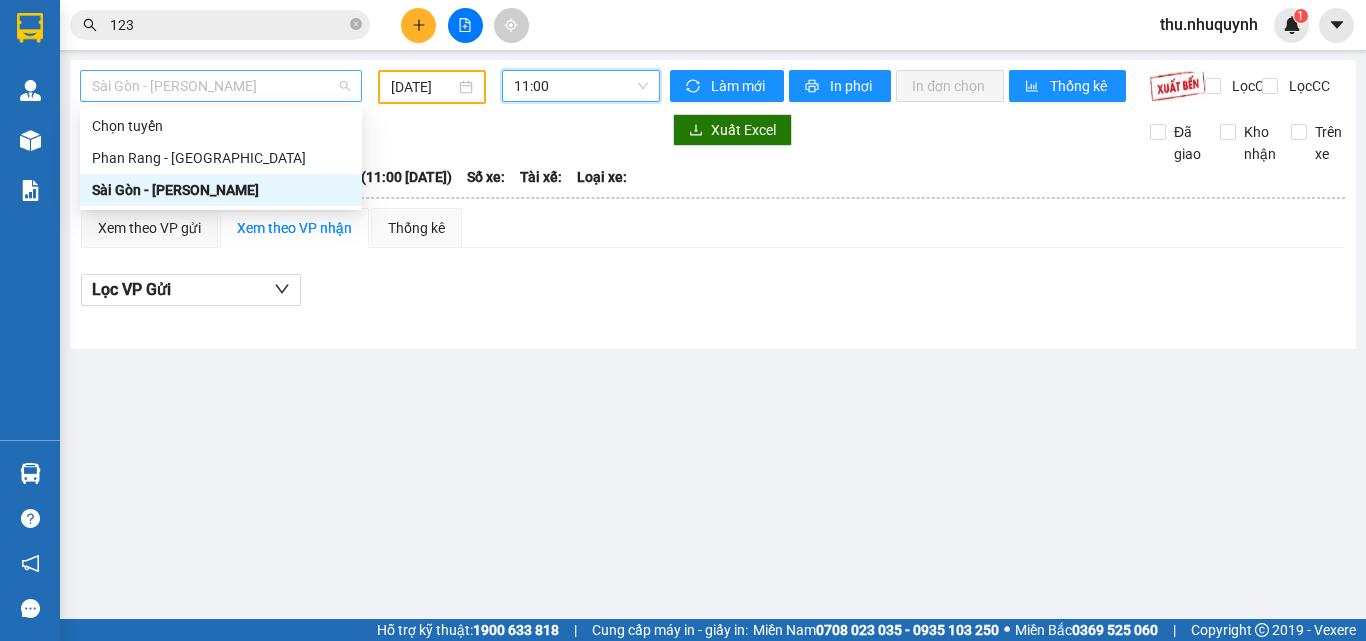 click on "Sài Gòn - [PERSON_NAME]" at bounding box center (221, 86) 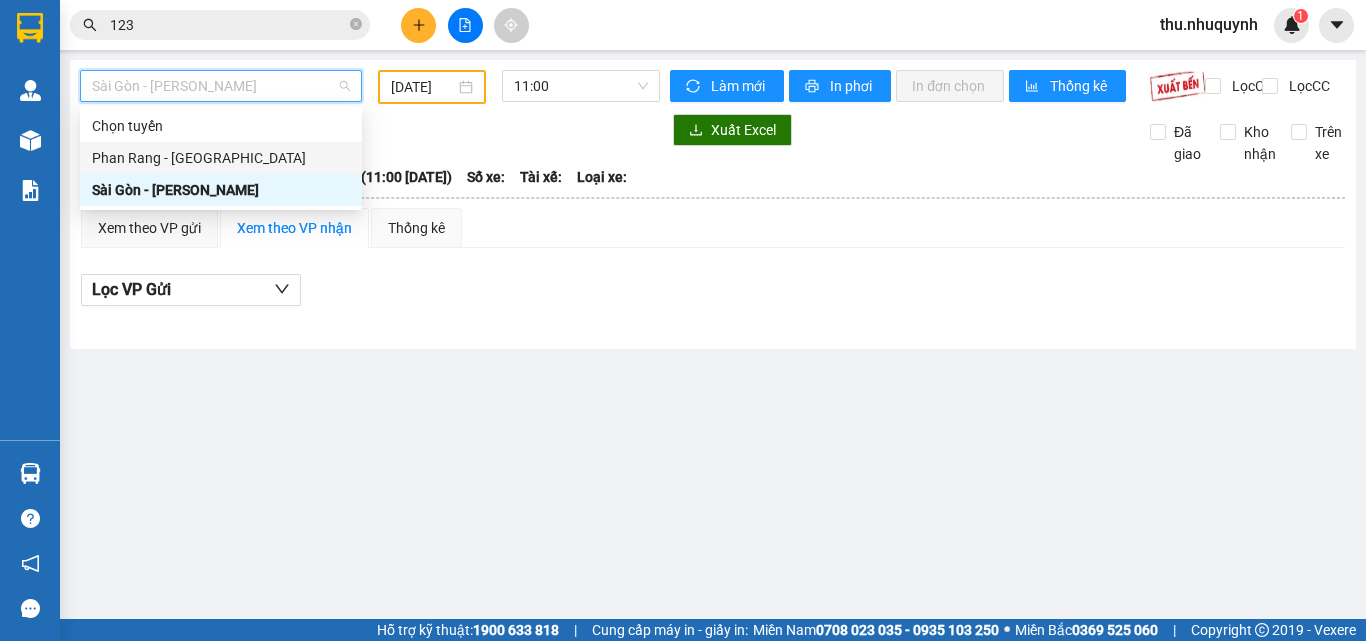 drag, startPoint x: 272, startPoint y: 162, endPoint x: 260, endPoint y: 177, distance: 19.209373 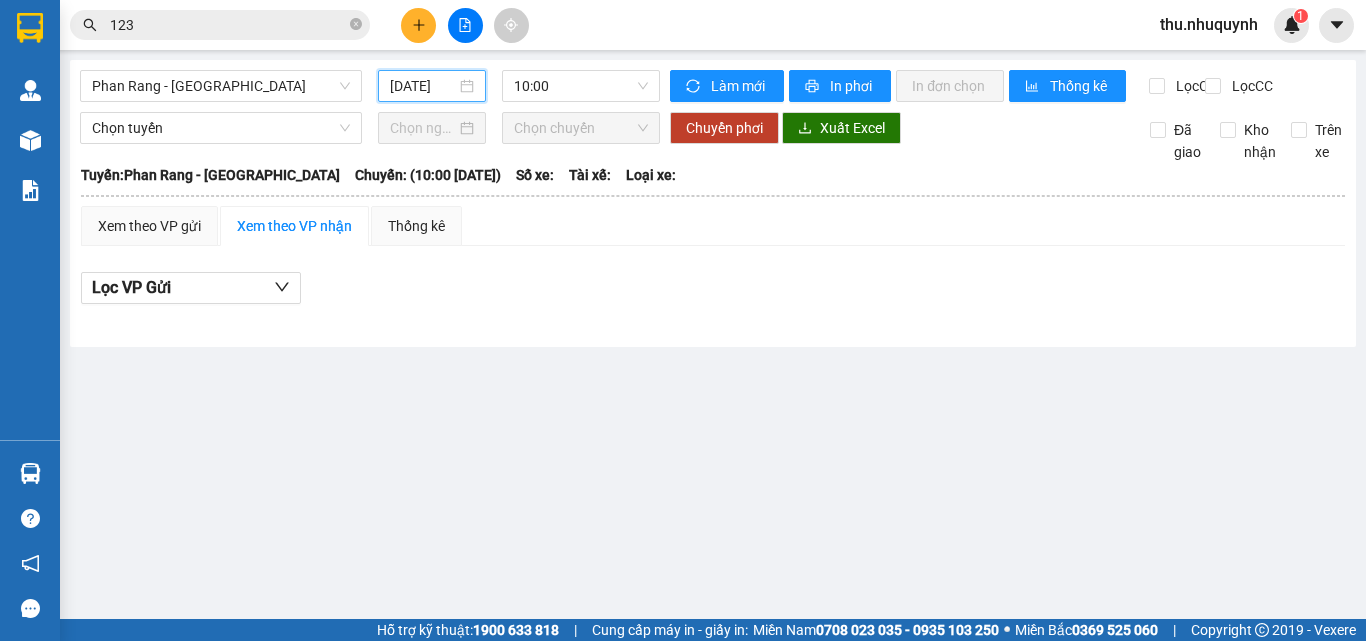 click on "[DATE]" at bounding box center [423, 86] 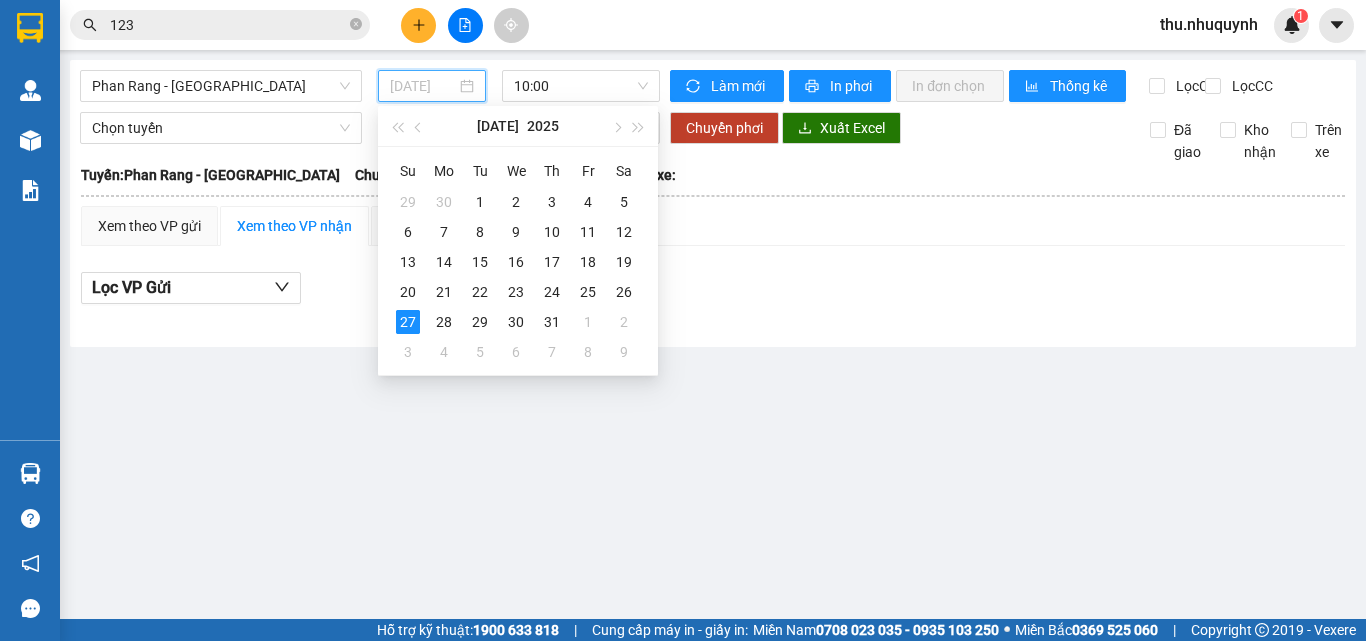 drag, startPoint x: 603, startPoint y: 297, endPoint x: 585, endPoint y: 172, distance: 126.28935 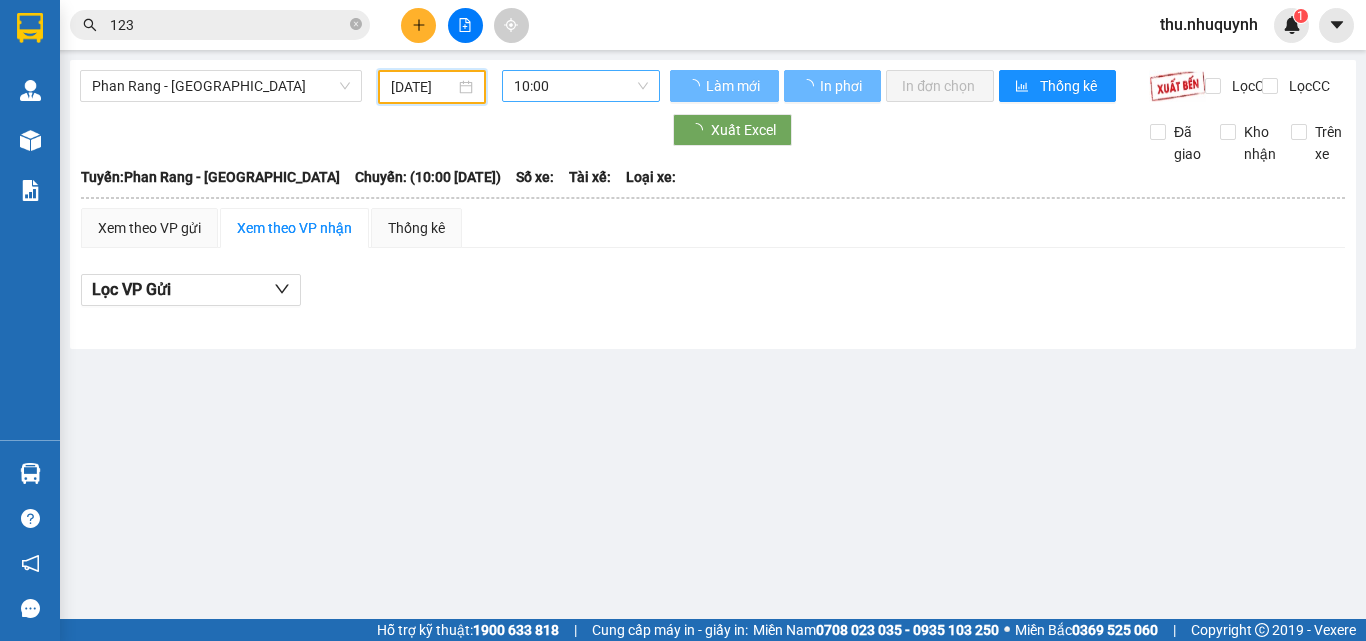 click on "10:00" at bounding box center (581, 86) 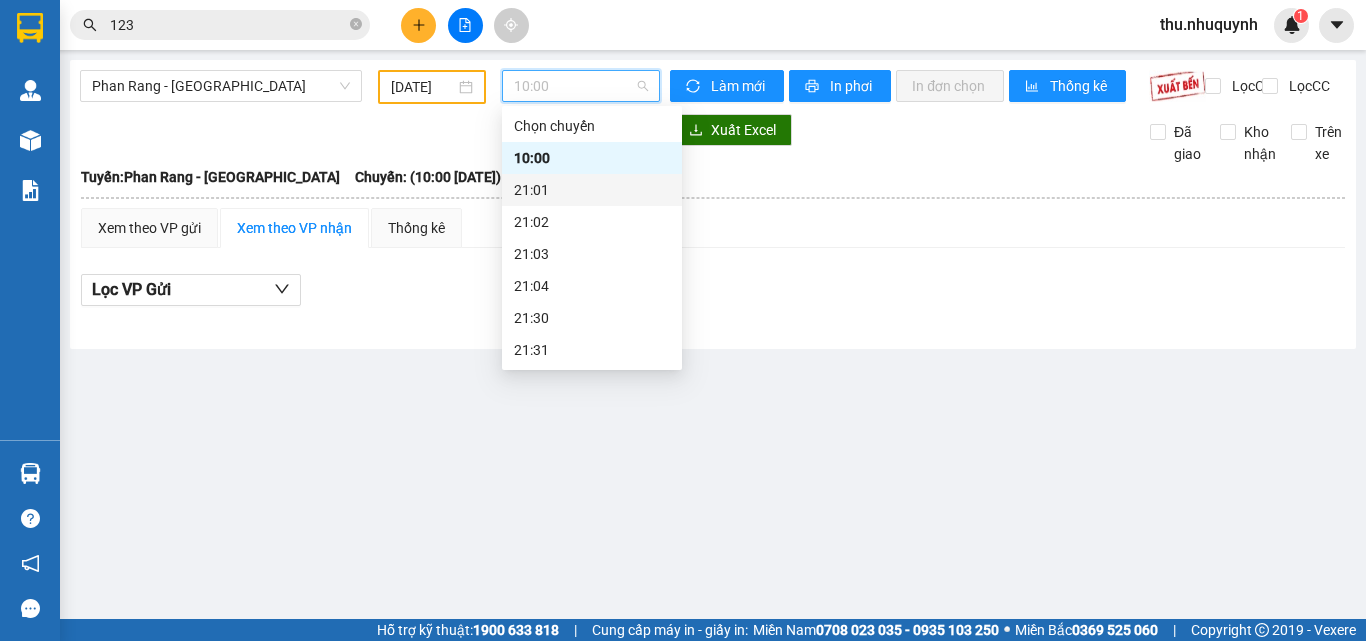 scroll, scrollTop: 96, scrollLeft: 0, axis: vertical 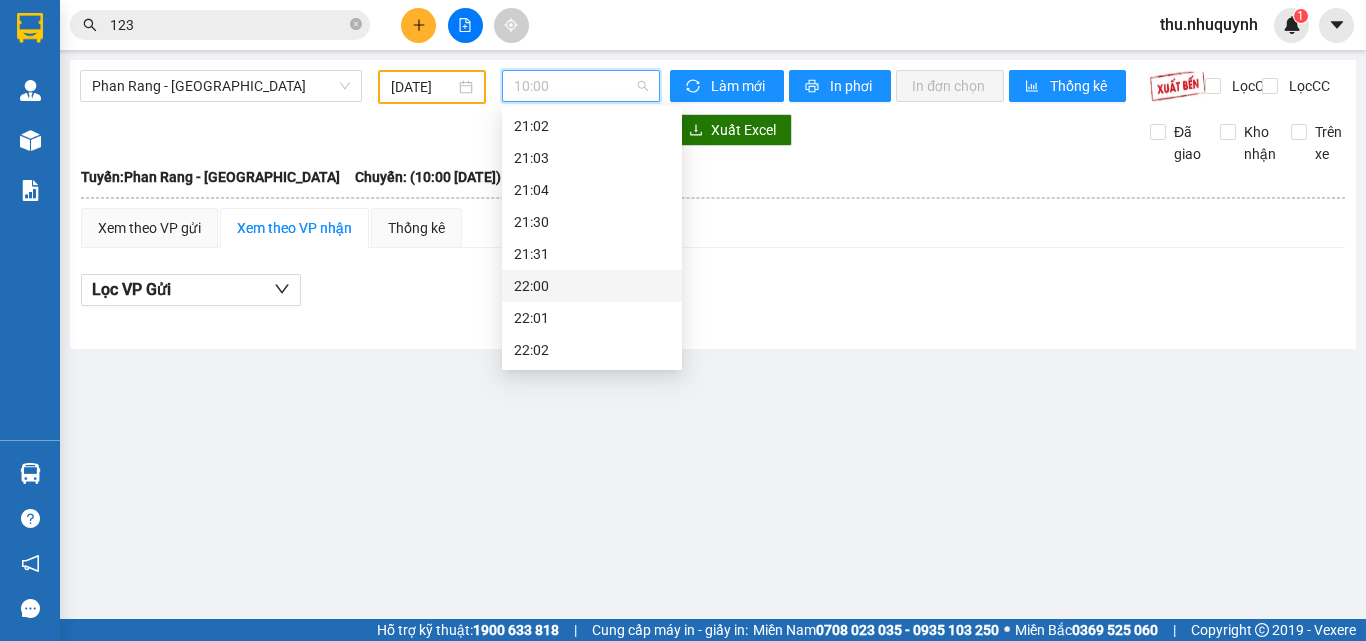 click on "22:00" at bounding box center (592, 286) 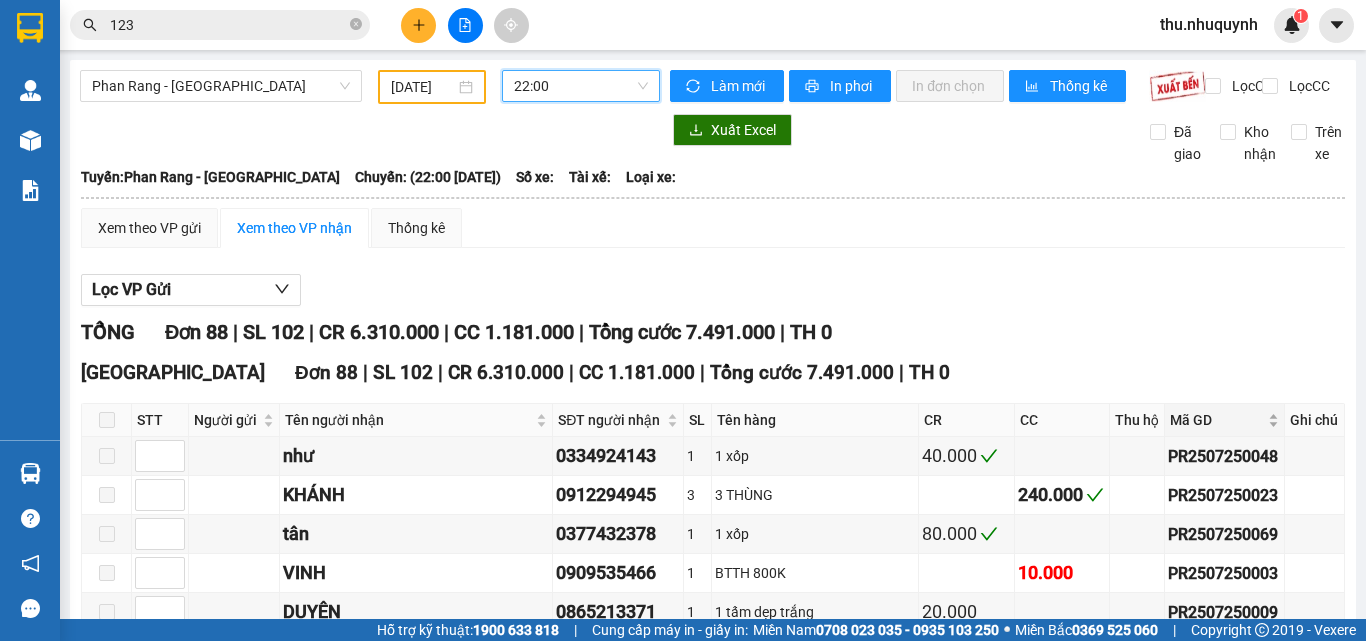 click on "Mã GD" at bounding box center (1224, 420) 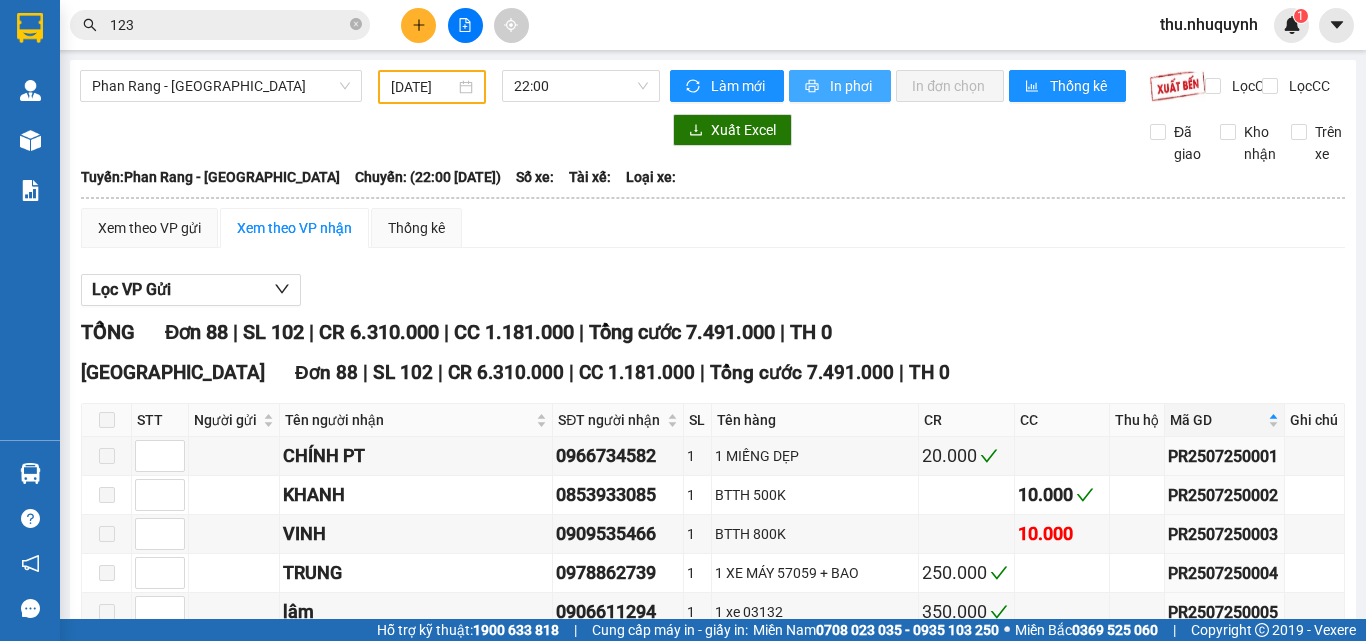 click on "In phơi" at bounding box center [840, 86] 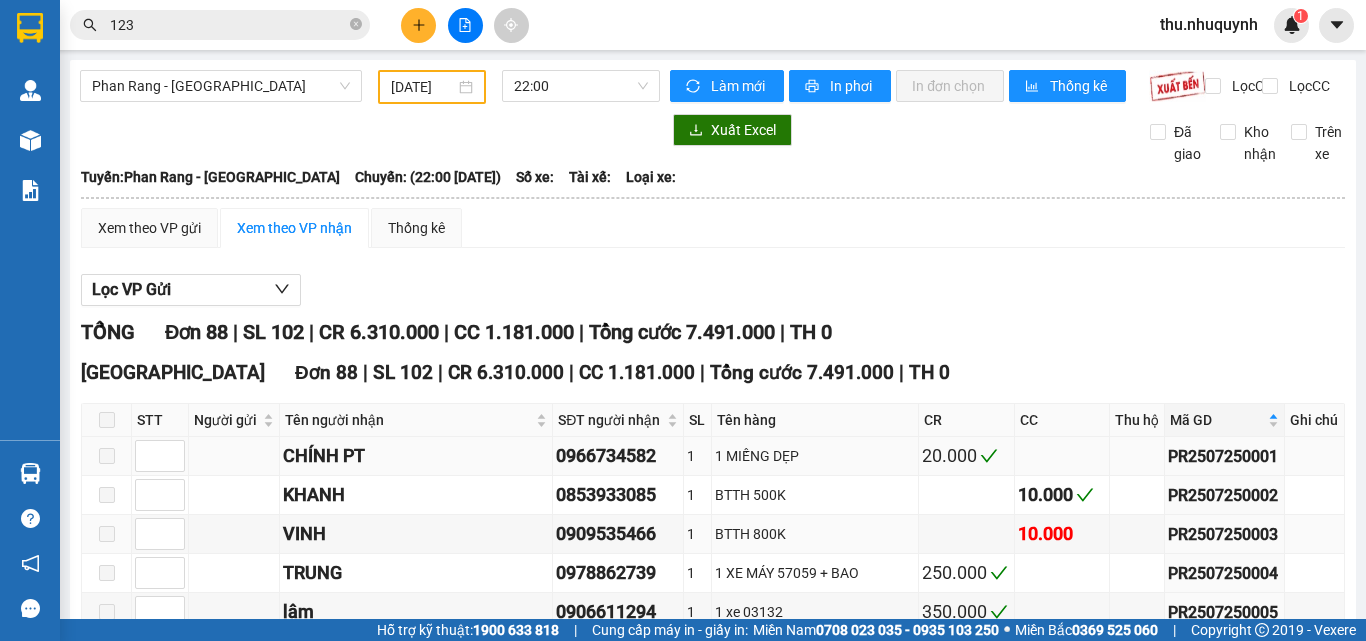 scroll, scrollTop: 0, scrollLeft: 0, axis: both 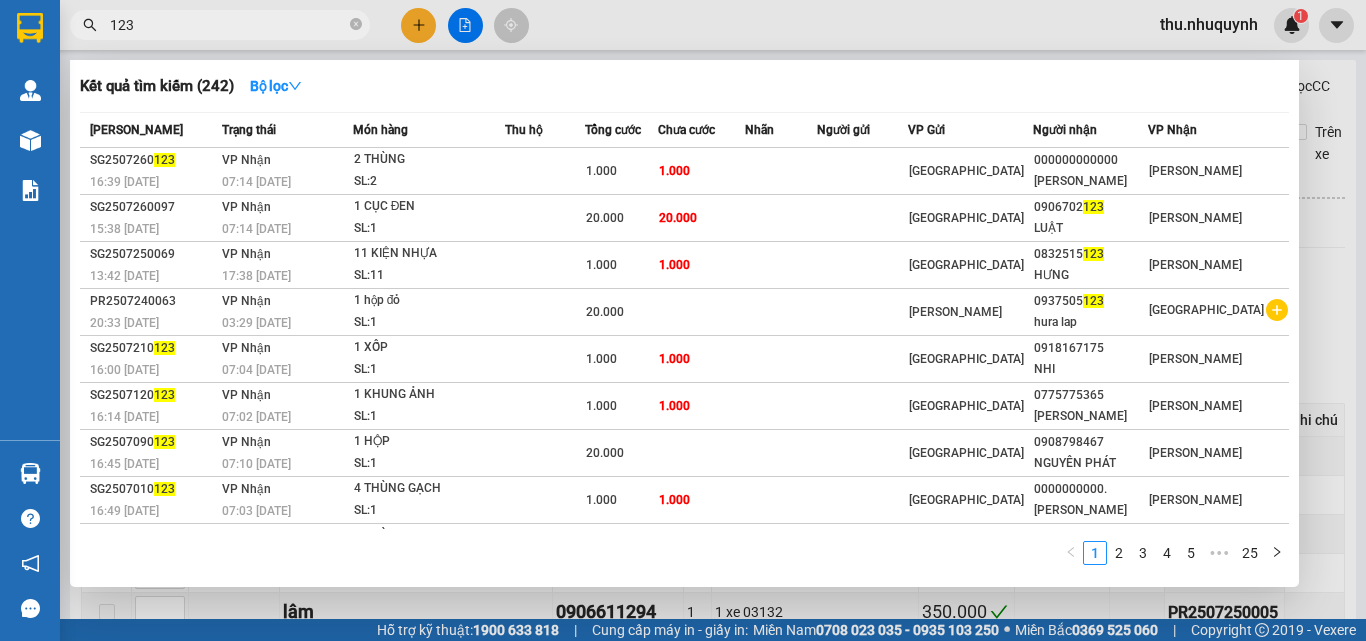 click on "123" at bounding box center (228, 25) 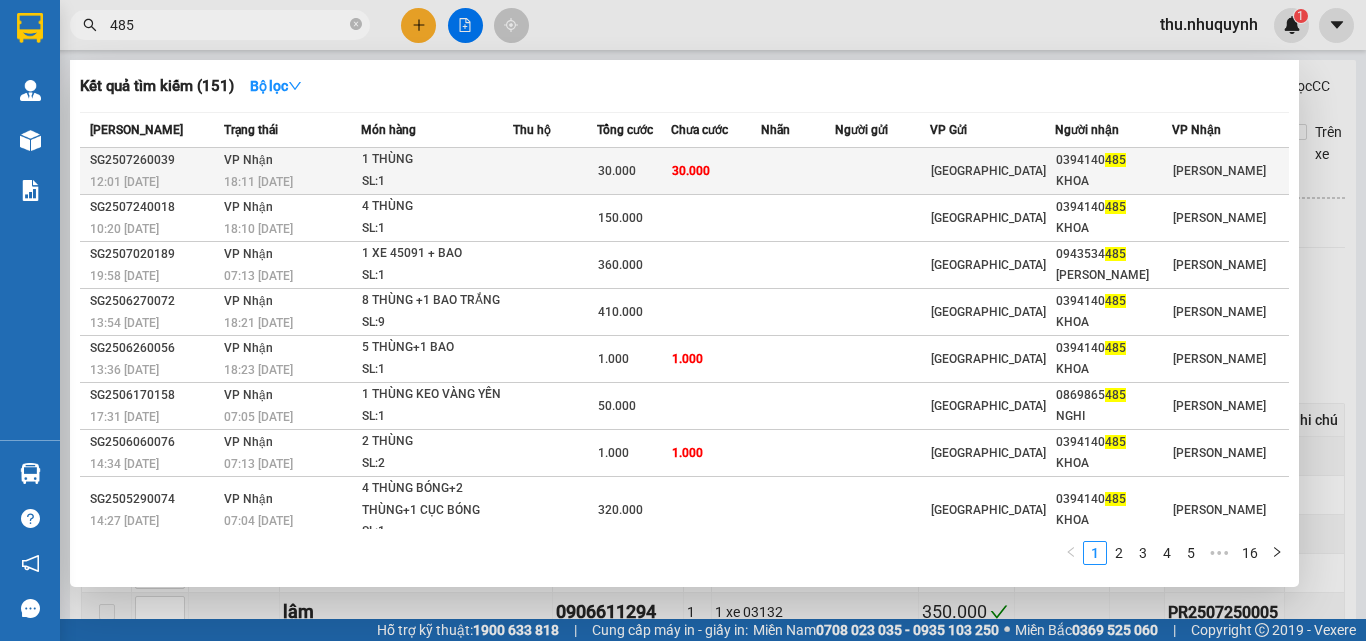type on "485" 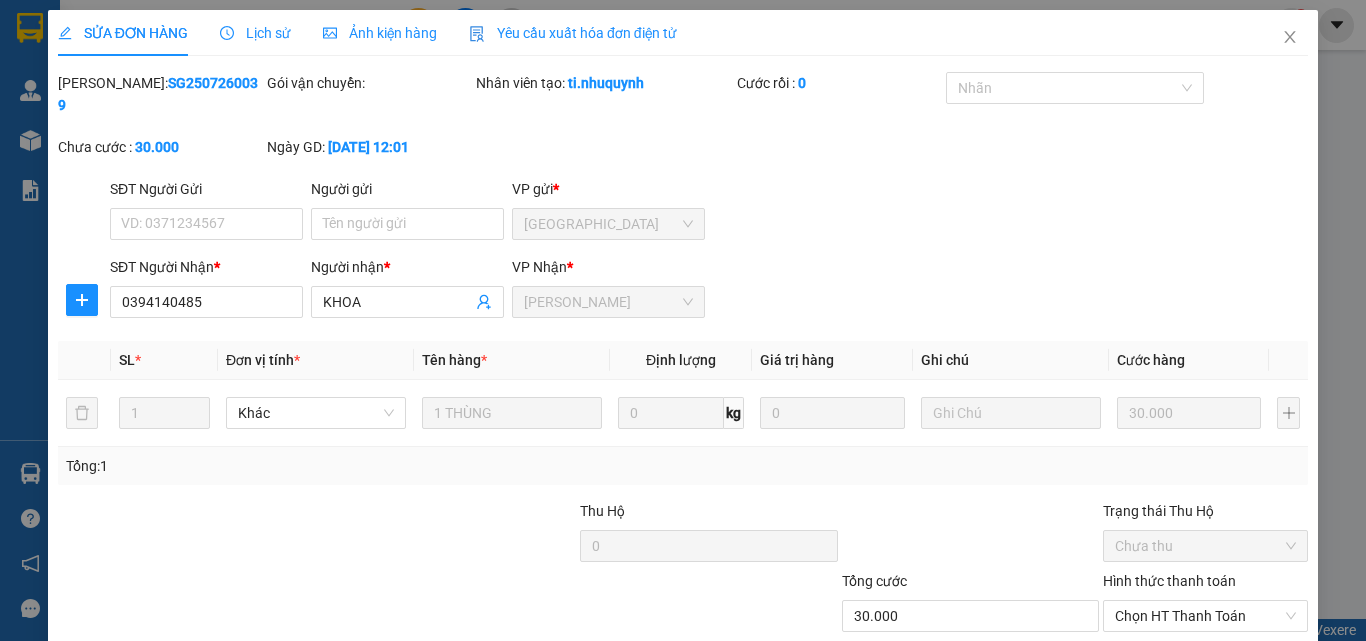 type on "0394140485" 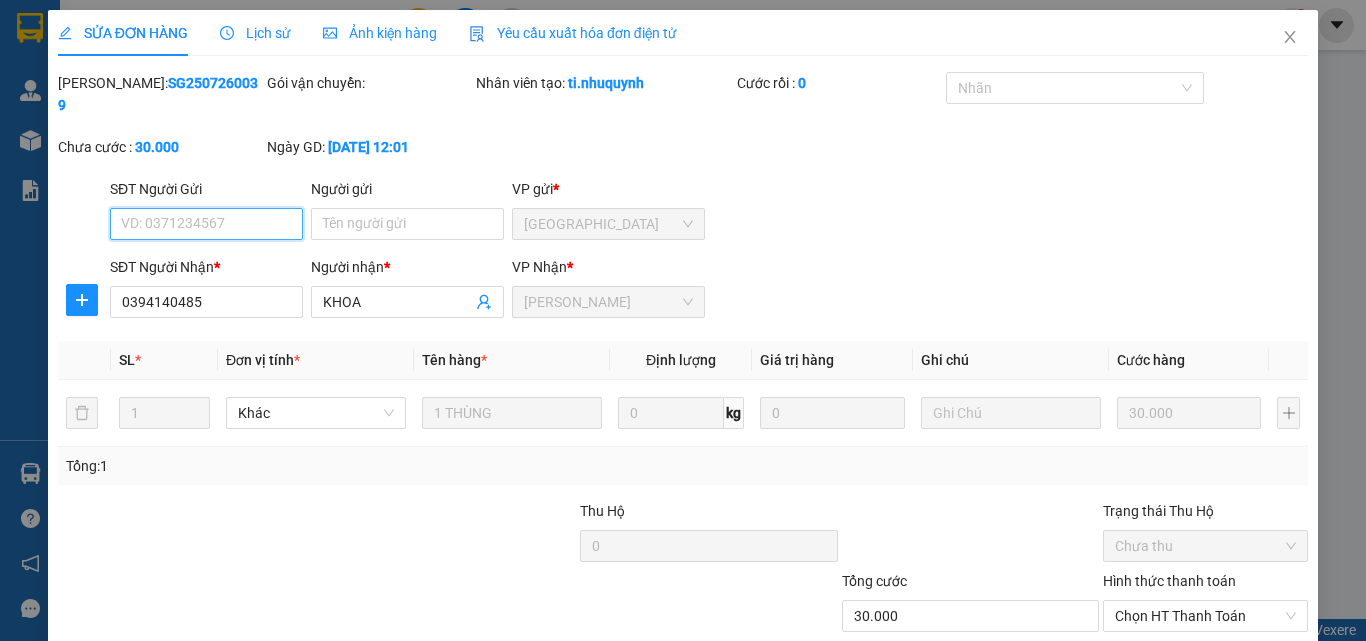 scroll, scrollTop: 103, scrollLeft: 0, axis: vertical 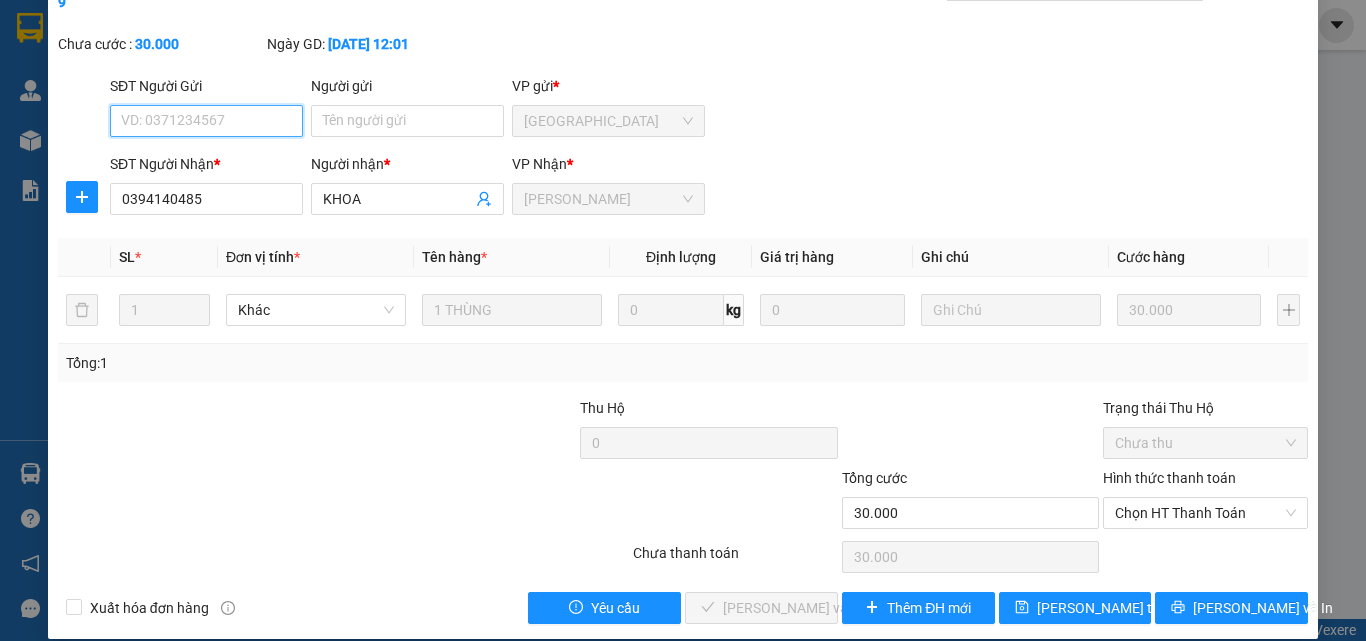 drag, startPoint x: 1161, startPoint y: 498, endPoint x: 1160, endPoint y: 547, distance: 49.010204 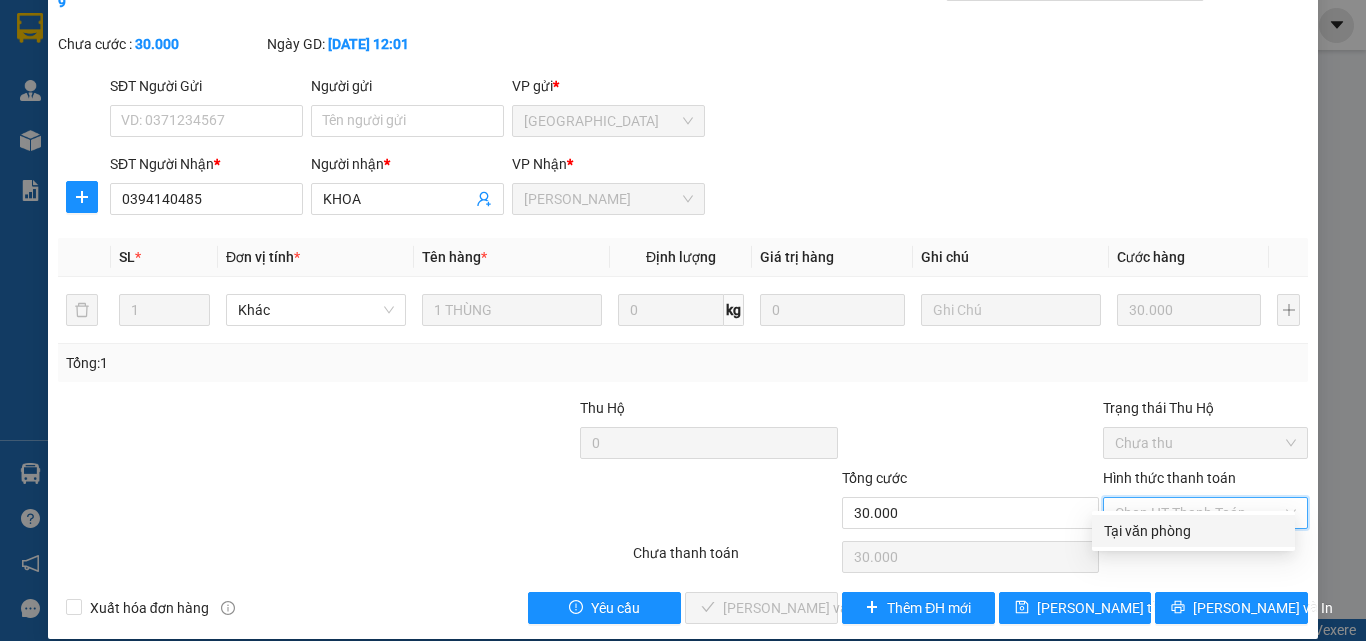click on "Total Paid Fee 0 Total UnPaid Fee 30.000 Cash Collection Total Fee Mã ĐH:  SG2507260039 Gói vận chuyển:   Nhân viên tạo:   ti.nhuquynh Cước rồi :   0   Nhãn Chưa cước :   30.000 Ngày GD:   [DATE] 12:01 SĐT Người Gửi VD: 0371234567 Người gửi Tên người gửi VP gửi  * [GEOGRAPHIC_DATA] SĐT Người Nhận  * 0394140485 Người nhận  * KHOA VP Nhận  * Phan Rang SL  * Đơn vị tính  * Tên hàng  * Định lượng Giá trị hàng Ghi chú Cước hàng                   1 Khác 1 THÙNG 0 kg 0 30.000 Tổng:  1 Thu Hộ 0 Trạng thái Thu Hộ   Chưa thu Tổng cước 30.000 Hình thức thanh toán Chọn HT Thanh Toán Số tiền thu trước 0 Chọn HT Thanh Toán Chưa thanh toán 30.000 Chọn HT Thanh Toán Xuất hóa đơn hàng Yêu cầu Lưu và Giao hàng Thêm ĐH mới [PERSON_NAME] thay đổi [PERSON_NAME] và In Tại văn phòng Tại văn phòng" at bounding box center (683, 296) 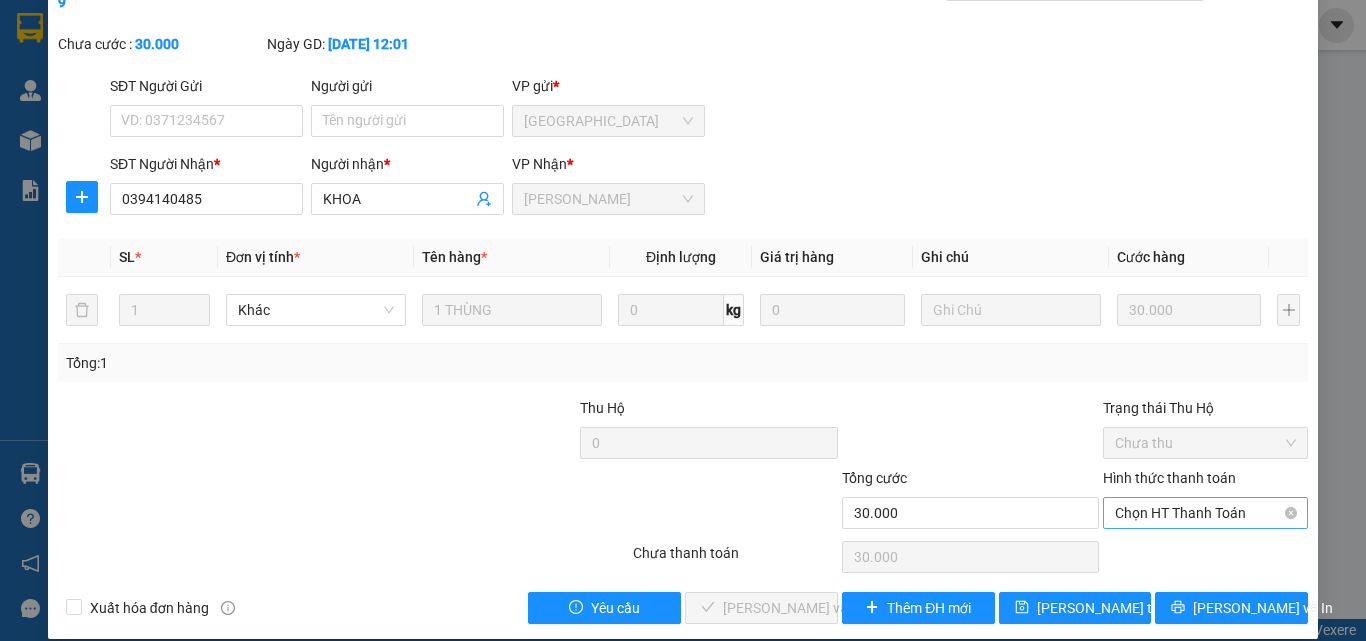 click on "Chọn HT Thanh Toán" at bounding box center [1205, 513] 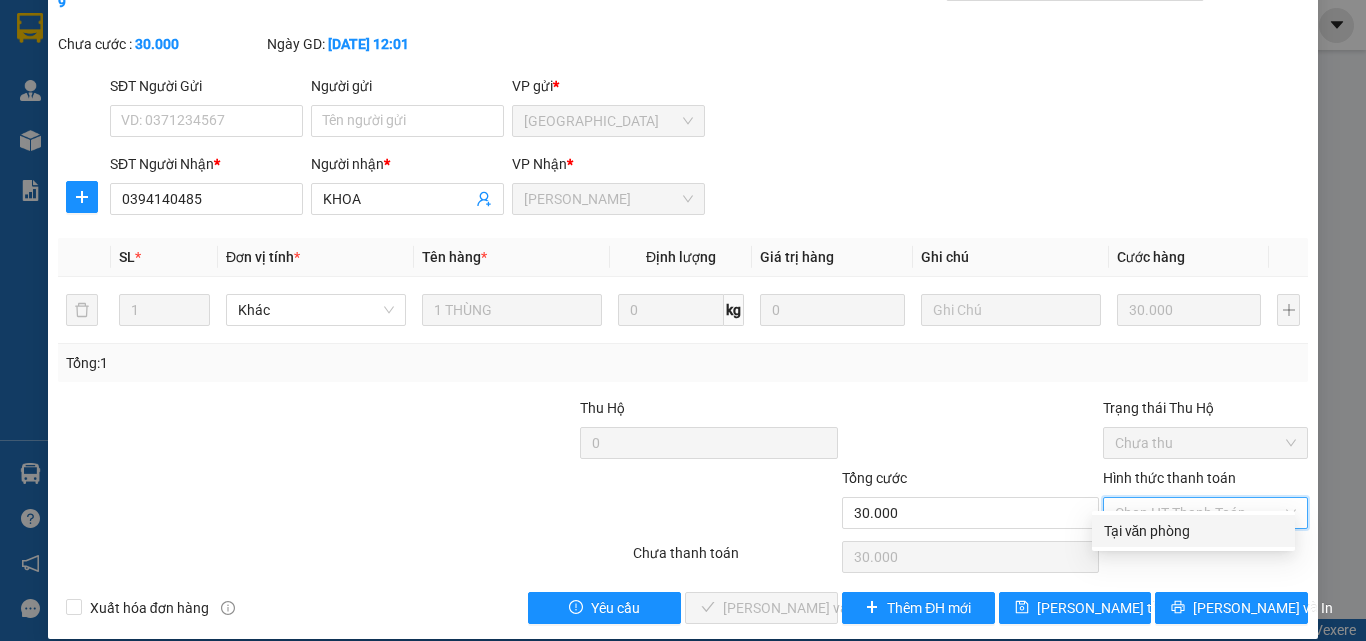 click on "Tại văn phòng" at bounding box center (1193, 531) 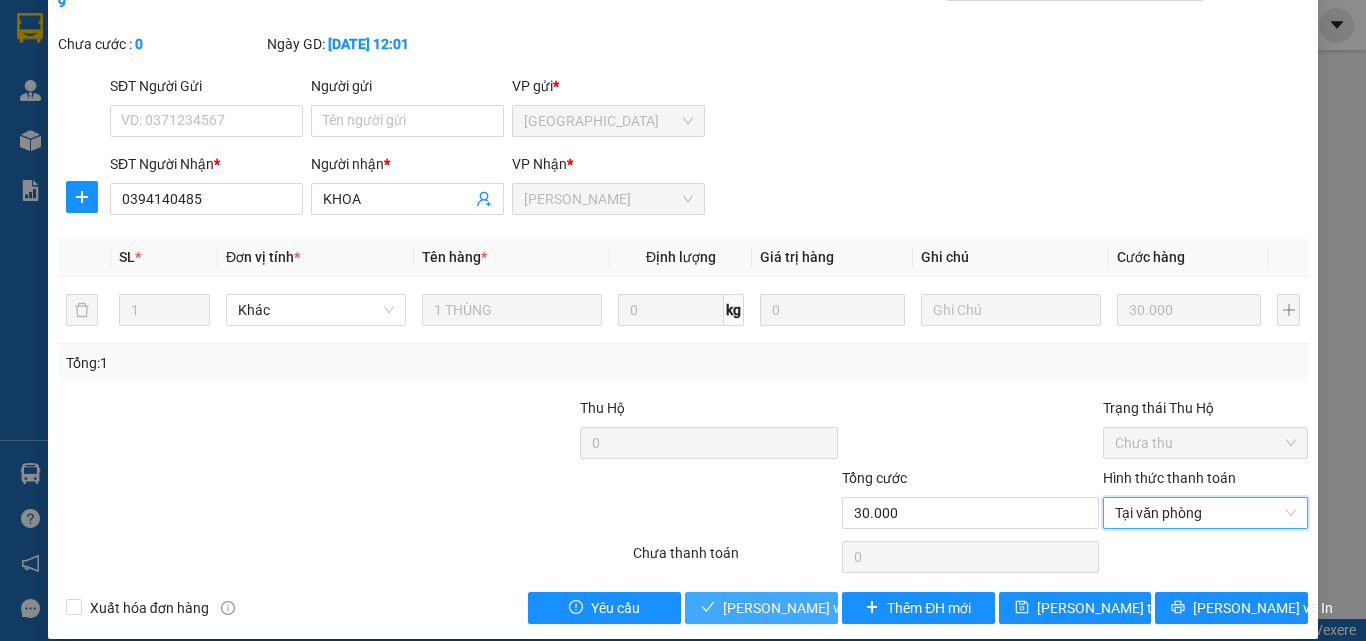 click on "[PERSON_NAME] và Giao hàng" at bounding box center (819, 608) 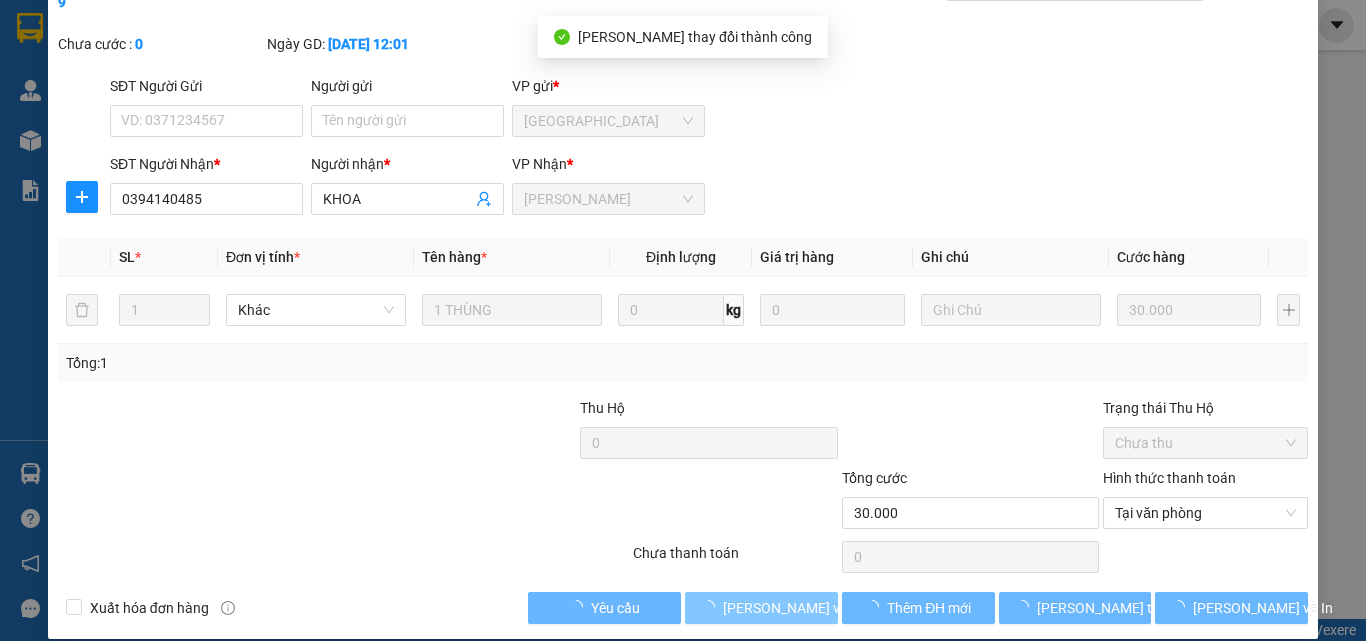 scroll, scrollTop: 0, scrollLeft: 0, axis: both 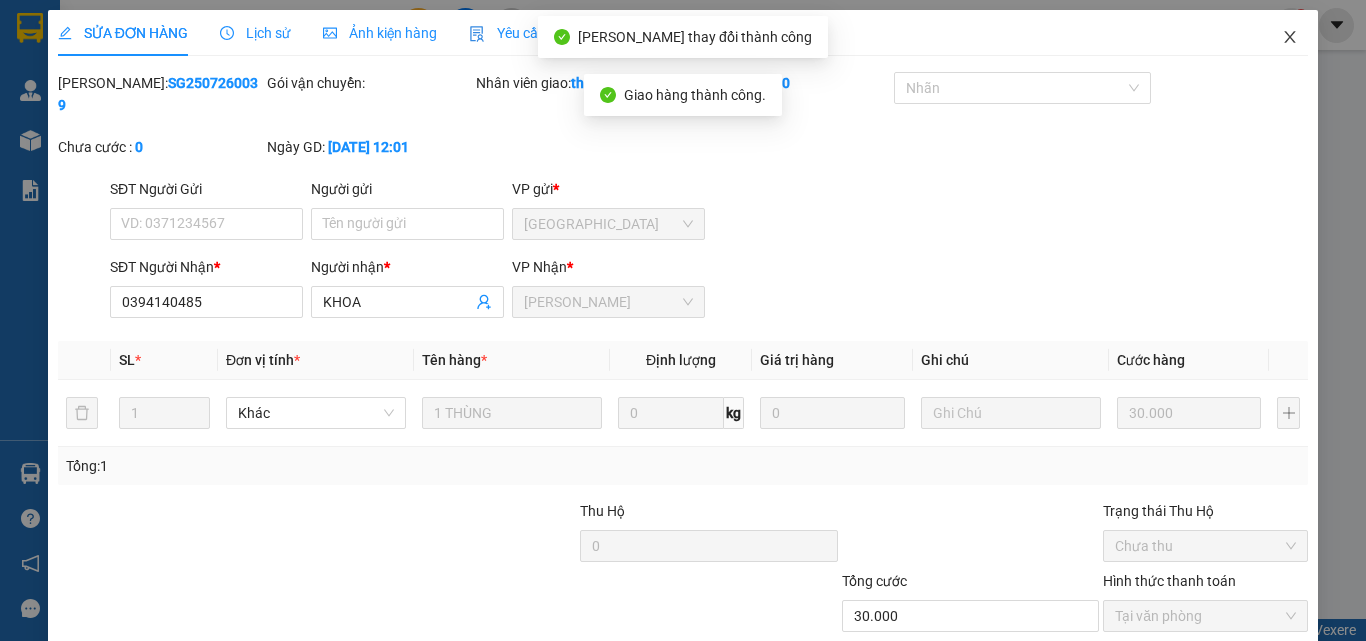 click 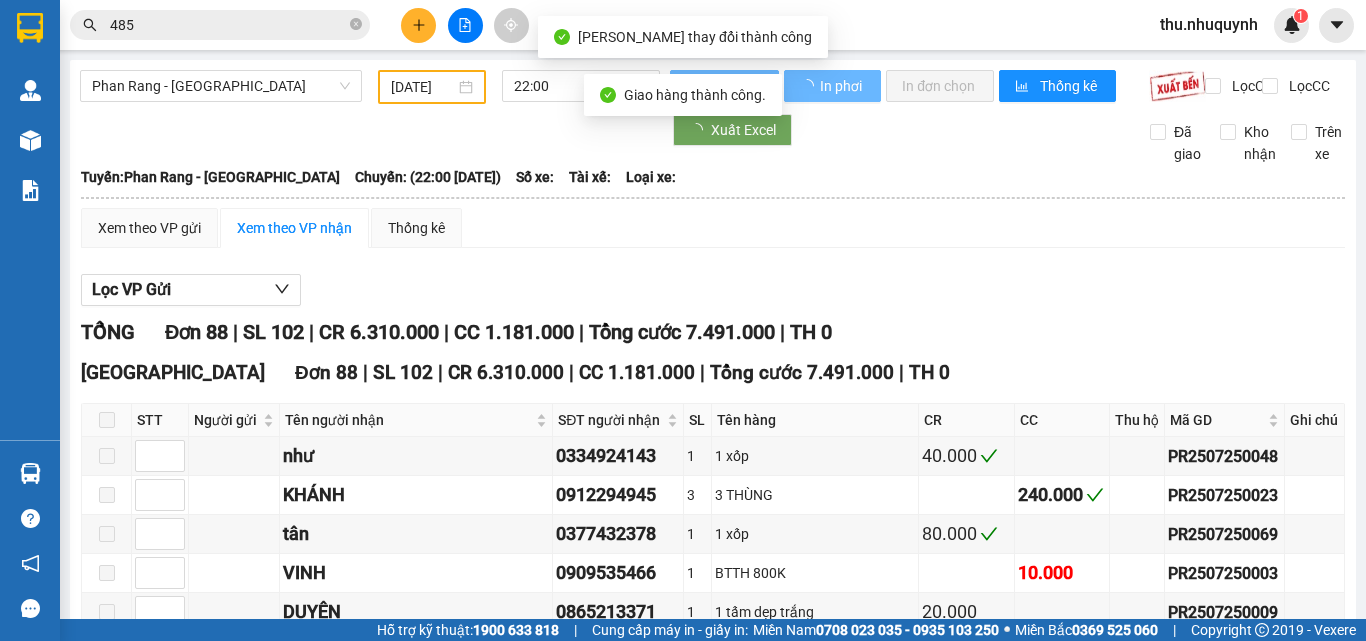 click on "485" at bounding box center [228, 25] 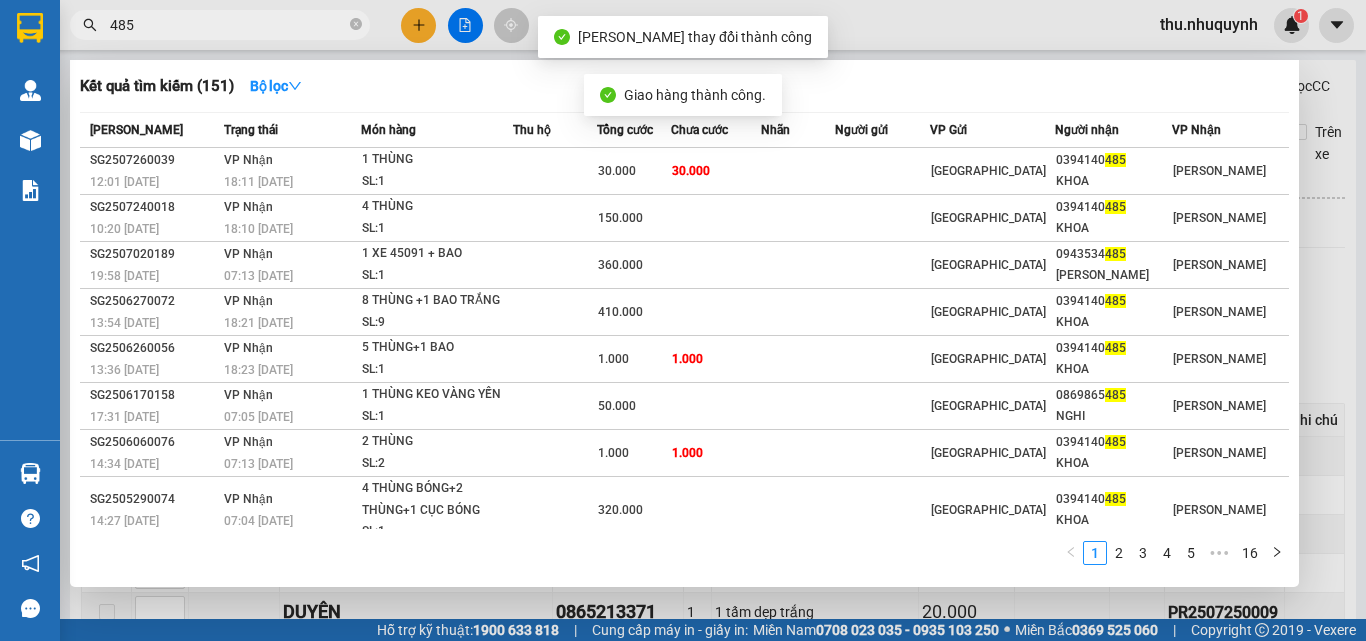 click on "485" at bounding box center [228, 25] 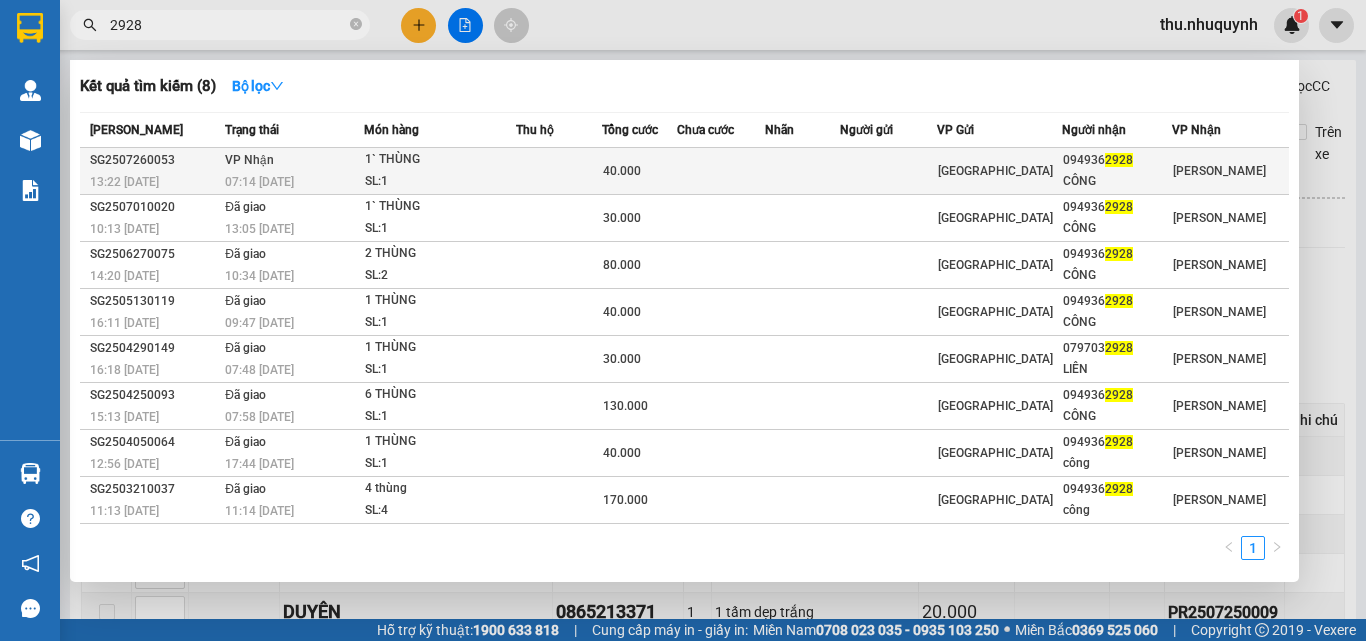 type on "2928" 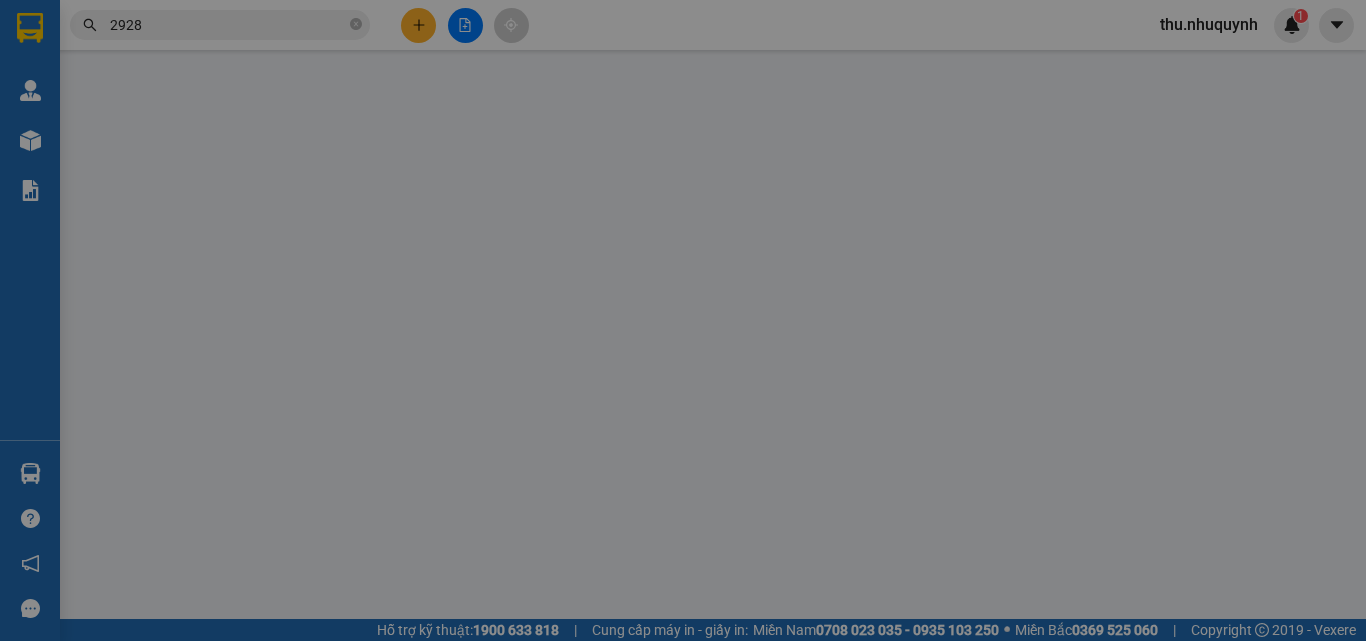 type on "0949362928" 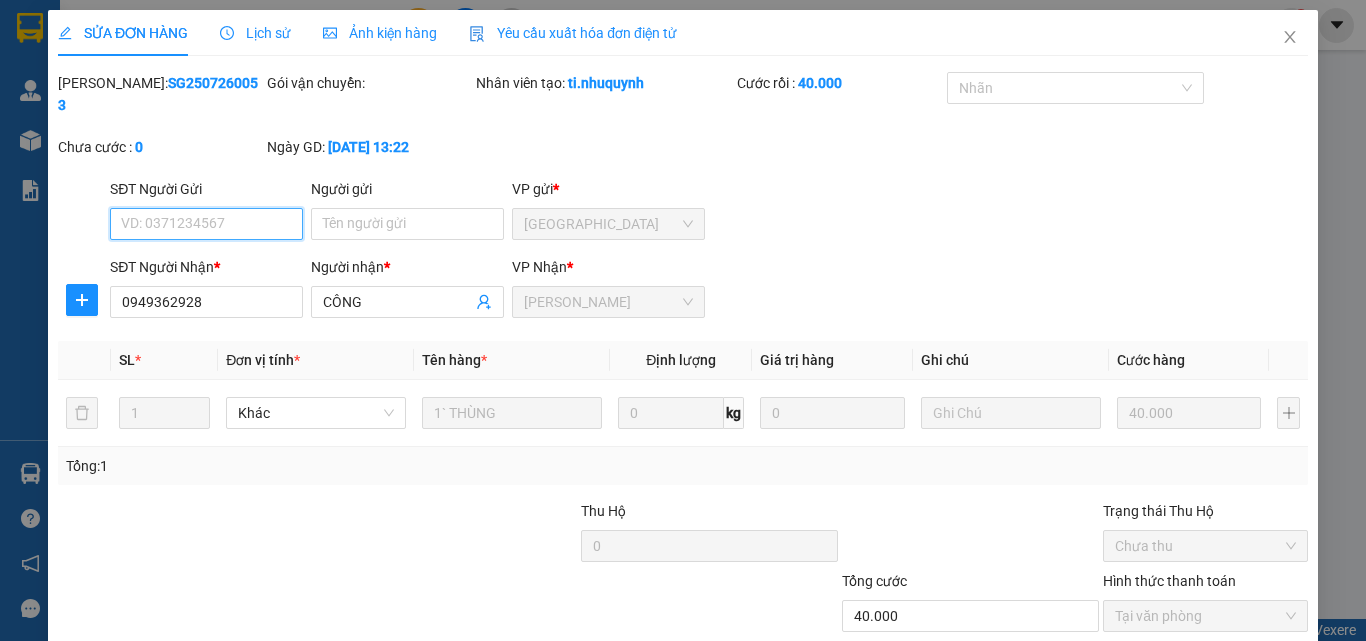 scroll, scrollTop: 103, scrollLeft: 0, axis: vertical 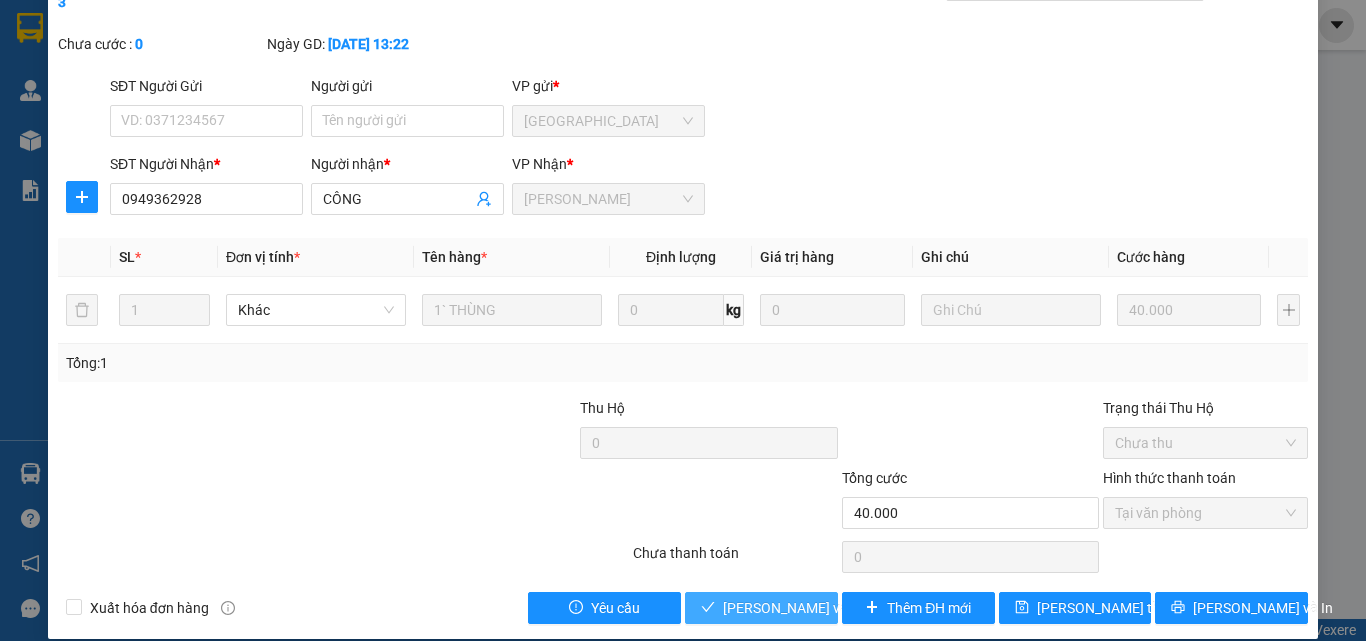 click on "[PERSON_NAME] và Giao hàng" at bounding box center (819, 608) 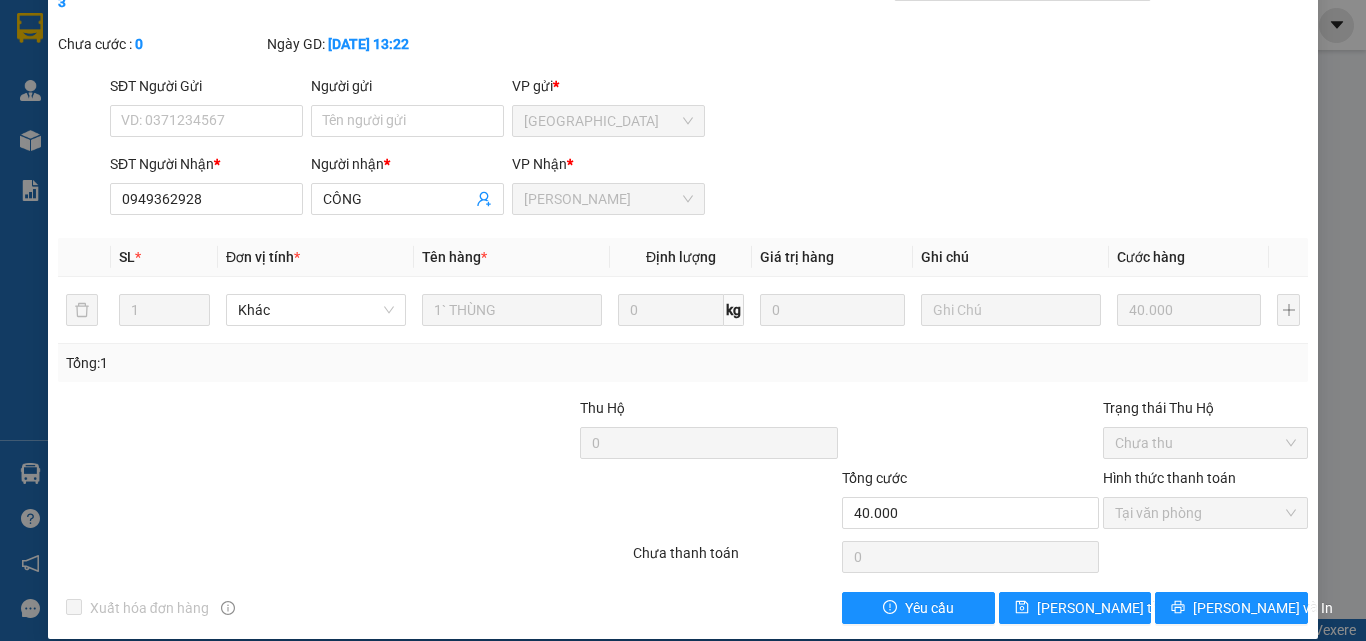 scroll, scrollTop: 0, scrollLeft: 0, axis: both 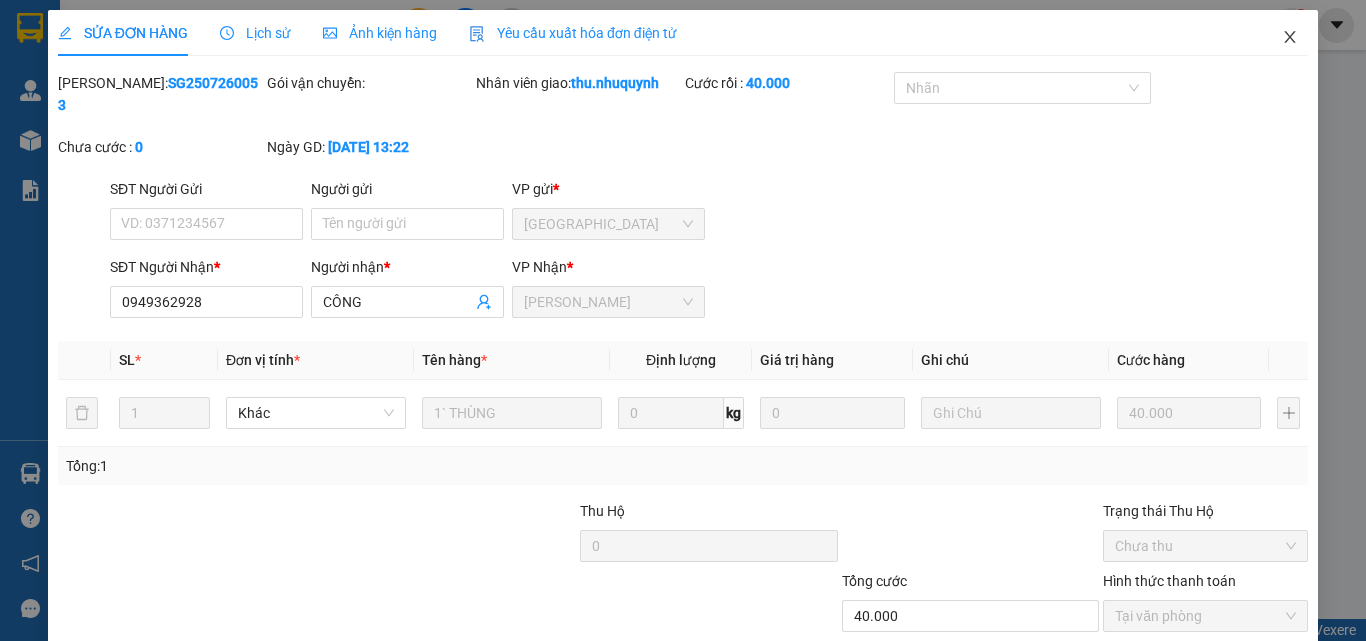 click at bounding box center [1290, 38] 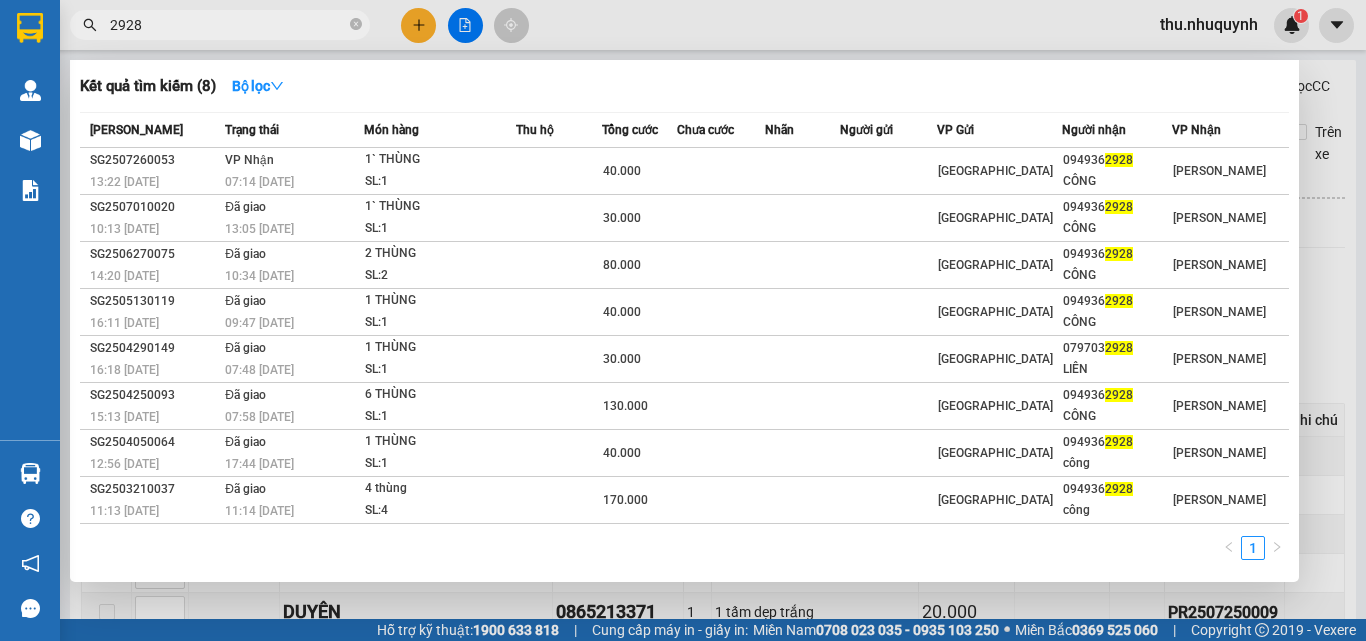 click on "2928" at bounding box center [228, 25] 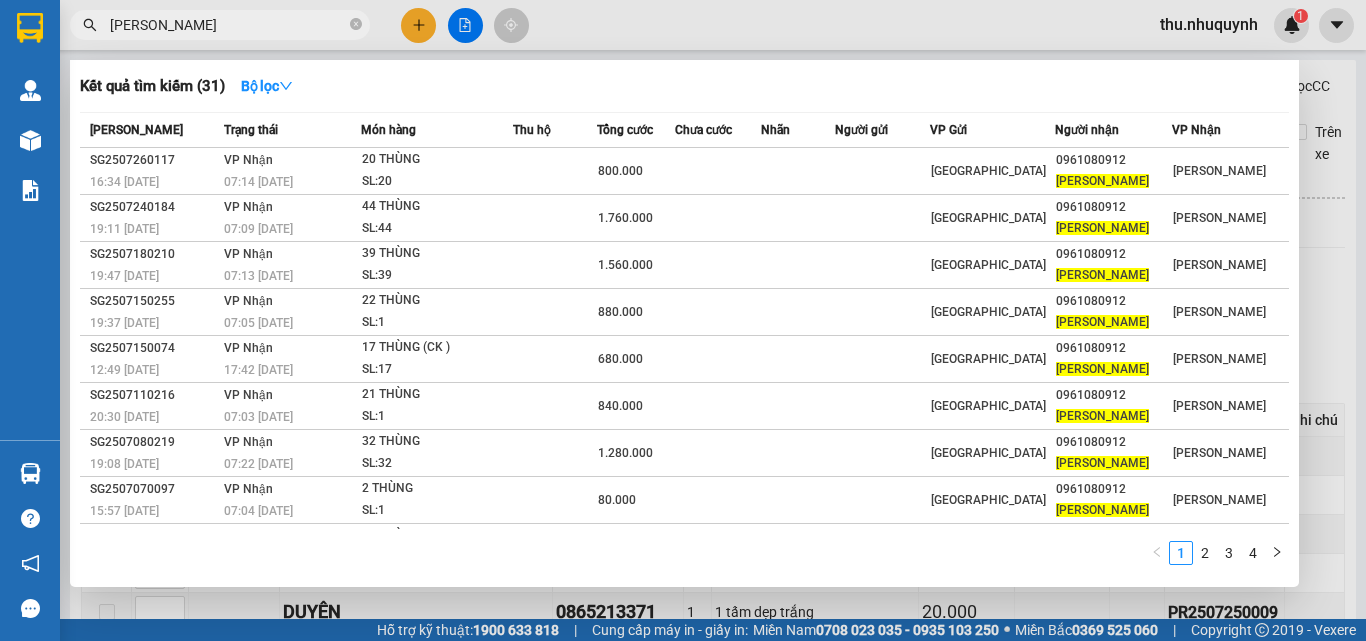 type on "[PERSON_NAME]" 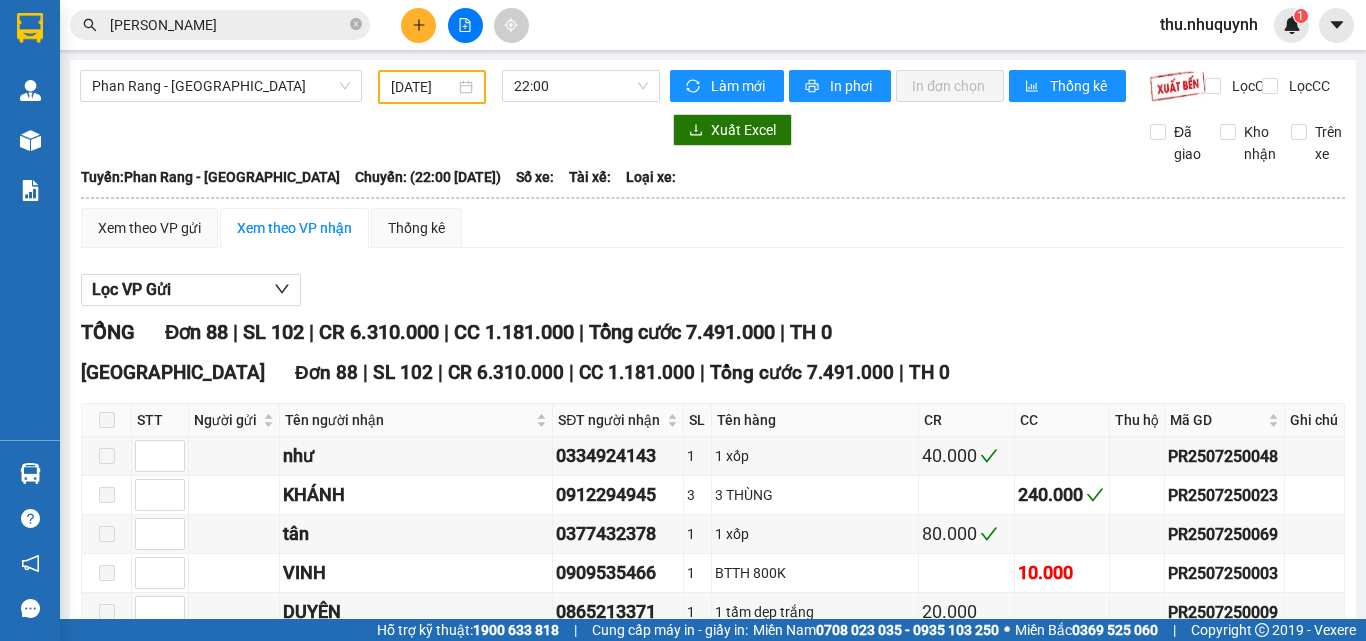click at bounding box center (465, 25) 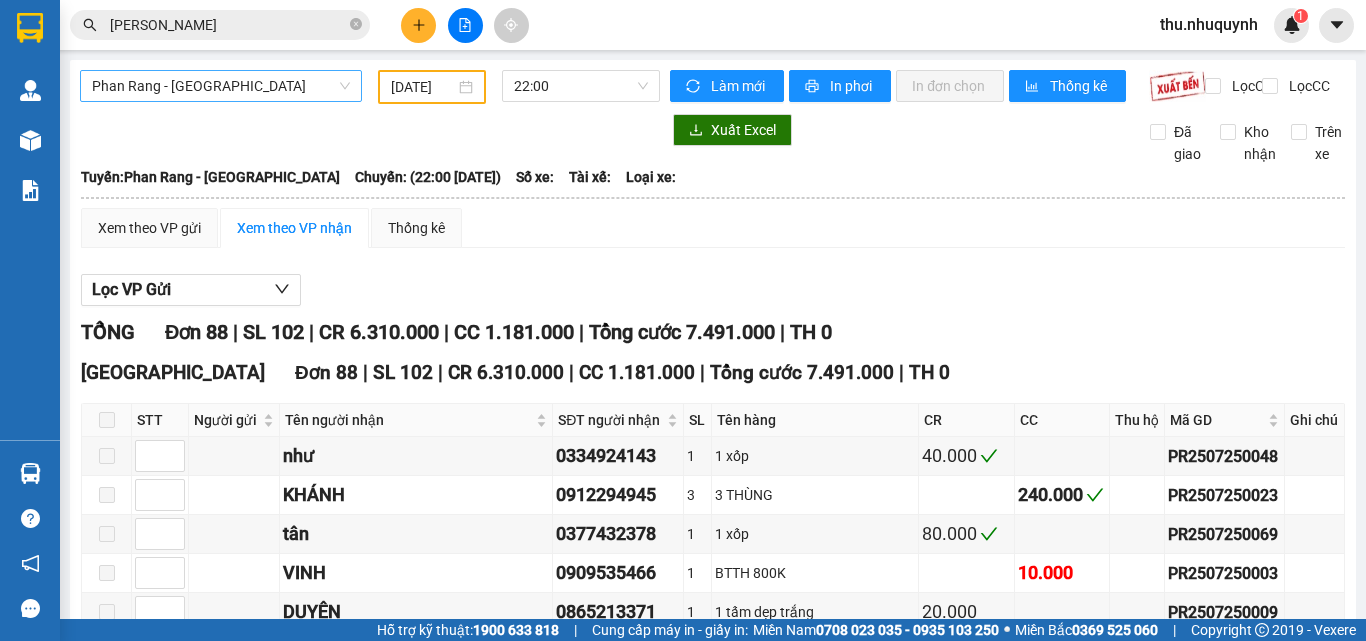 click on "Phan Rang - [GEOGRAPHIC_DATA]" at bounding box center (221, 86) 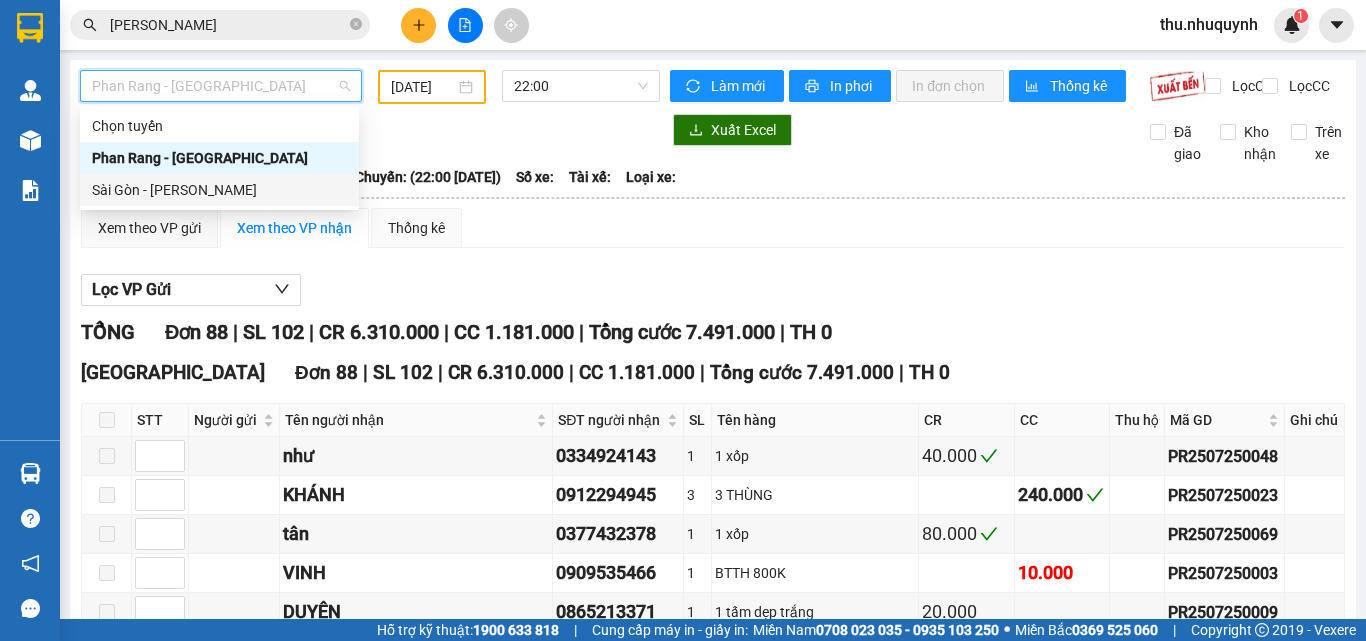 click on "Sài Gòn - [PERSON_NAME]" at bounding box center (219, 190) 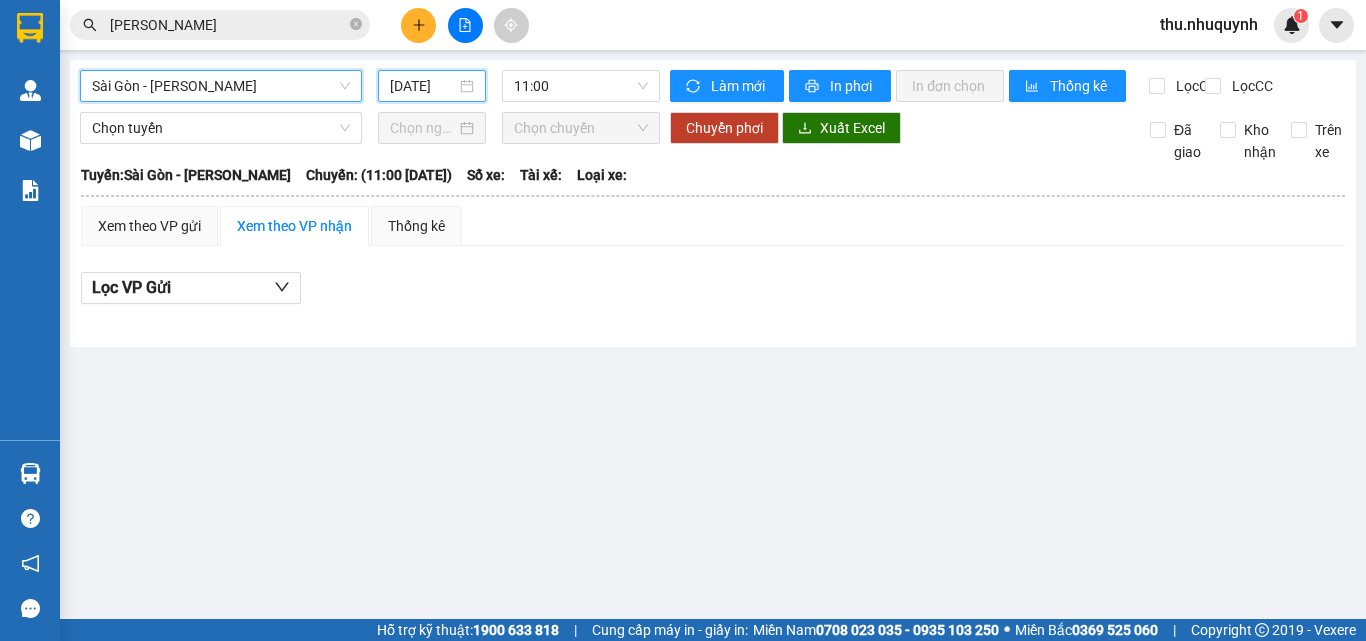click on "[DATE]" at bounding box center [423, 86] 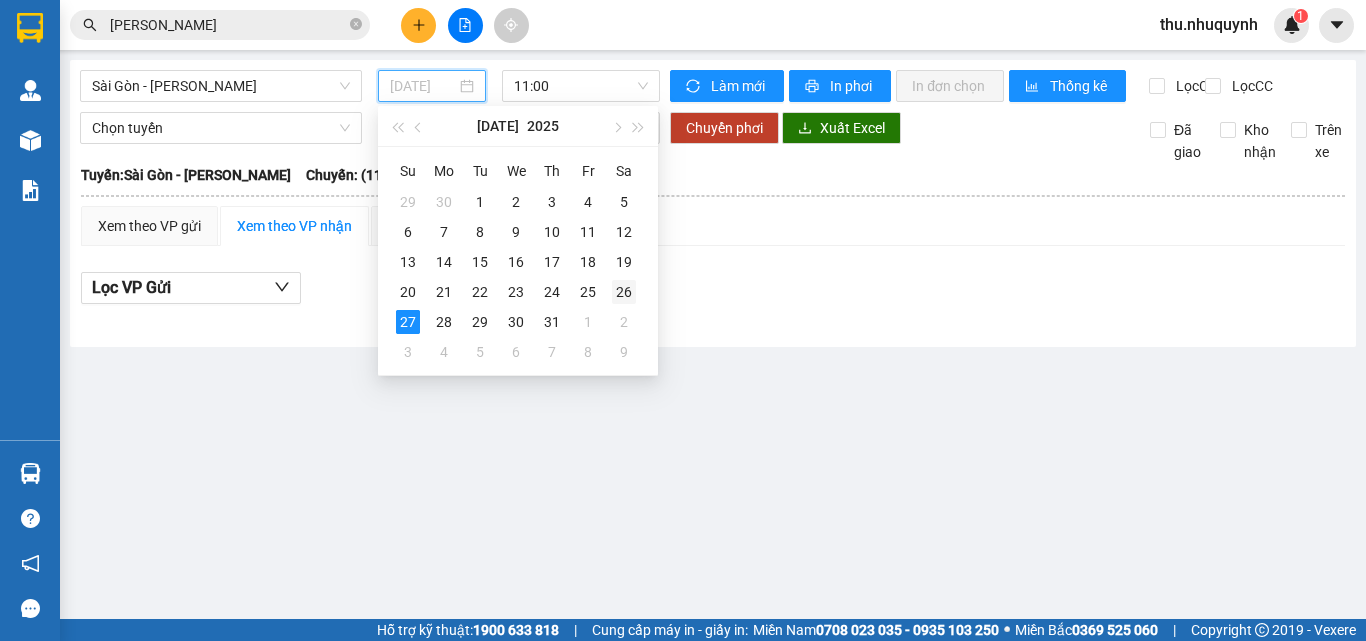click on "26" at bounding box center [624, 292] 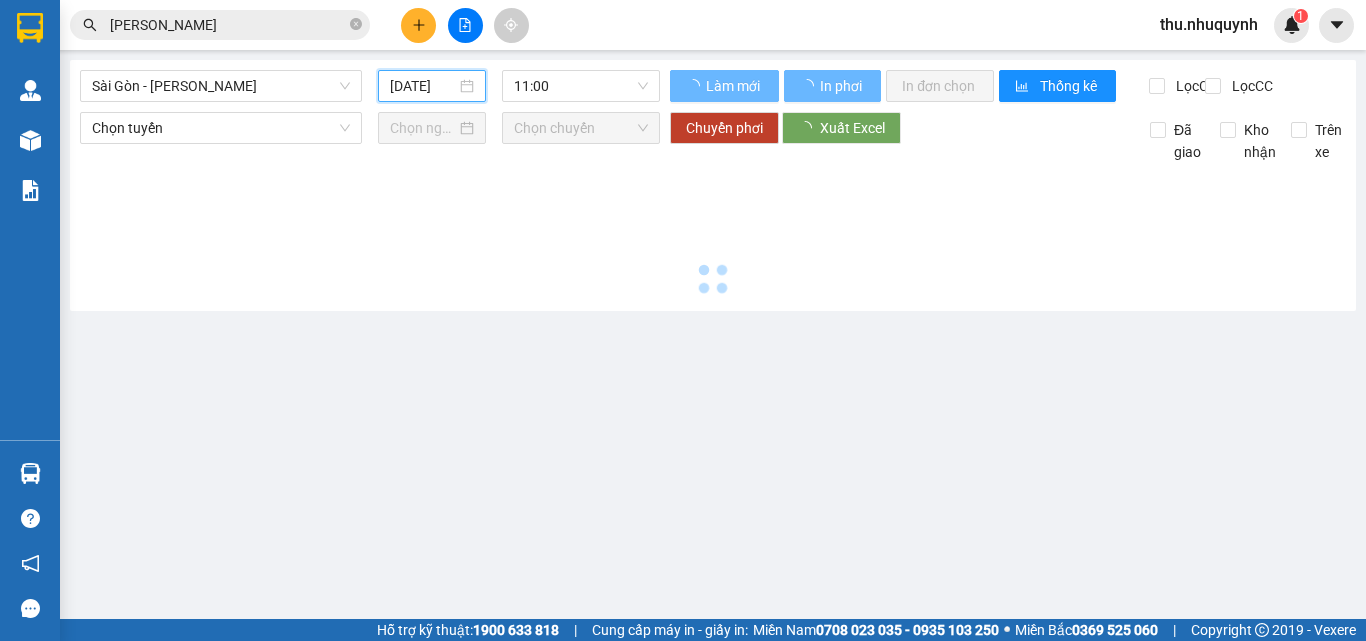 type on "[DATE]" 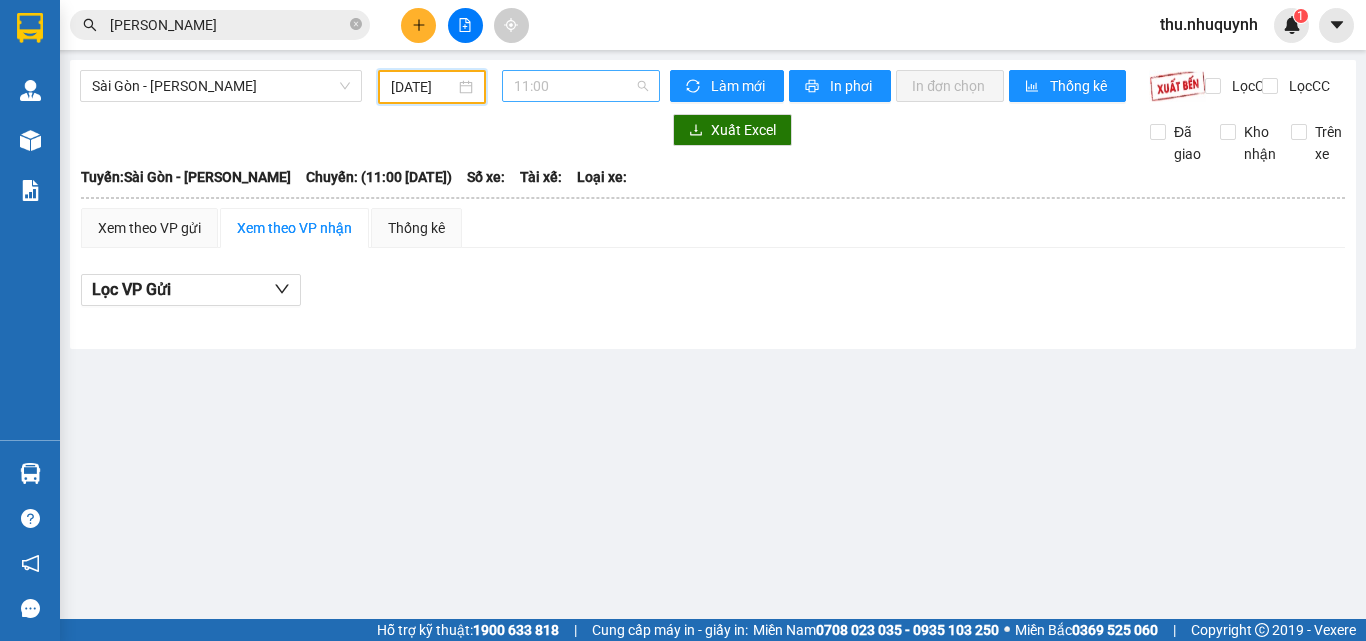 click on "11:00" at bounding box center [581, 86] 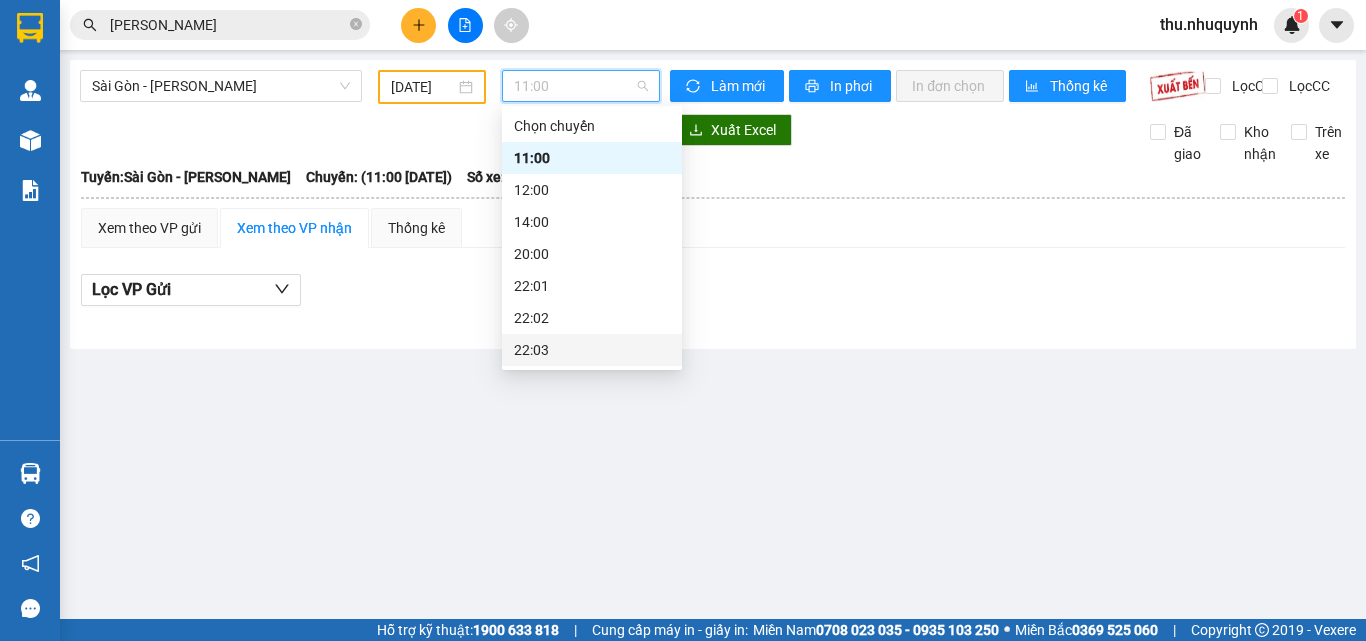 scroll, scrollTop: 96, scrollLeft: 0, axis: vertical 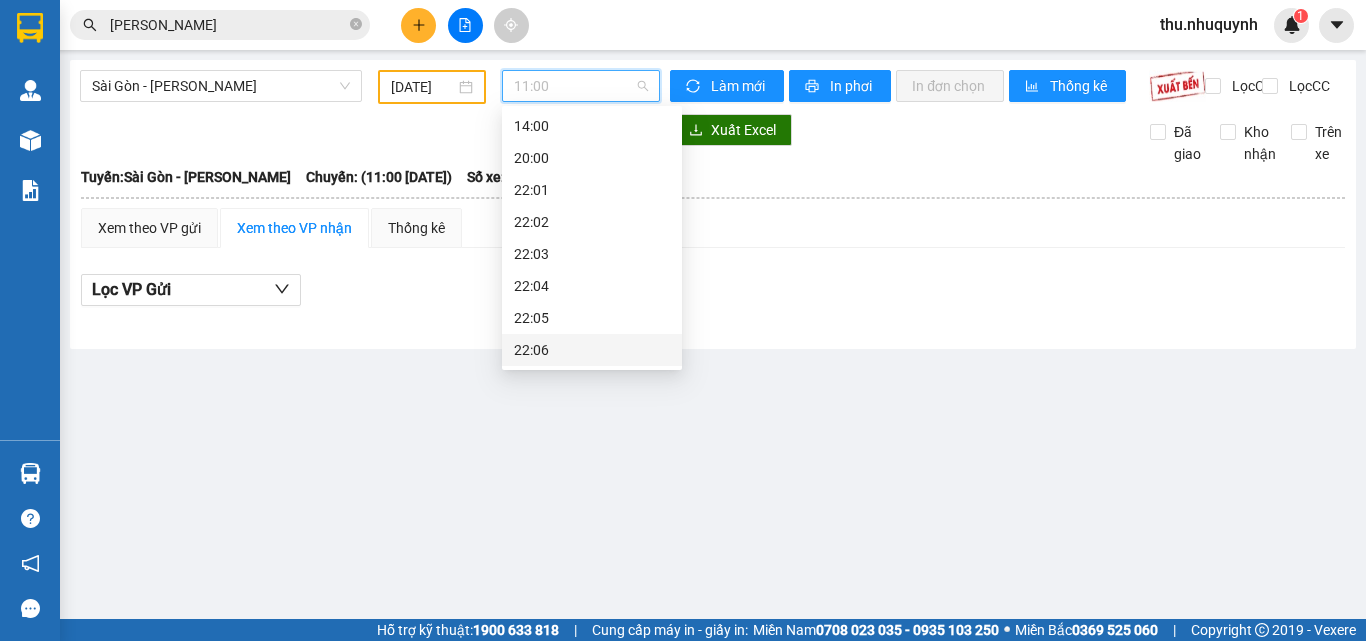 click on "22:06" at bounding box center (592, 350) 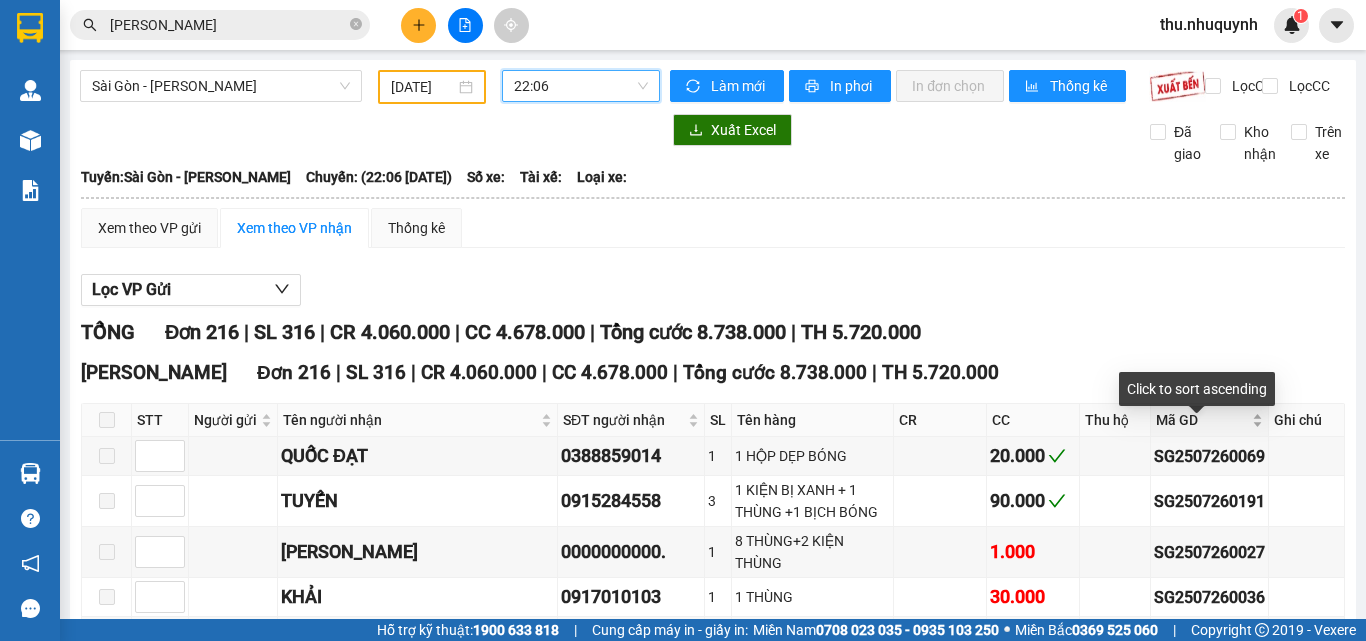 click on "Mã GD" at bounding box center [1209, 420] 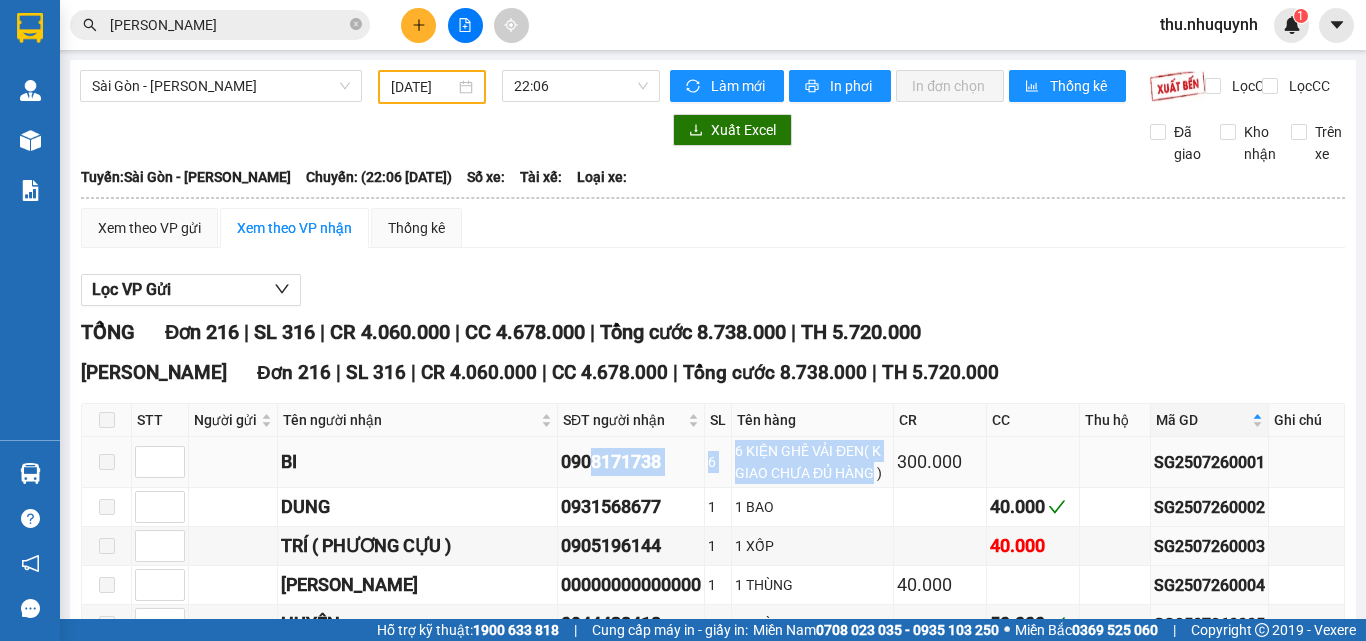 drag, startPoint x: 586, startPoint y: 466, endPoint x: 871, endPoint y: 495, distance: 286.47165 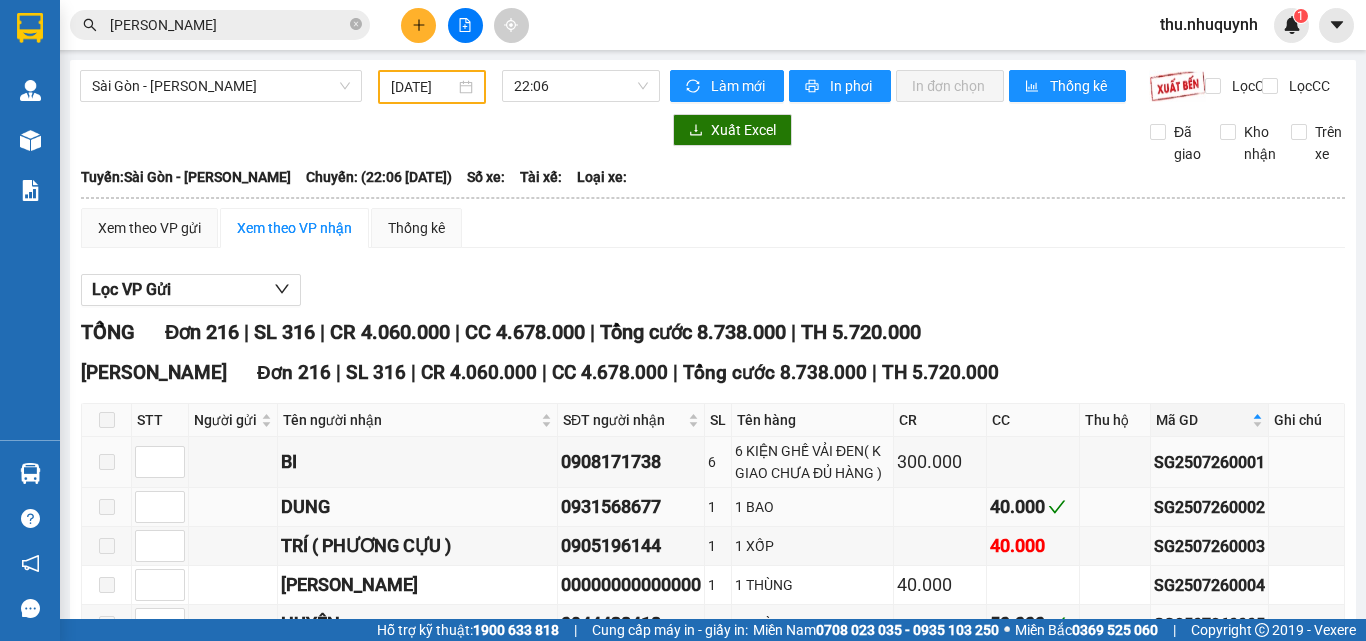 click on "BI 0908171738 6 6 KIỆN GHẾ VẢI ĐEN( K GIAO CHƯA ĐỦ HÀNG ) 300.000 SG2507260001   DUNG 0931568677 1 1 BAO 40.000 SG2507260002   TRÍ ( PHƯƠNG CỰU ) 0905196144 1 1 XỐP  40.000 SG2507260003   CAO MAI 00000000000000 1 1 THÙNG 40.000 SG2507260004   HUYÊN 0944438418 1 1 THÙNG  50.000 SG2507260005   THANH TÂM 0836930705 1 1 THÙNG+1 CỤC BÓNG(GẤU BÔNG) 80.000 SG2507260006   DIÊN 0913374767 1 1 CÂY BÓNG 1.000 SG2507260007   RINH 0333877104 1 3 BAO CÁ+1 BỊ BÓNG 1.000 SG2507260008   KHẢI ANH 0972621414 1 2 tấm mica  1.000 SG2507260009   HỒNG THẮM 0822864828 1 1 HỘP BÓNG< 20.000 SG2507260010   [GEOGRAPHIC_DATA]) 0919740011 1 6 VỎ XE 1.000 SG2507260011   THUẬN(PHƯƠNG CỰU) 0898901986 1 1 CUỘN CÁP BÓNG 30.000 SG2507260012   TIN 0932979428 4 4 CỤC ĐEN LẠNH 1.000 SG2507260013   NAM PHƯƠNG 0918689219 1 1 HỘP BÓNG 20.000 SG2507260014   VY 0389518813 1 2 XỐP 1.000 SG2507260015   TƯỜNG PHÁT 0912080821 1 1 XỐP" at bounding box center (713, 4825) 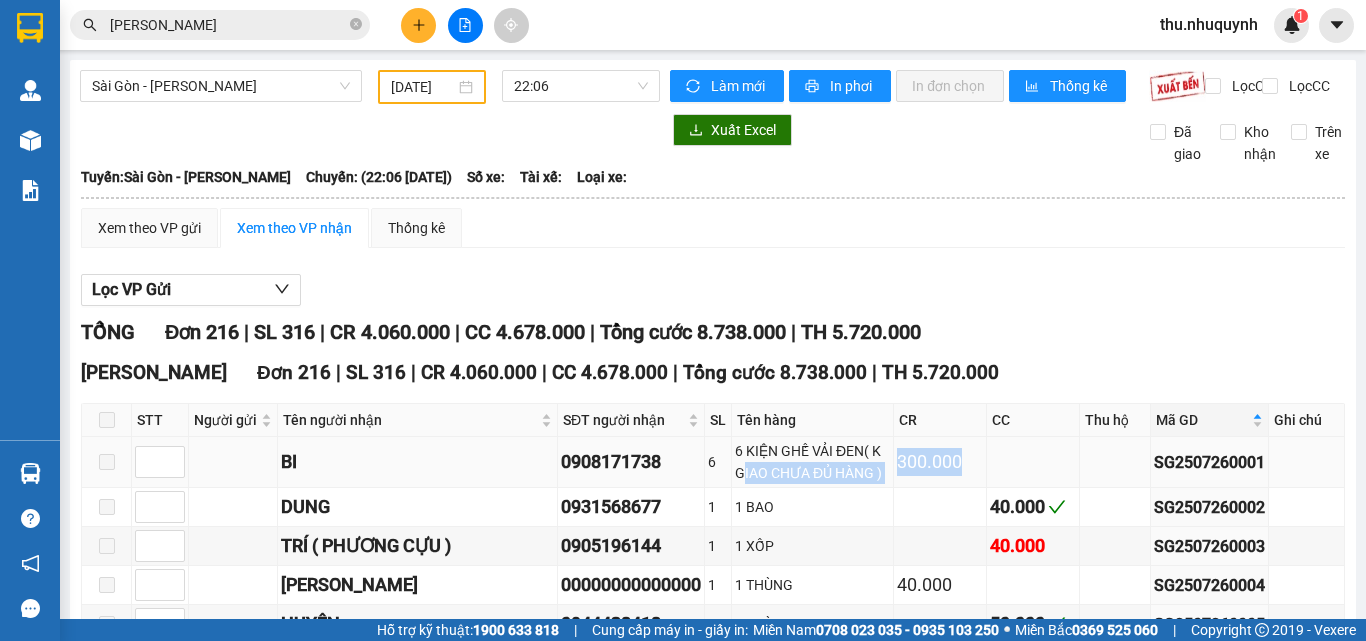 drag, startPoint x: 742, startPoint y: 479, endPoint x: 978, endPoint y: 466, distance: 236.35777 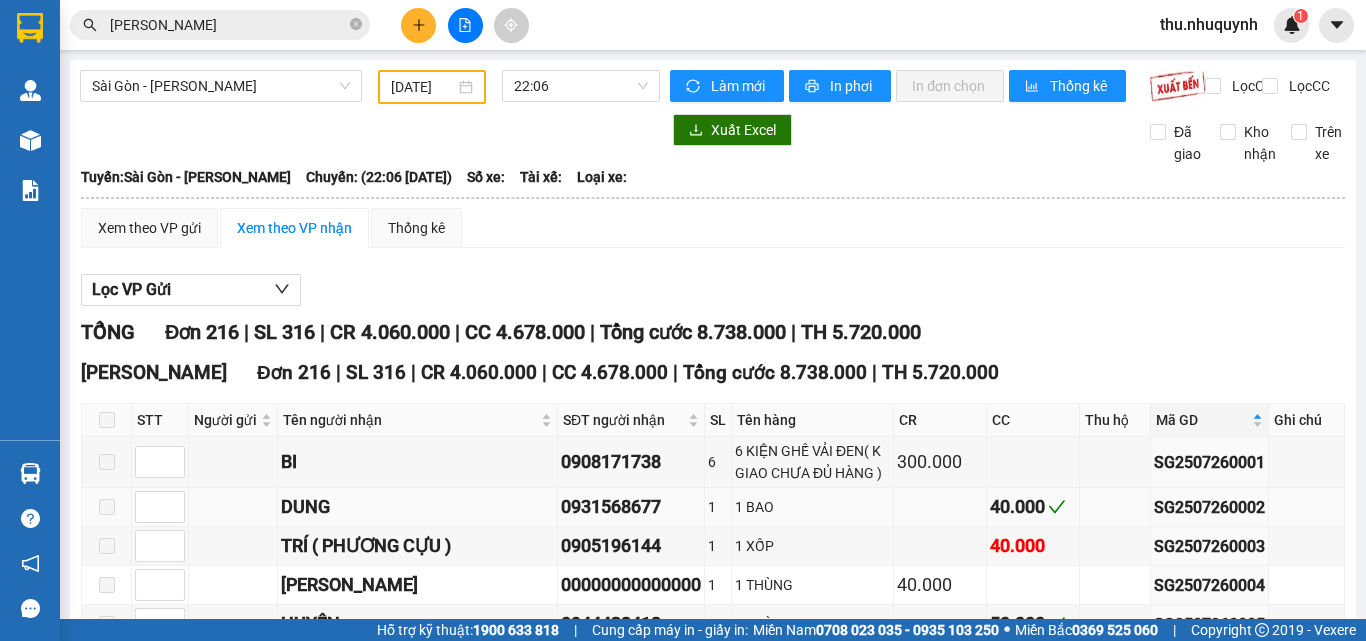 click on "1 BAO" at bounding box center (813, 507) 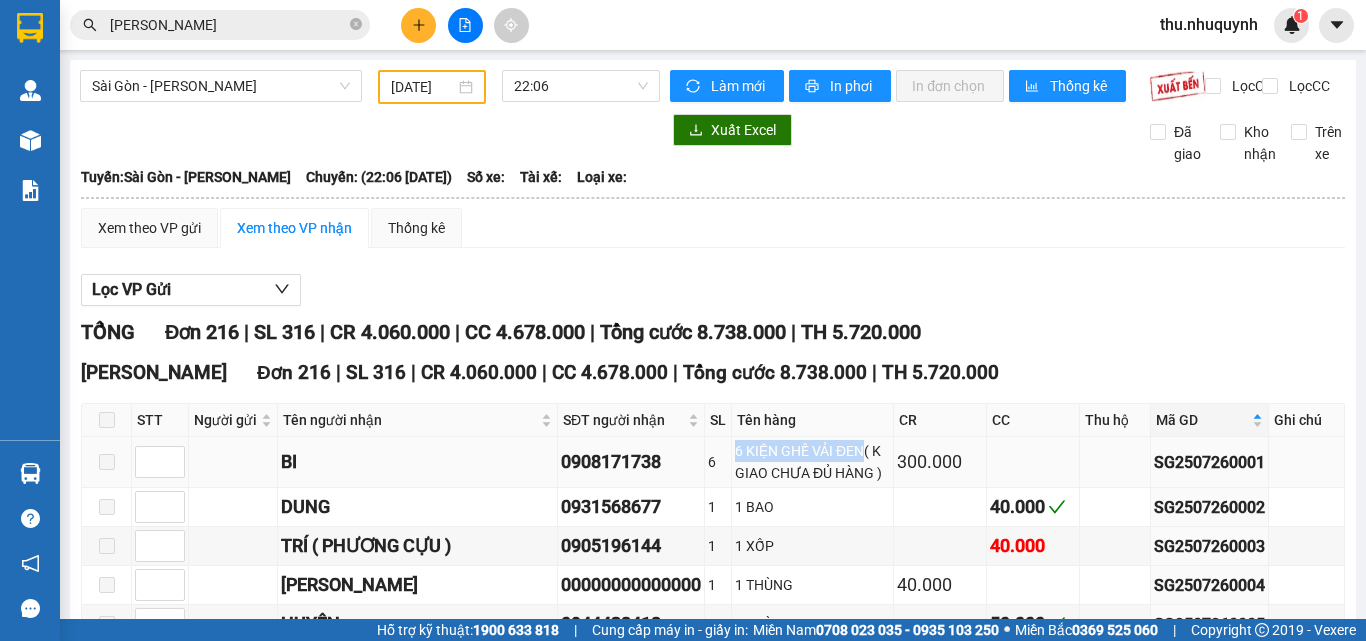 drag, startPoint x: 710, startPoint y: 467, endPoint x: 860, endPoint y: 464, distance: 150.03 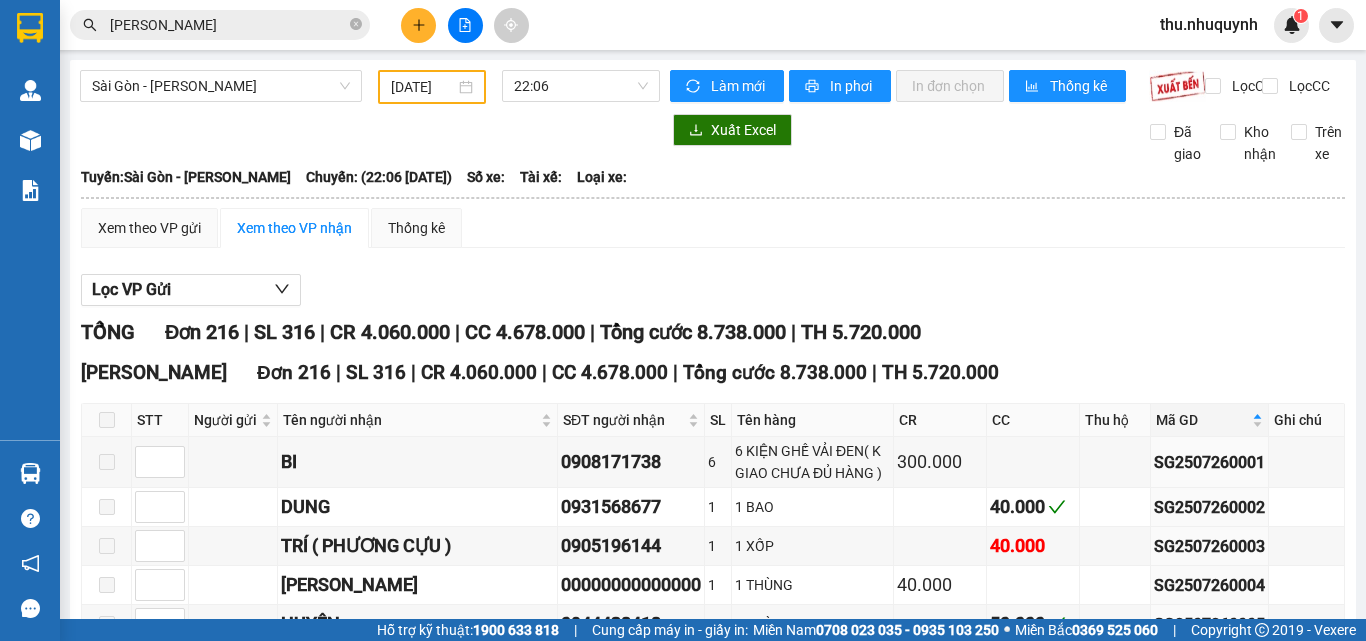 click on "Tên hàng" at bounding box center [813, 420] 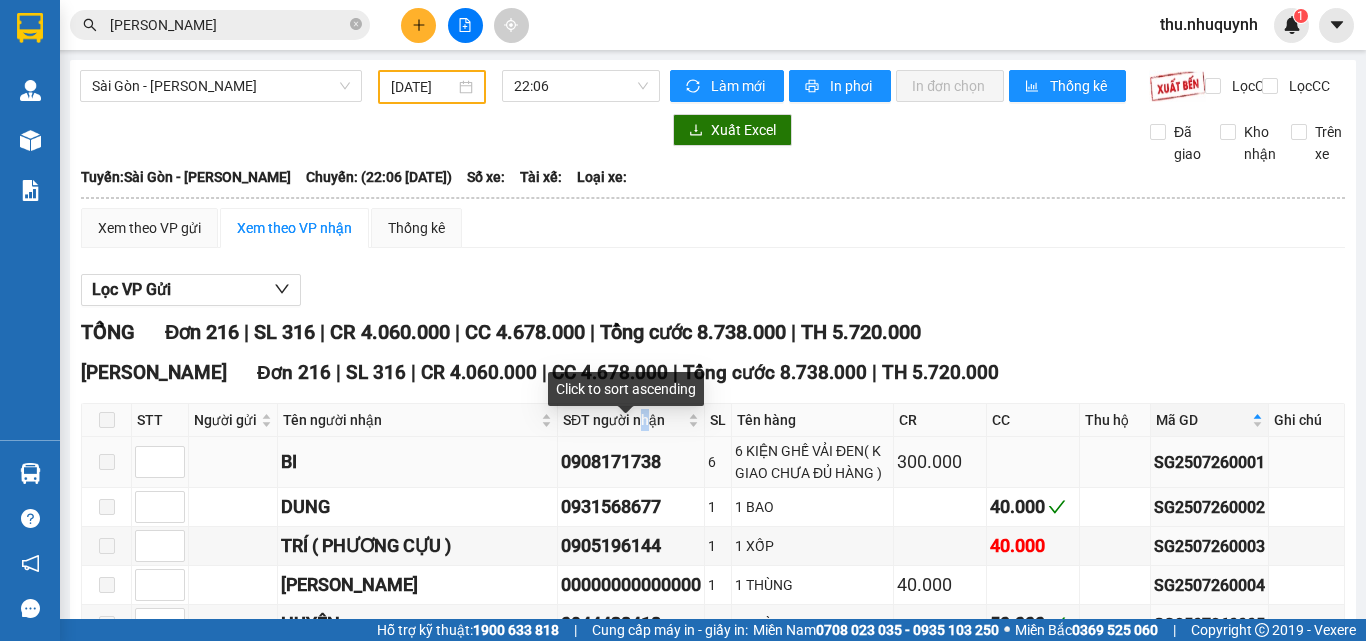 drag, startPoint x: 632, startPoint y: 439, endPoint x: 926, endPoint y: 484, distance: 297.42395 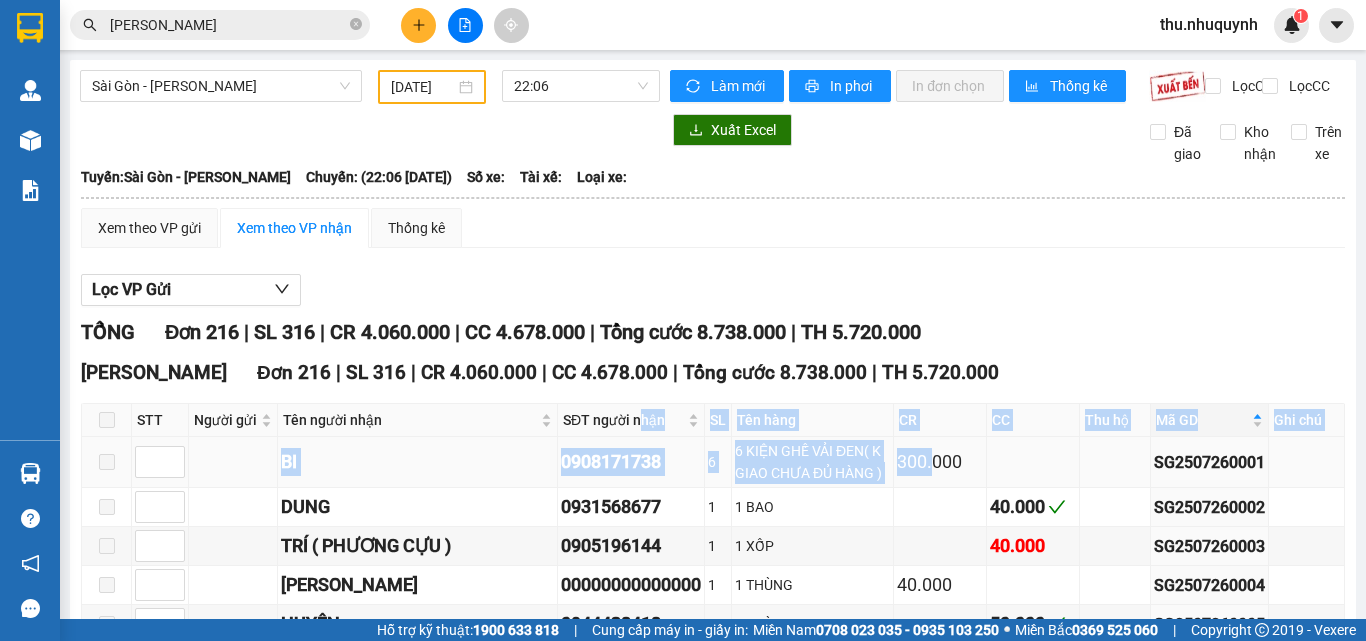 click on "6 KIỆN GHẾ VẢI ĐEN( K GIAO CHƯA ĐỦ HÀNG )" at bounding box center [812, 462] 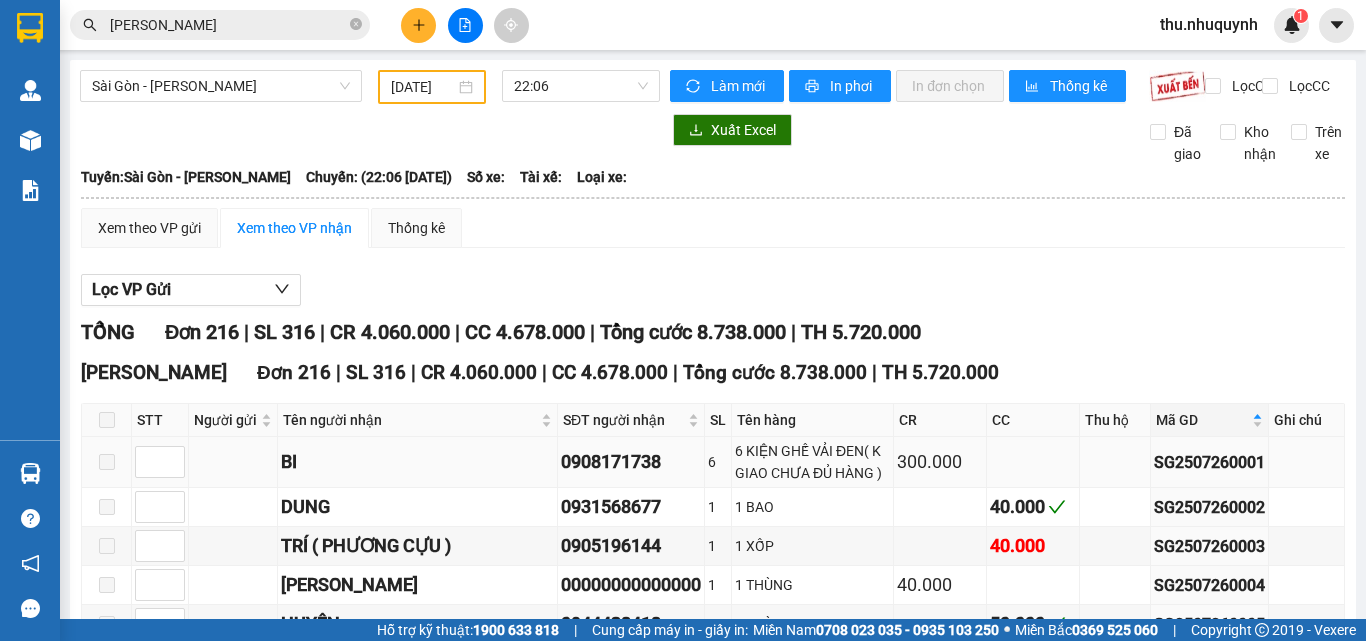 click on "0908171738" at bounding box center (631, 462) 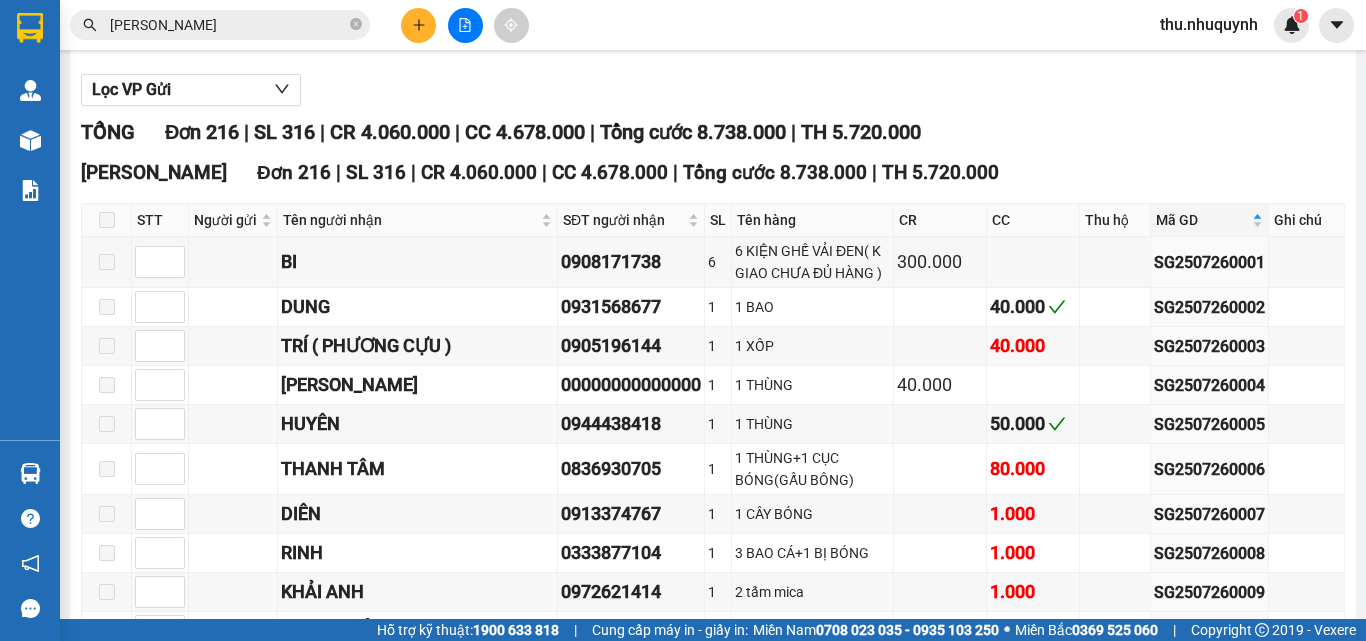 scroll, scrollTop: 0, scrollLeft: 0, axis: both 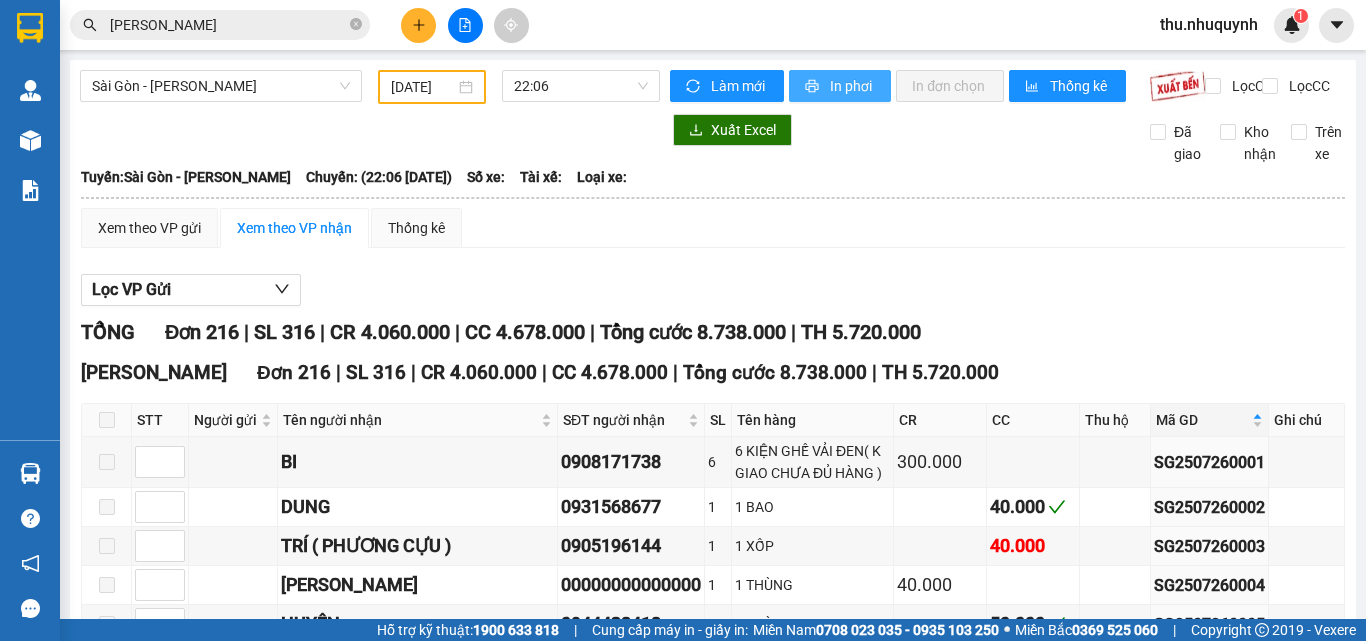 click on "In phơi" at bounding box center (852, 86) 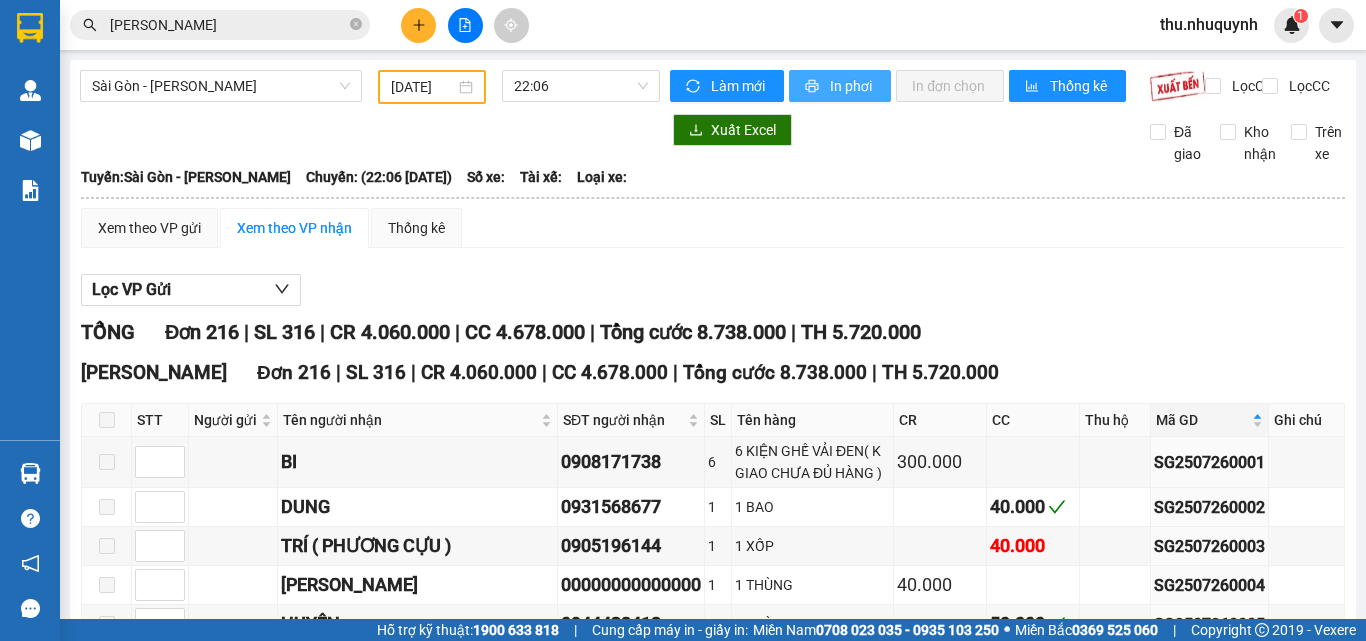 scroll, scrollTop: 0, scrollLeft: 0, axis: both 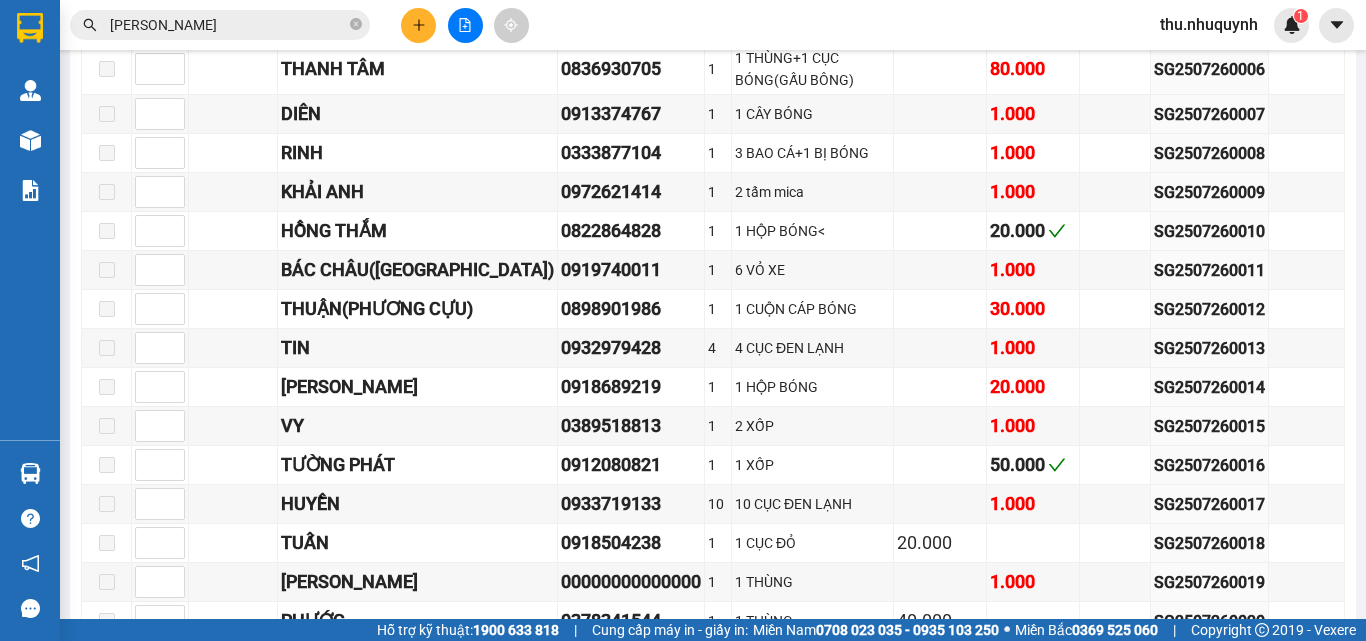 click on "[PERSON_NAME]" at bounding box center [228, 25] 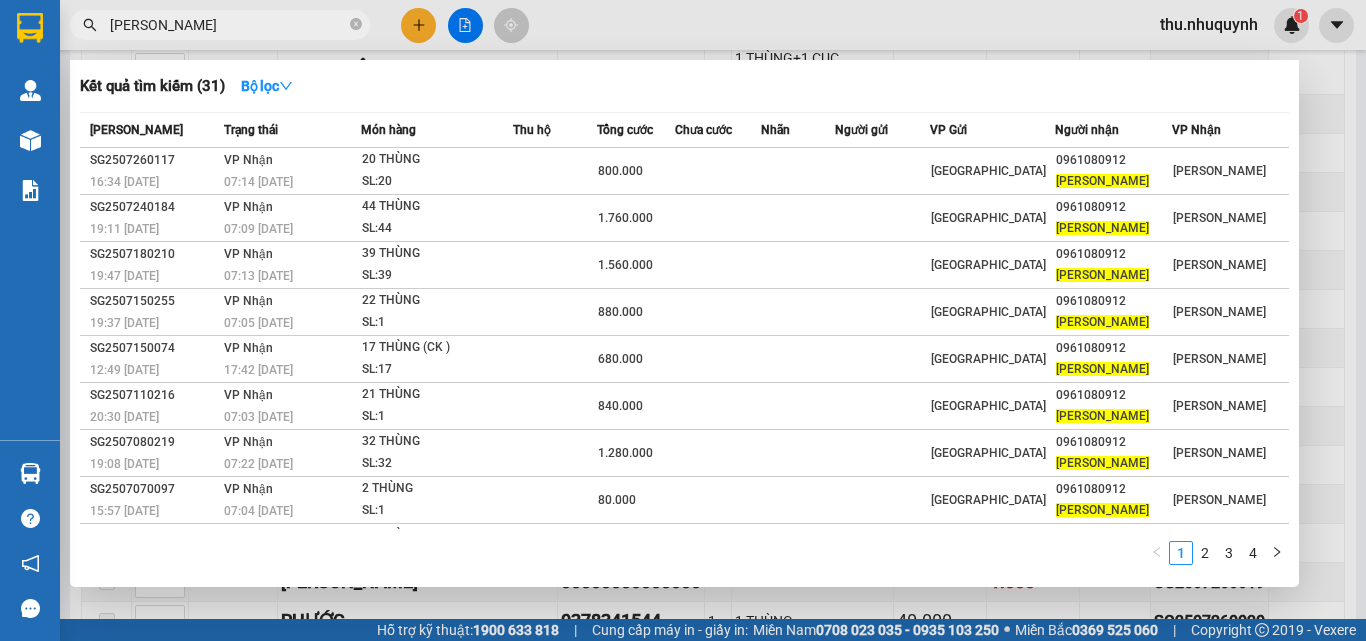 click on "[PERSON_NAME]" at bounding box center (228, 25) 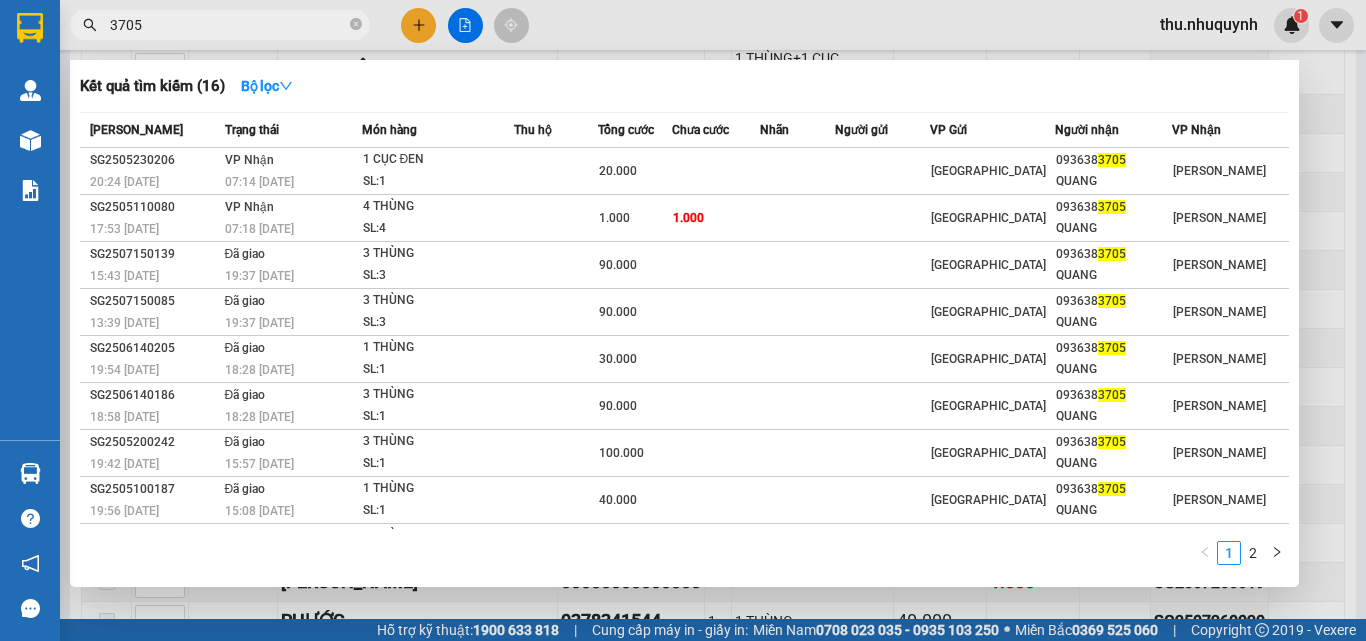 click on "3705" at bounding box center [220, 25] 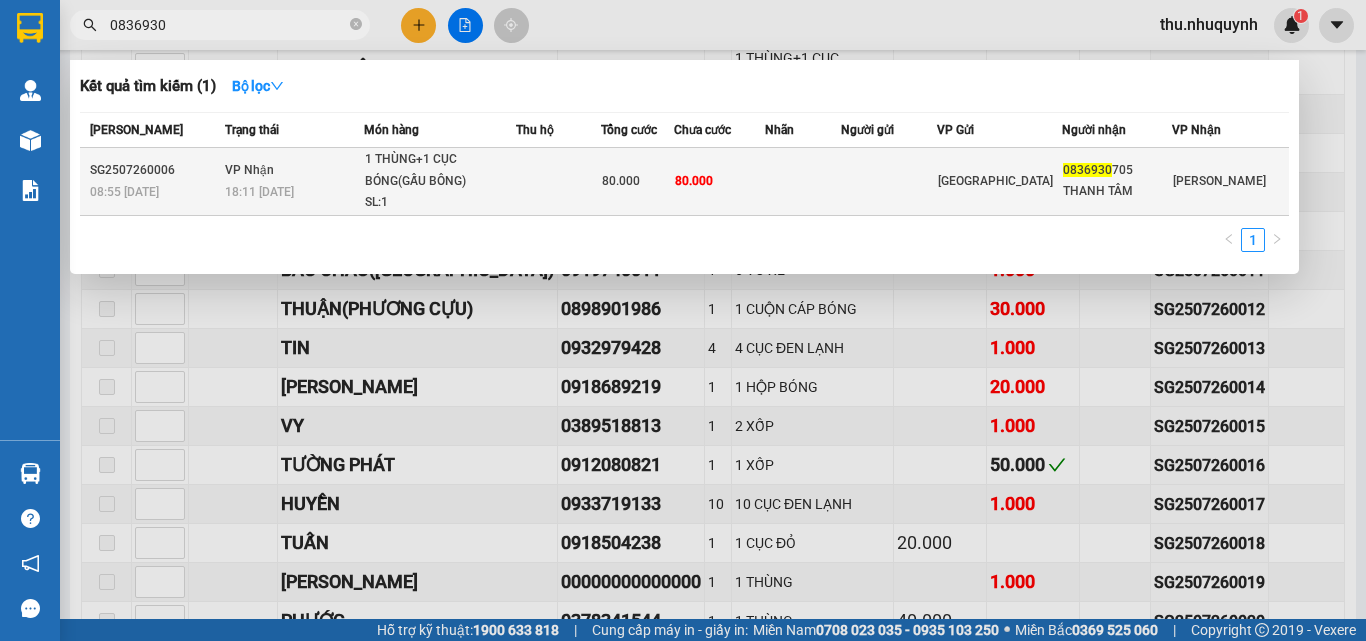 type on "0836930" 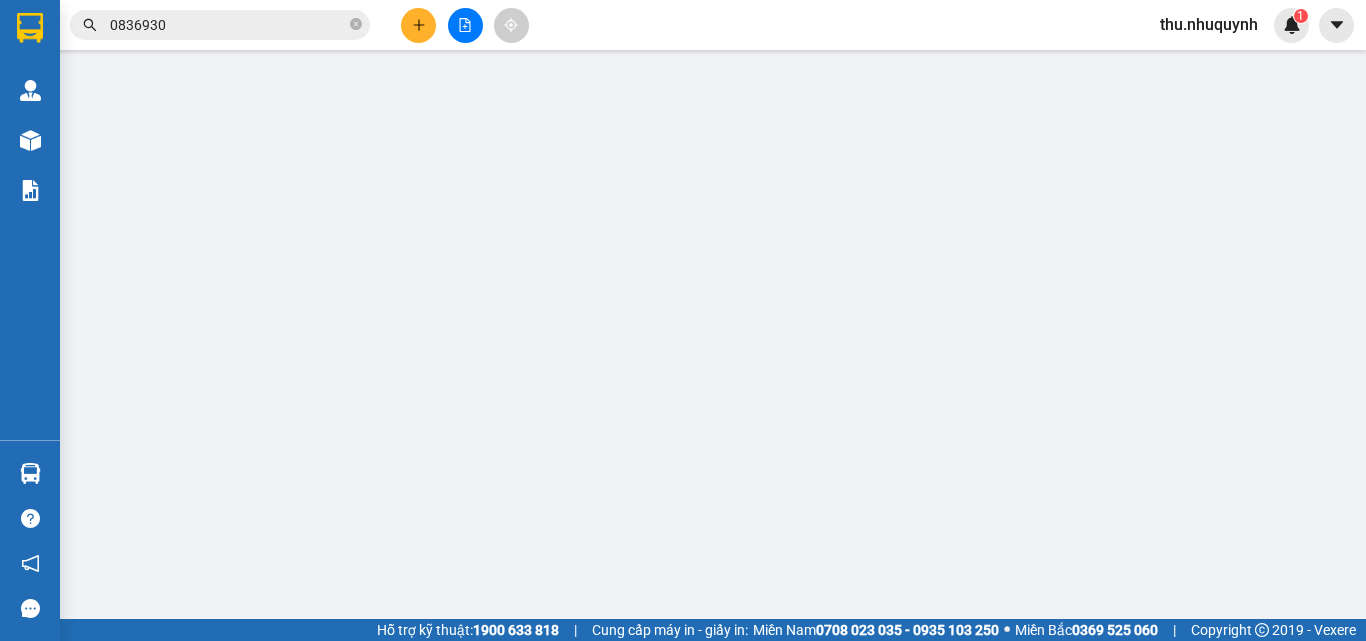 scroll, scrollTop: 0, scrollLeft: 0, axis: both 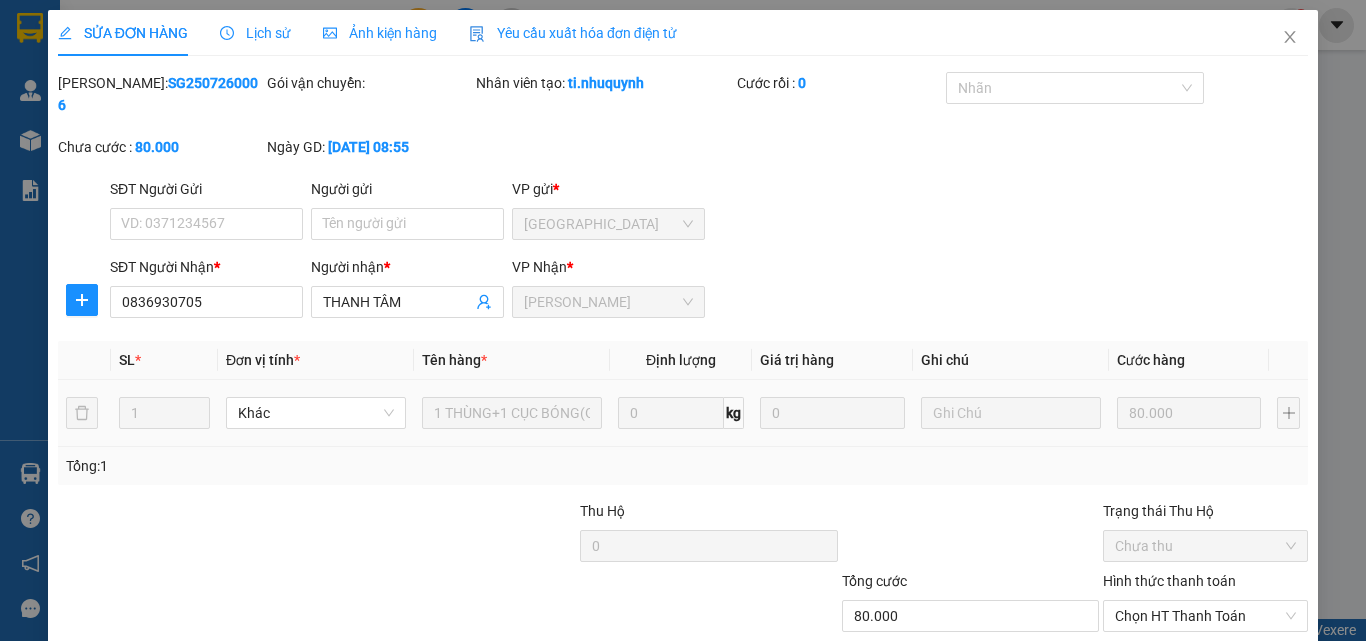 type on "0836930705" 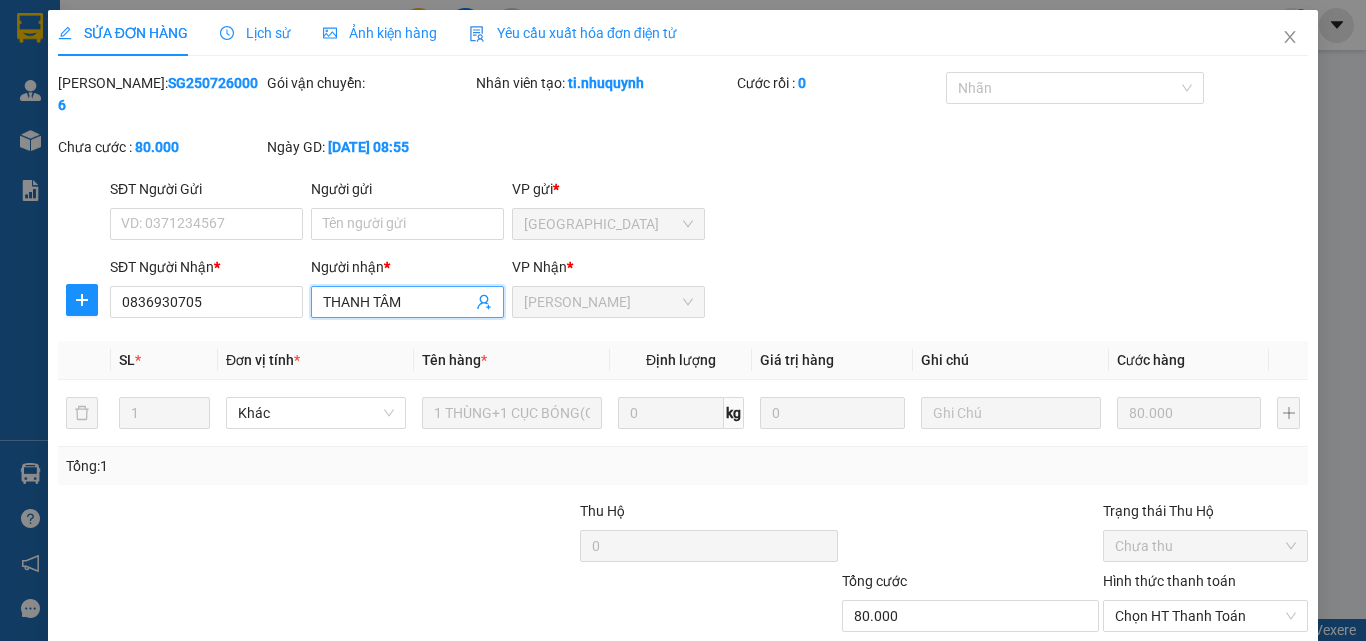 click on "THANH TÂM" at bounding box center [397, 302] 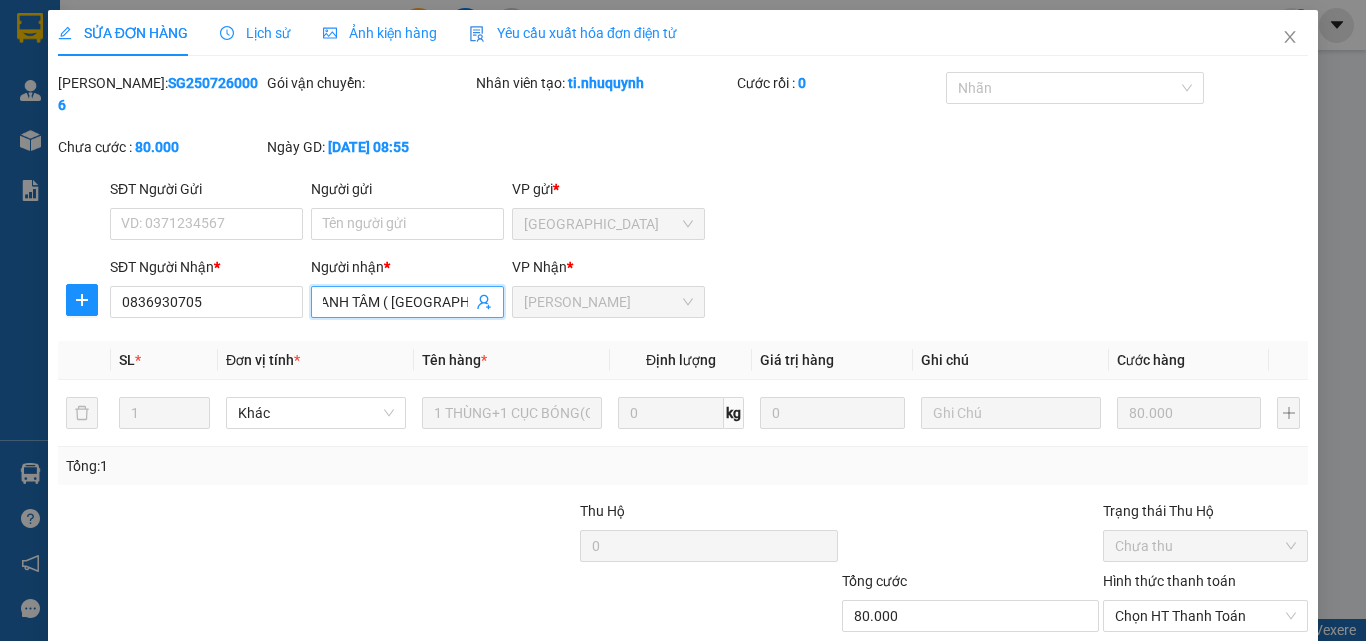 scroll, scrollTop: 0, scrollLeft: 25, axis: horizontal 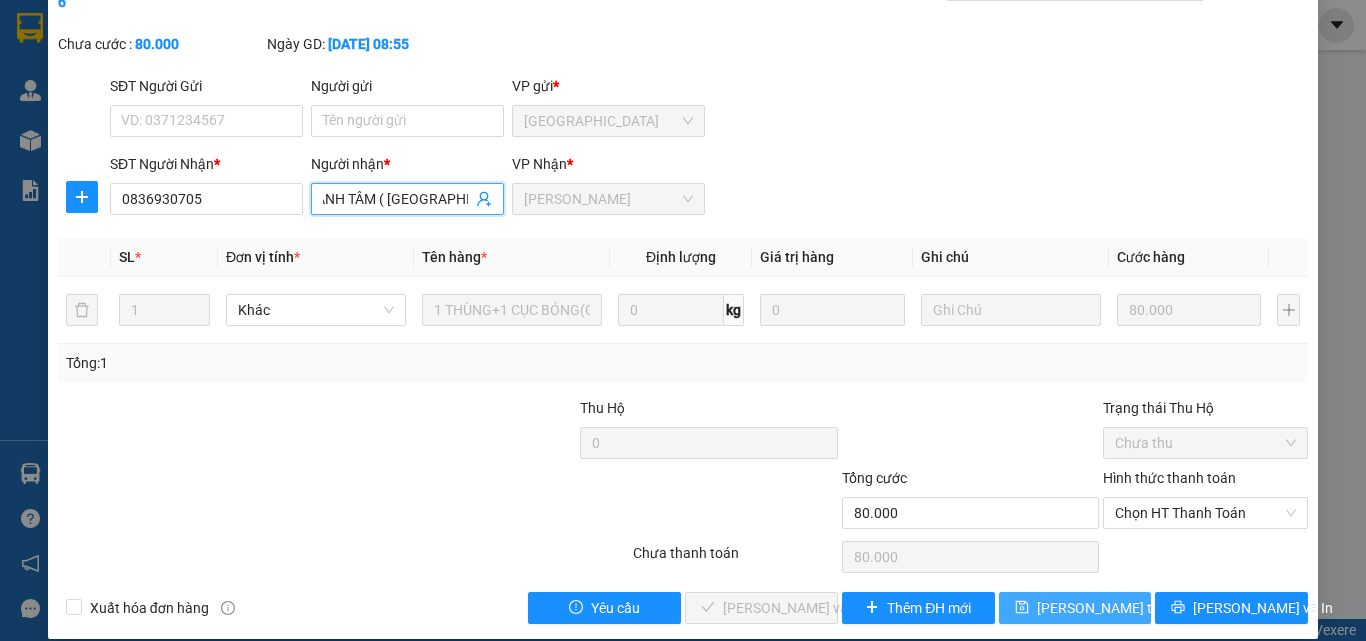 type on "THANH TÂM ( [GEOGRAPHIC_DATA] )" 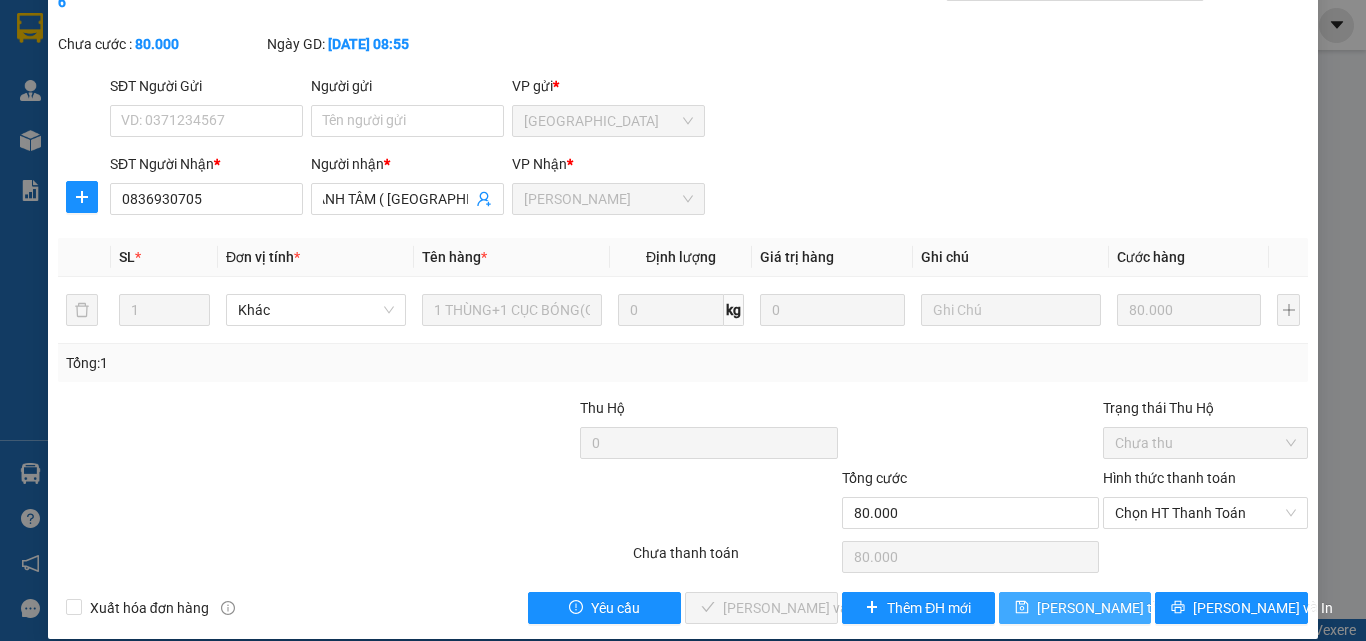 scroll, scrollTop: 0, scrollLeft: 0, axis: both 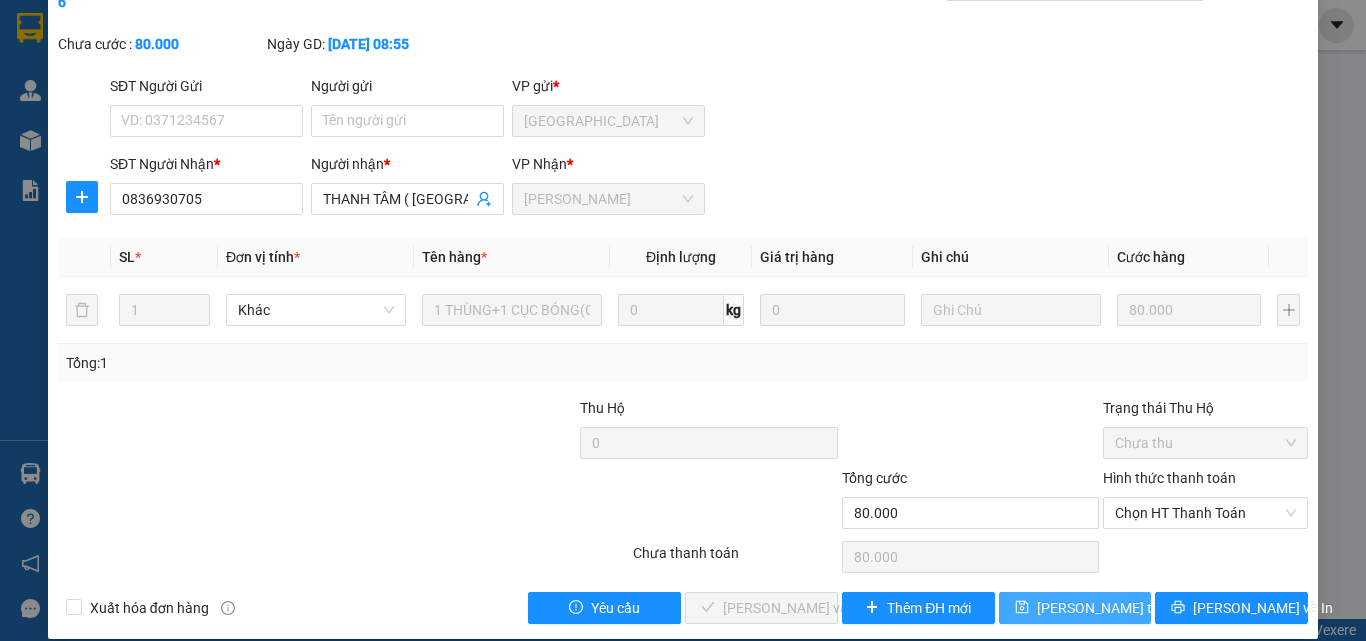 drag, startPoint x: 1091, startPoint y: 580, endPoint x: 1066, endPoint y: 580, distance: 25 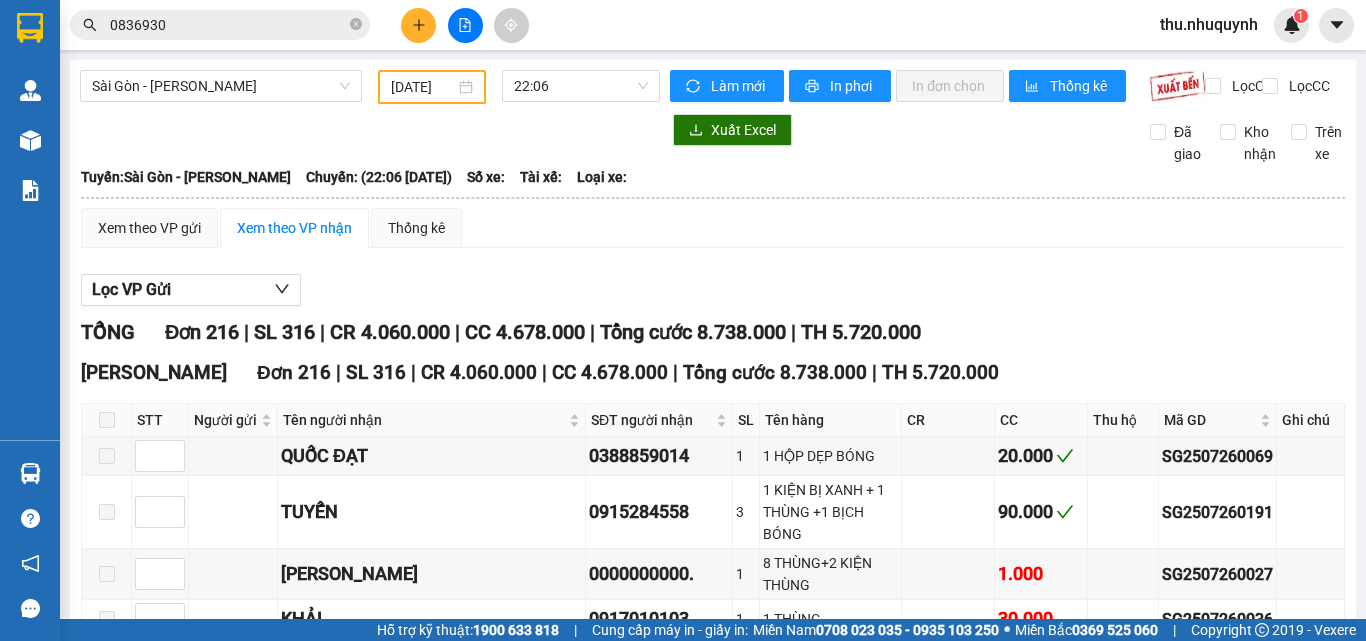 click on "0836930" at bounding box center [228, 25] 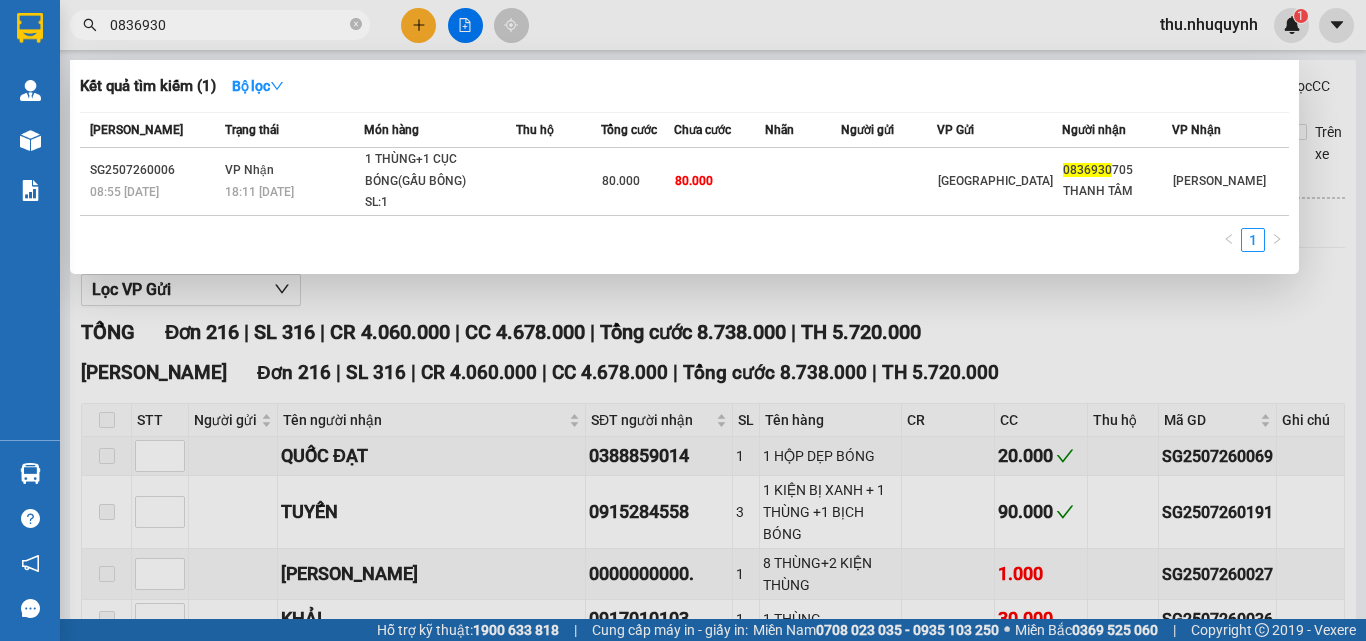 click on "0836930" at bounding box center [228, 25] 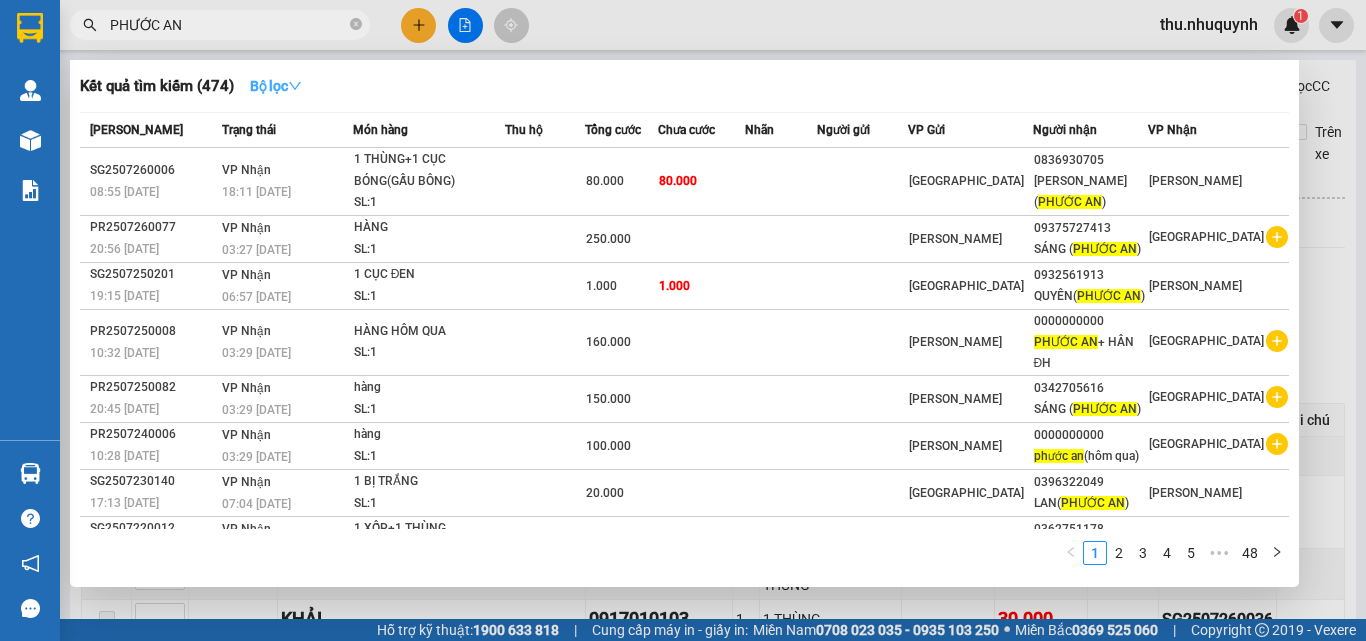 type on "PHƯỚC AN" 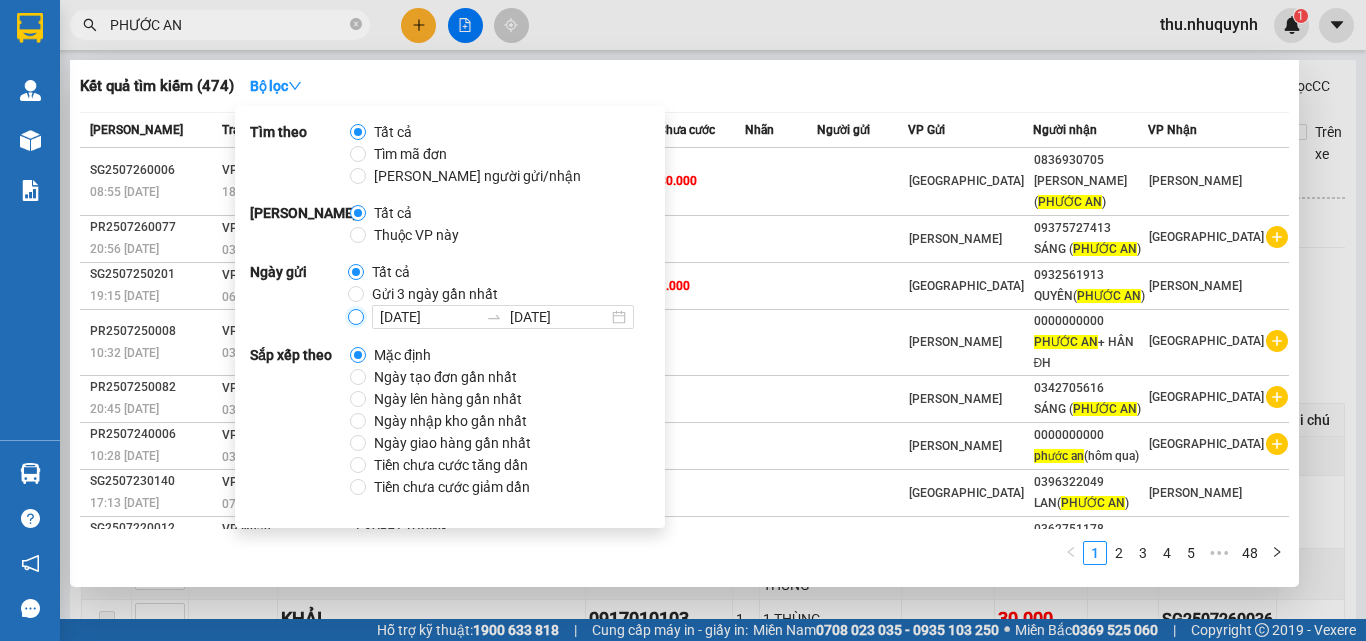 click on "[DATE] [DATE]" at bounding box center [356, 317] 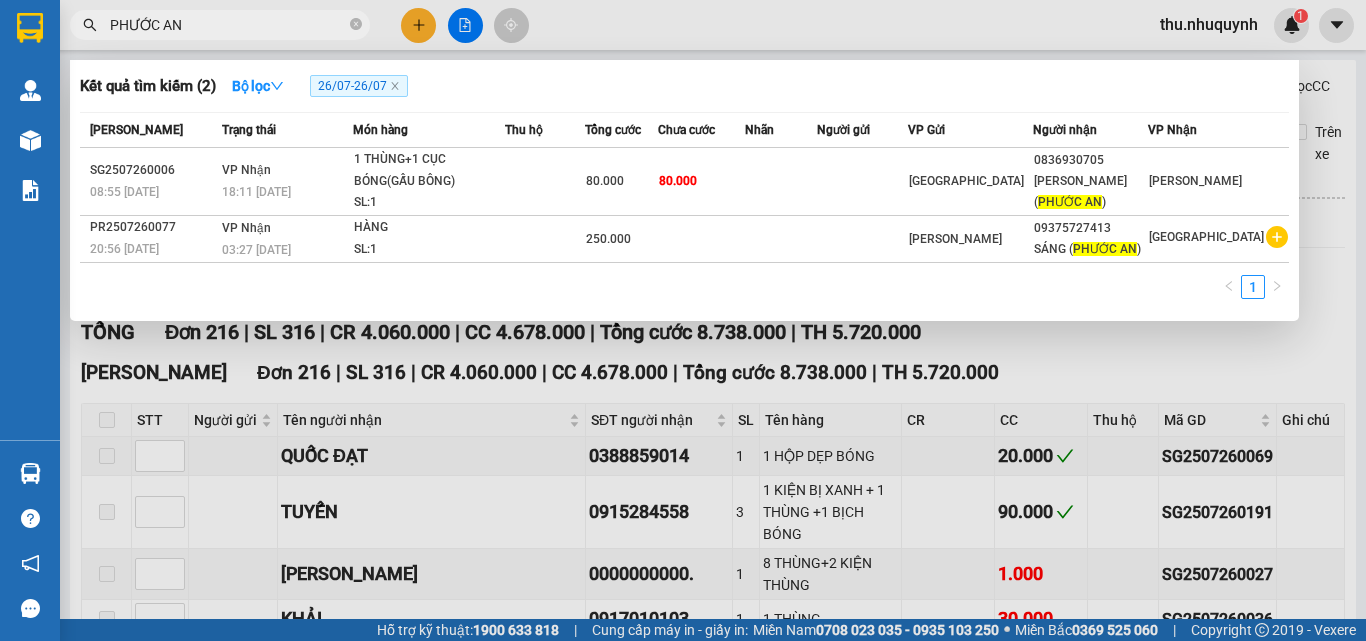 click on "Nhãn" at bounding box center (781, 130) 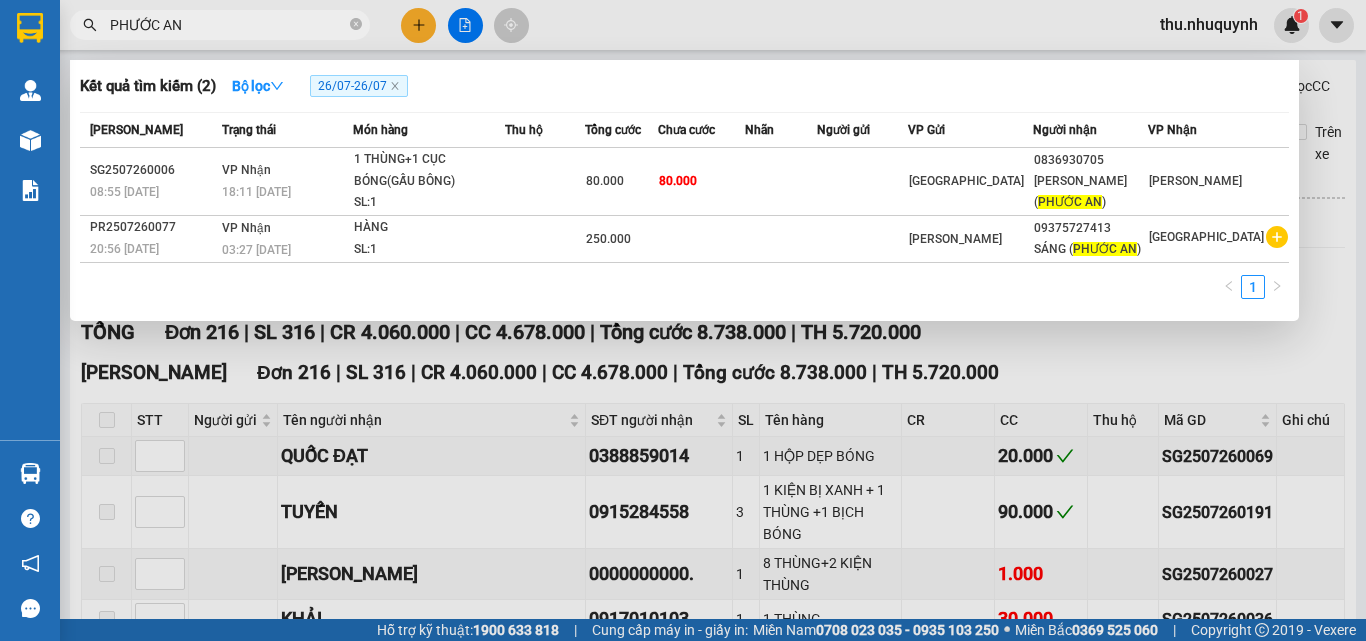 click on "PHƯỚC AN" at bounding box center [228, 25] 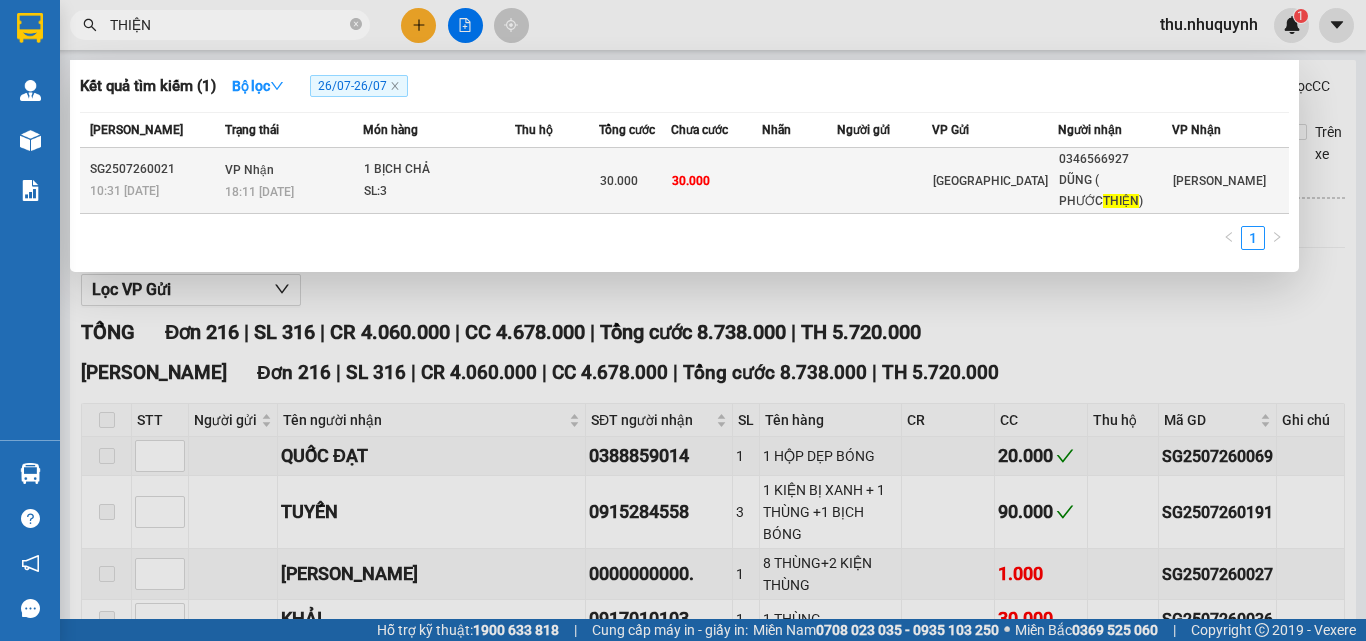 type on "THIỆN" 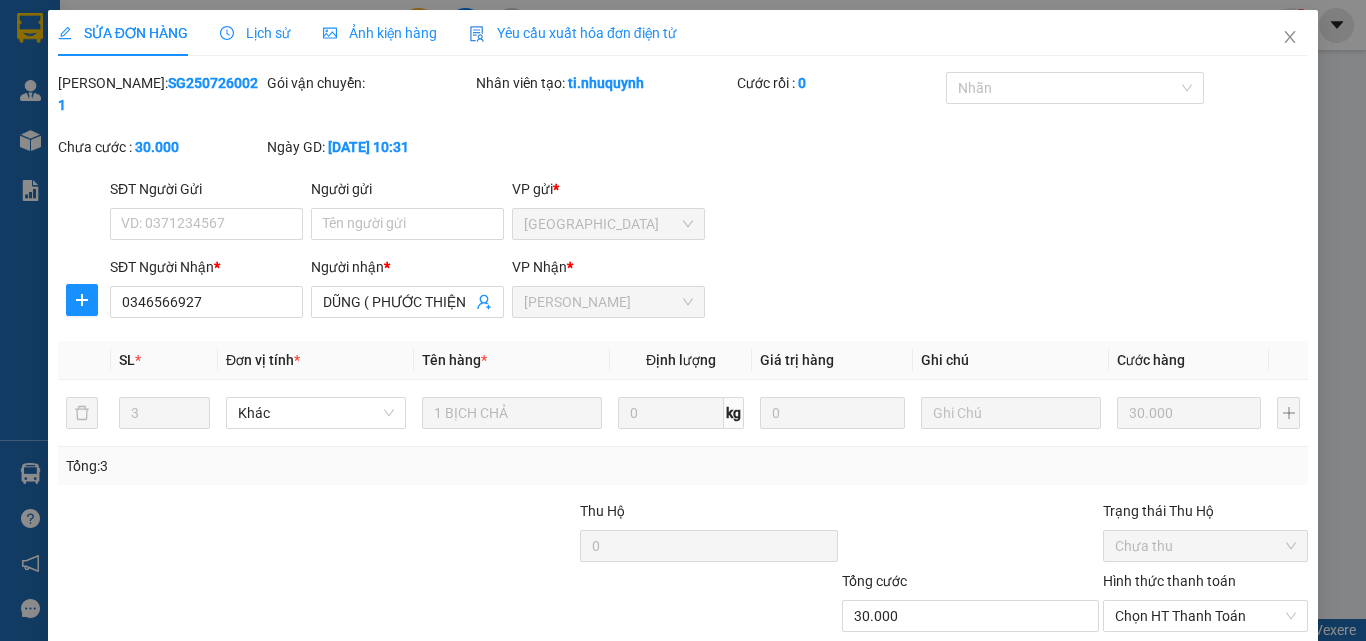type on "0346566927" 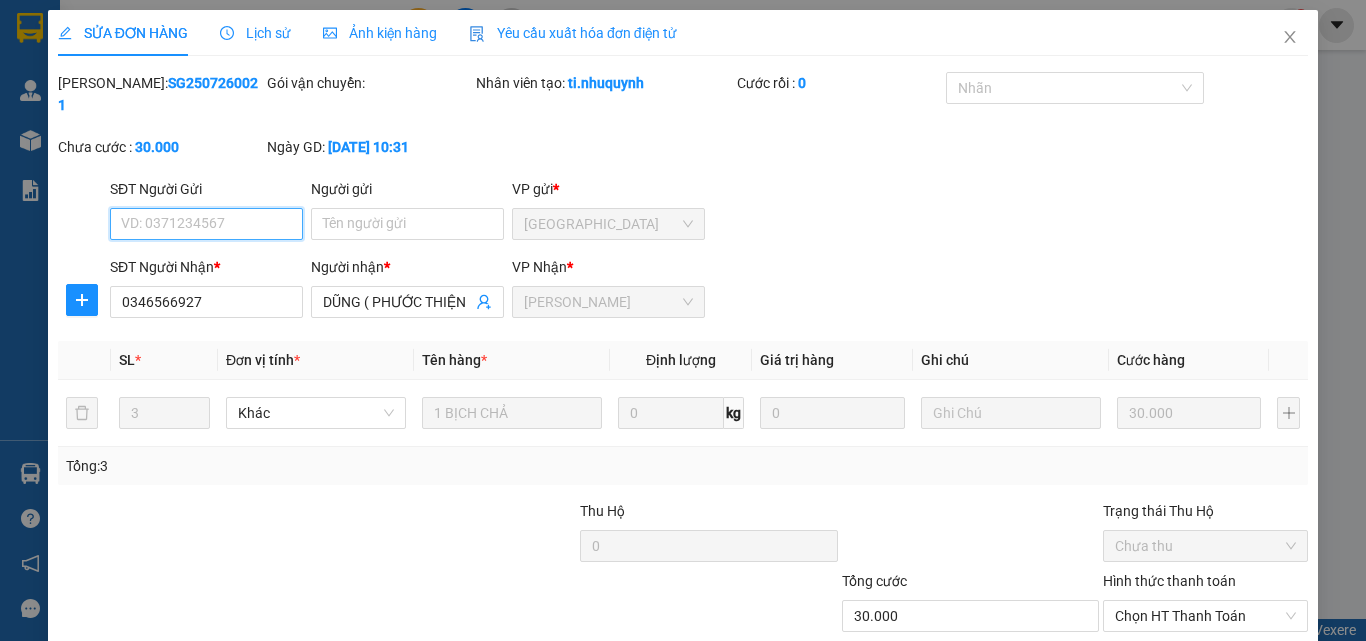scroll, scrollTop: 0, scrollLeft: 0, axis: both 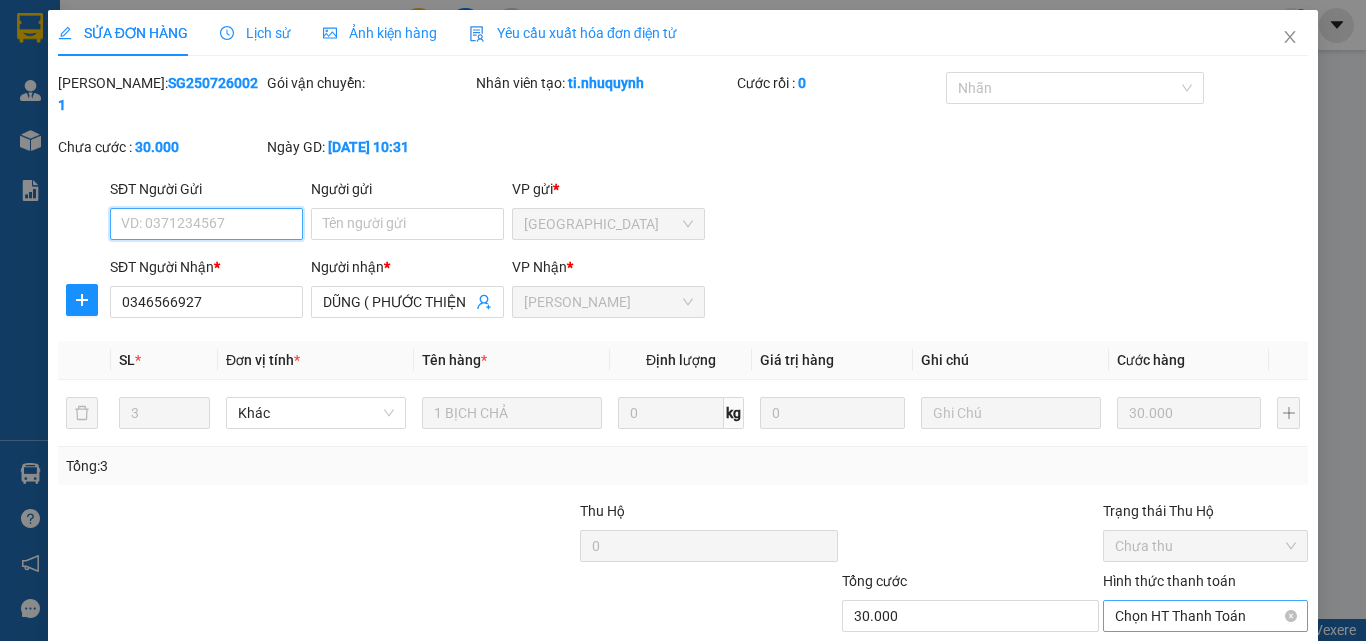 click on "Chọn HT Thanh Toán" at bounding box center (1205, 616) 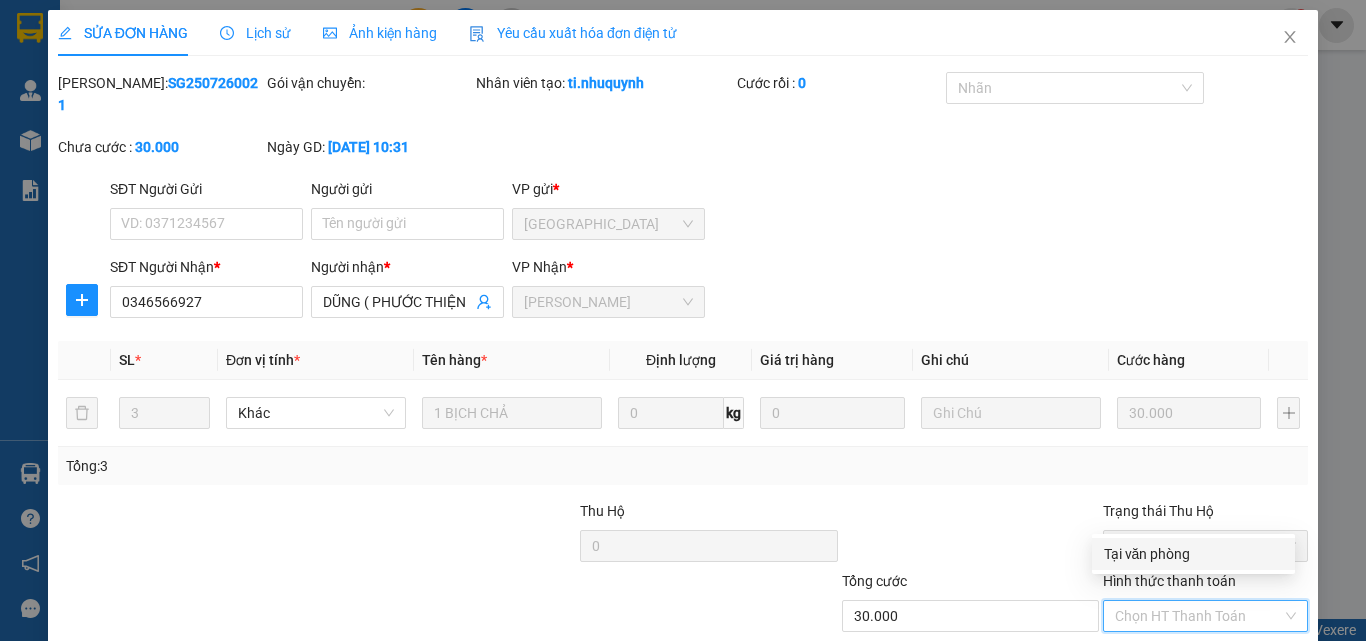 click on "Tại văn phòng" at bounding box center (1193, 554) 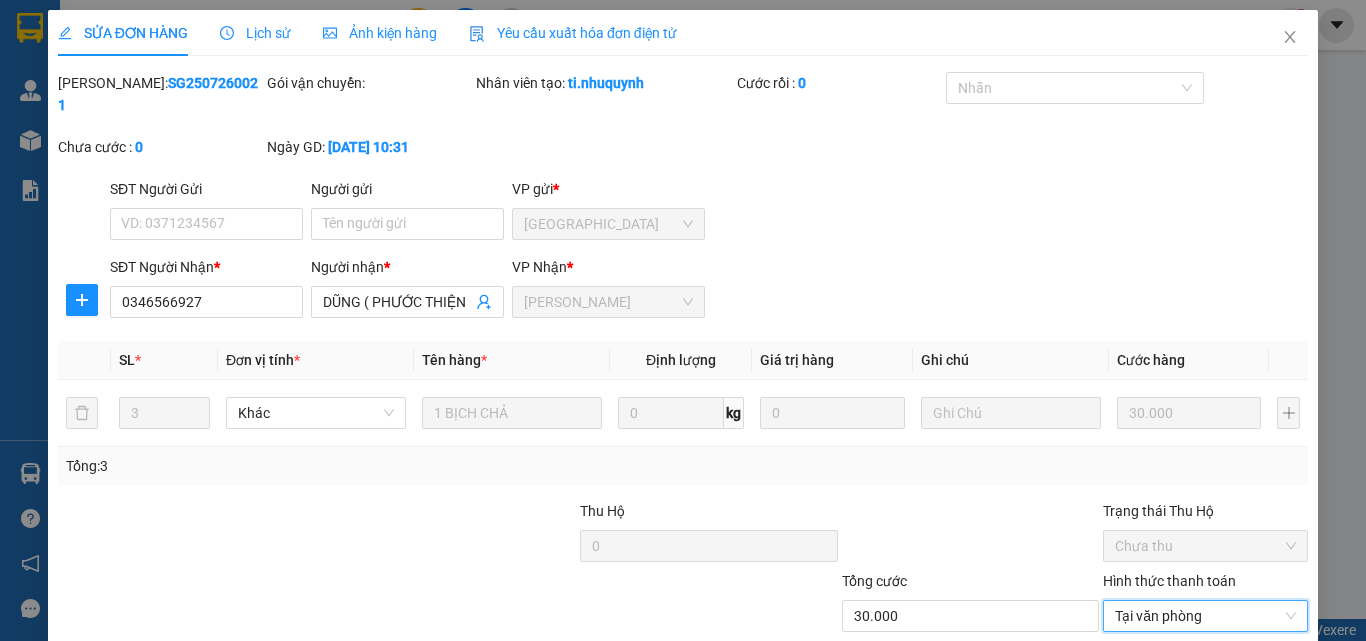 scroll, scrollTop: 103, scrollLeft: 0, axis: vertical 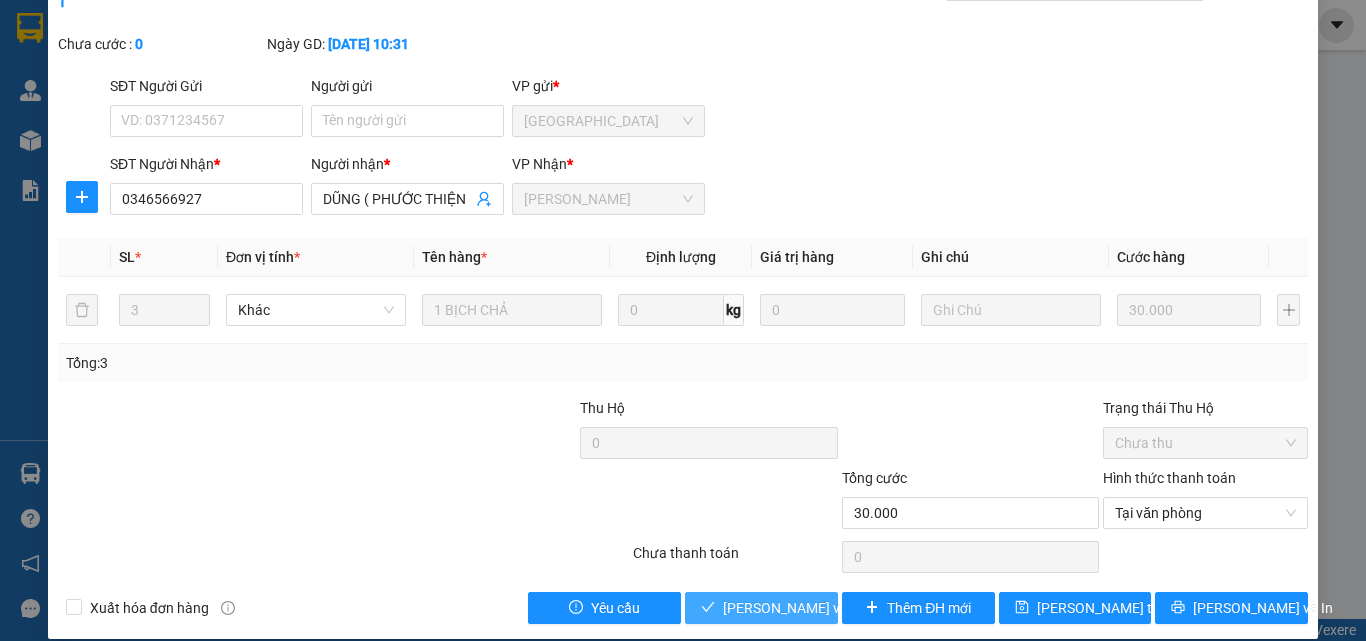 click on "[PERSON_NAME] và Giao hàng" at bounding box center (819, 608) 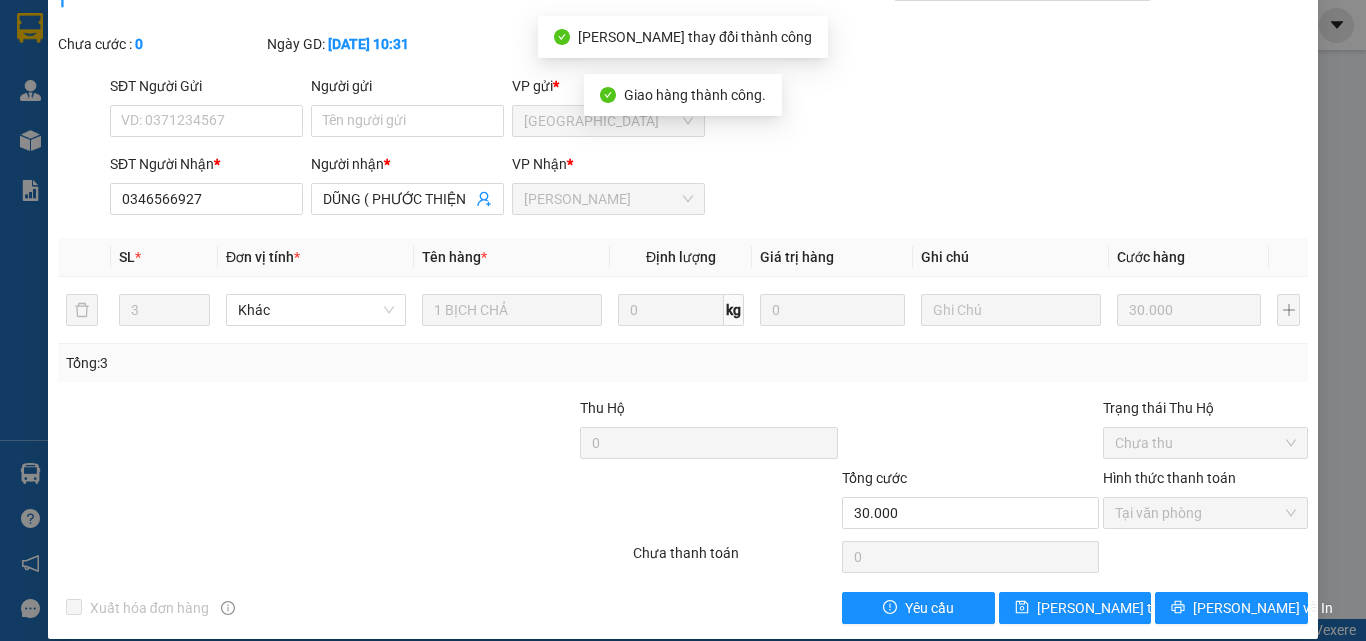 scroll, scrollTop: 0, scrollLeft: 0, axis: both 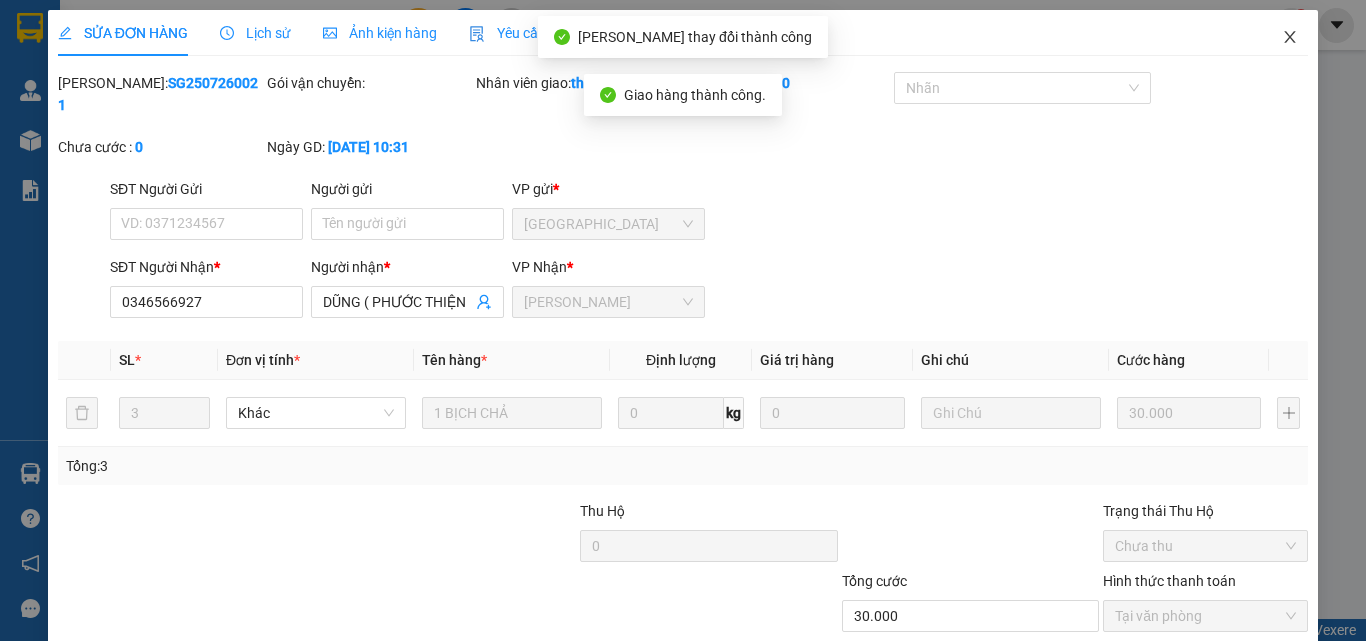 click at bounding box center [1290, 38] 